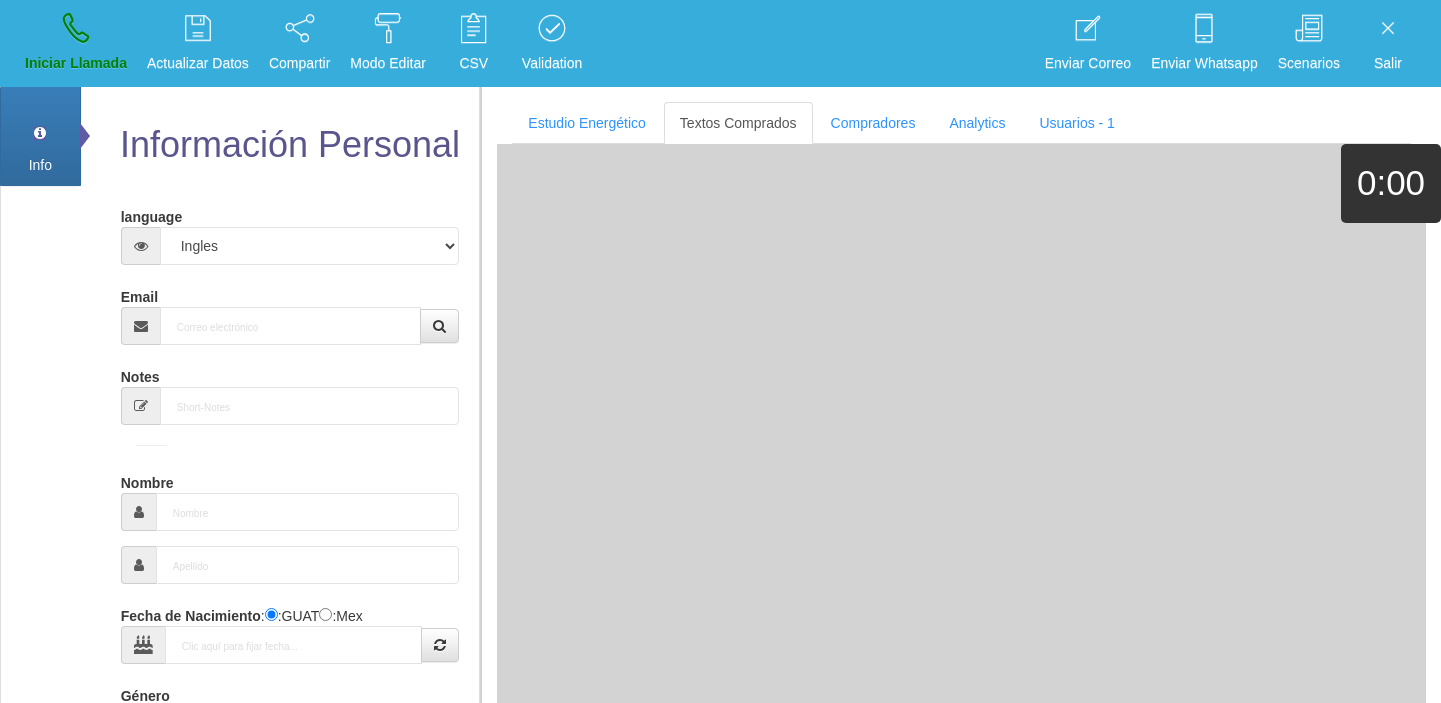 select on "4" 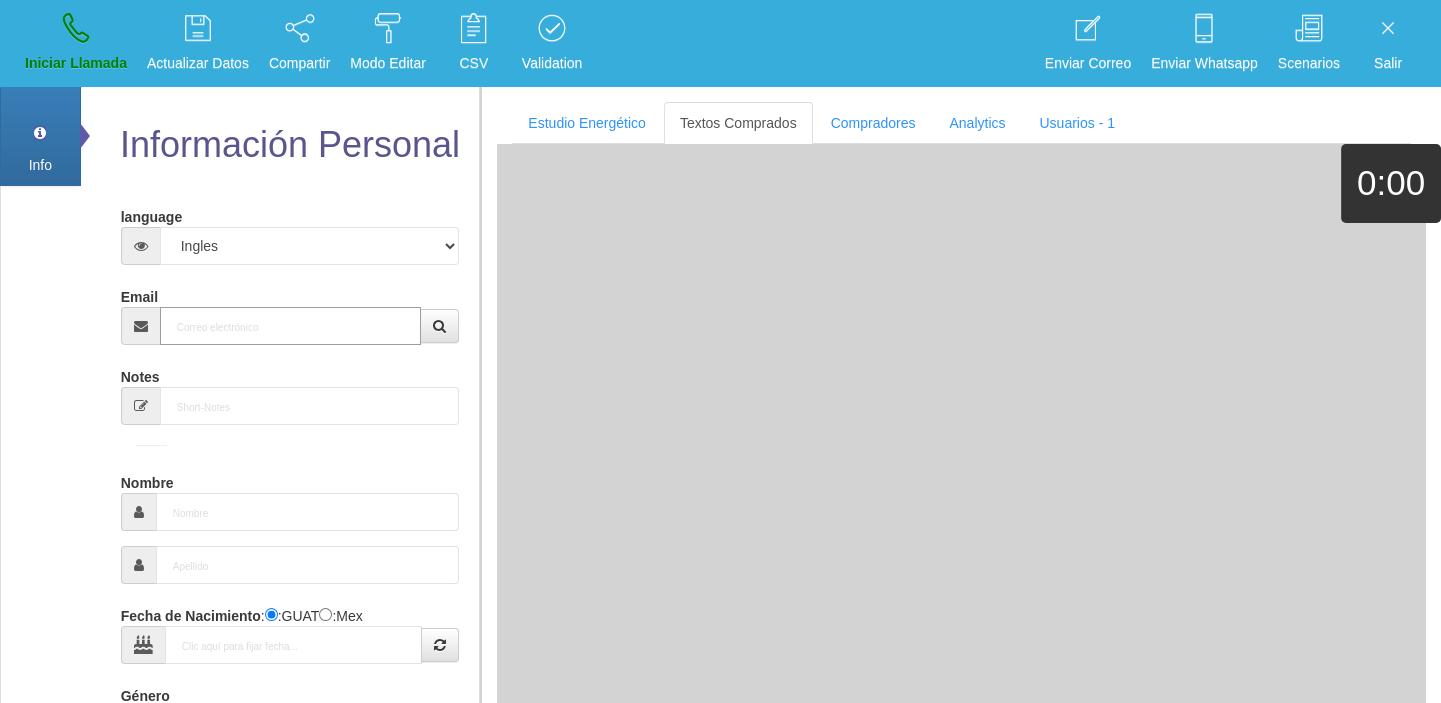 click on "Email" at bounding box center (291, 326) 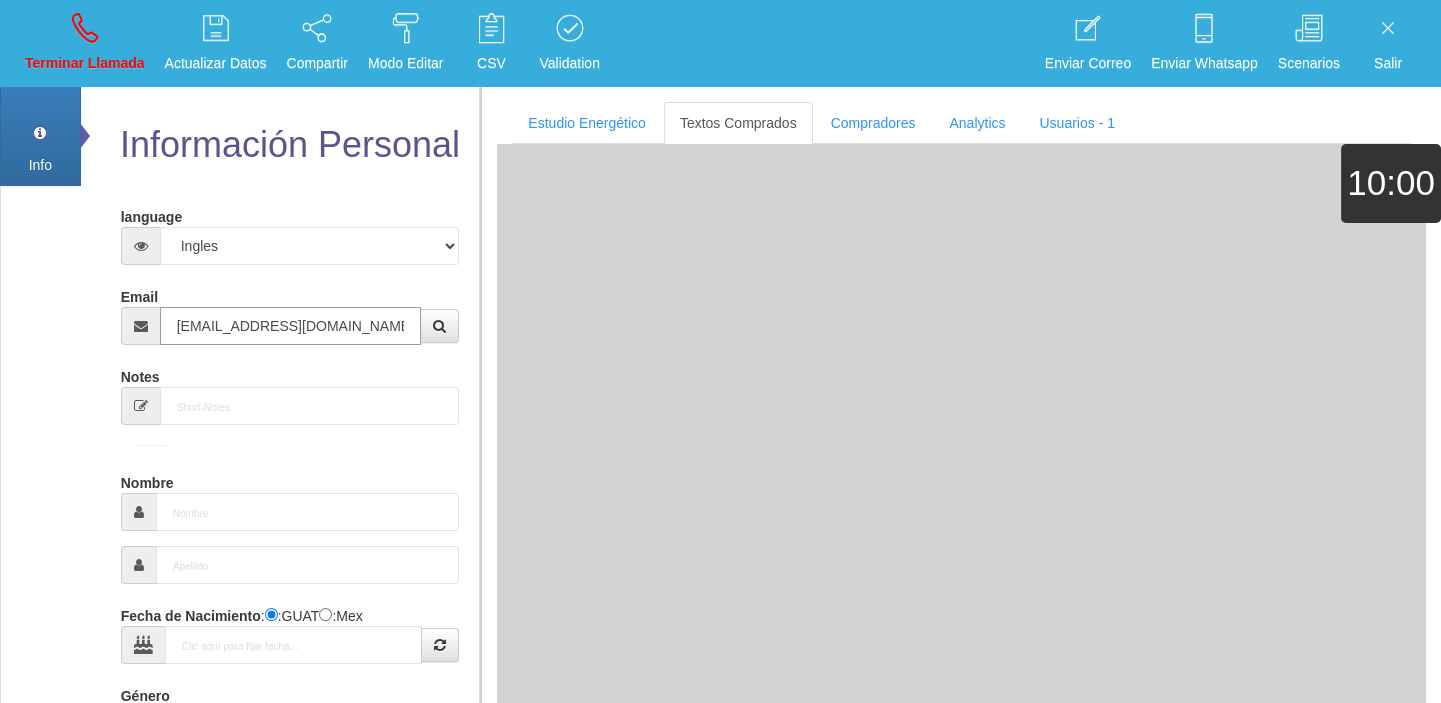 type on "[EMAIL_ADDRESS][DOMAIN_NAME]" 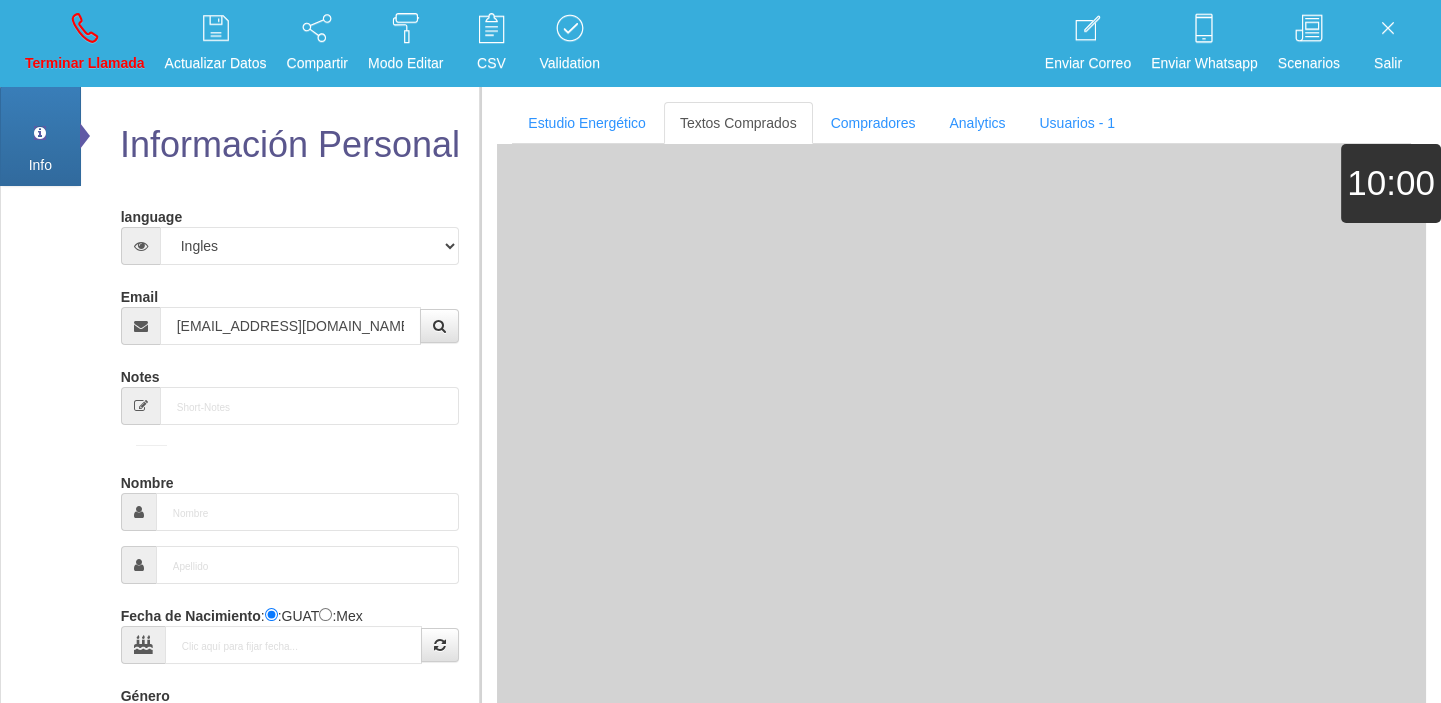type on "[DATE]" 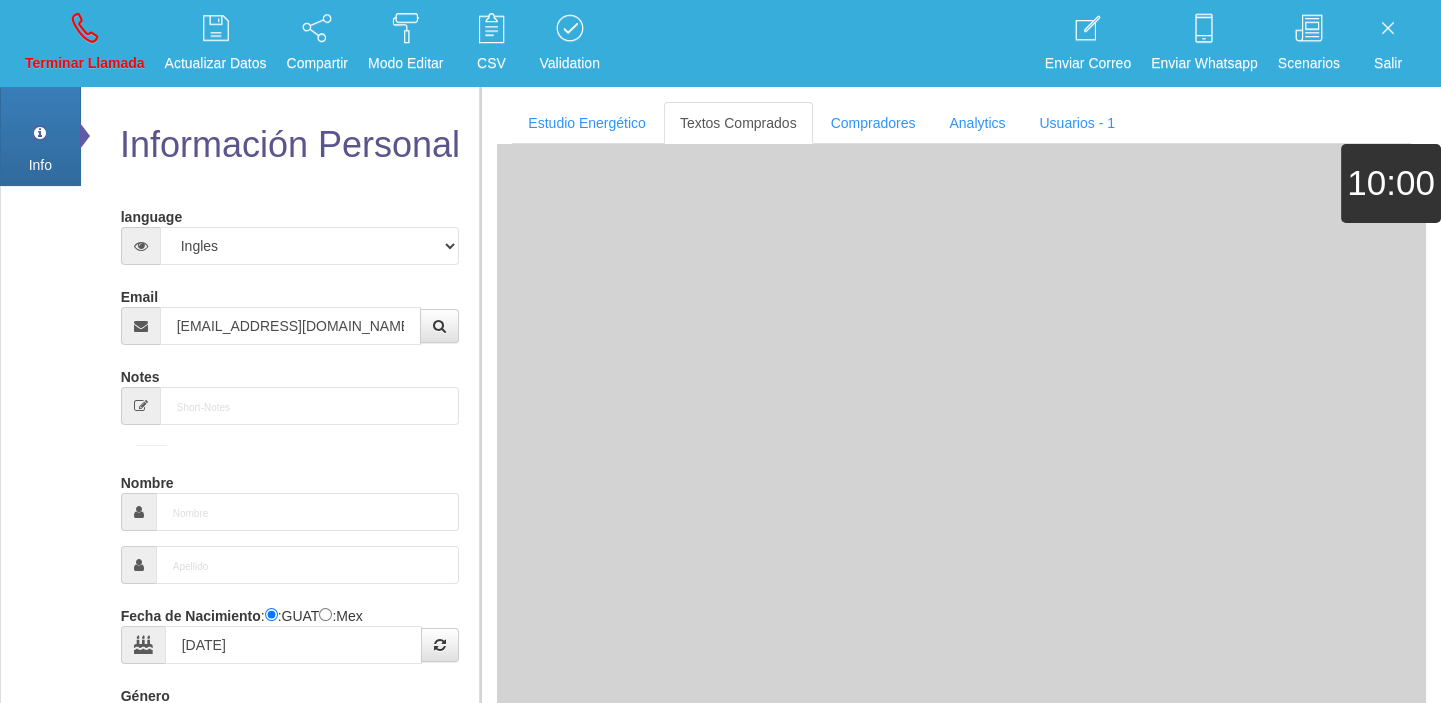 type on "Comprador bajo" 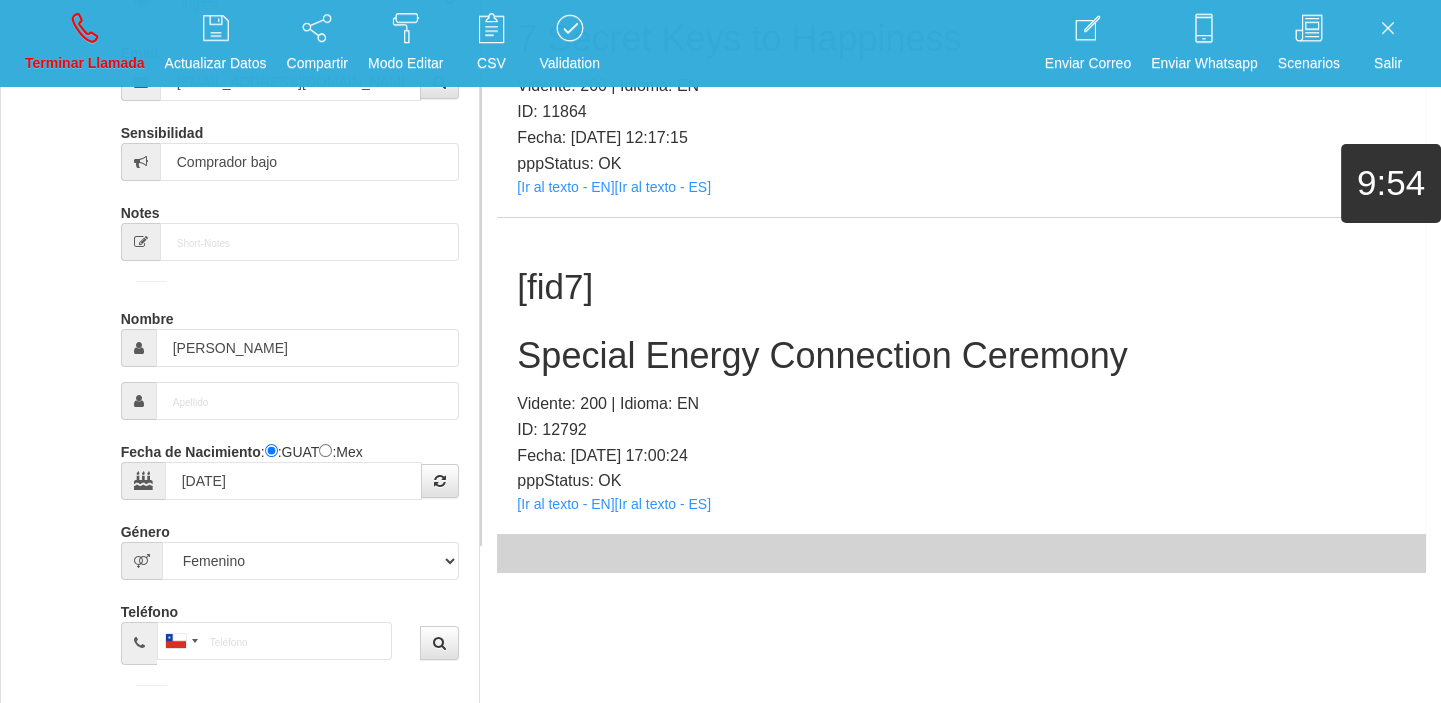 scroll, scrollTop: 278, scrollLeft: 0, axis: vertical 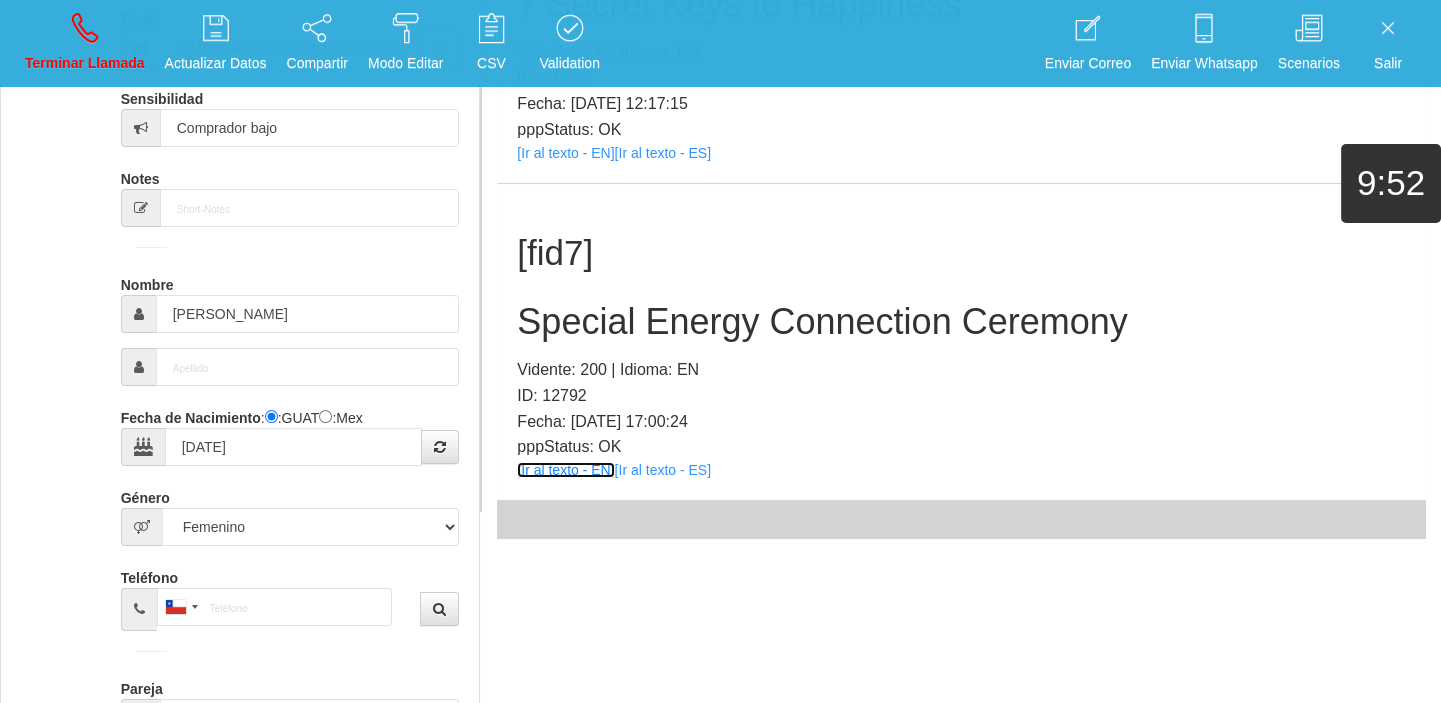 click on "[Ir al texto - EN]" at bounding box center (565, 470) 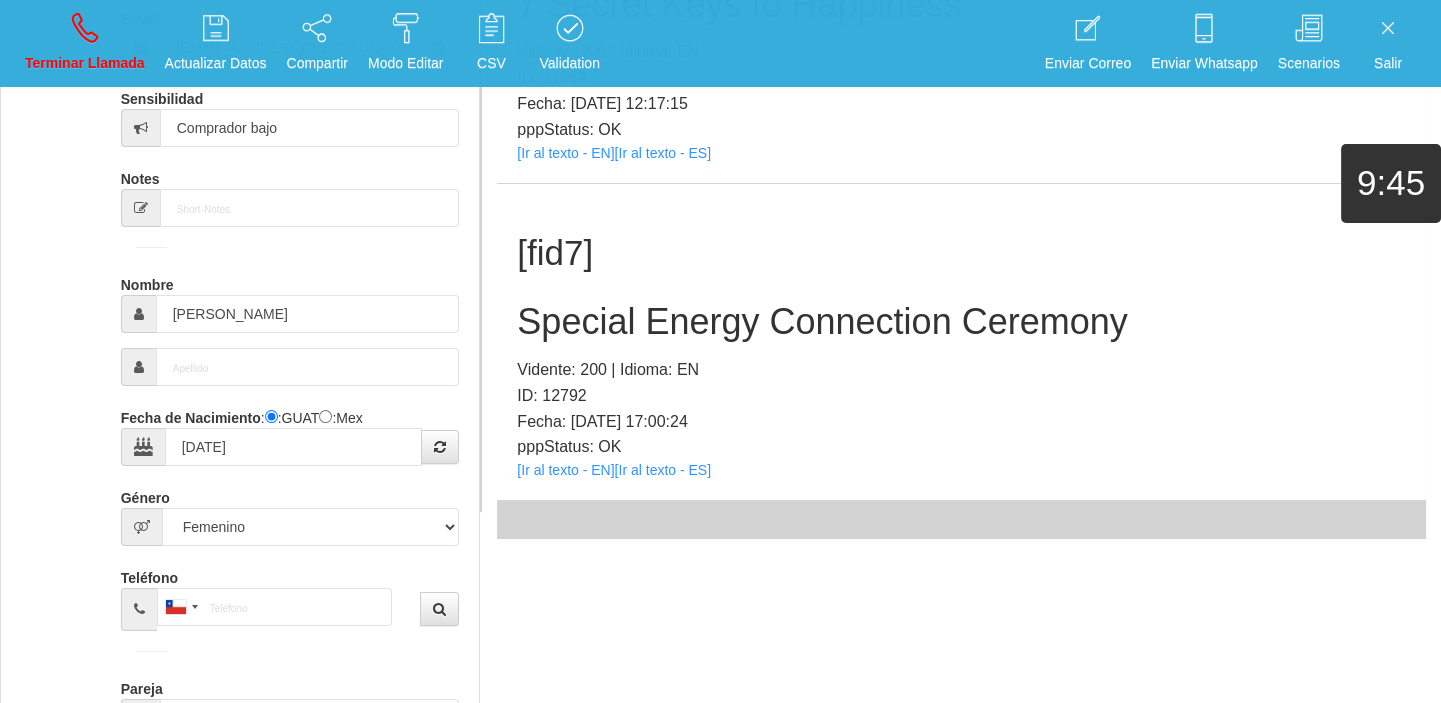 click on "[fid7] Special Energy Connection Ceremony  Vidente: 200 | Idioma: EN ID: 12792 Fecha: [DATE] 17:00:24 pppStatus: OK [Ir al texto - EN] [Ir al texto - ES]" at bounding box center [961, 342] 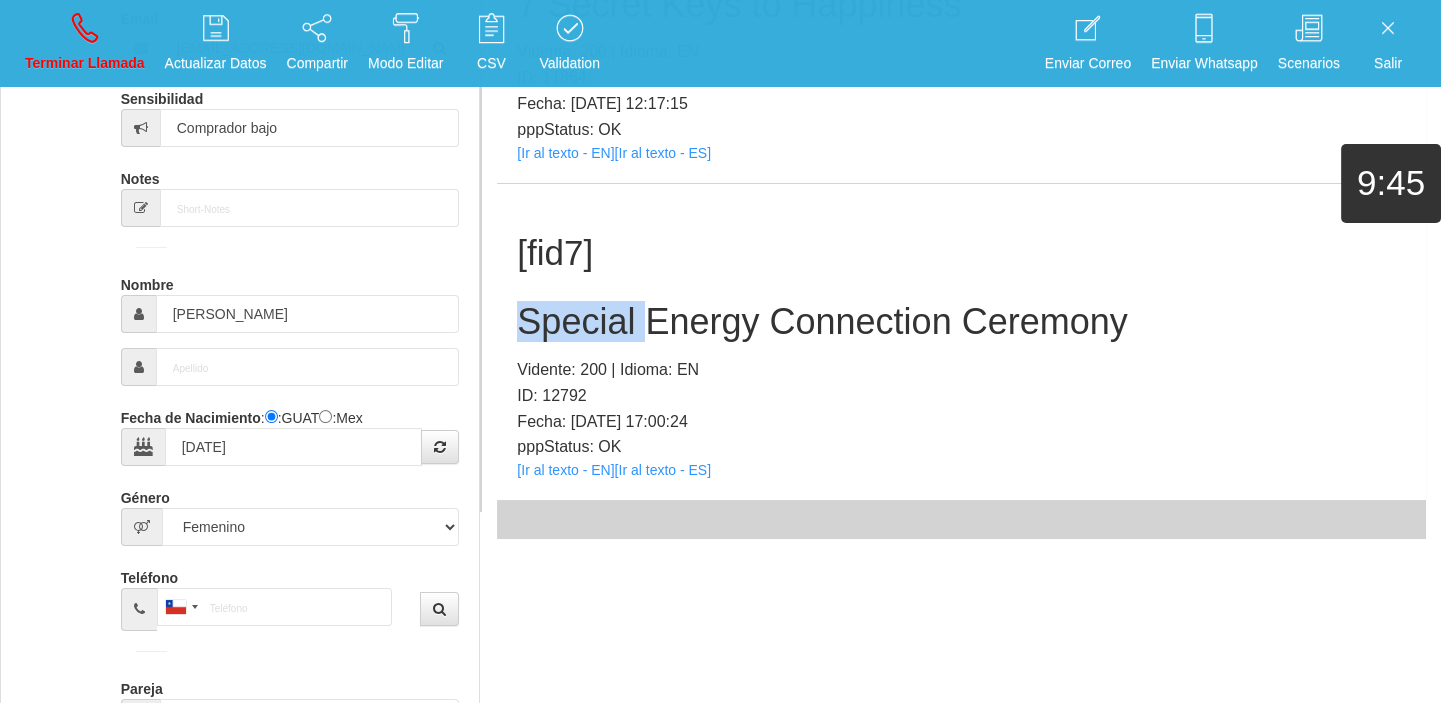 click on "[fid7] Special Energy Connection Ceremony  Vidente: 200 | Idioma: EN ID: 12792 Fecha: [DATE] 17:00:24 pppStatus: OK [Ir al texto - EN] [Ir al texto - ES]" at bounding box center (961, 342) 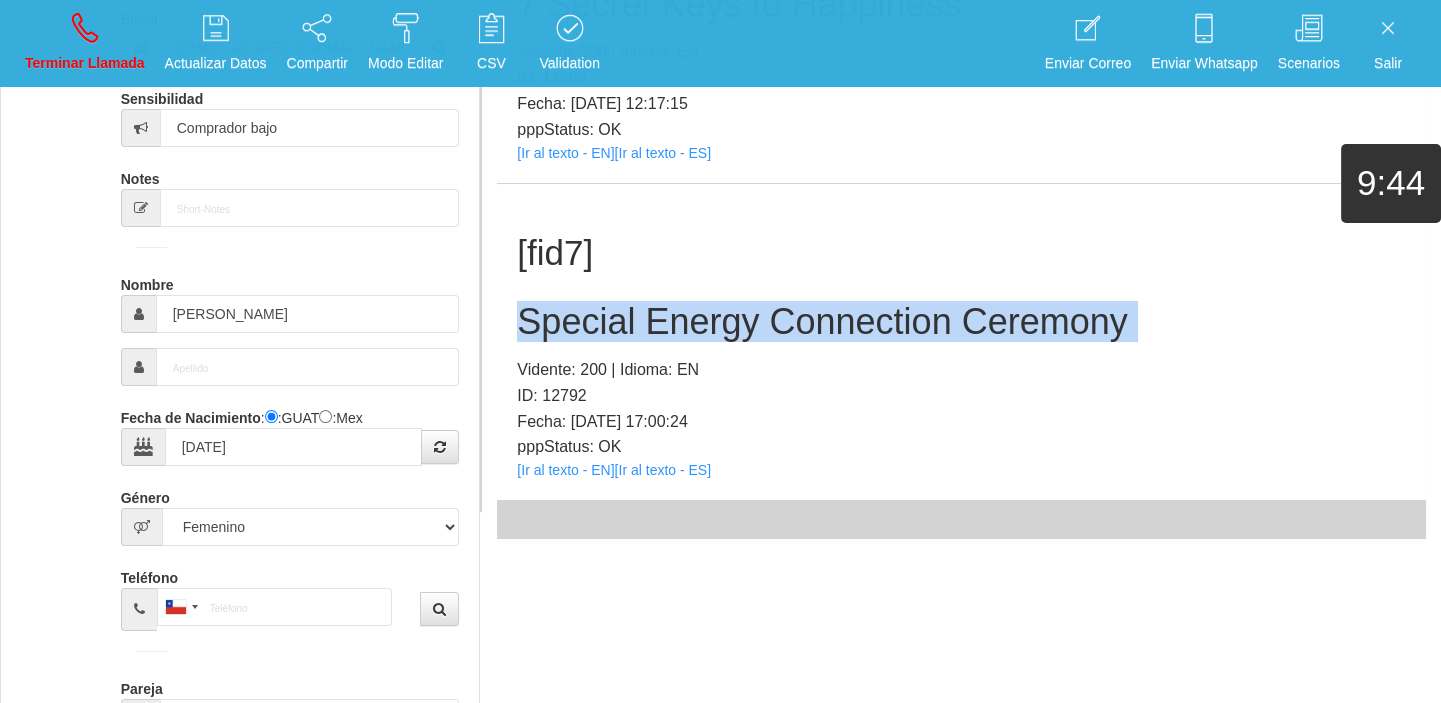 click on "[fid7] Special Energy Connection Ceremony  Vidente: 200 | Idioma: EN ID: 12792 Fecha: [DATE] 17:00:24 pppStatus: OK [Ir al texto - EN] [Ir al texto - ES]" at bounding box center (961, 342) 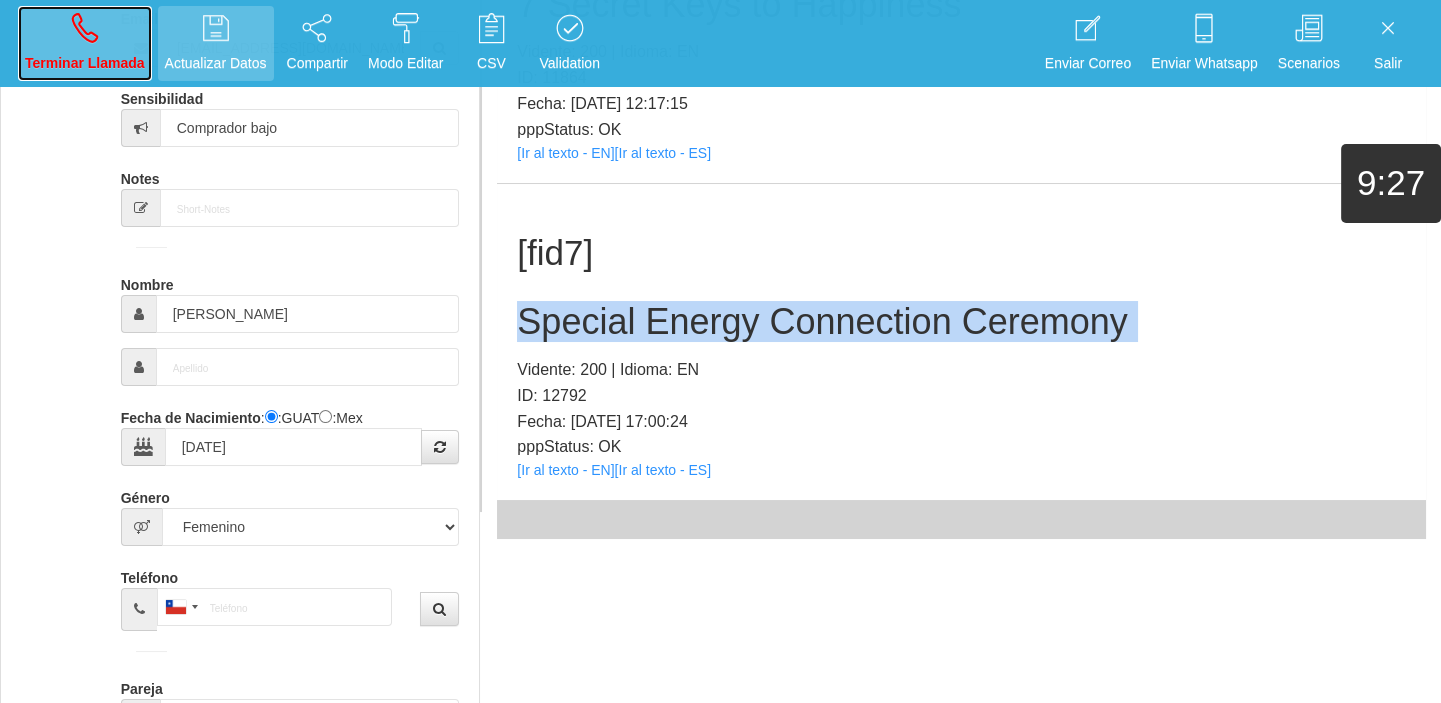 drag, startPoint x: 131, startPoint y: 40, endPoint x: 153, endPoint y: 52, distance: 25.059929 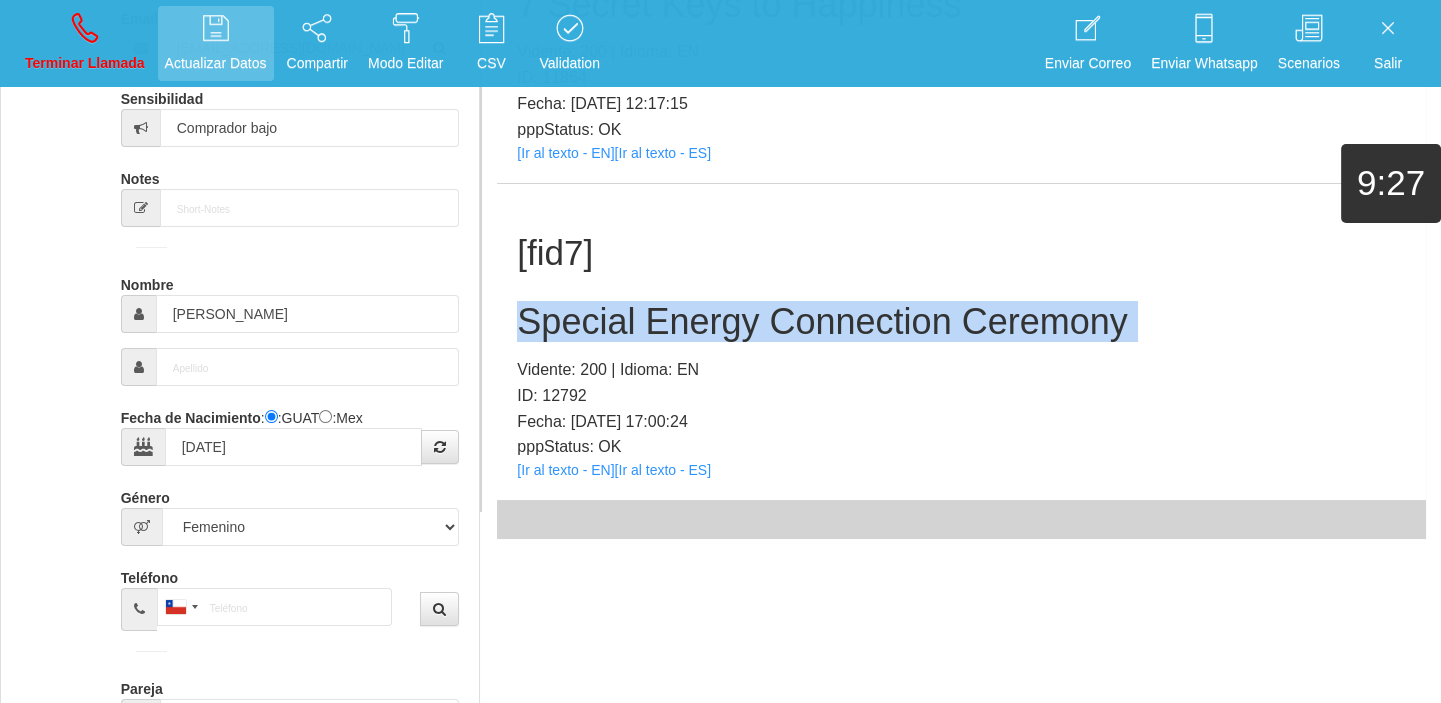 type 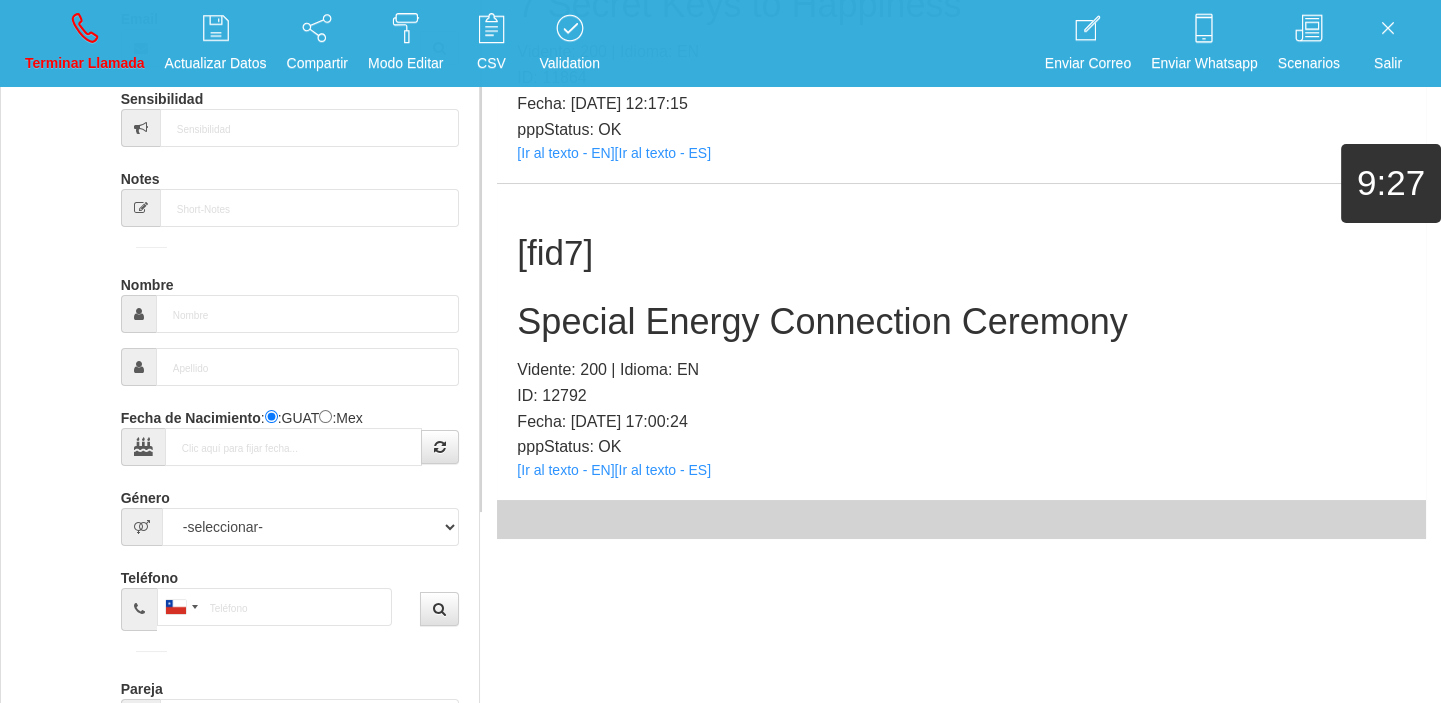 scroll, scrollTop: 0, scrollLeft: 0, axis: both 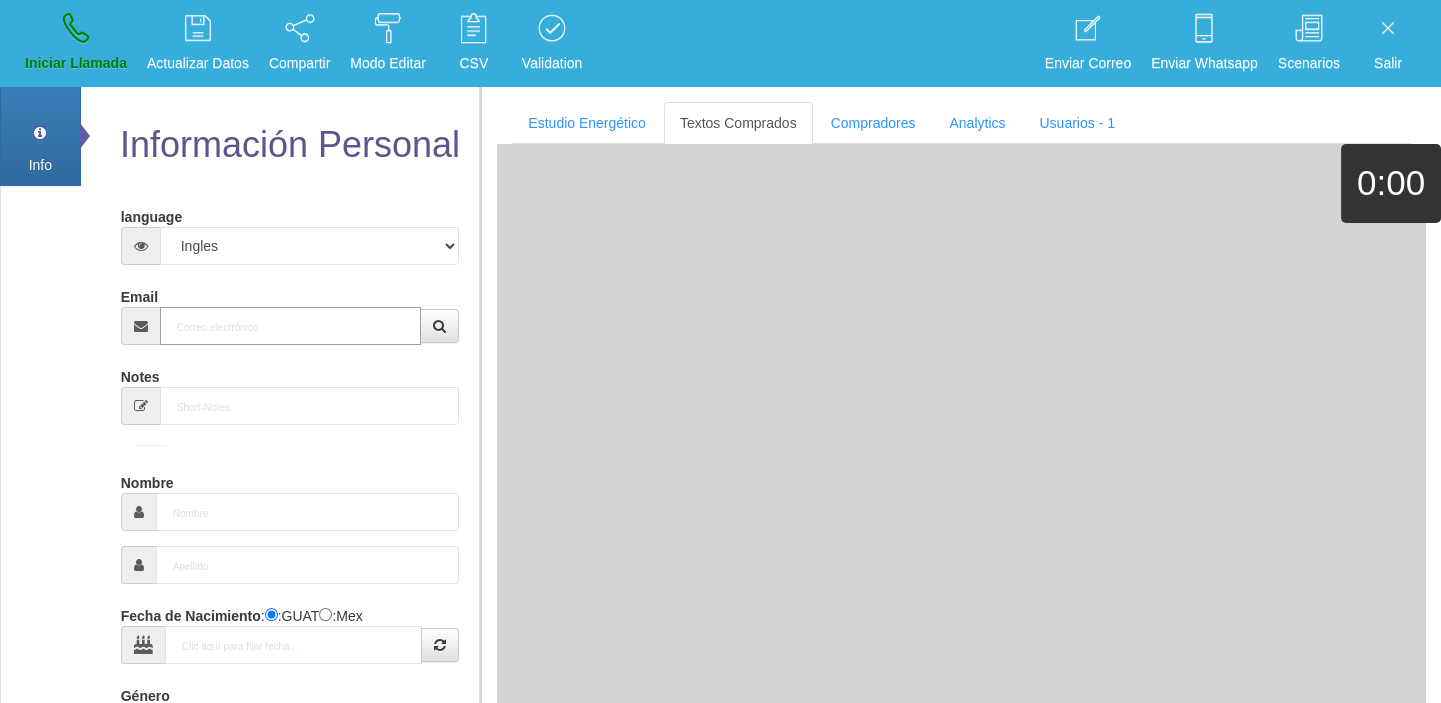 drag, startPoint x: 280, startPoint y: 324, endPoint x: 263, endPoint y: 322, distance: 17.117243 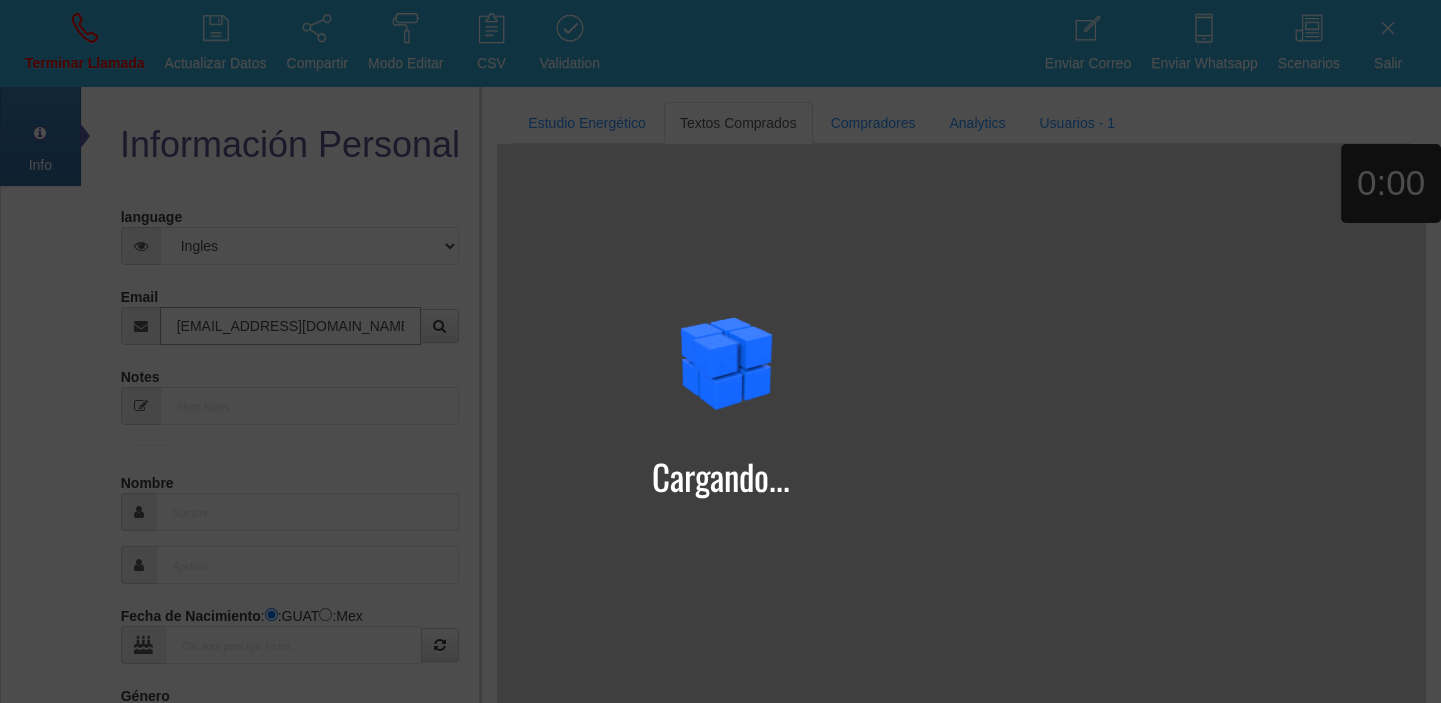 type on "[EMAIL_ADDRESS][DOMAIN_NAME]" 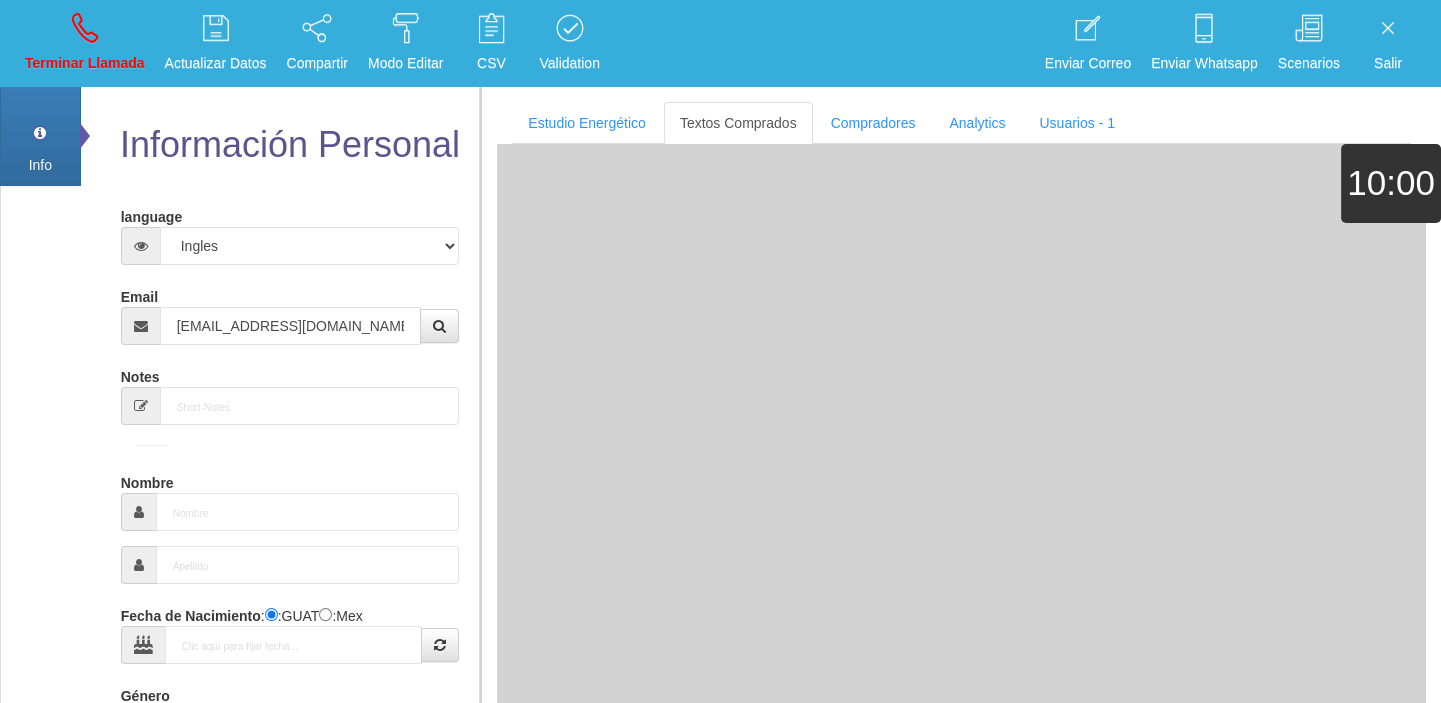 type on "[DATE]" 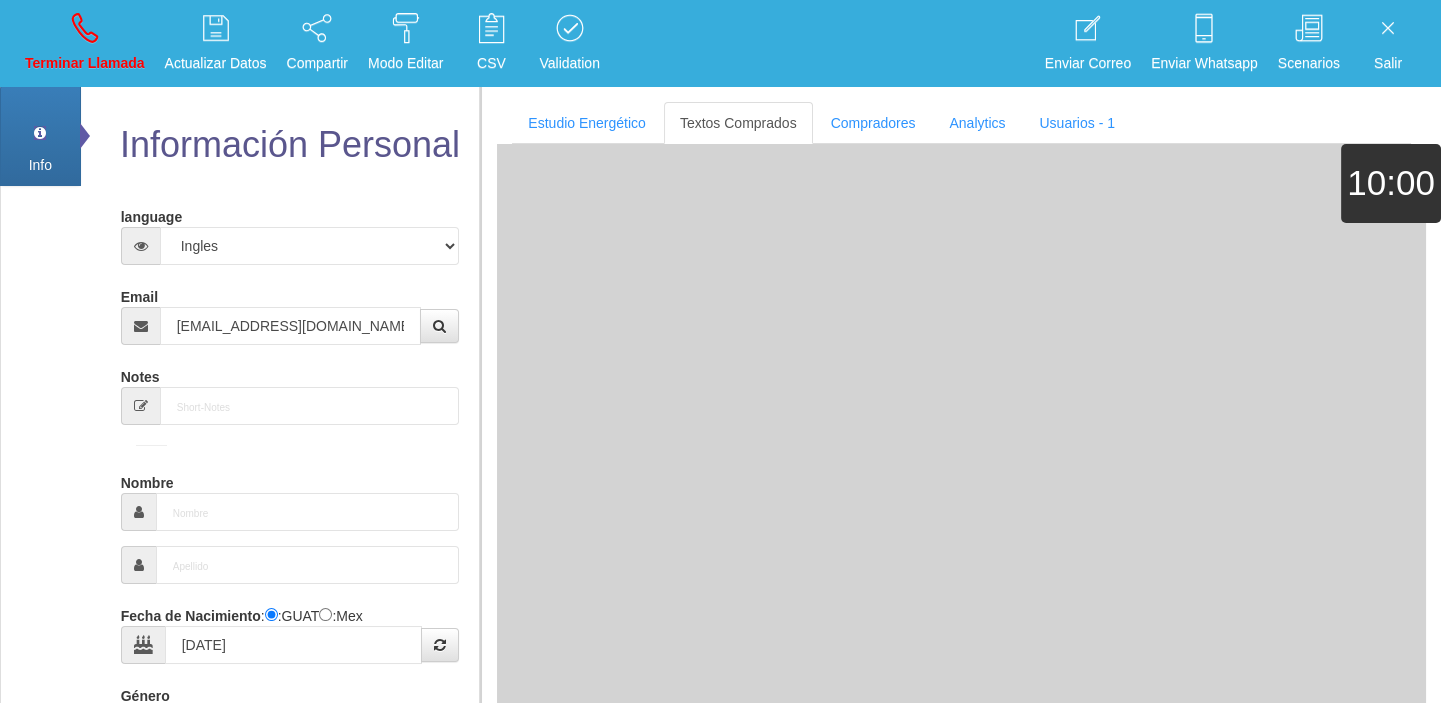 type on "Comprador bajo" 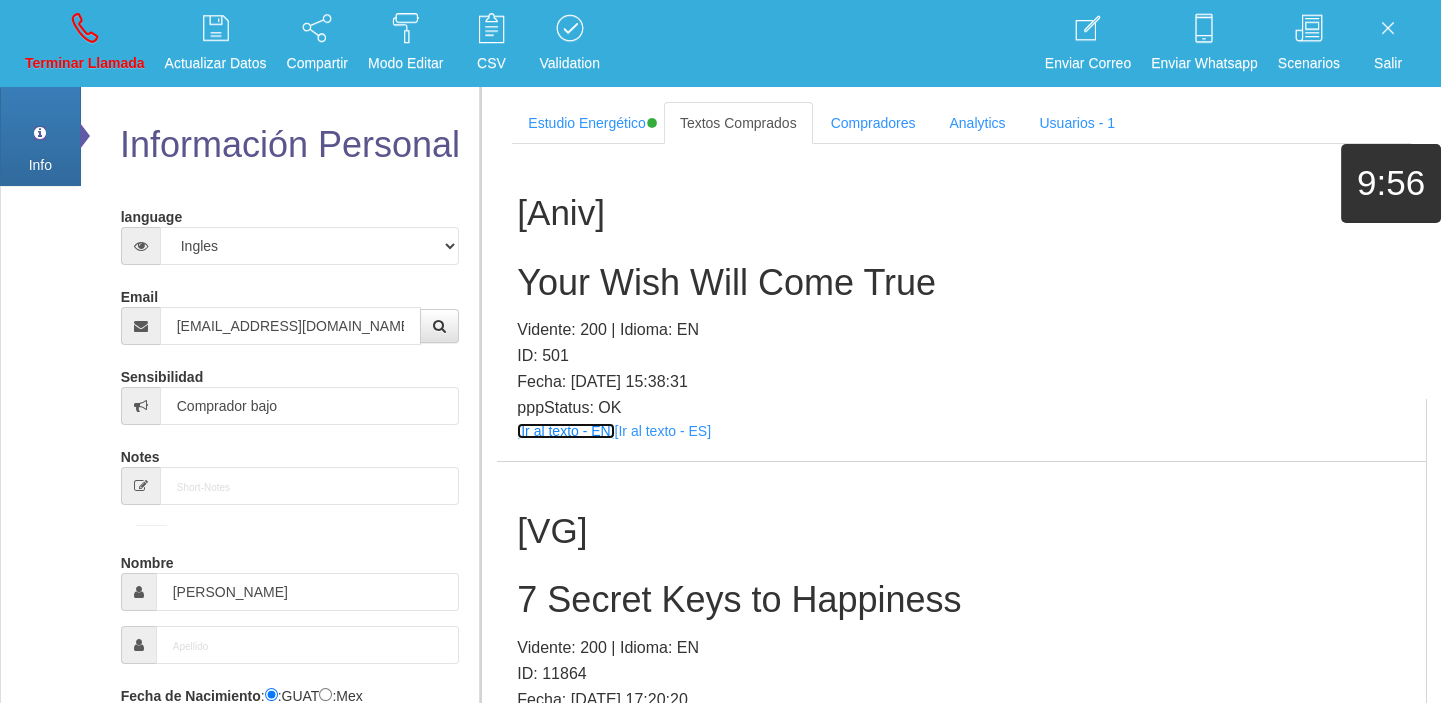 click on "[Ir al texto - EN]" at bounding box center [565, 431] 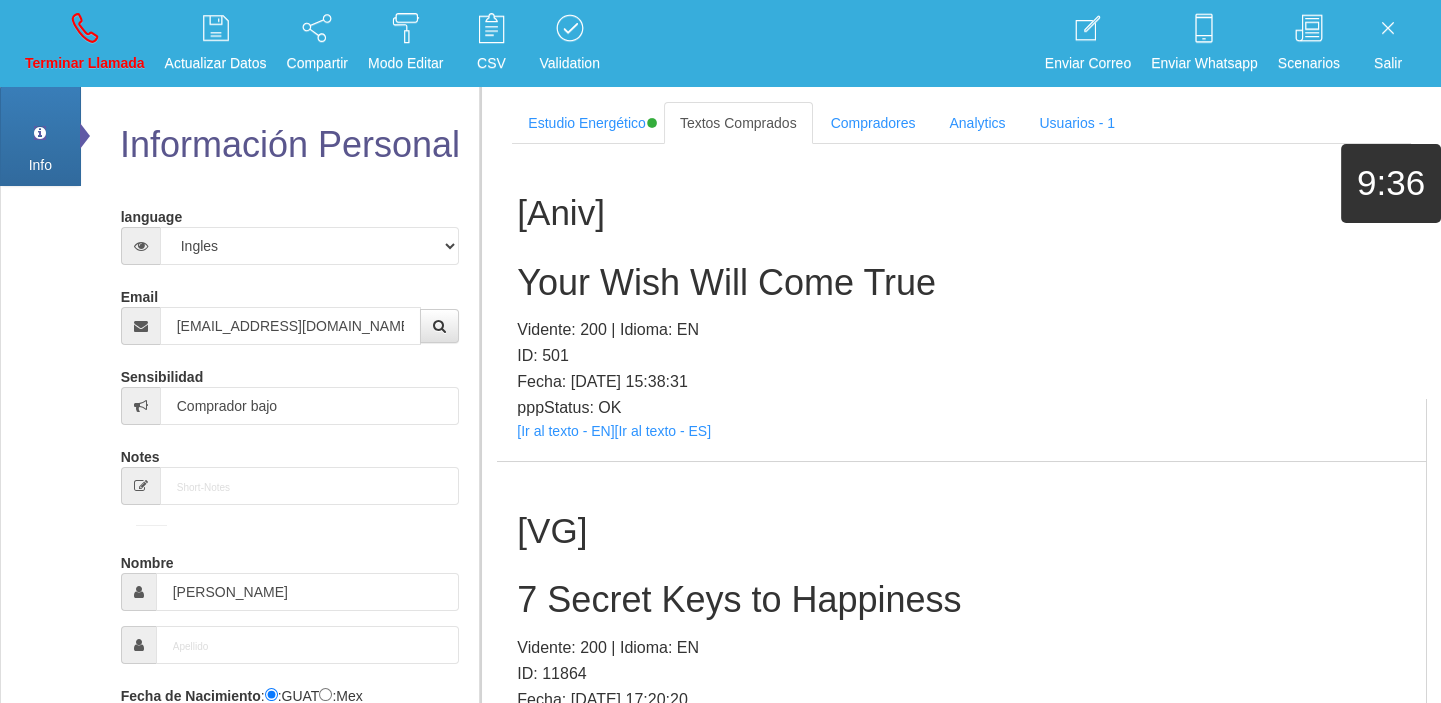 click on "Your Wish Will Come True" at bounding box center (961, 283) 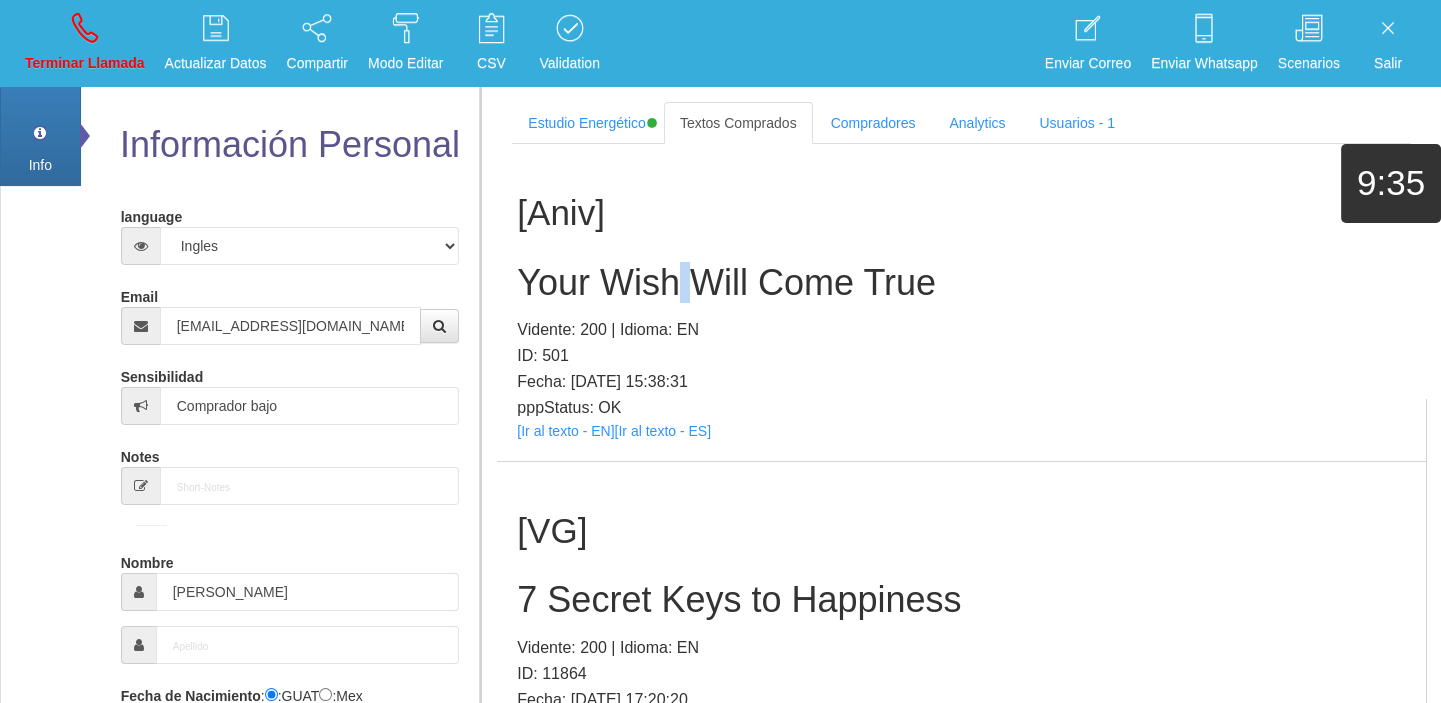 click on "Your Wish Will Come True" at bounding box center (961, 283) 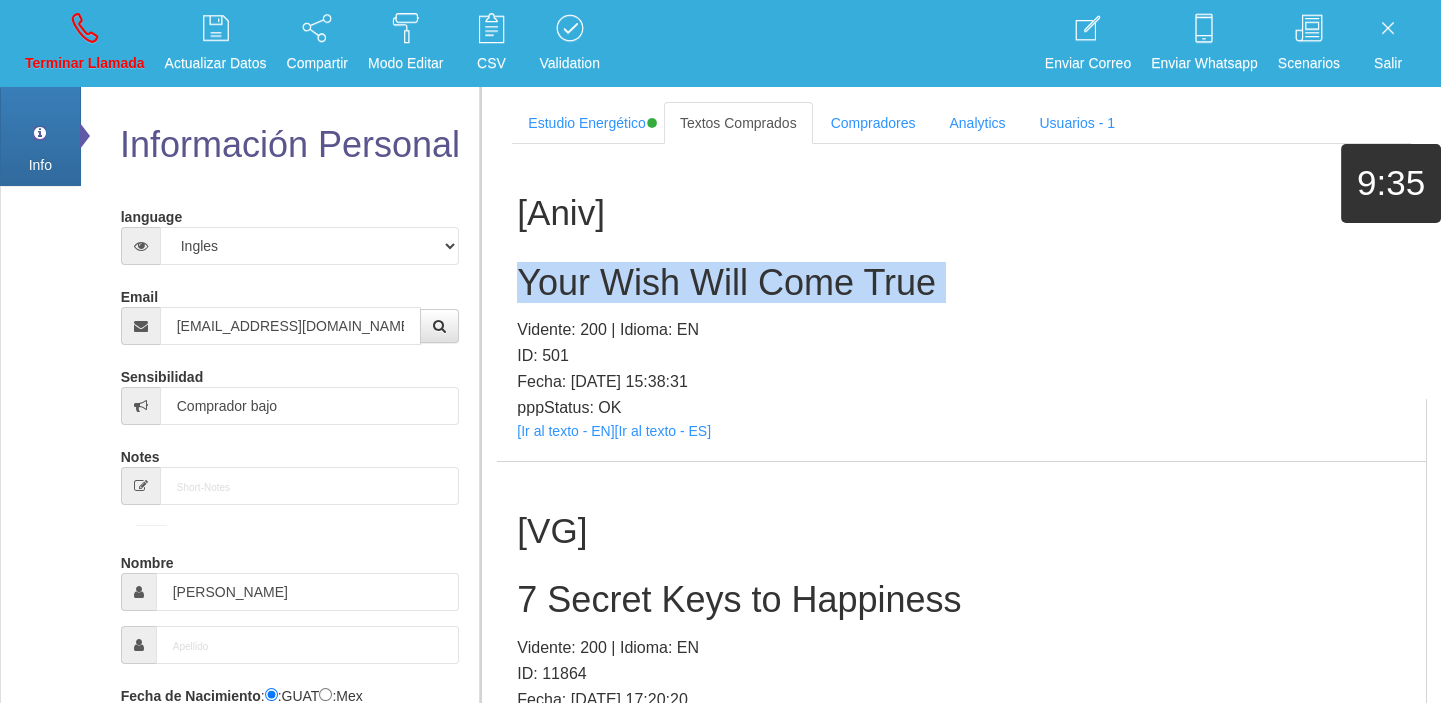 click on "Your Wish Will Come True" at bounding box center [961, 283] 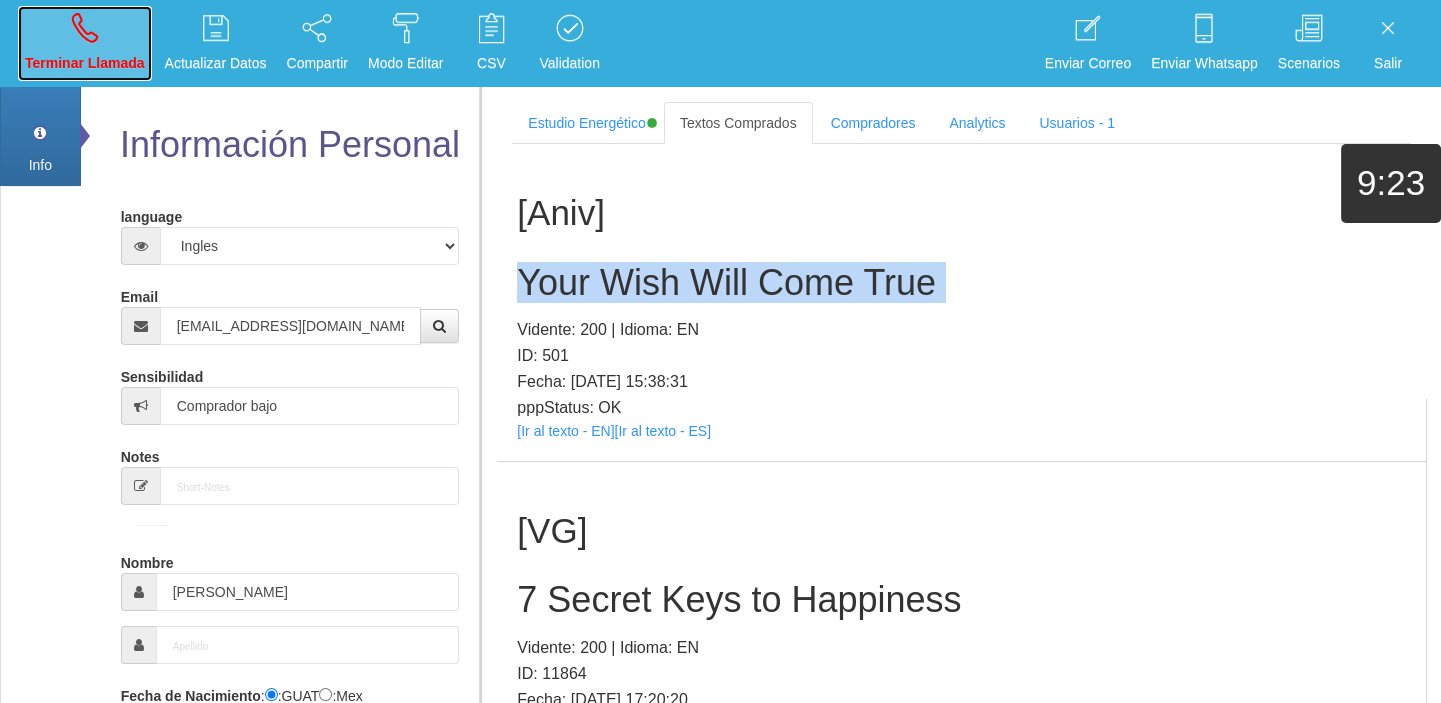 click at bounding box center (85, 28) 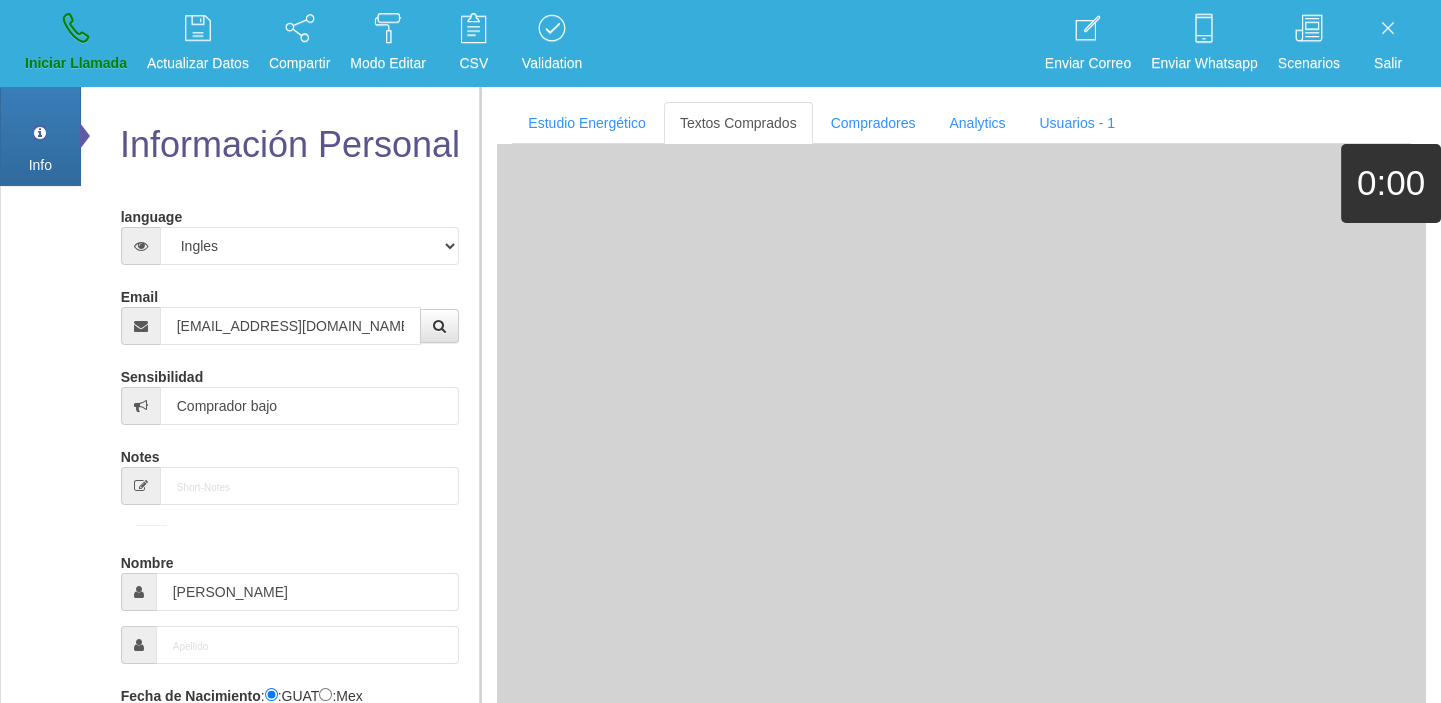 type 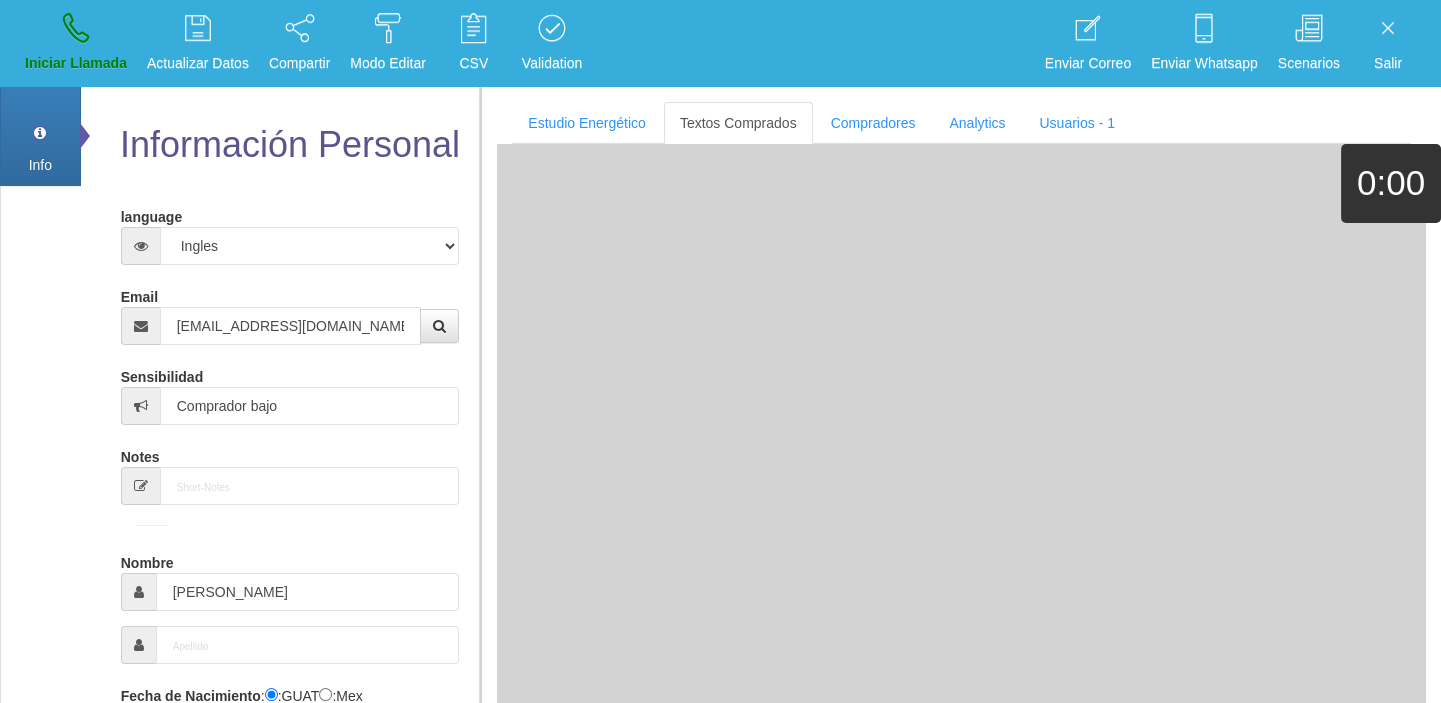 type 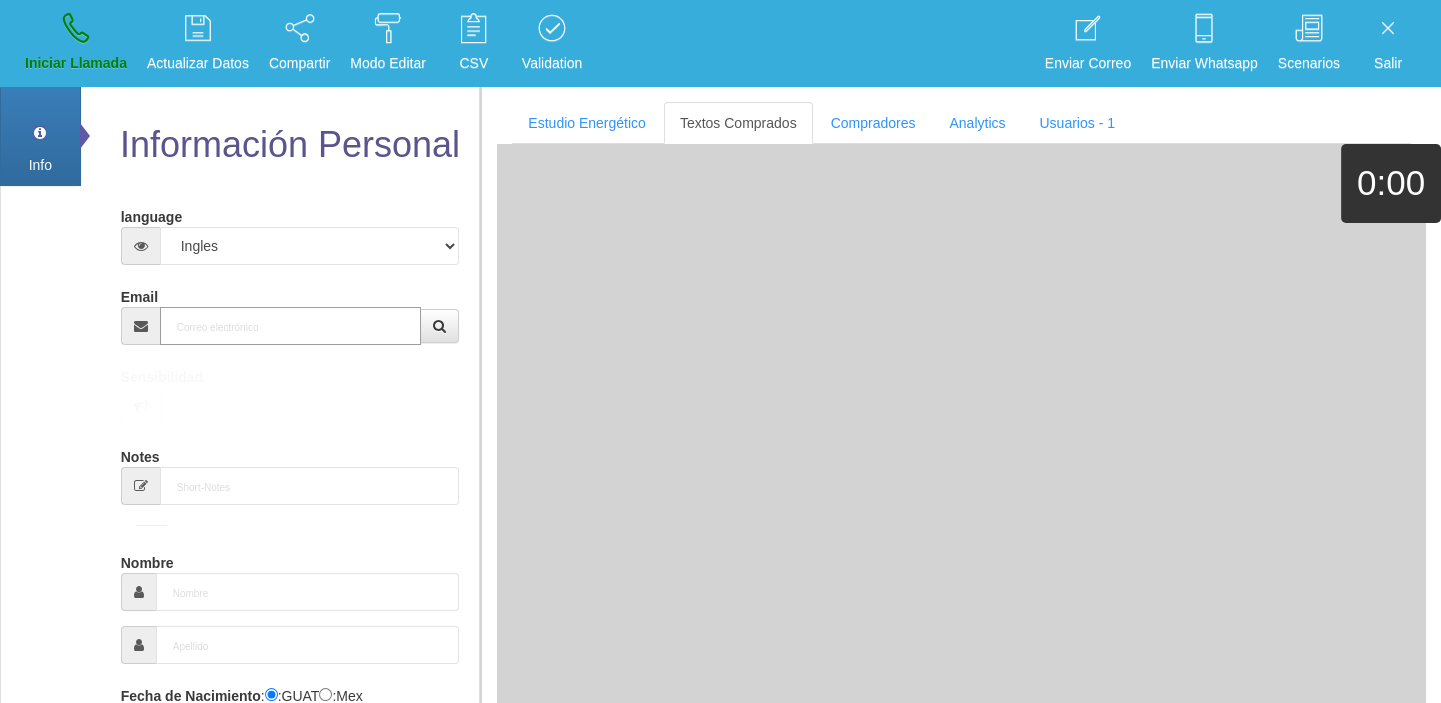 click on "Email" at bounding box center [291, 326] 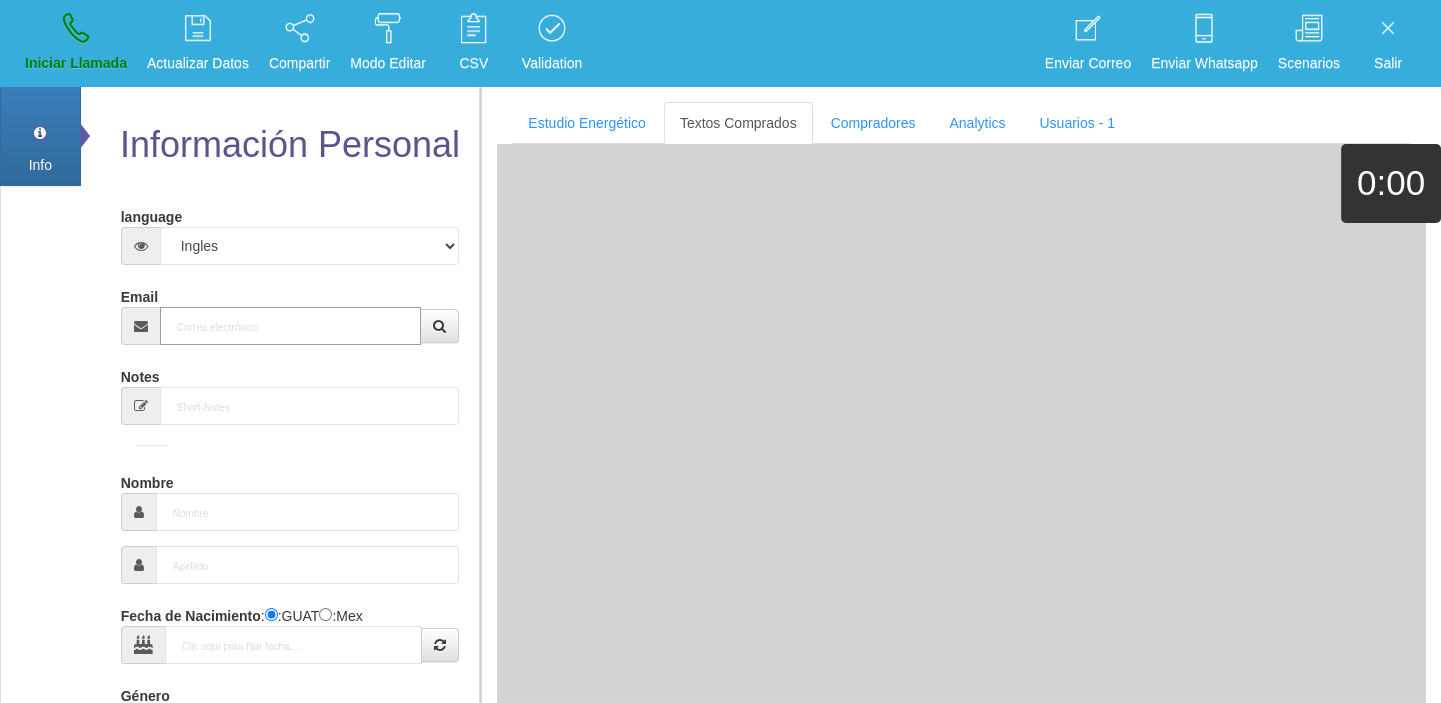 paste on "[EMAIL_ADDRESS][DOMAIN_NAME]" 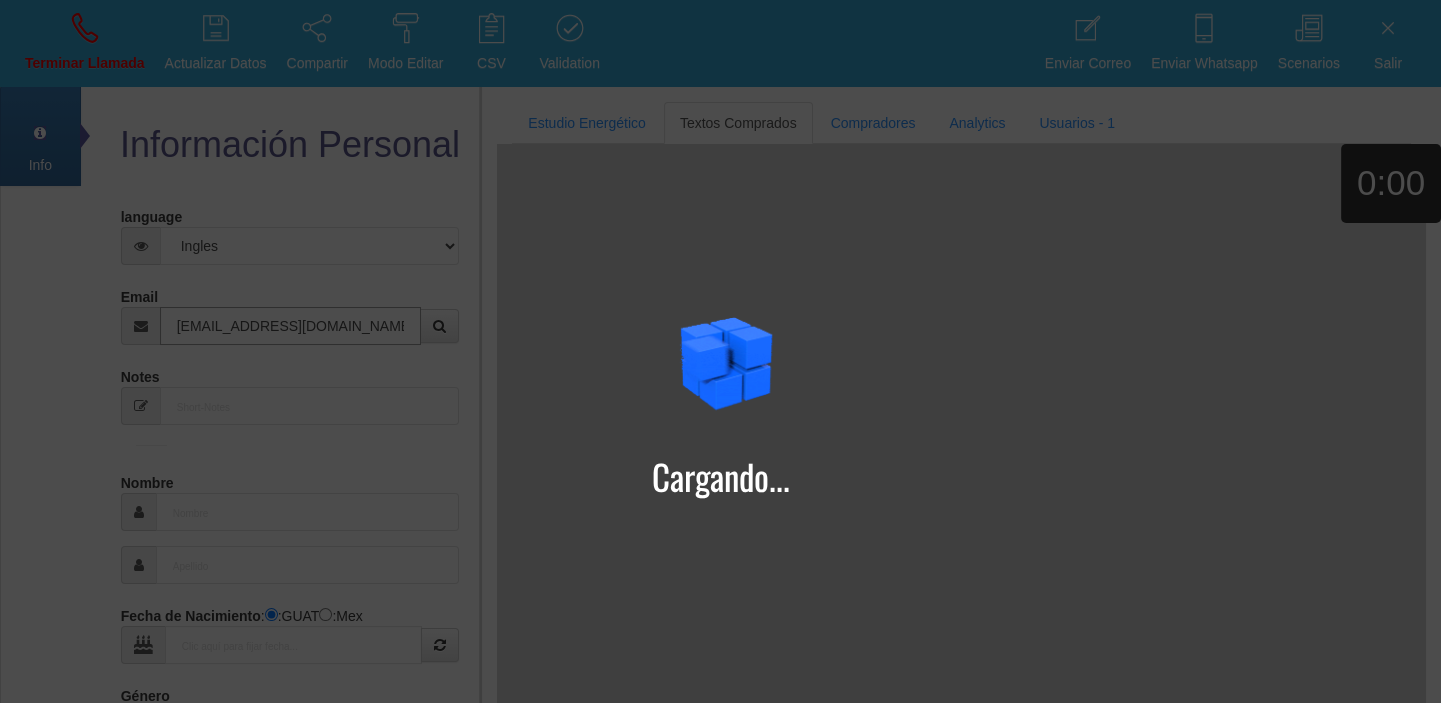 type on "[EMAIL_ADDRESS][DOMAIN_NAME]" 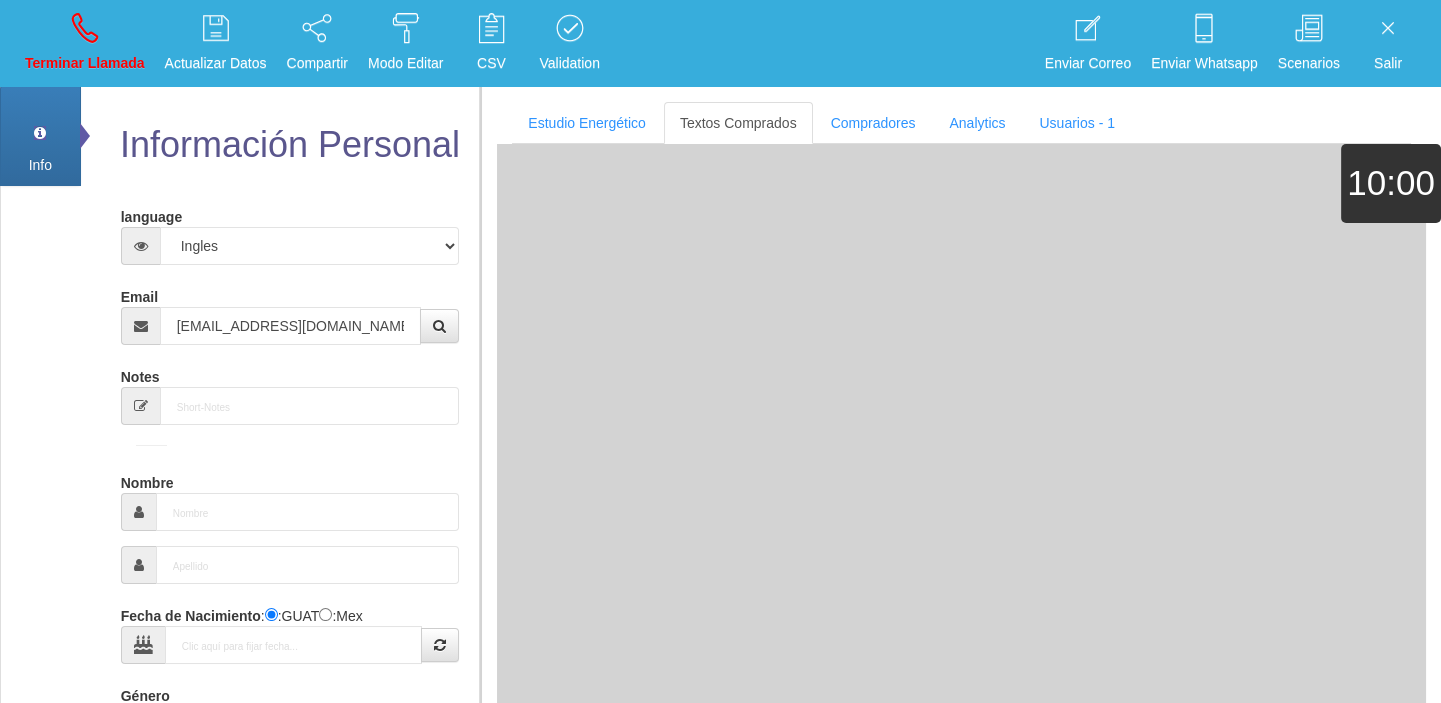 type on "[DATE]" 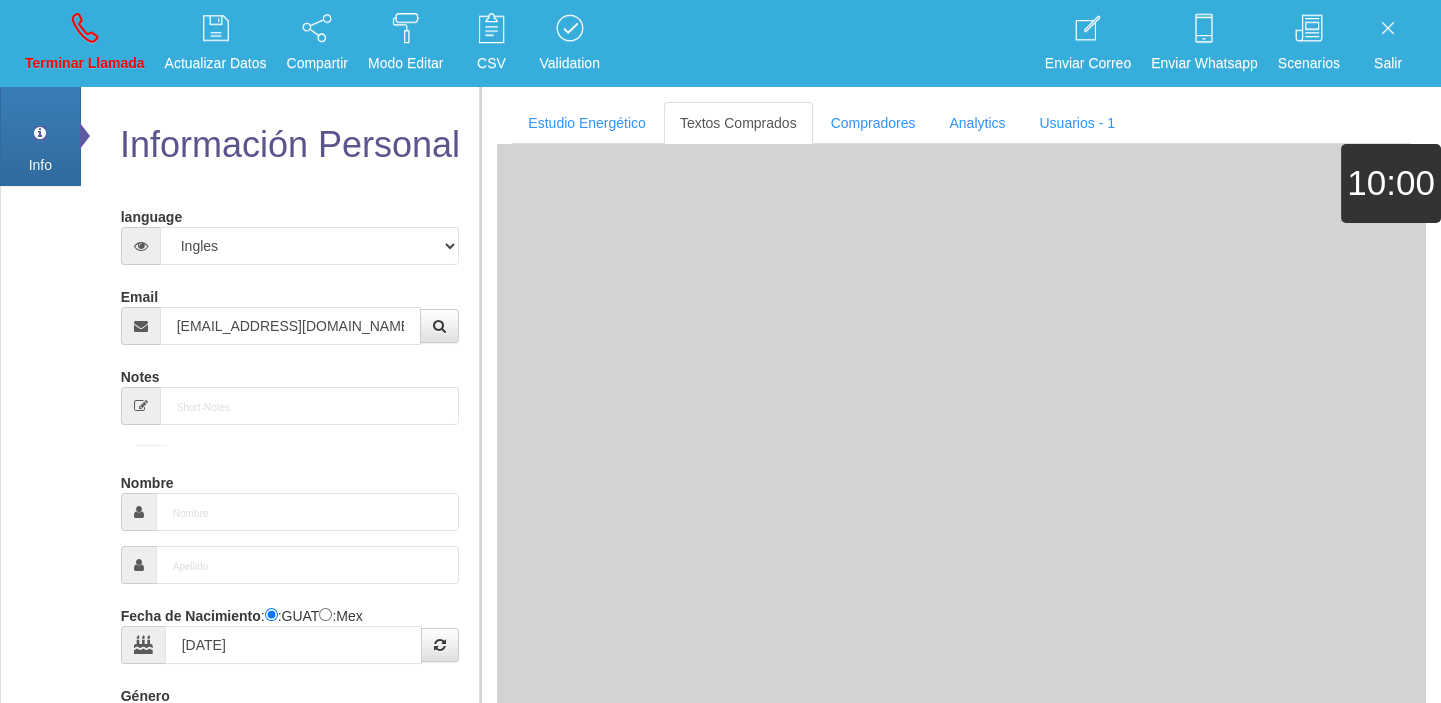 type on "Comprador simple" 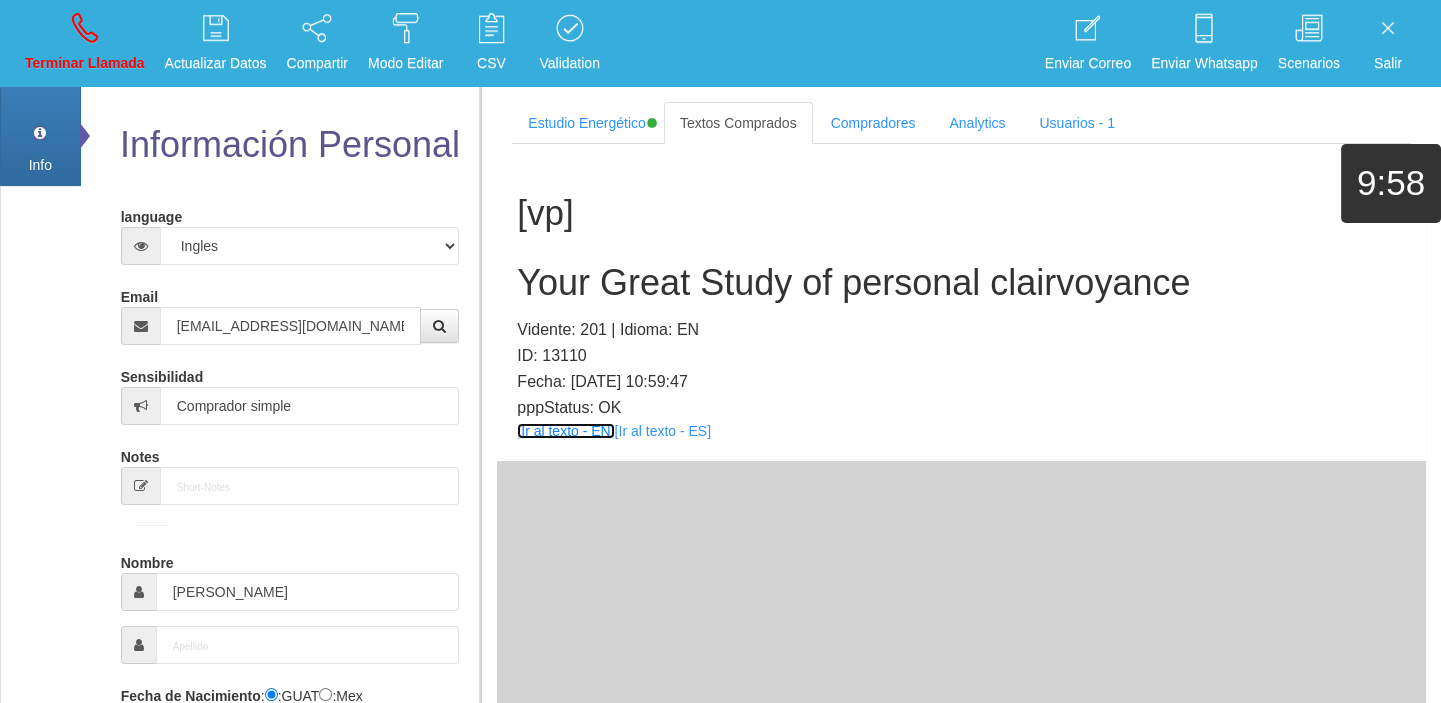 click on "[Ir al texto - EN]" at bounding box center [565, 431] 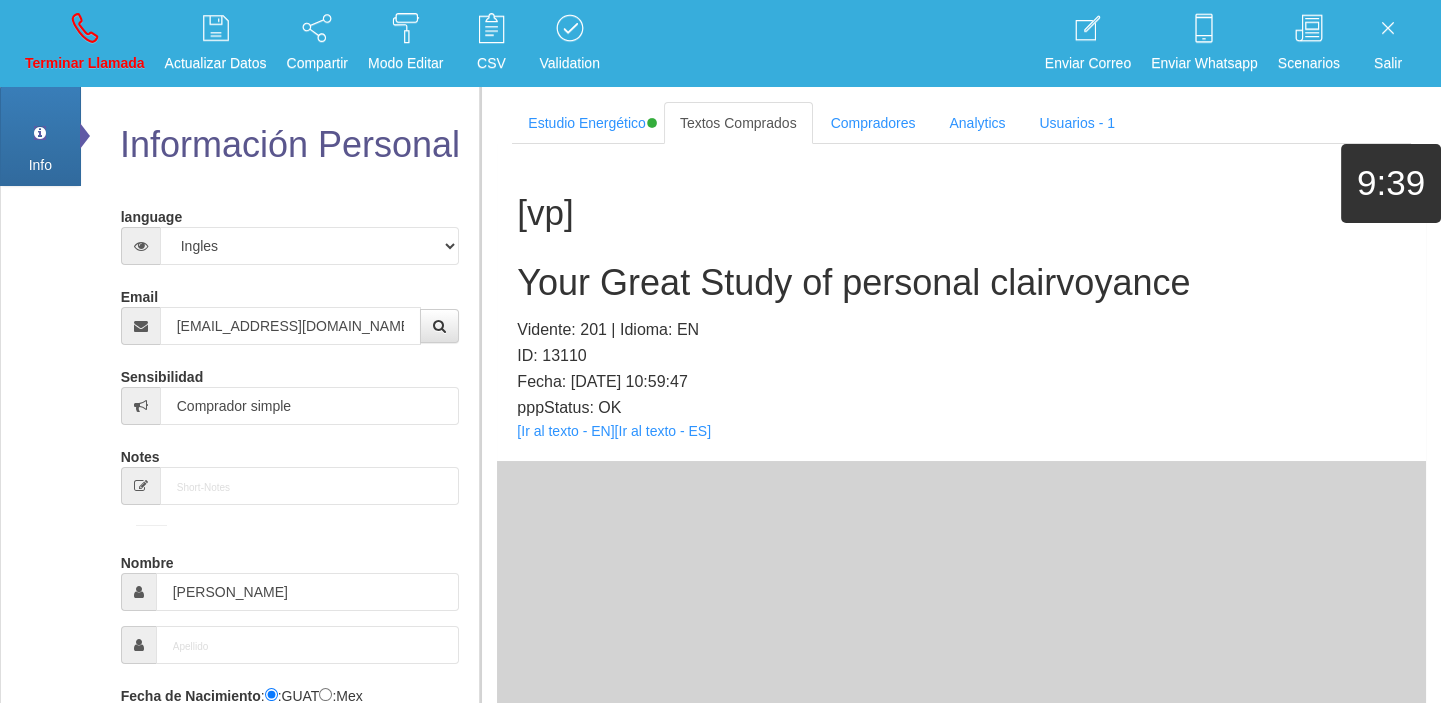 click on "Your Great Study of personal clairvoyance" at bounding box center [961, 283] 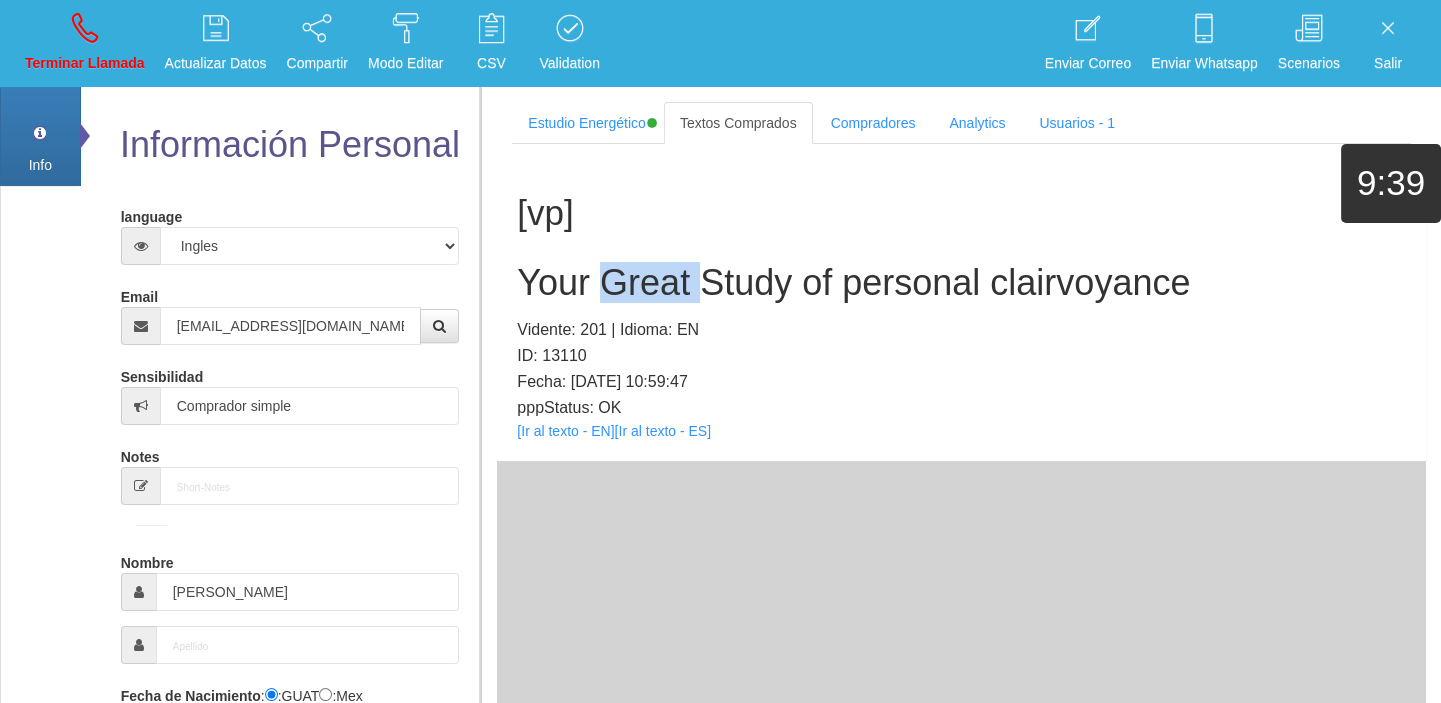 click on "Your Great Study of personal clairvoyance" at bounding box center [961, 283] 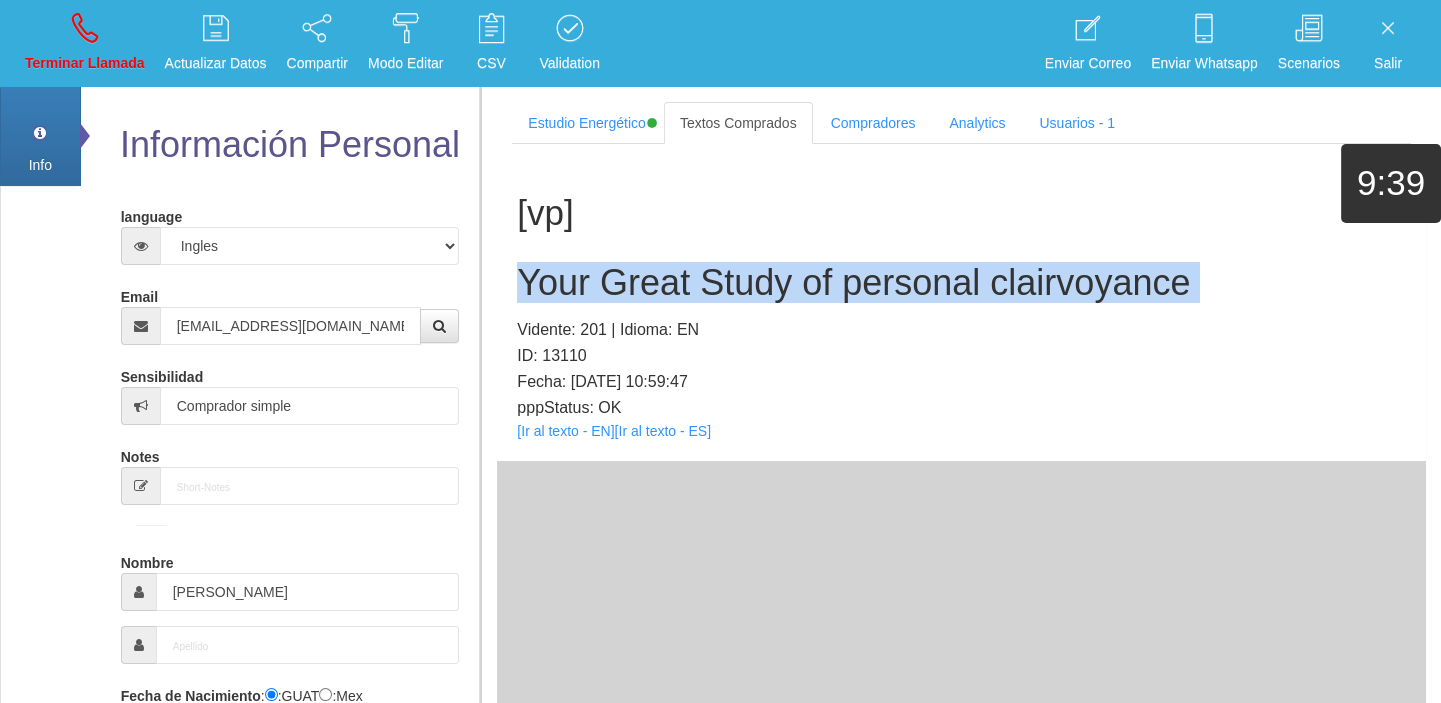 click on "Your Great Study of personal clairvoyance" at bounding box center [961, 283] 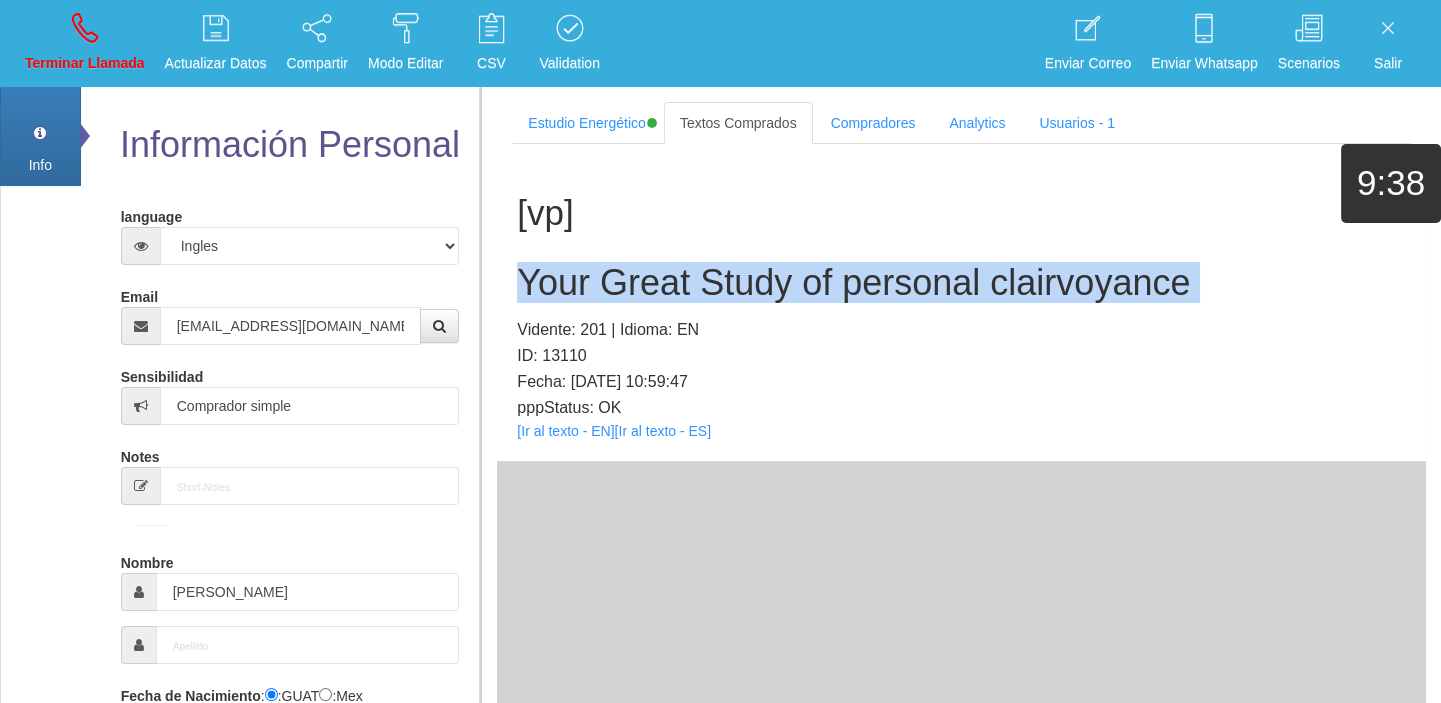 copy on "Your Great Study of personal clairvoyance" 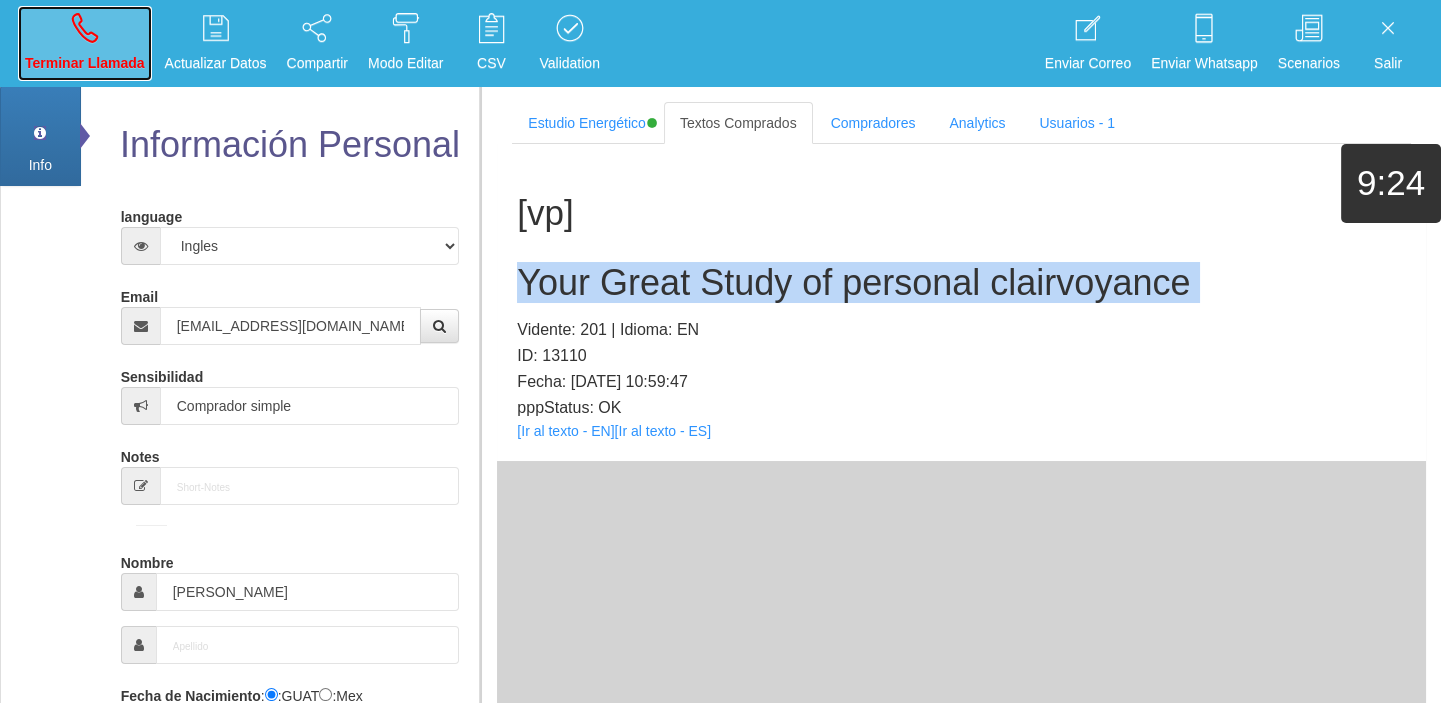 click on "Terminar Llamada" at bounding box center (85, 63) 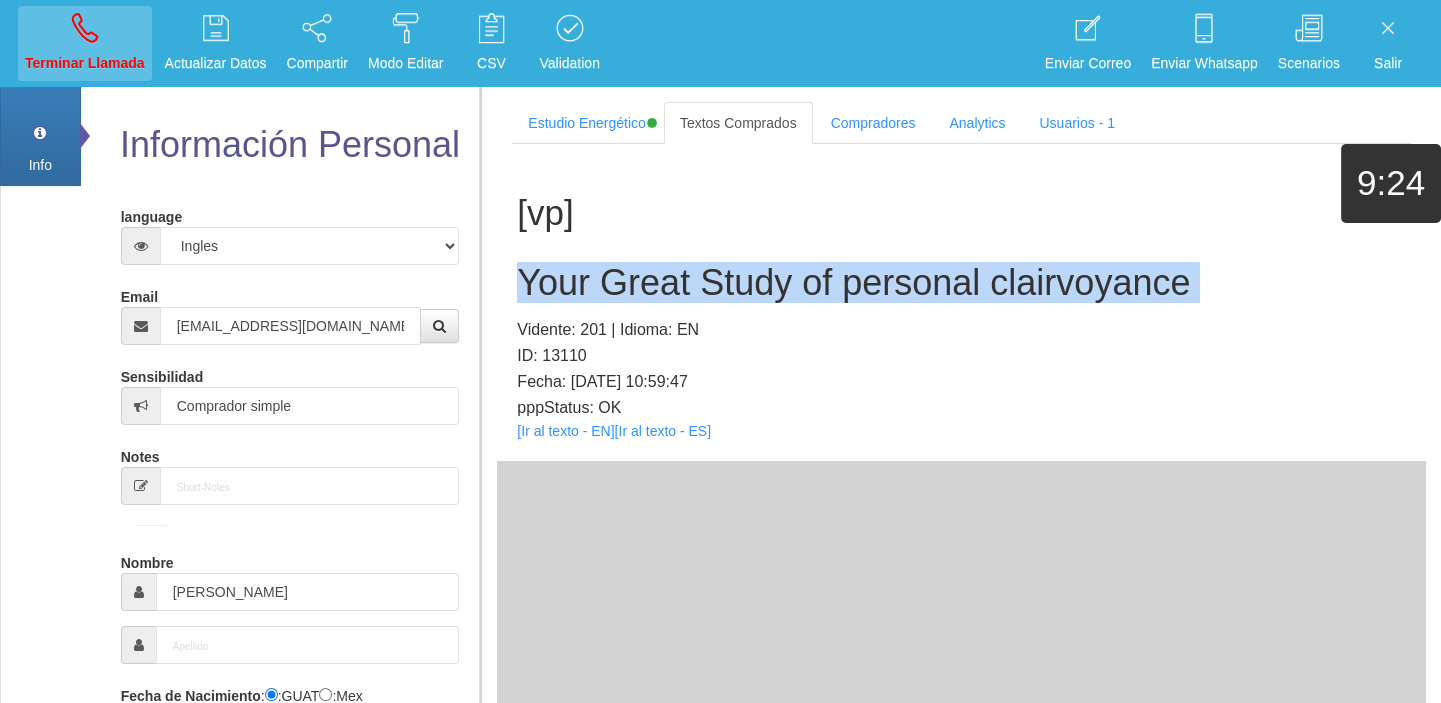 type 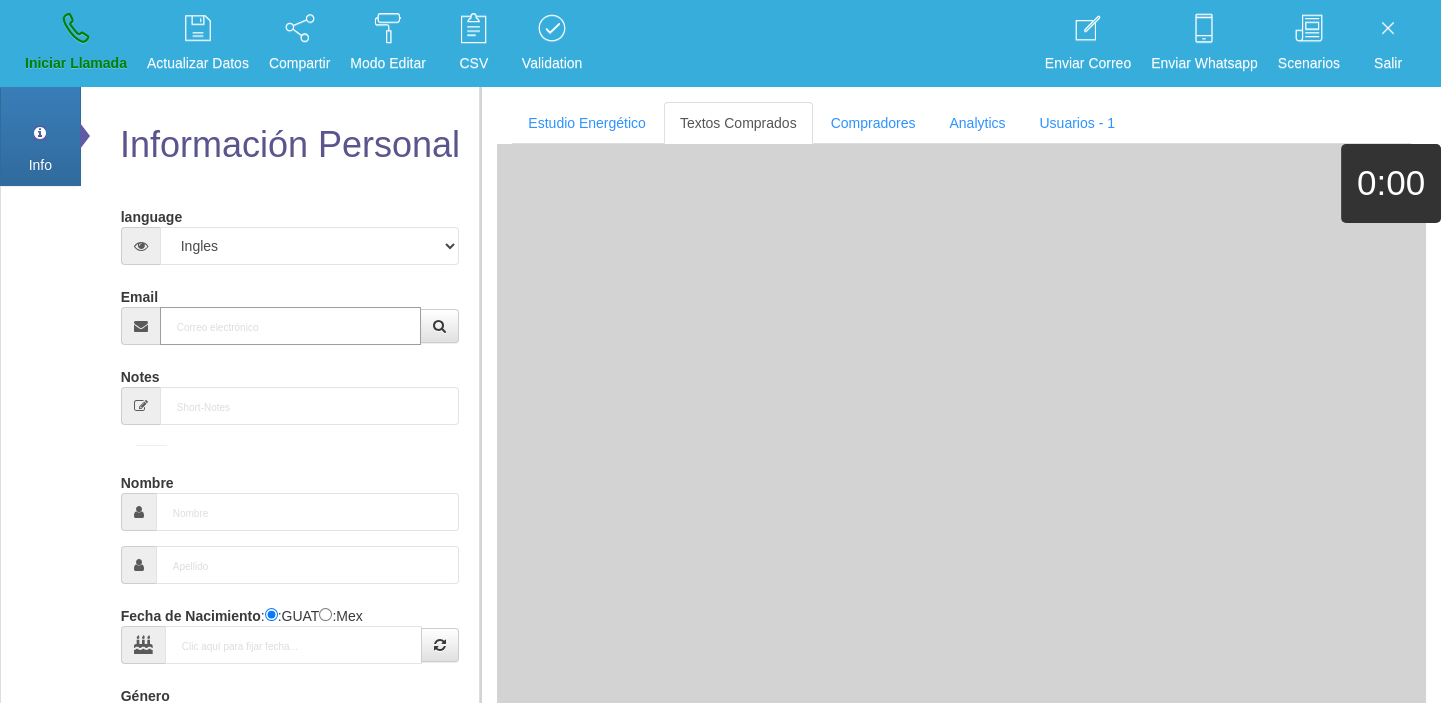 click on "Email" at bounding box center (291, 326) 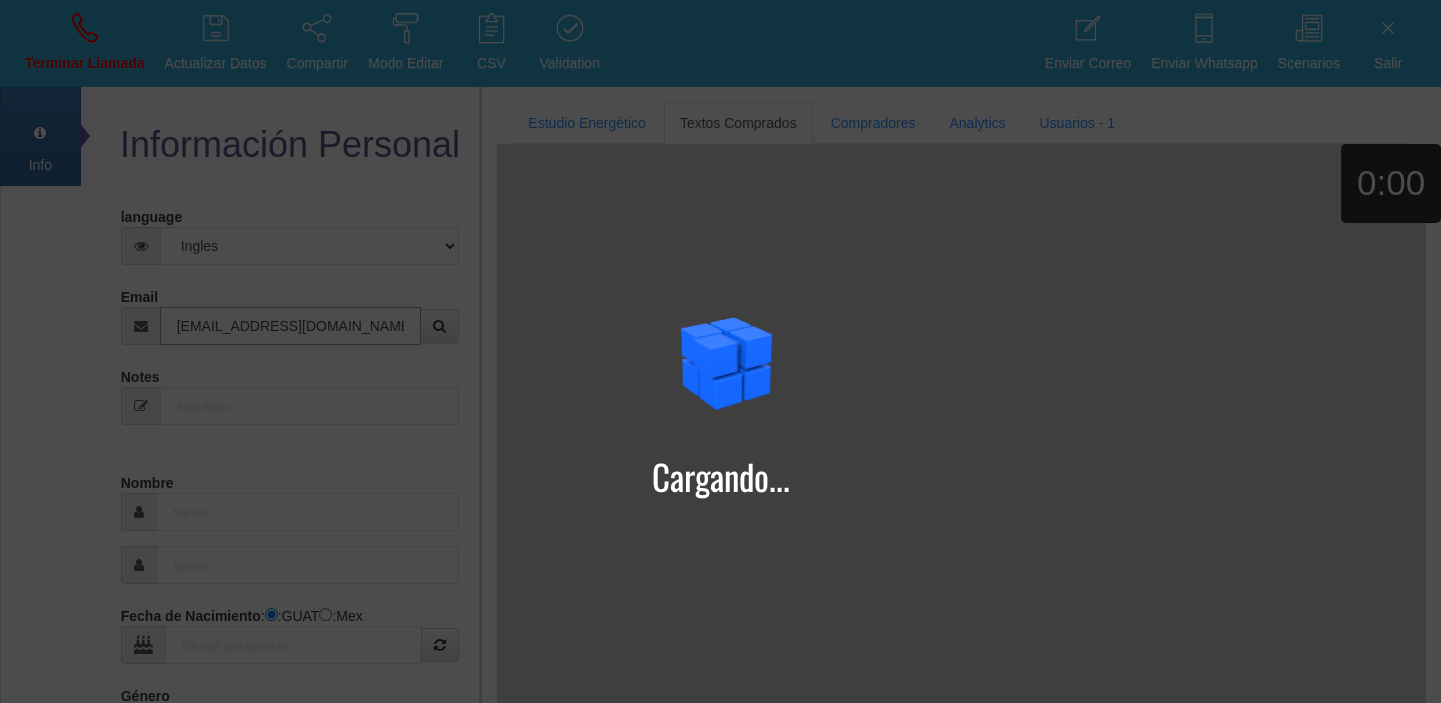 type on "[EMAIL_ADDRESS][DOMAIN_NAME]" 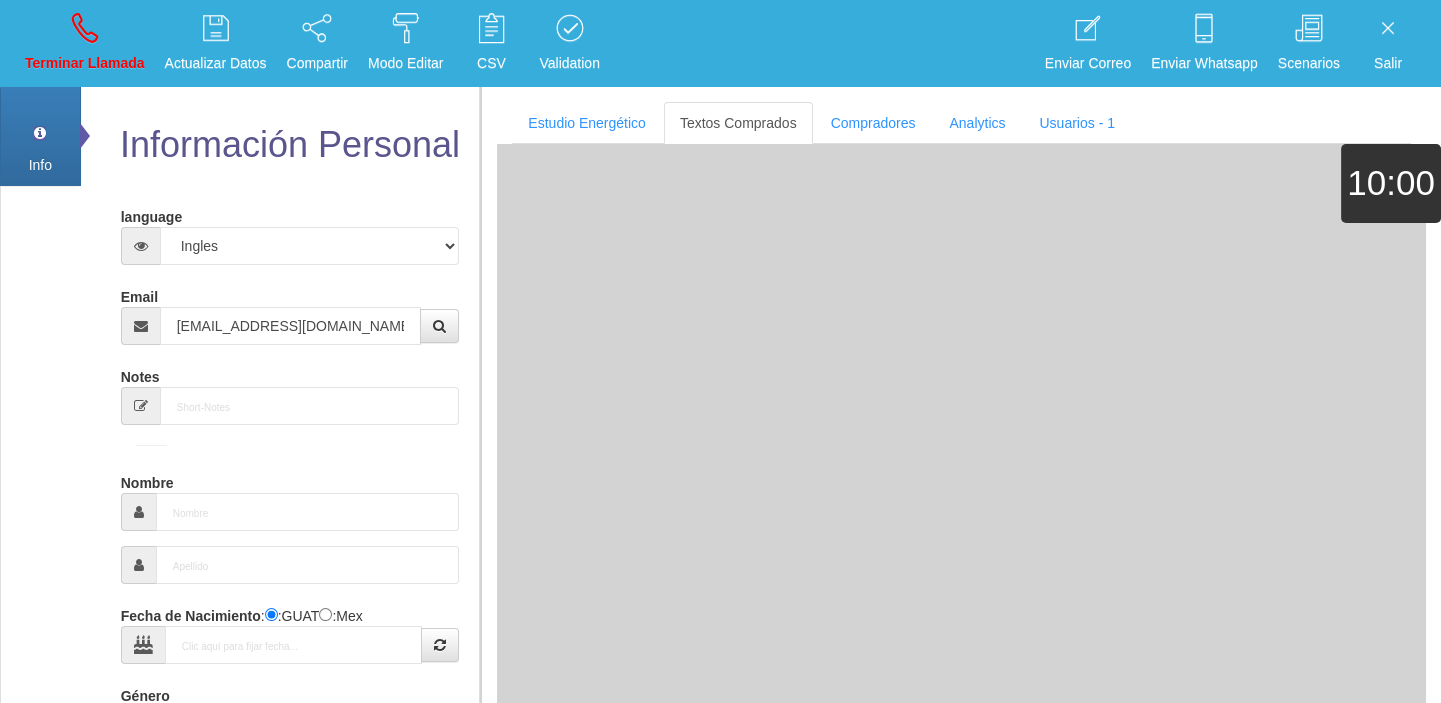 type on "[DATE]" 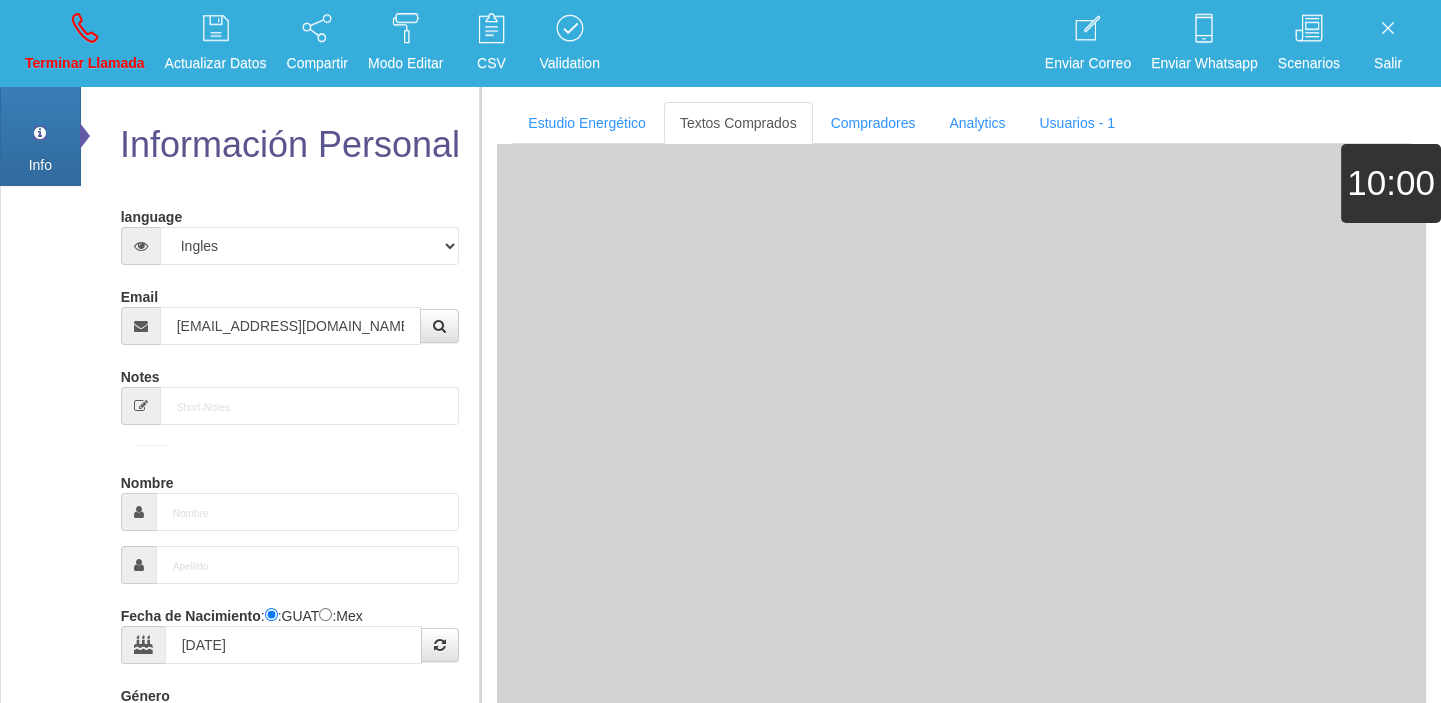 type on "Comprador bajo" 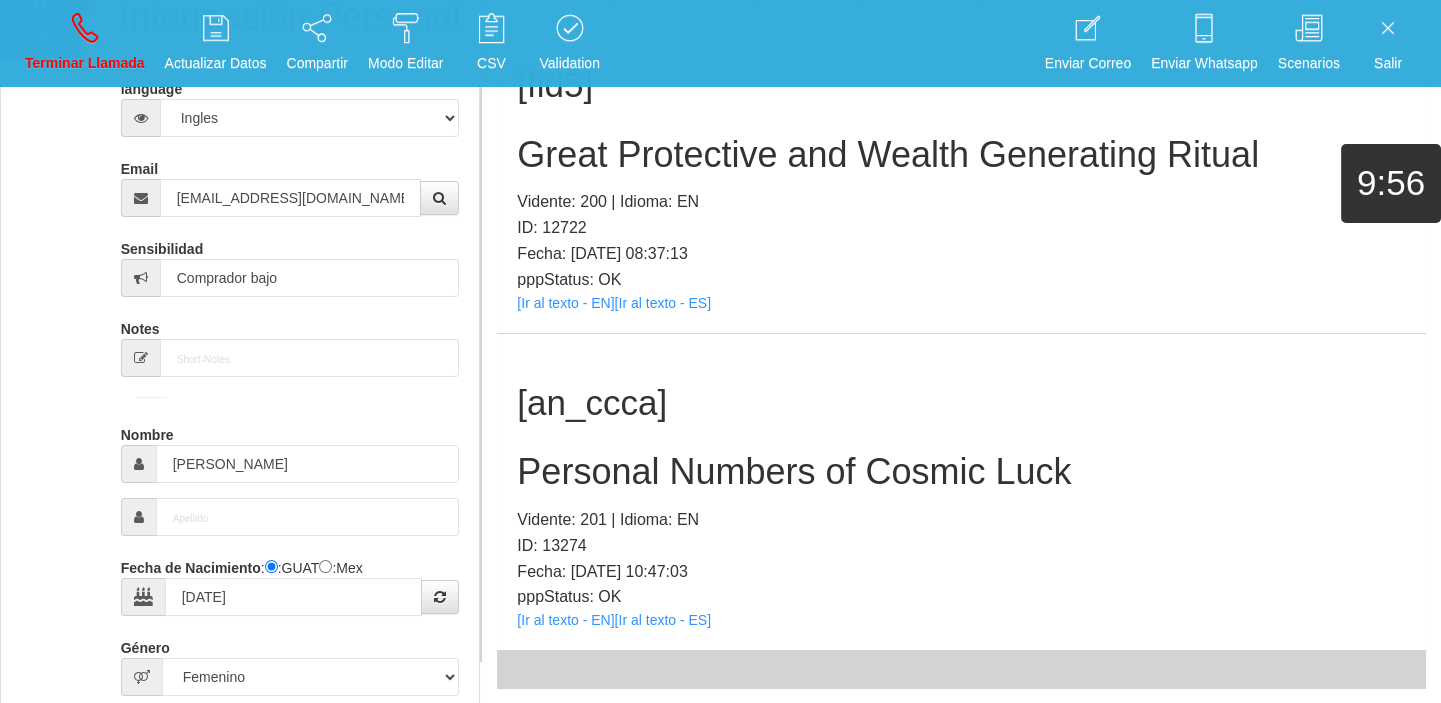scroll, scrollTop: 278, scrollLeft: 0, axis: vertical 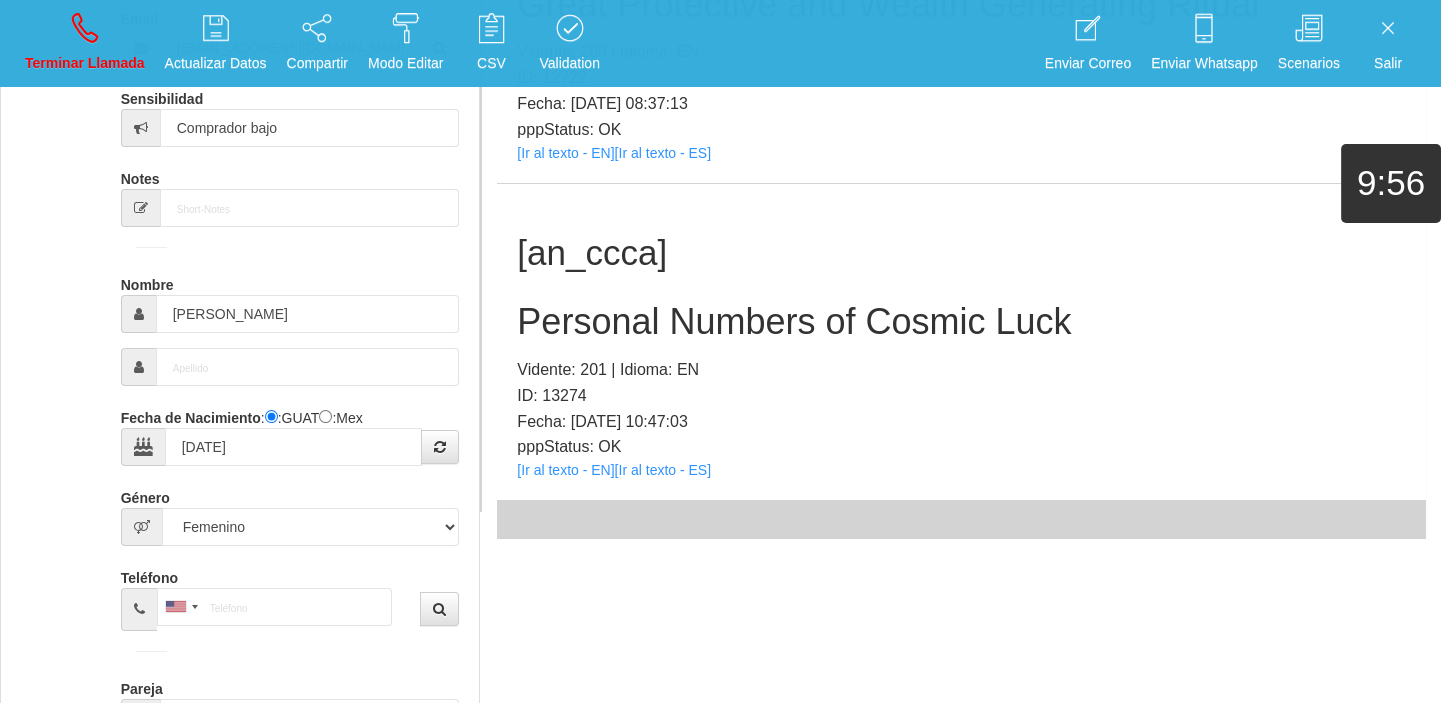 click on "[an_ccca] Personal Numbers of Cosmic Luck Vidente: 201 | Idioma: EN ID: 13274 Fecha: [DATE] 10:47:03 pppStatus: OK [Ir al texto - EN] [Ir al texto - ES]" at bounding box center [961, 342] 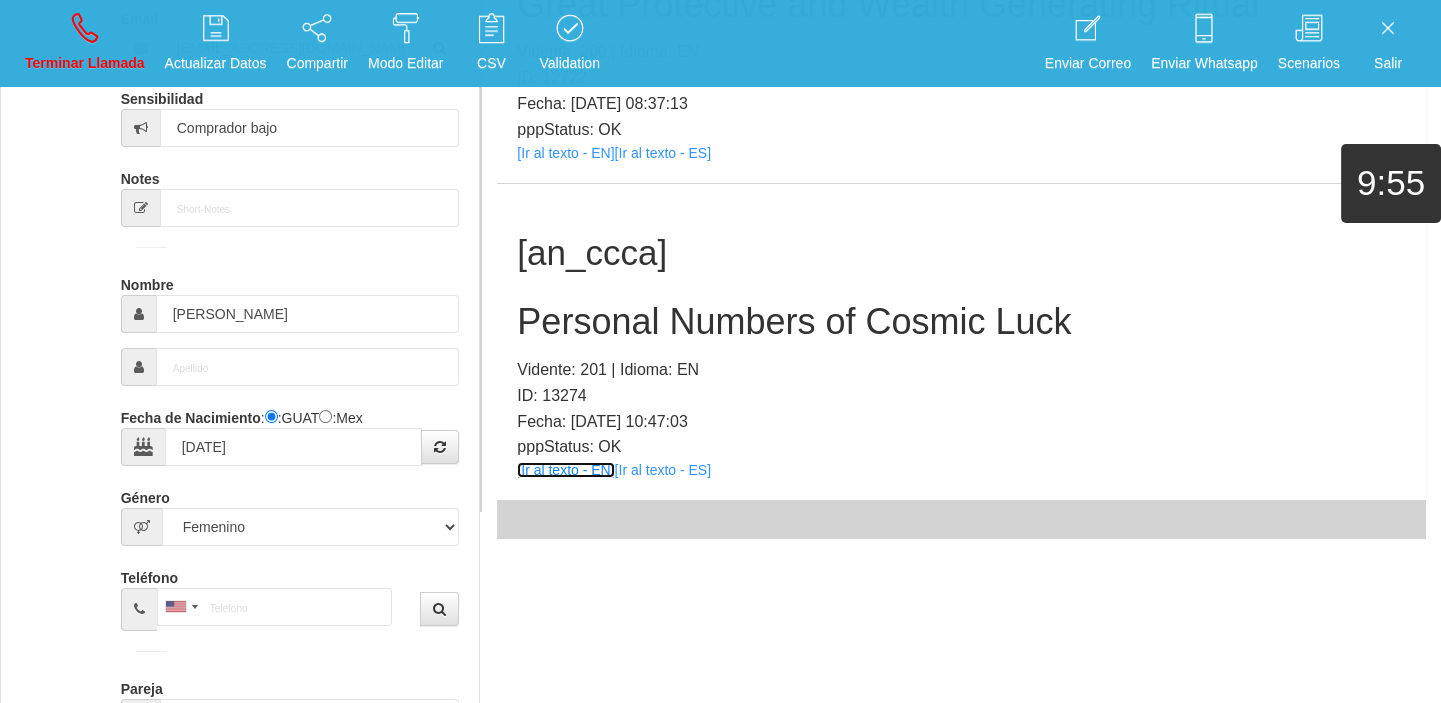 click on "[Ir al texto - EN]" at bounding box center [565, 470] 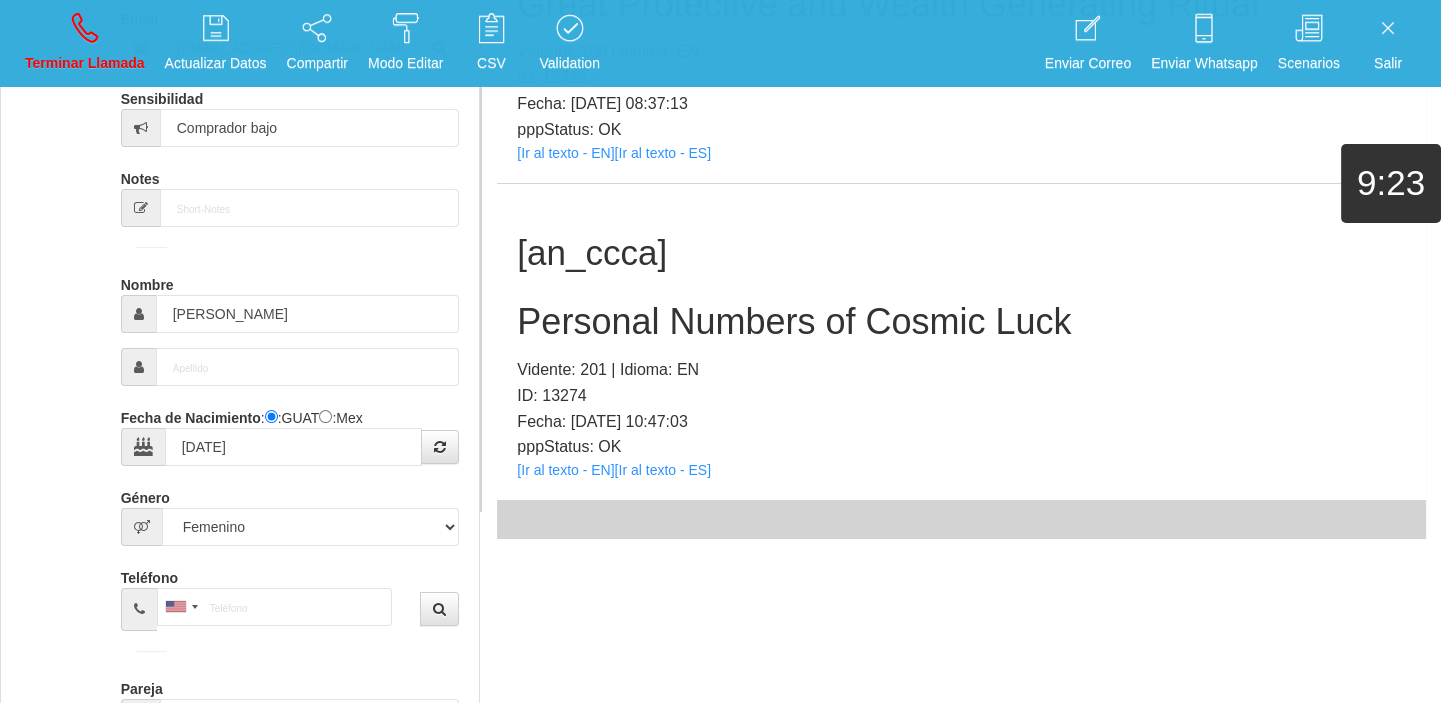 click on "Personal Numbers of Cosmic Luck" at bounding box center (961, 322) 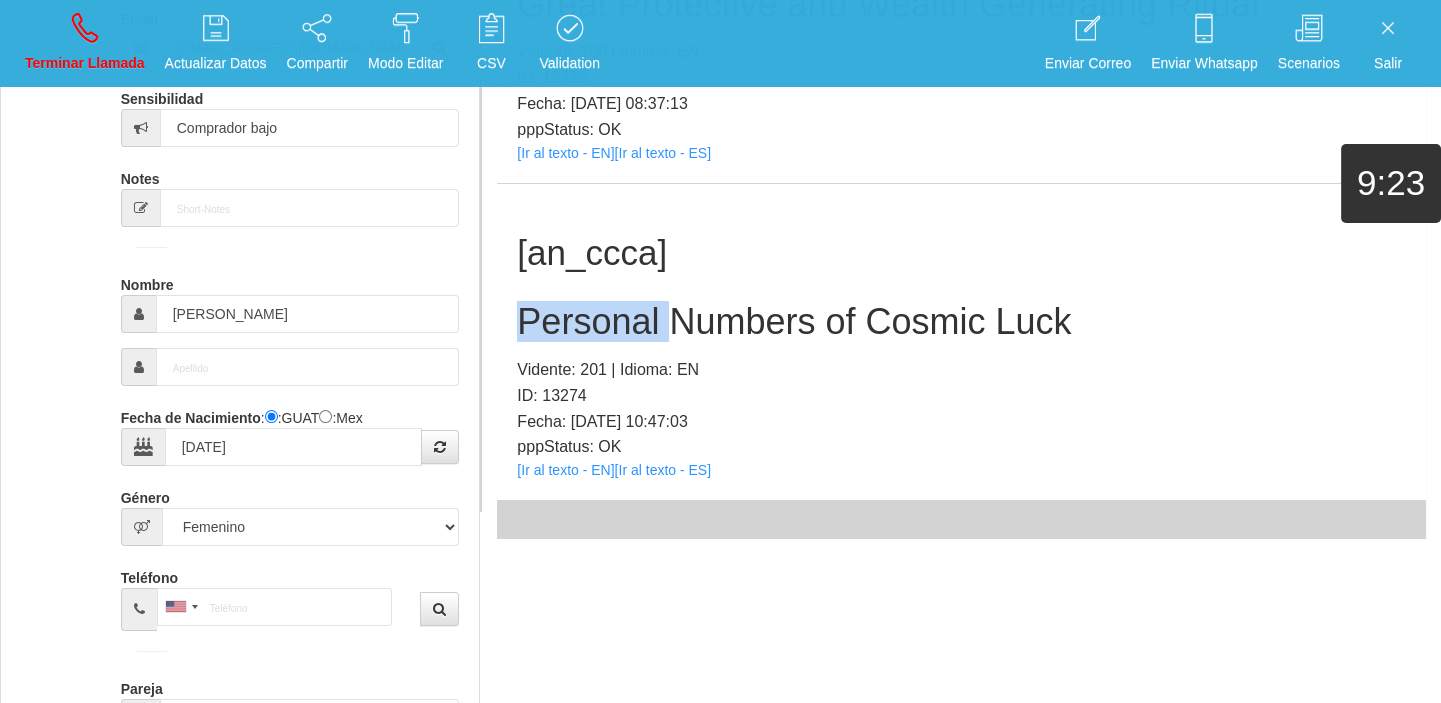 click on "Personal Numbers of Cosmic Luck" at bounding box center [961, 322] 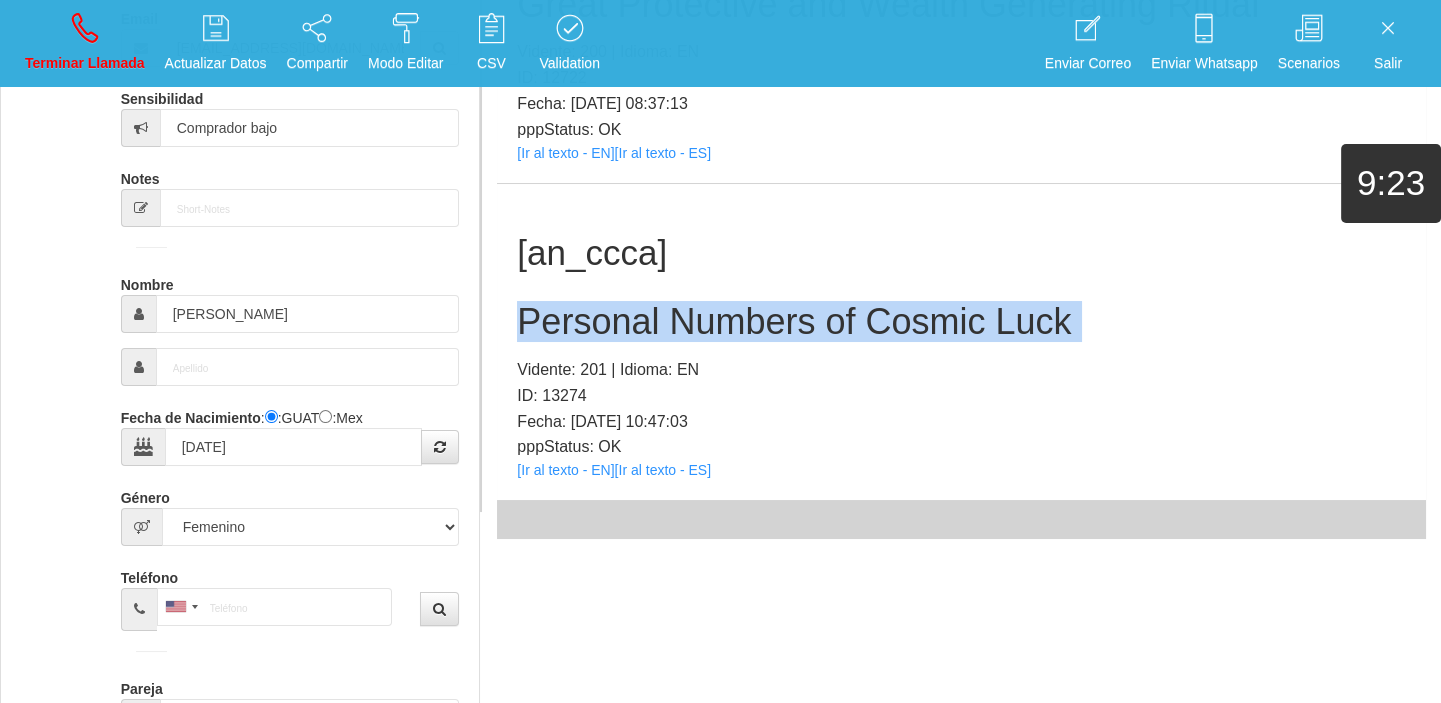 click on "Personal Numbers of Cosmic Luck" at bounding box center (961, 322) 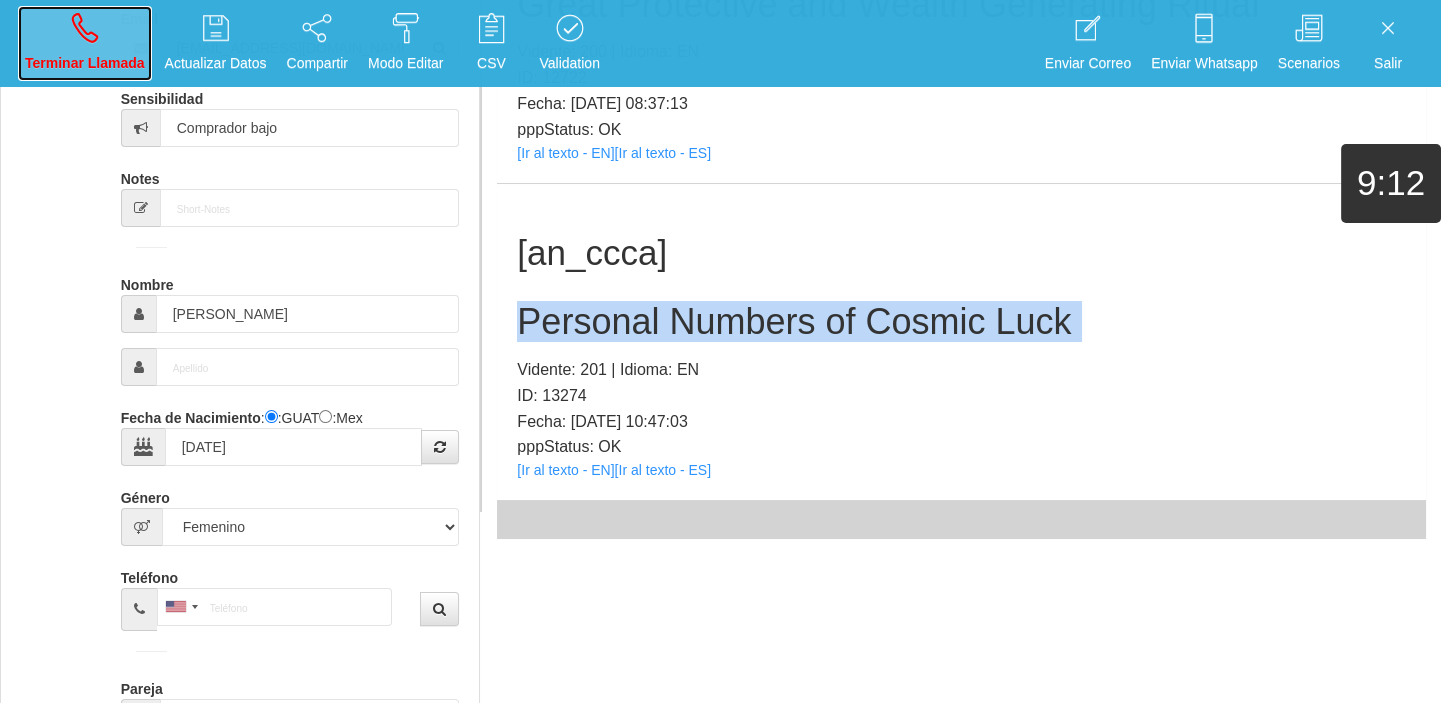 click on "Terminar Llamada" at bounding box center (85, 63) 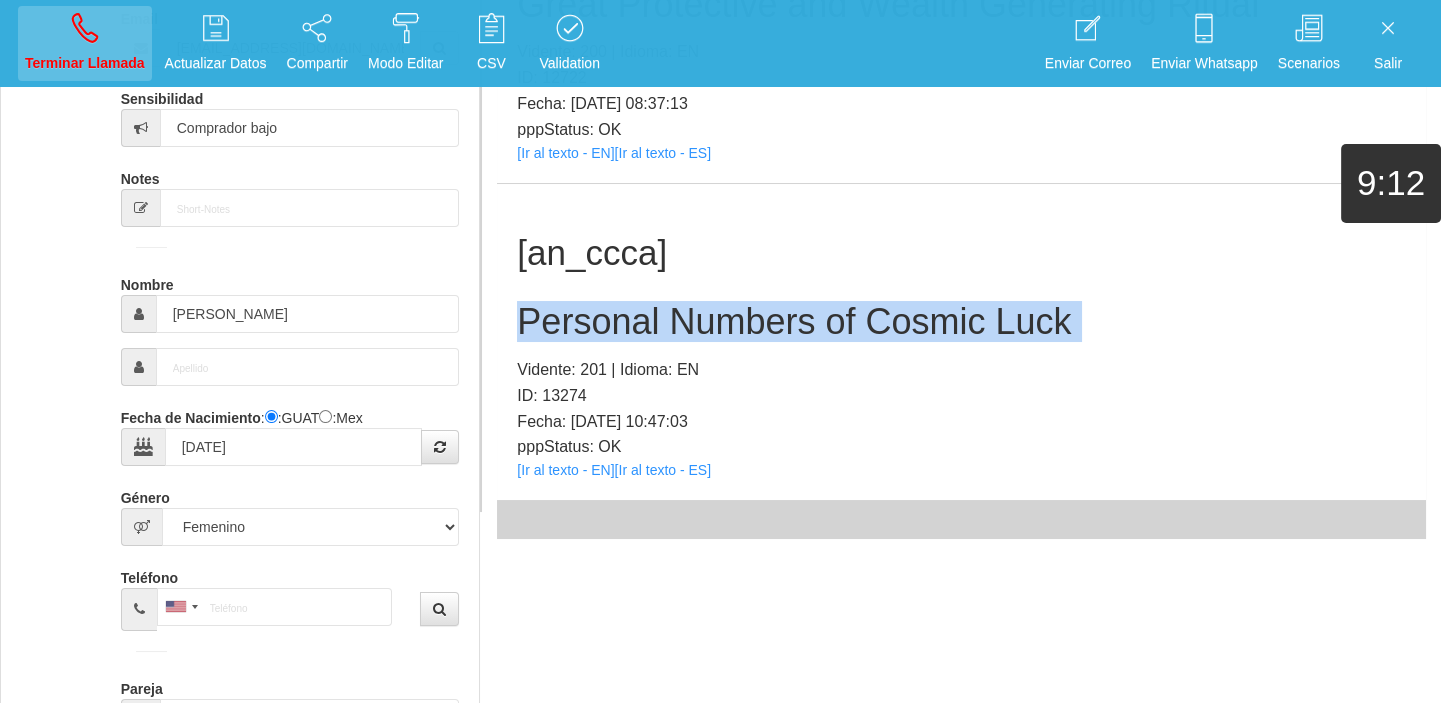 type 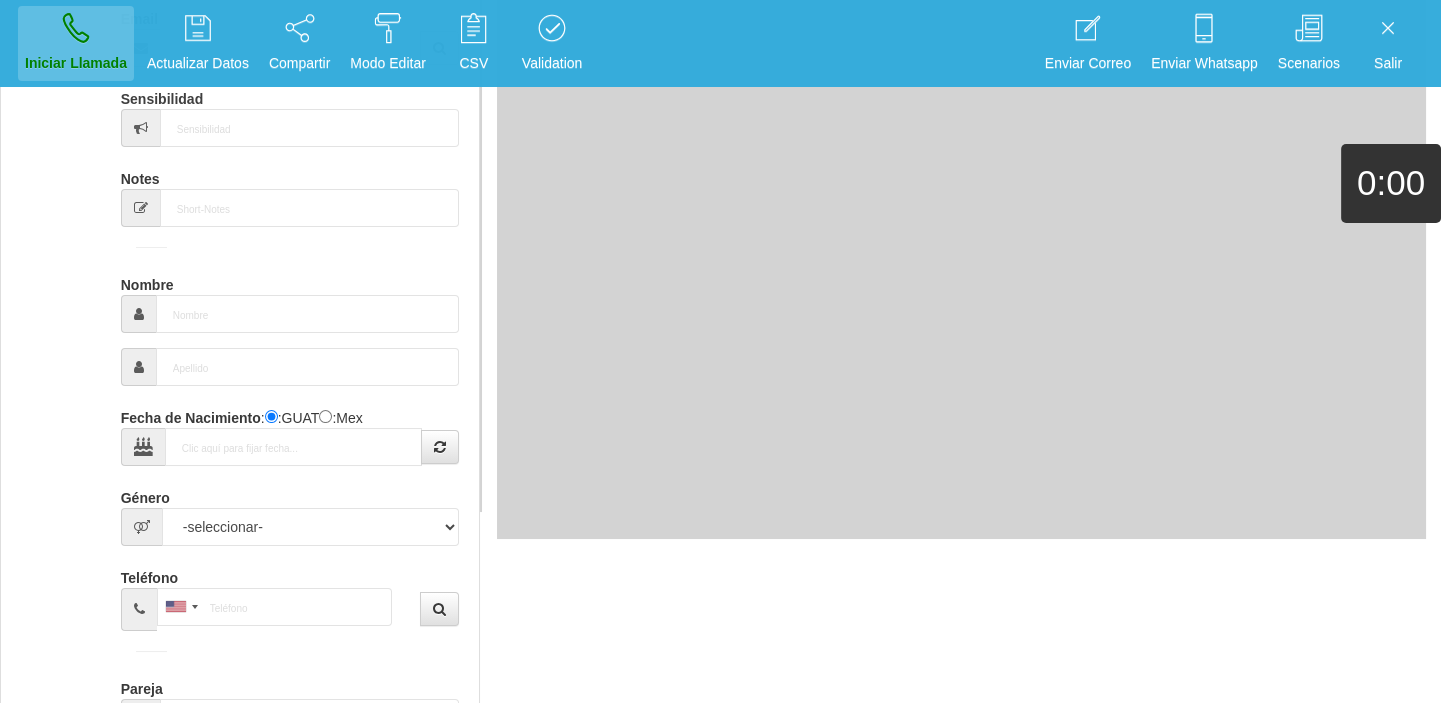 scroll, scrollTop: 0, scrollLeft: 0, axis: both 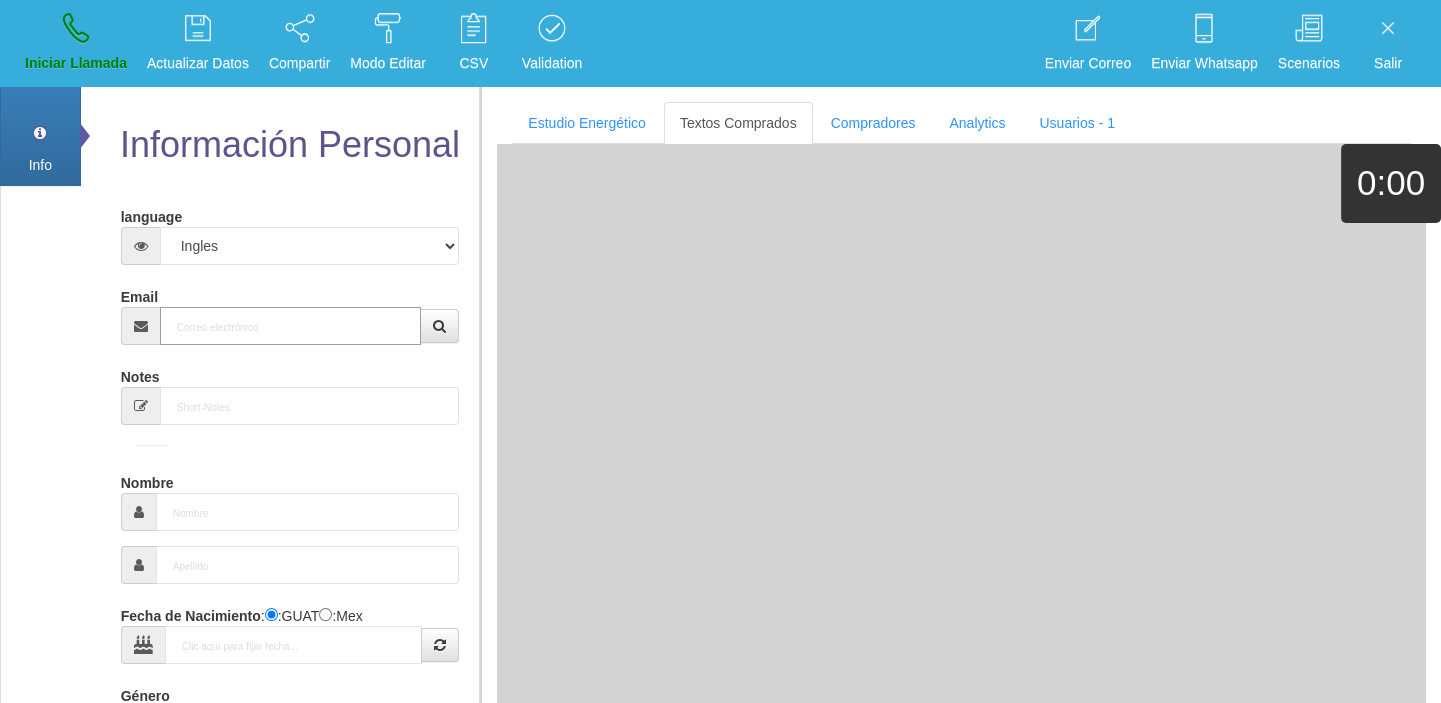 click on "Email" at bounding box center [291, 326] 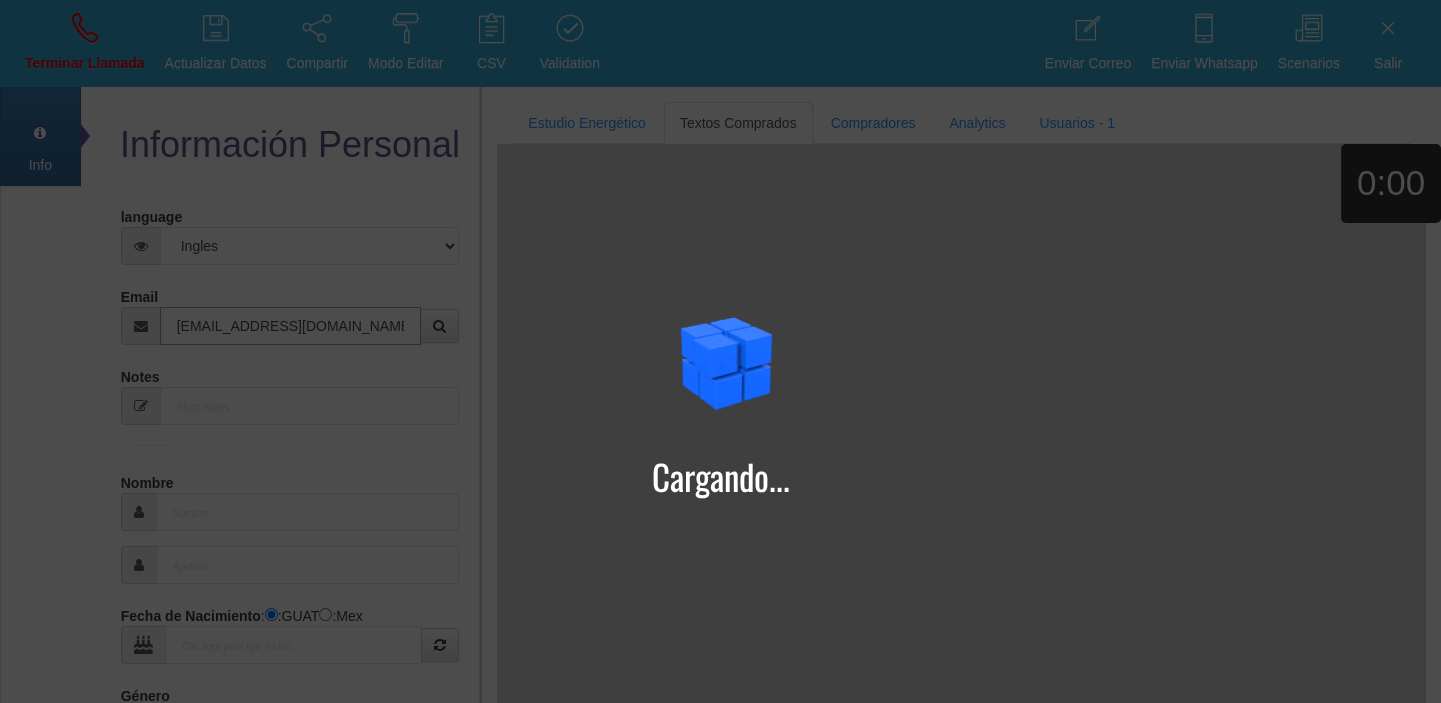type on "[EMAIL_ADDRESS][DOMAIN_NAME]" 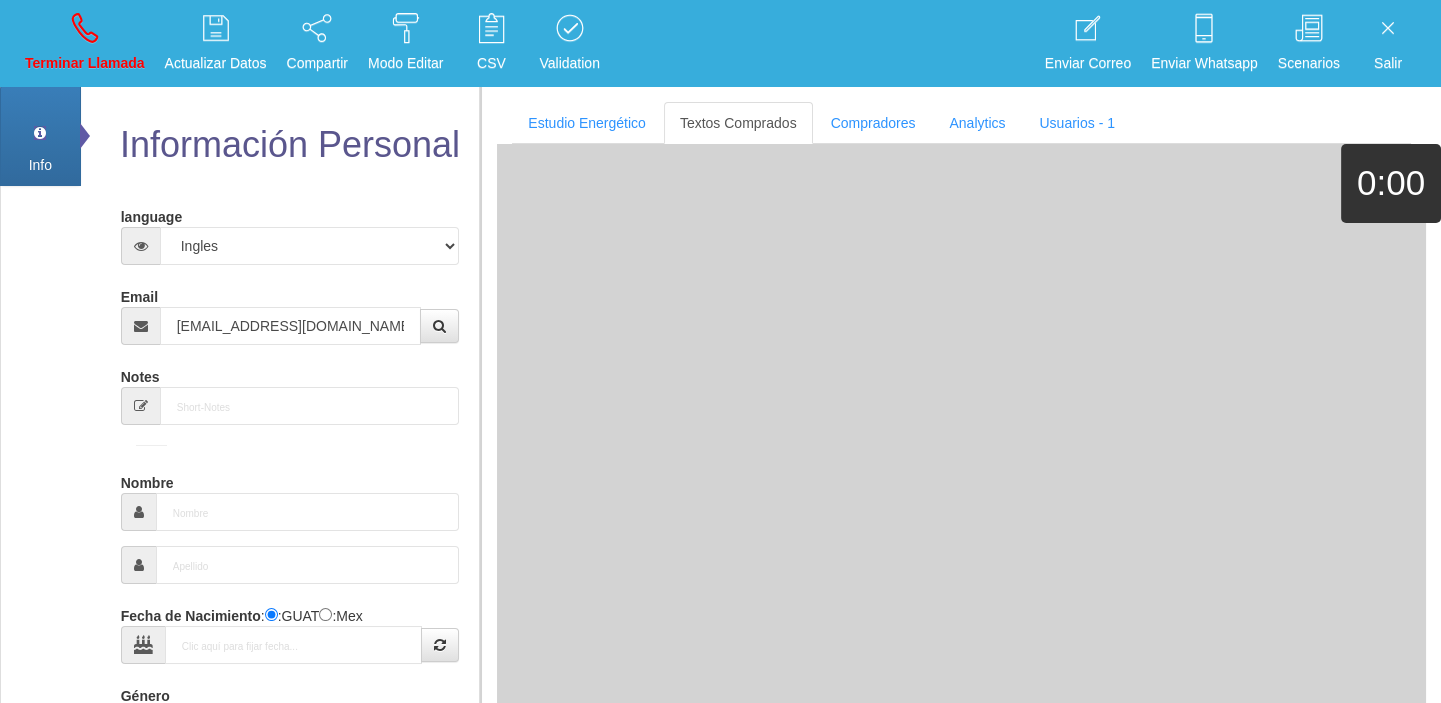 type on "[DATE]" 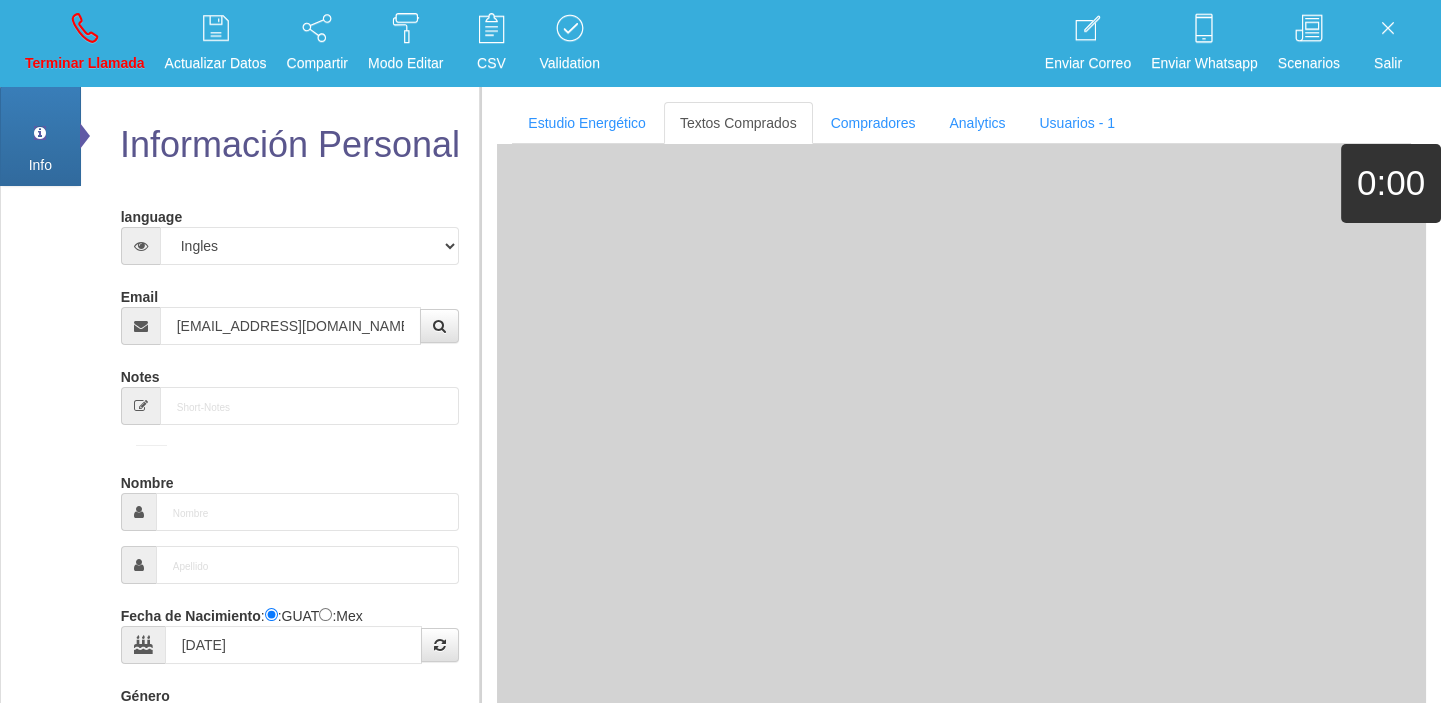 type on "Comprador simple" 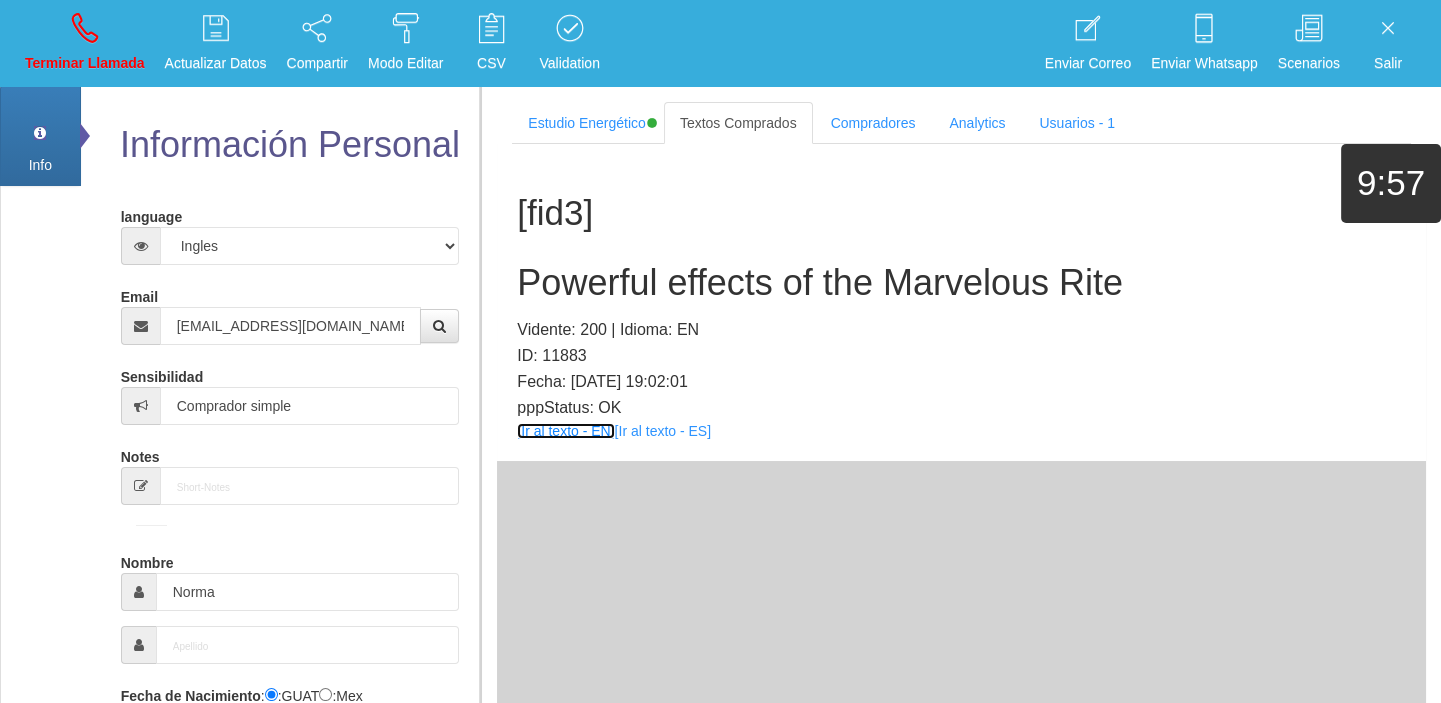 click on "[Ir al texto - EN]" at bounding box center [565, 431] 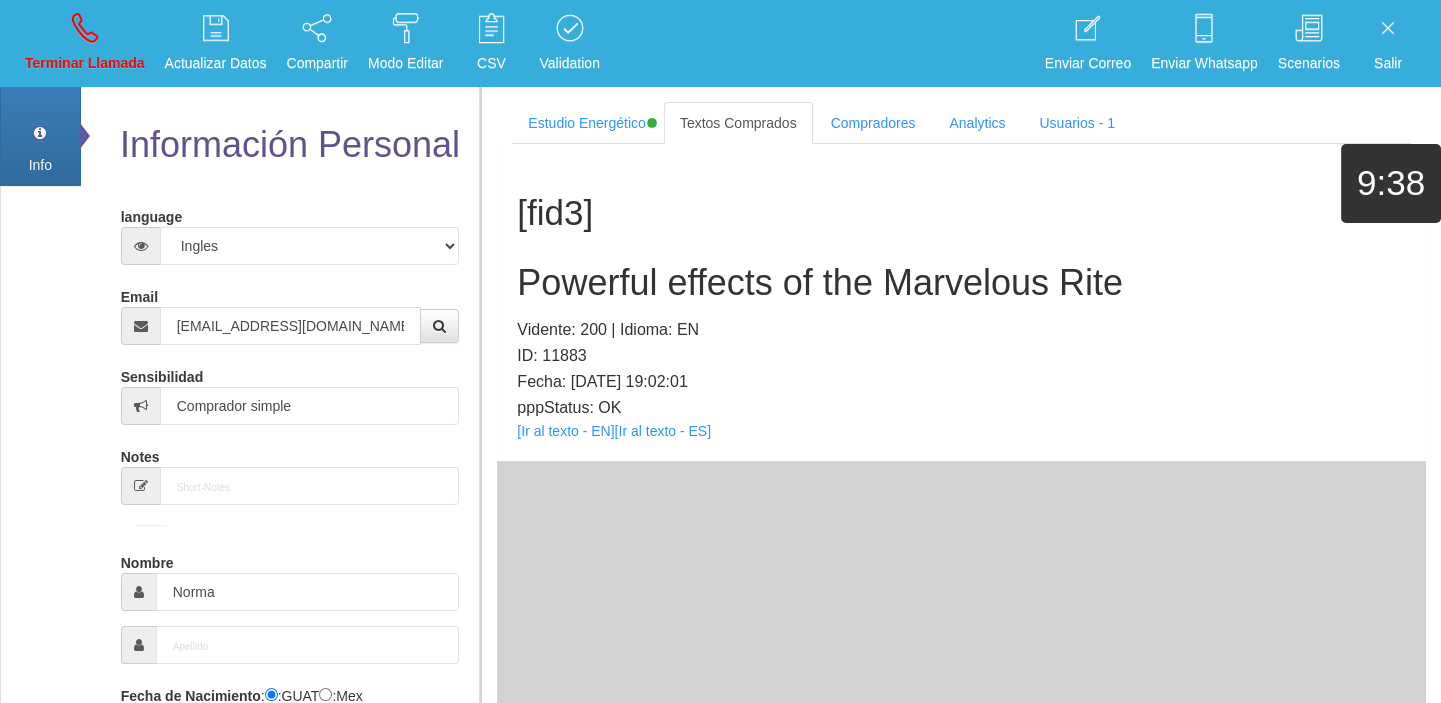 click on "Powerful effects of the Marvelous Rite" at bounding box center (961, 283) 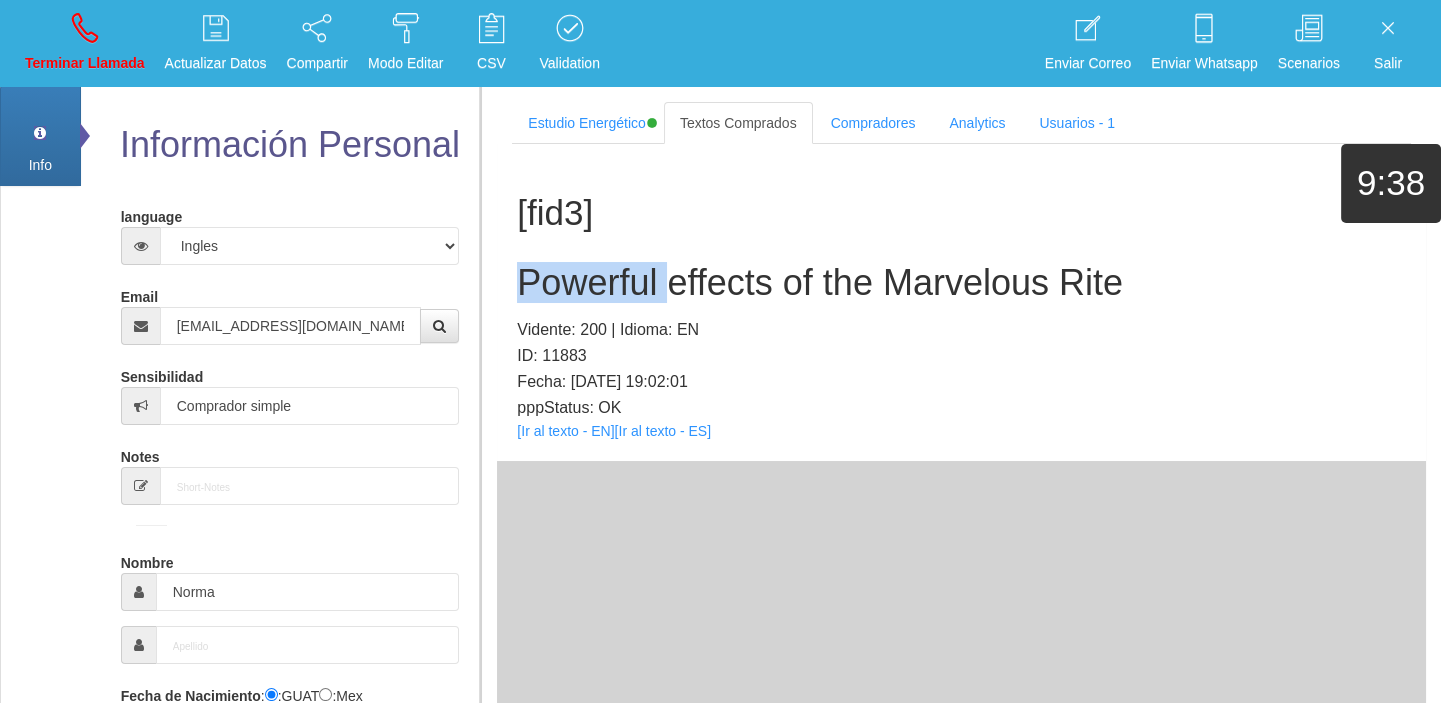click on "Powerful effects of the Marvelous Rite" at bounding box center [961, 283] 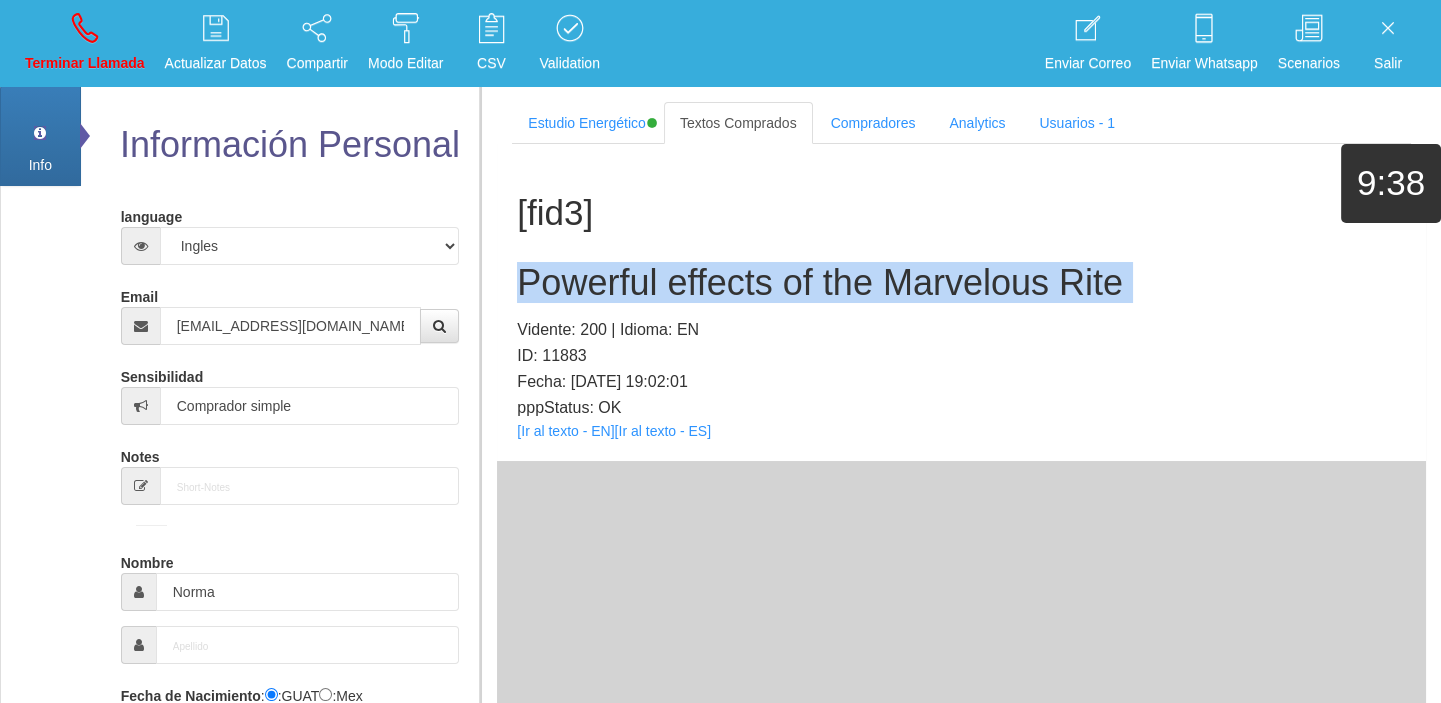 click on "Powerful effects of the Marvelous Rite" at bounding box center (961, 283) 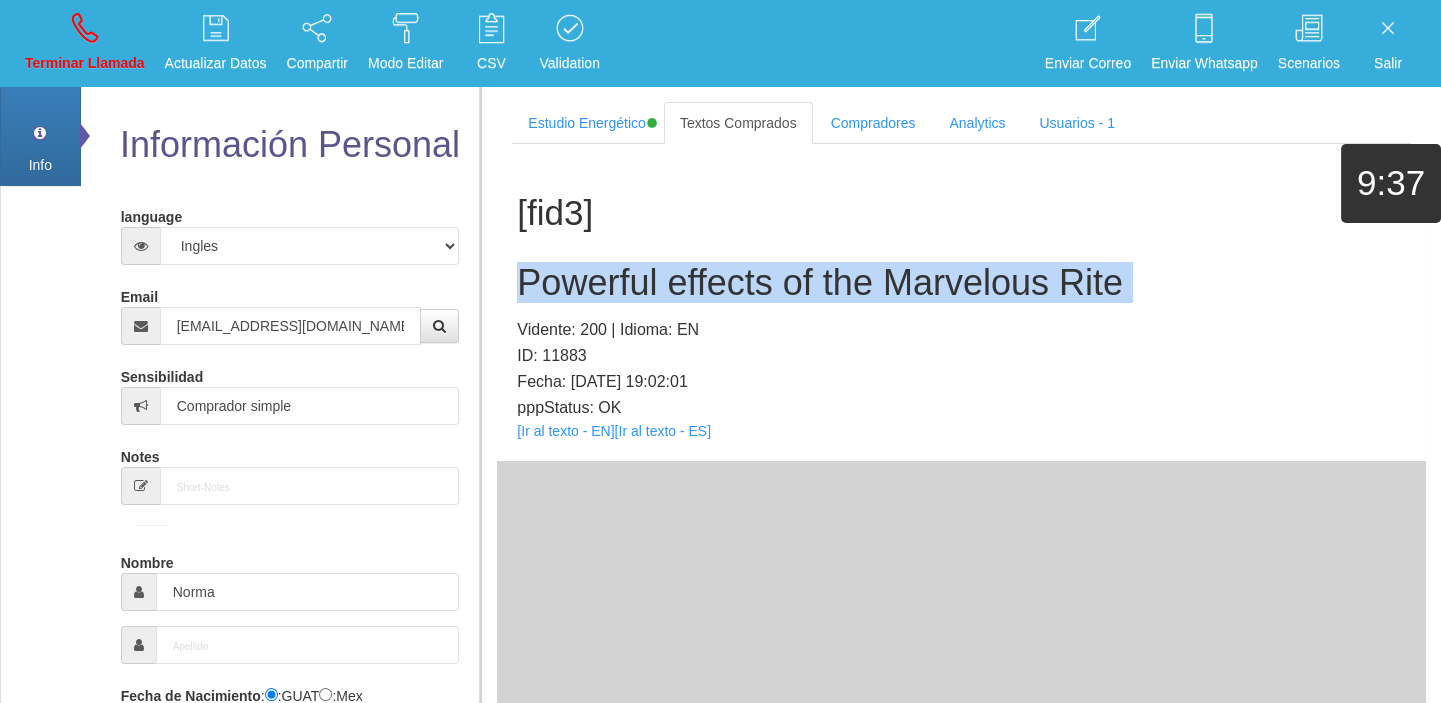 copy on "Powerful effects of the Marvelous Rite" 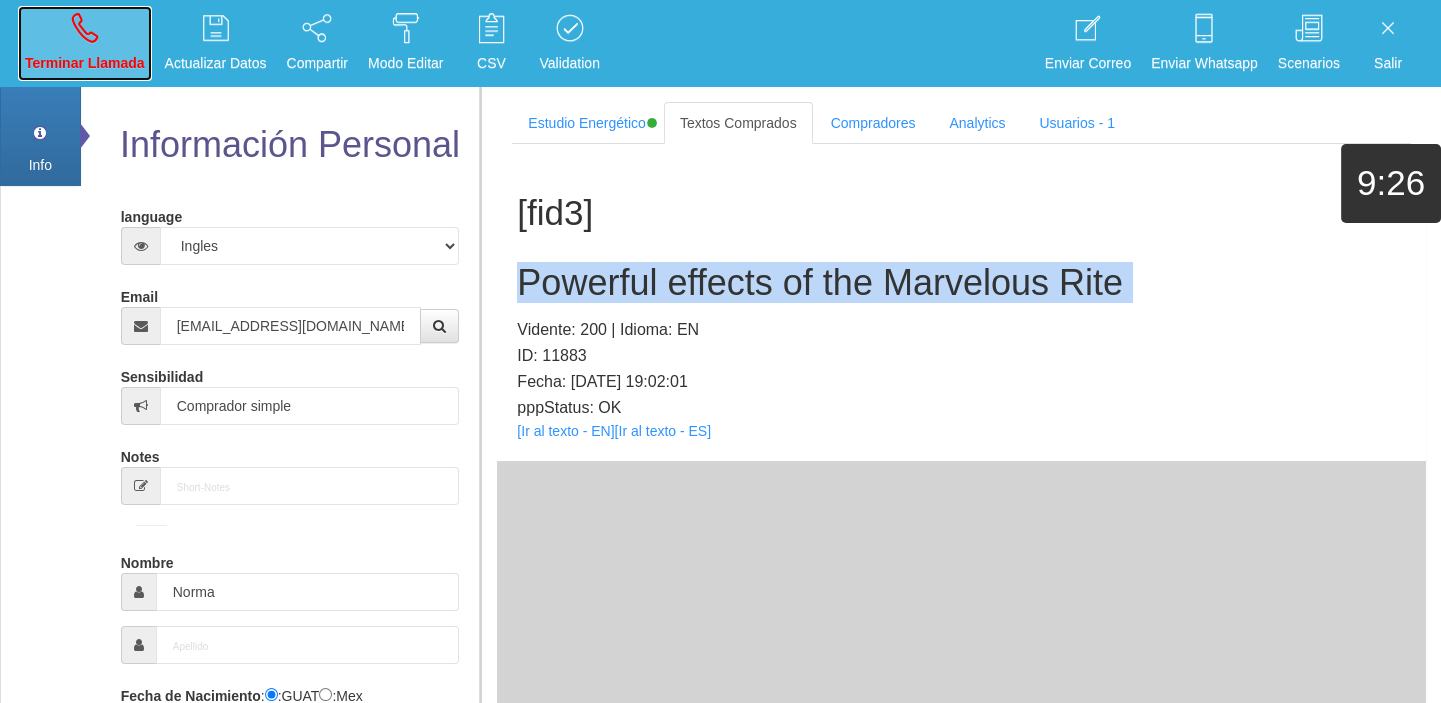 drag, startPoint x: 89, startPoint y: 32, endPoint x: 125, endPoint y: 79, distance: 59.20304 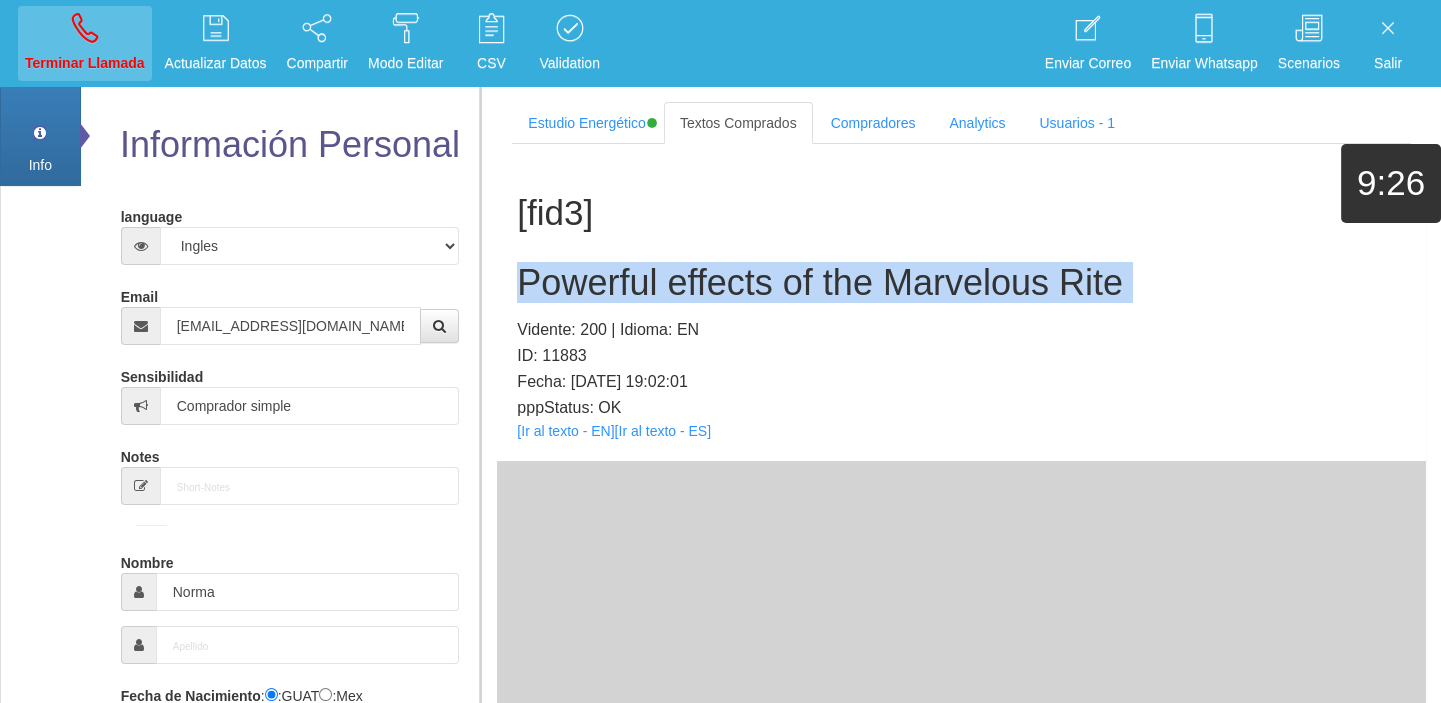 type 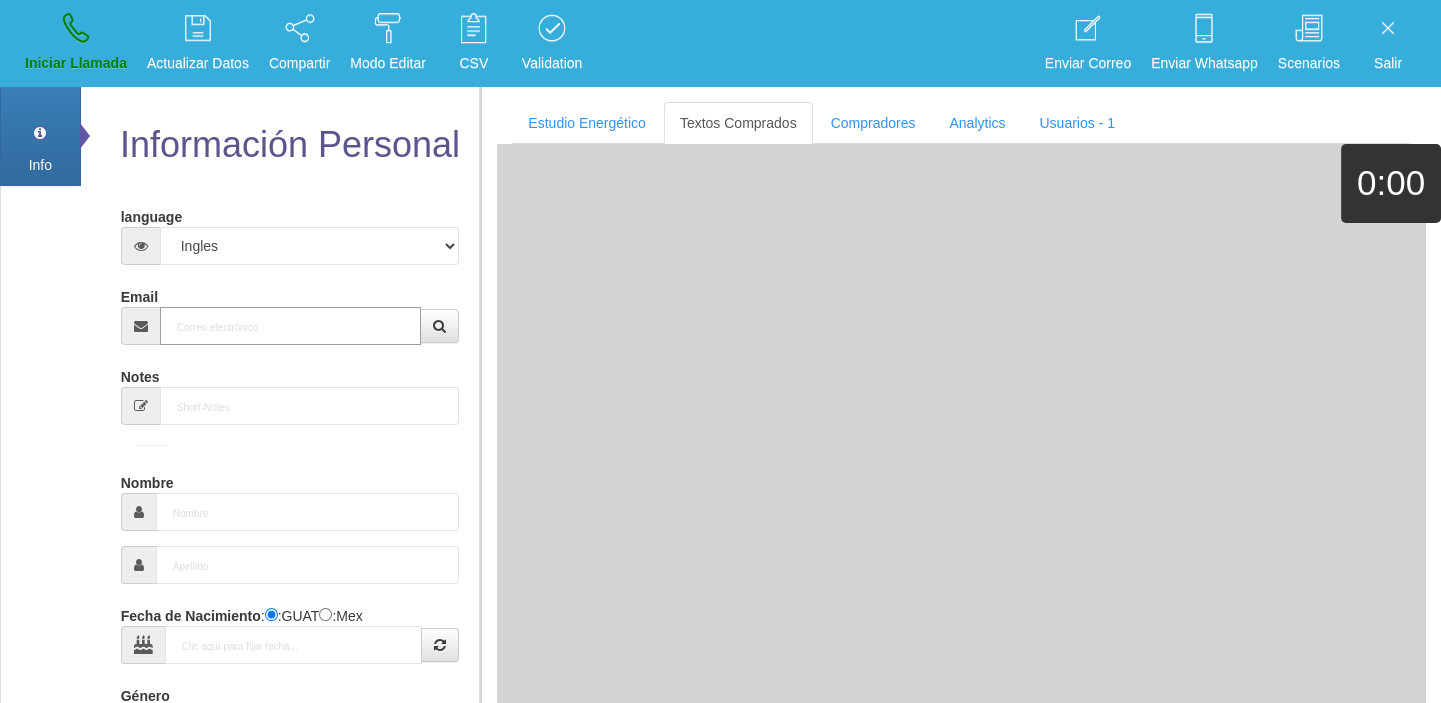 paste on "[PERSON_NAME][EMAIL_ADDRESS][DOMAIN_NAME]" 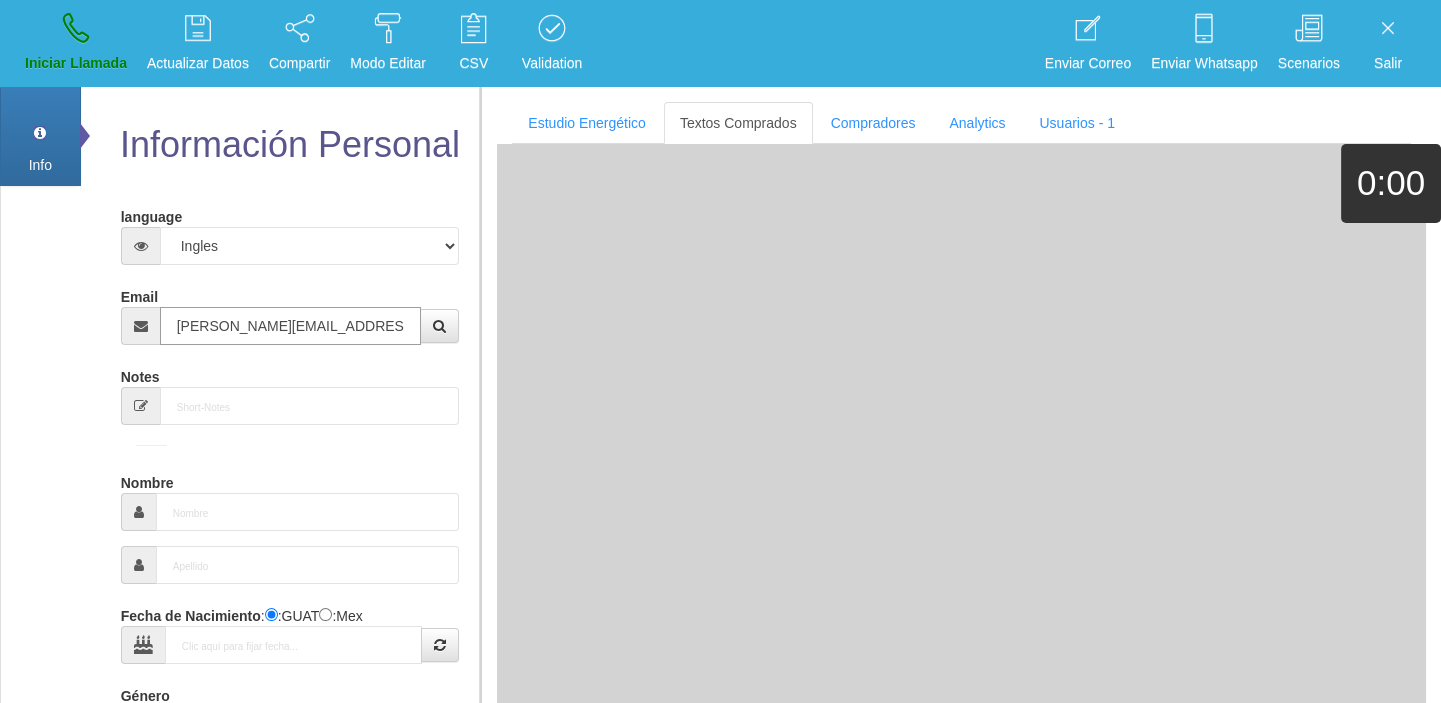 click on "[PERSON_NAME][EMAIL_ADDRESS][DOMAIN_NAME]" at bounding box center (291, 326) 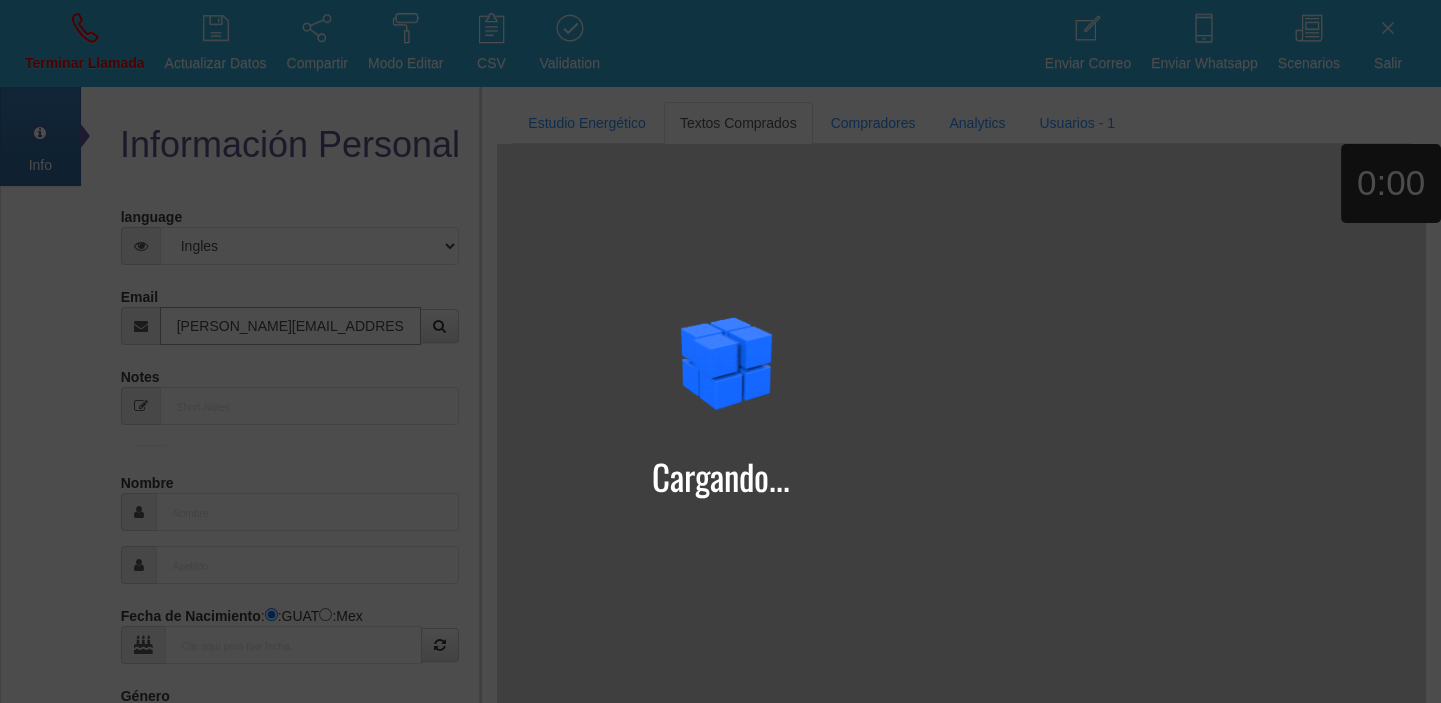 type on "[PERSON_NAME][EMAIL_ADDRESS][DOMAIN_NAME]" 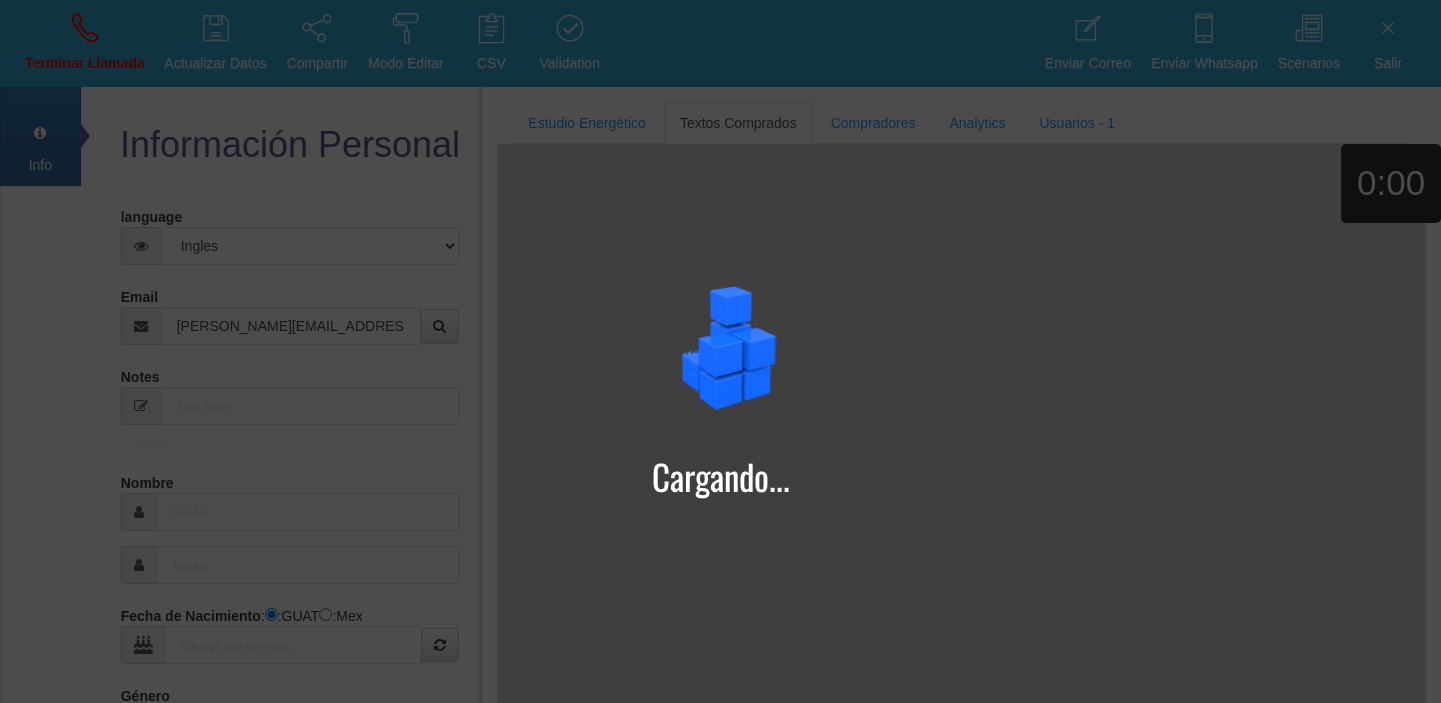 type on "[DATE]" 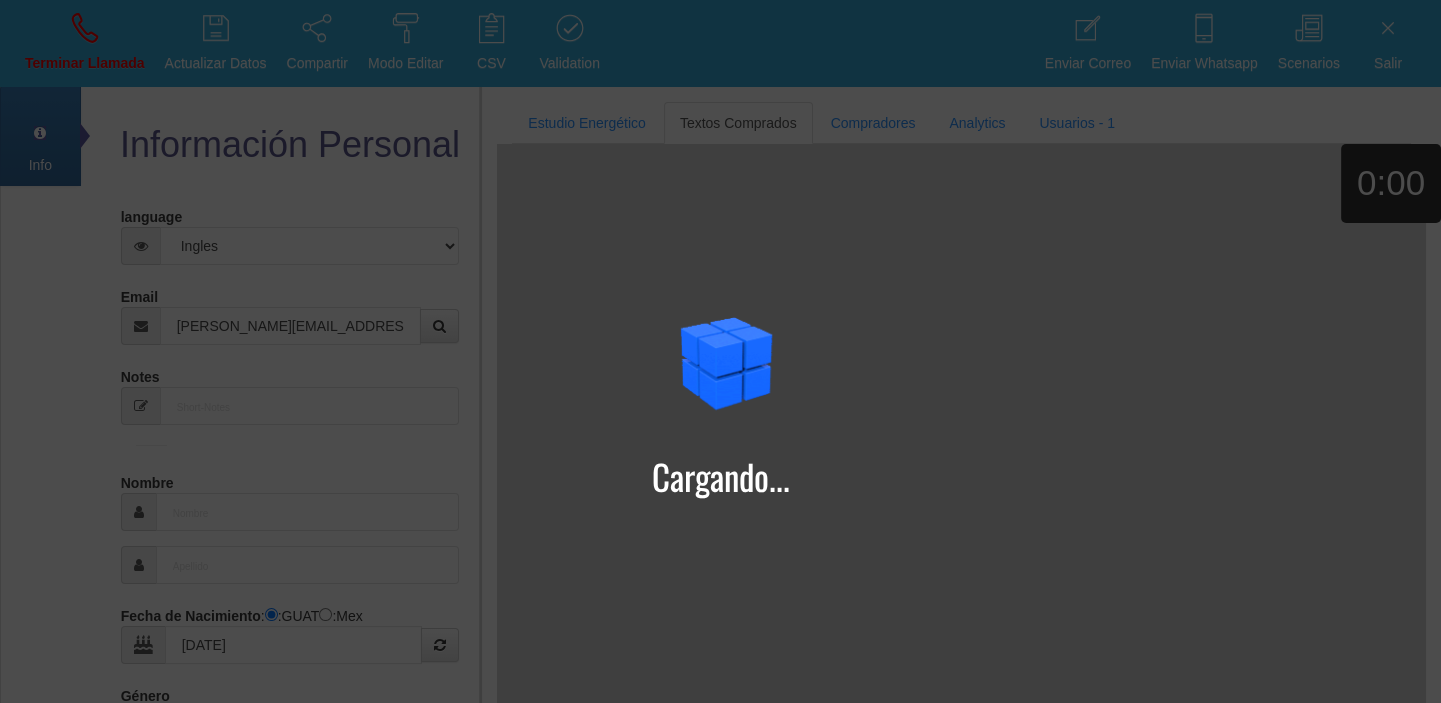 type on "[PERSON_NAME]+[PERSON_NAME]" 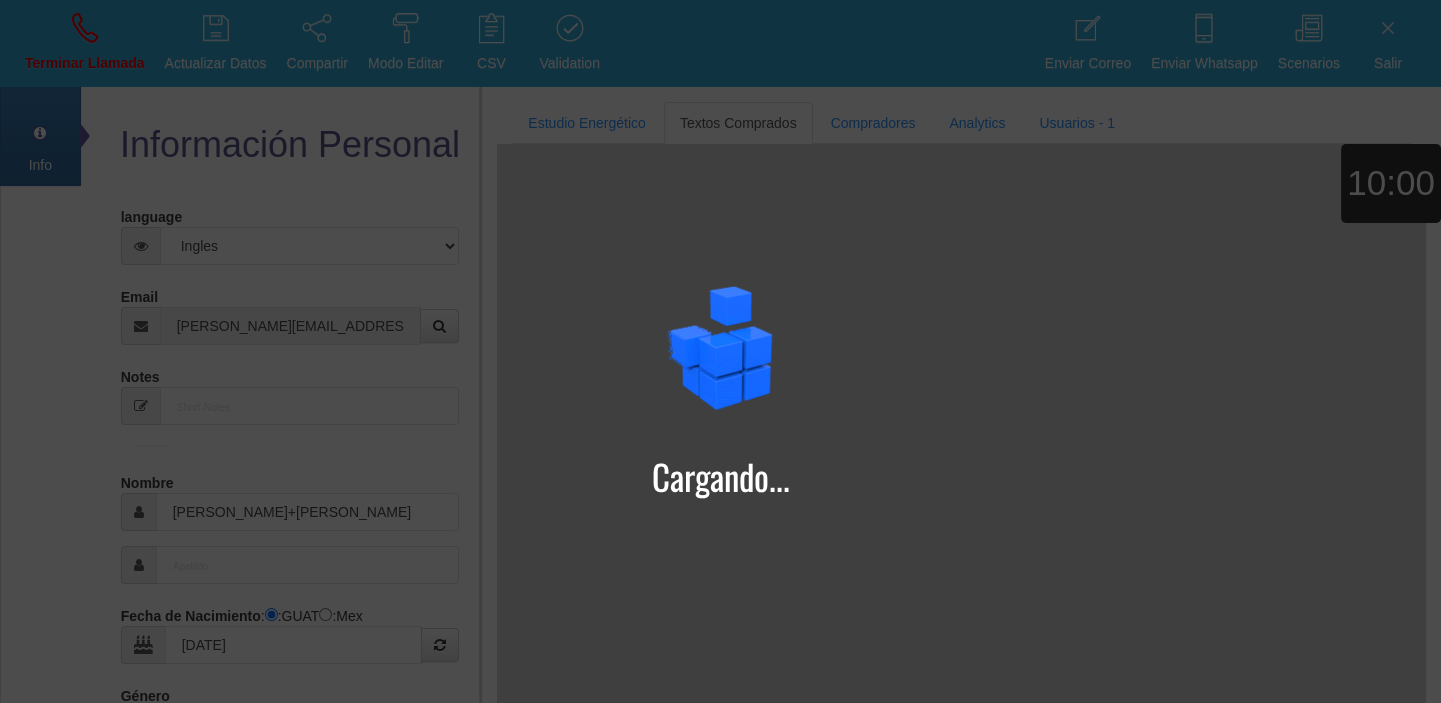 type on "Excelente Comprador" 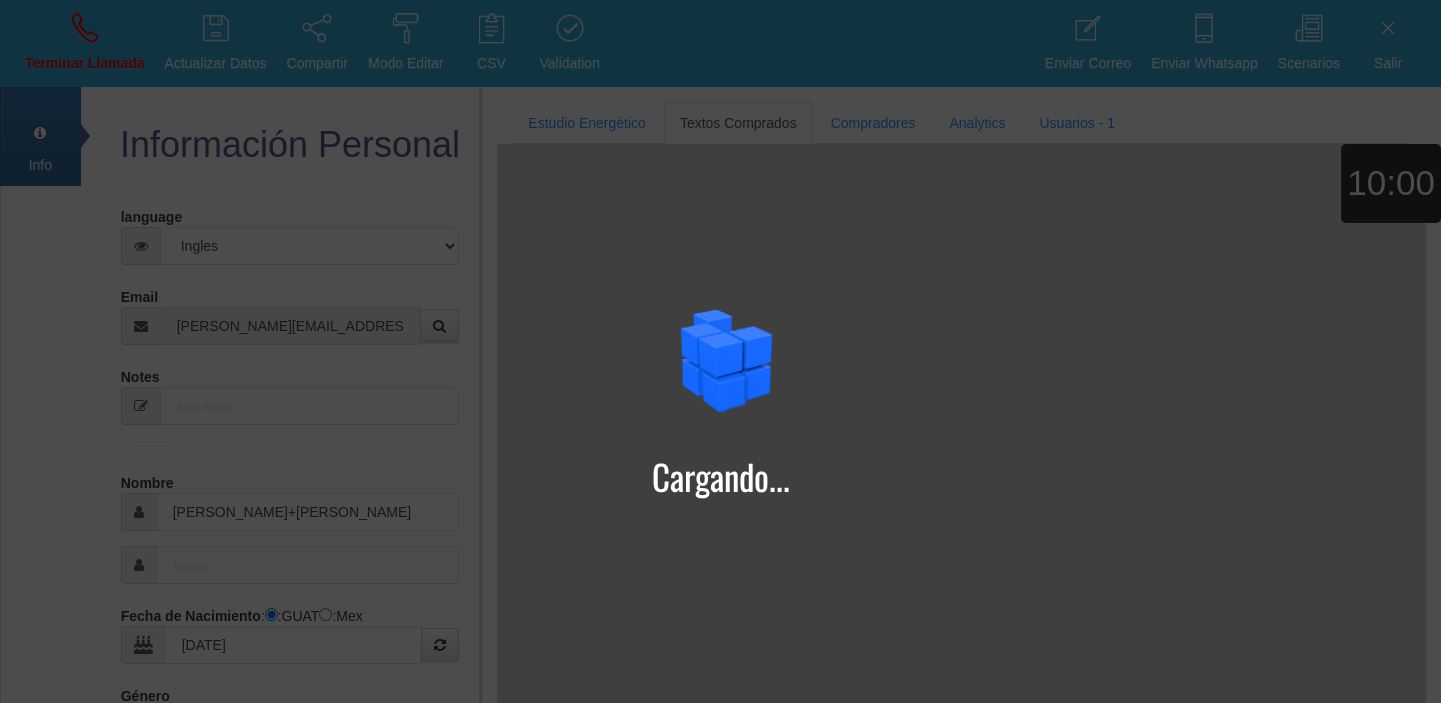 type on "[PERSON_NAME]" 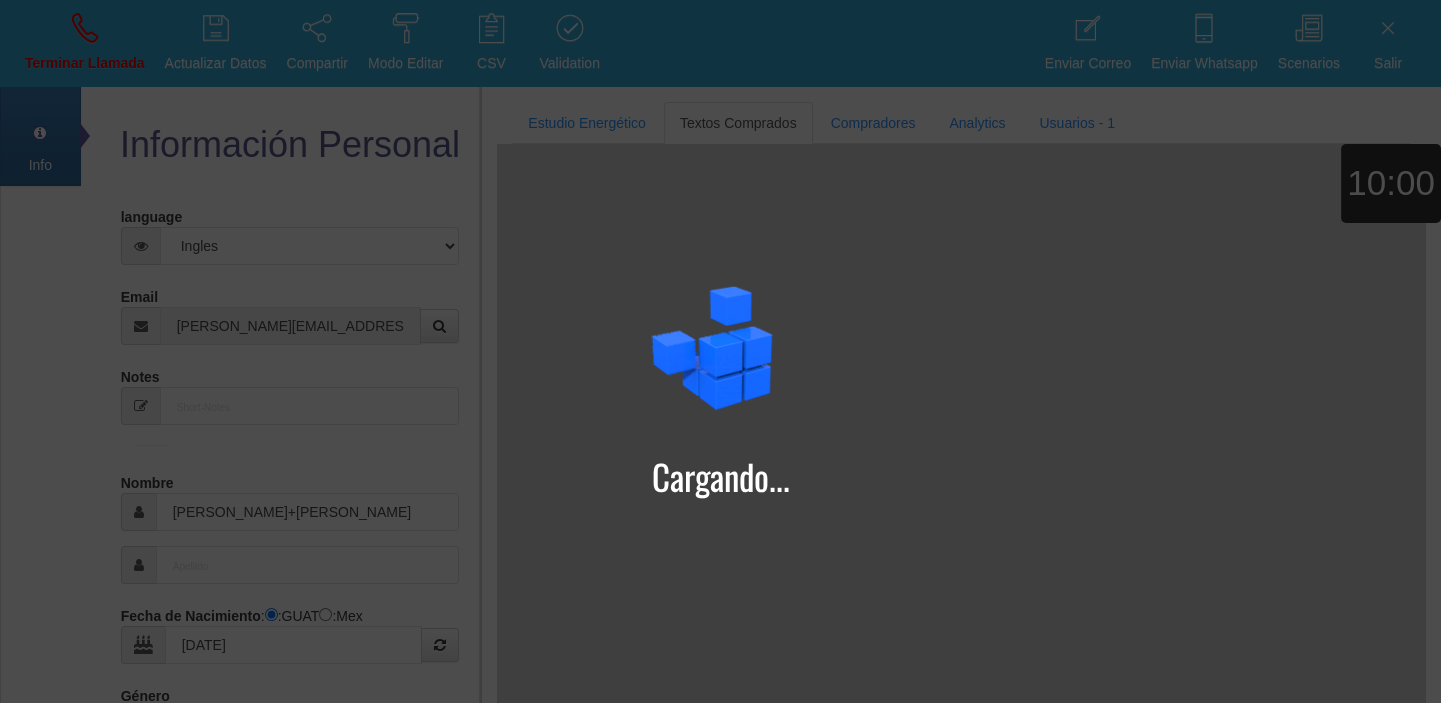 type on "petrovici" 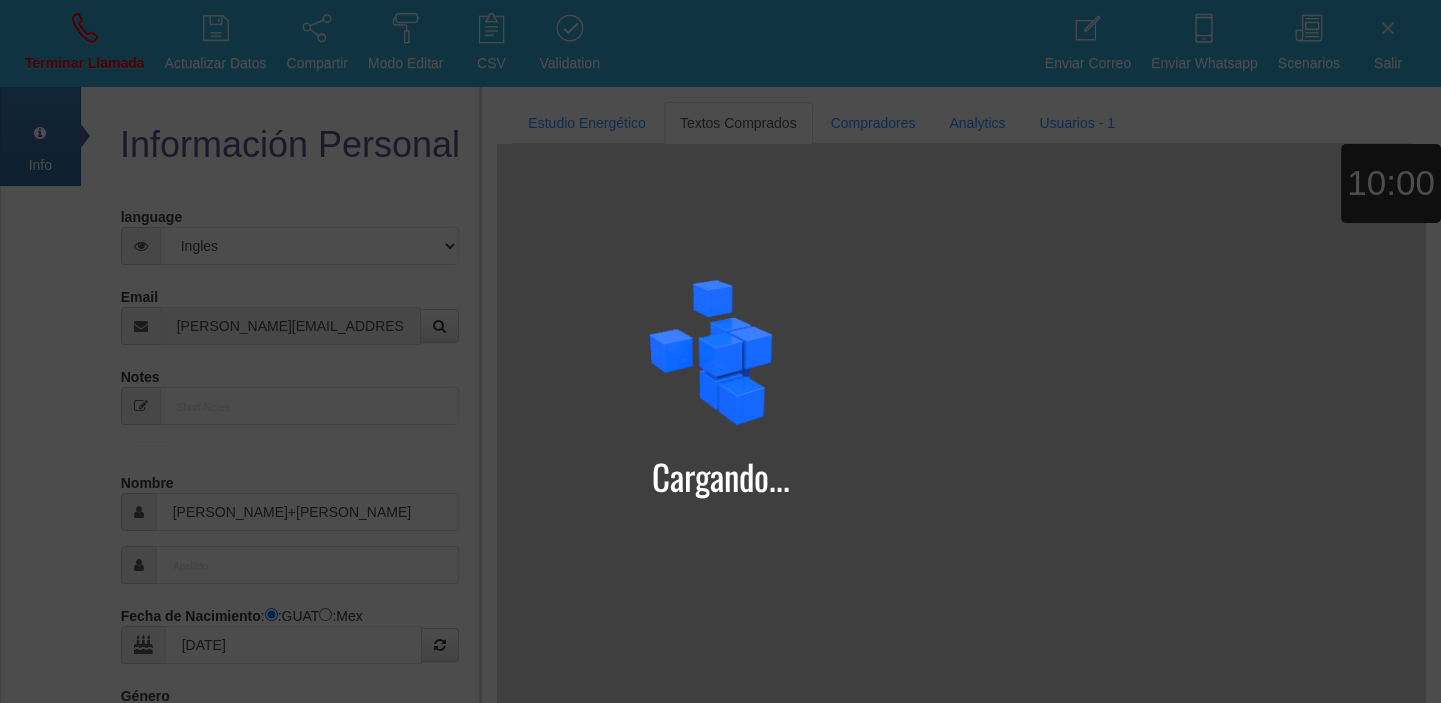 select on "1" 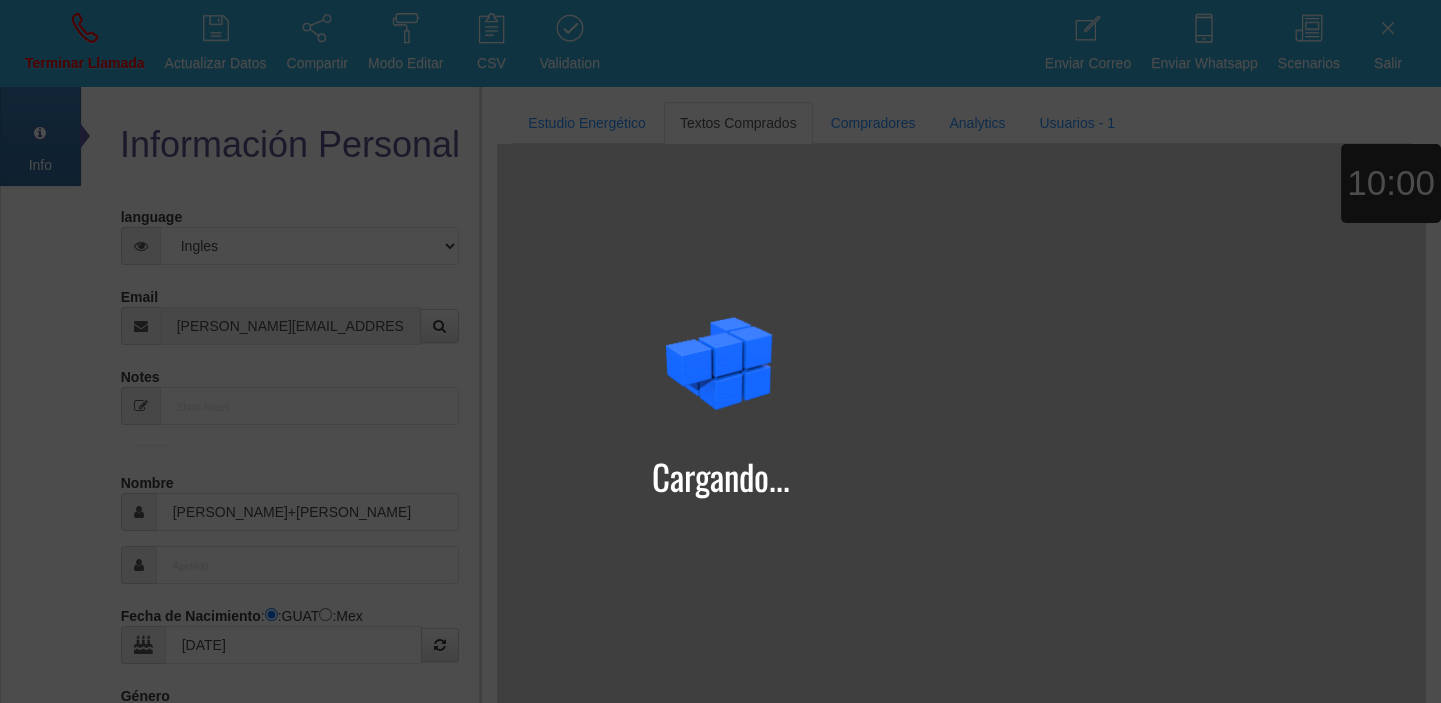 type on "07401927580" 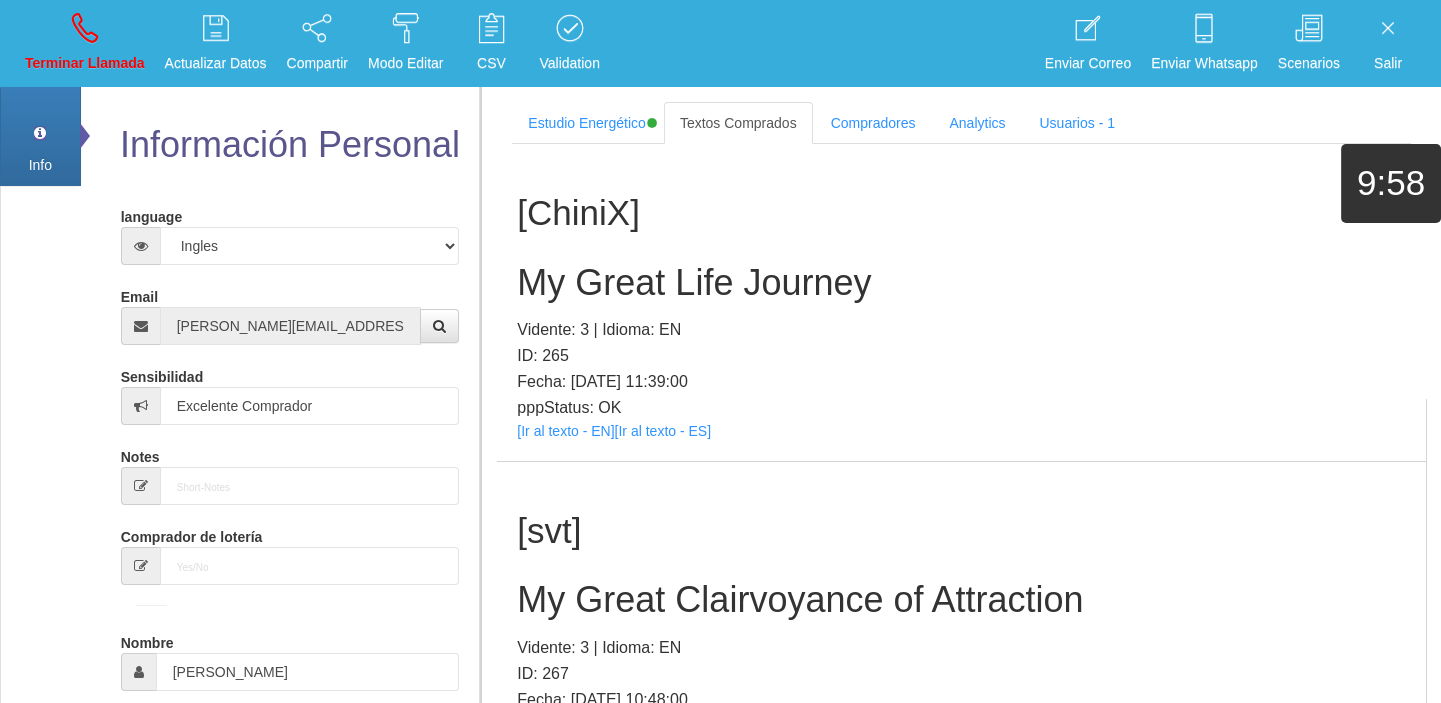 scroll, scrollTop: 214319, scrollLeft: 0, axis: vertical 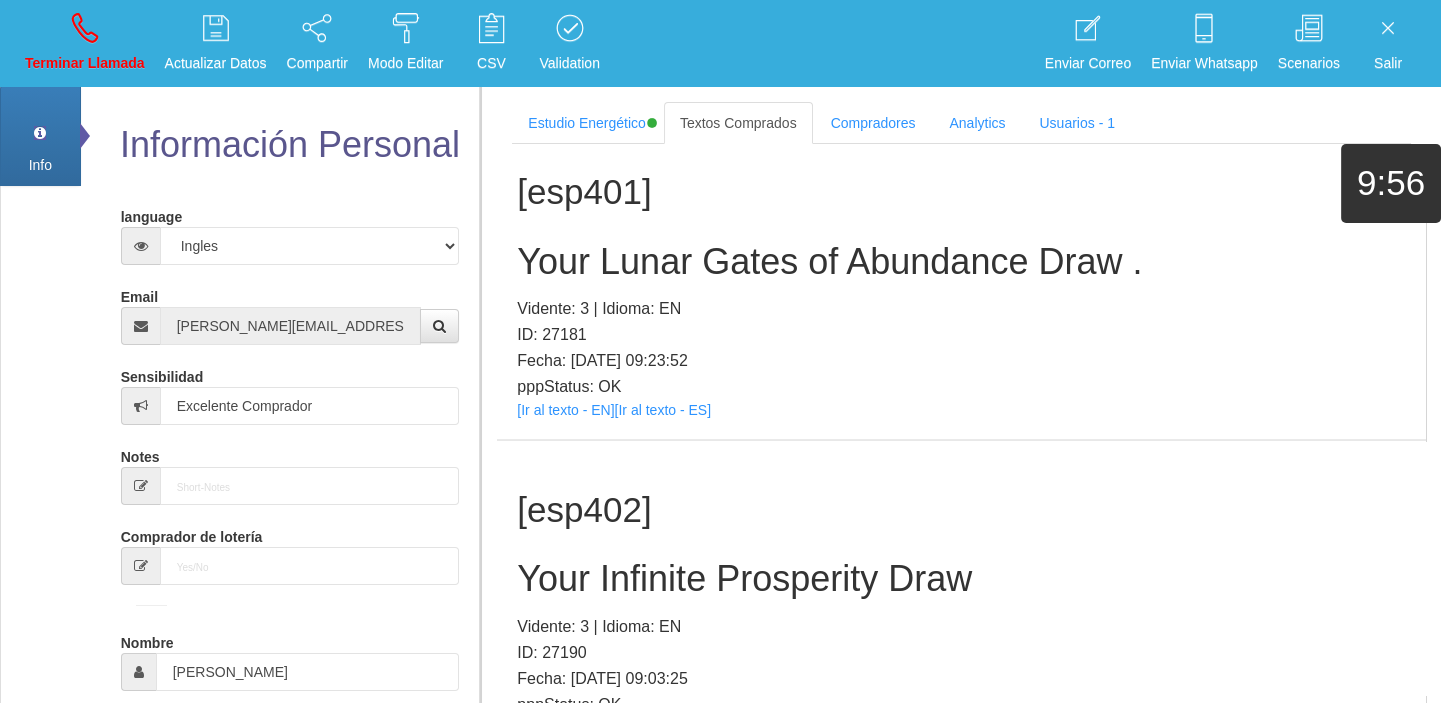 click on "[esp402] Your Infinite Prosperity Draw Vidente: 3 | Idioma: EN ID: 27190 Fecha: [DATE] 09:03:25 pppStatus: OK [Ir al texto - EN] [Ir al texto - ES]" at bounding box center (961, 599) 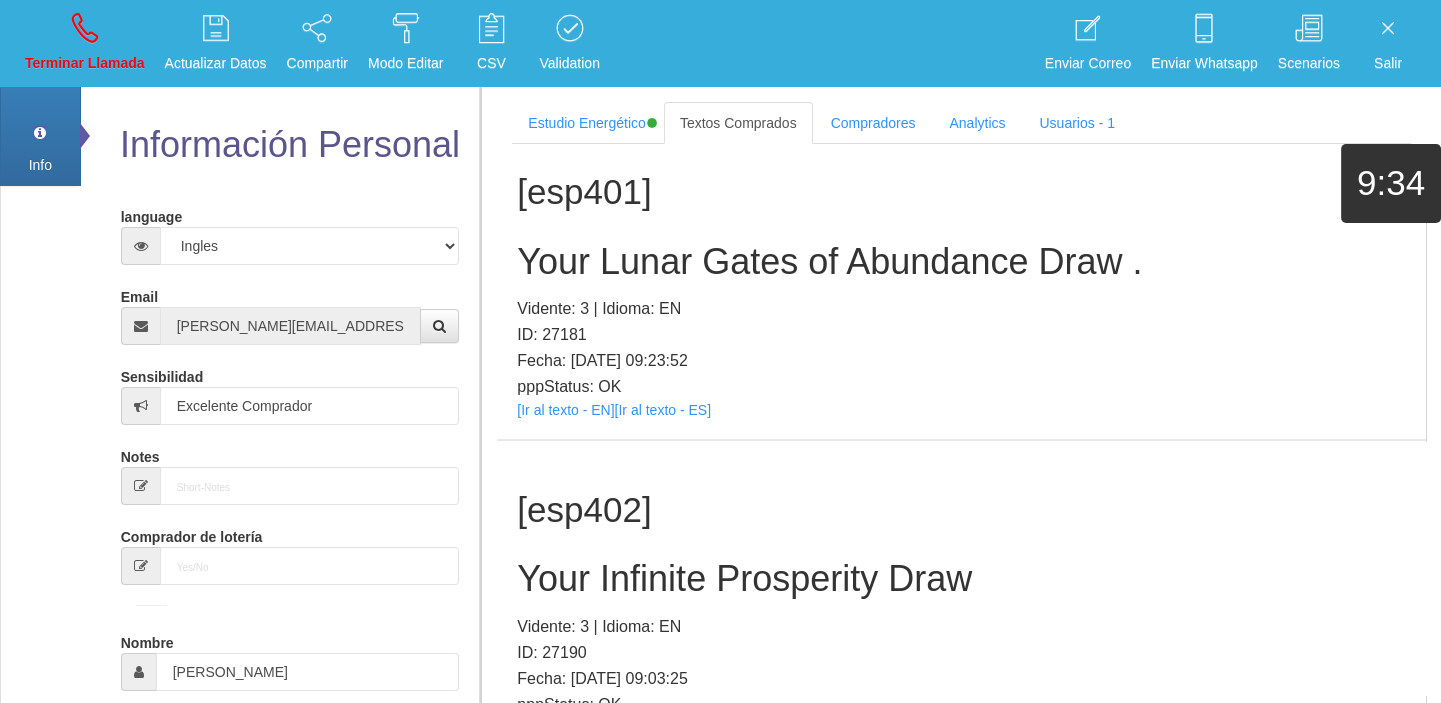 click on "Your Infinite Prosperity Draw" at bounding box center (961, 579) 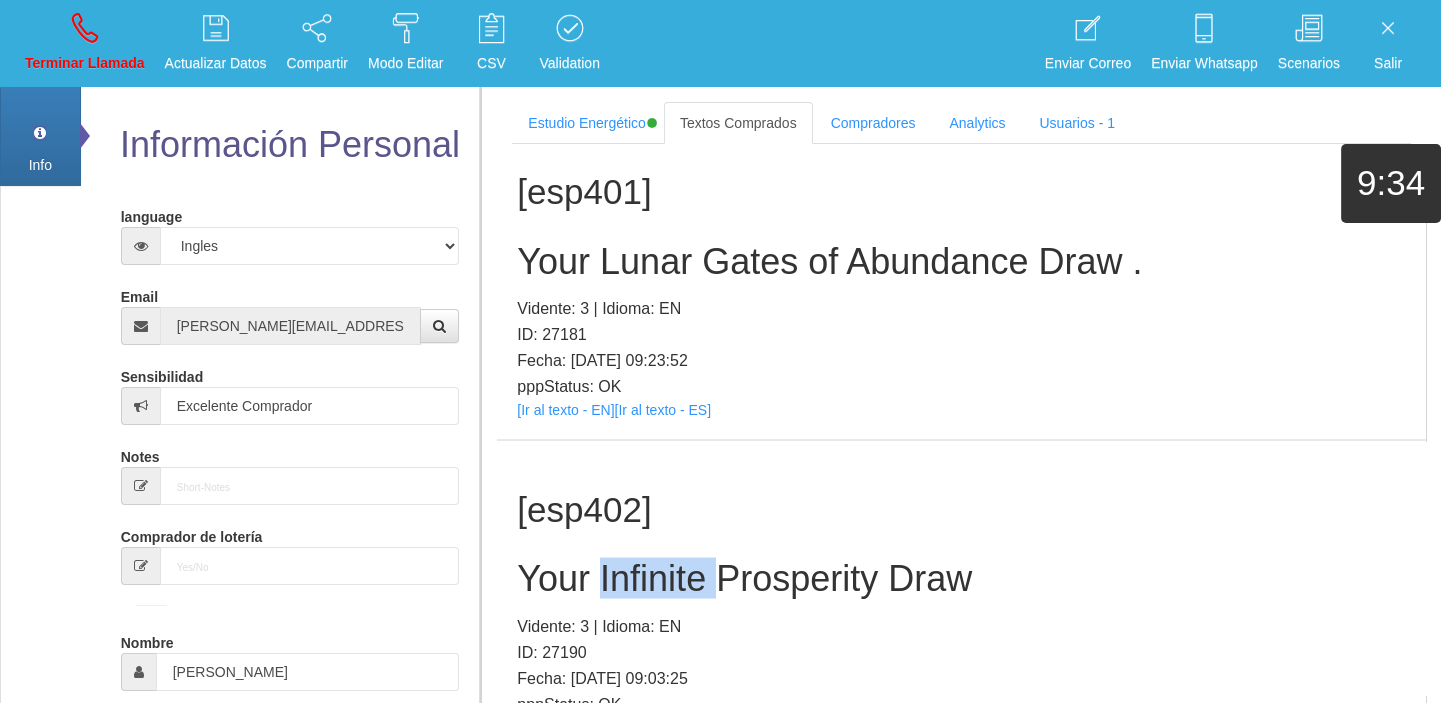 click on "Your Infinite Prosperity Draw" at bounding box center [961, 579] 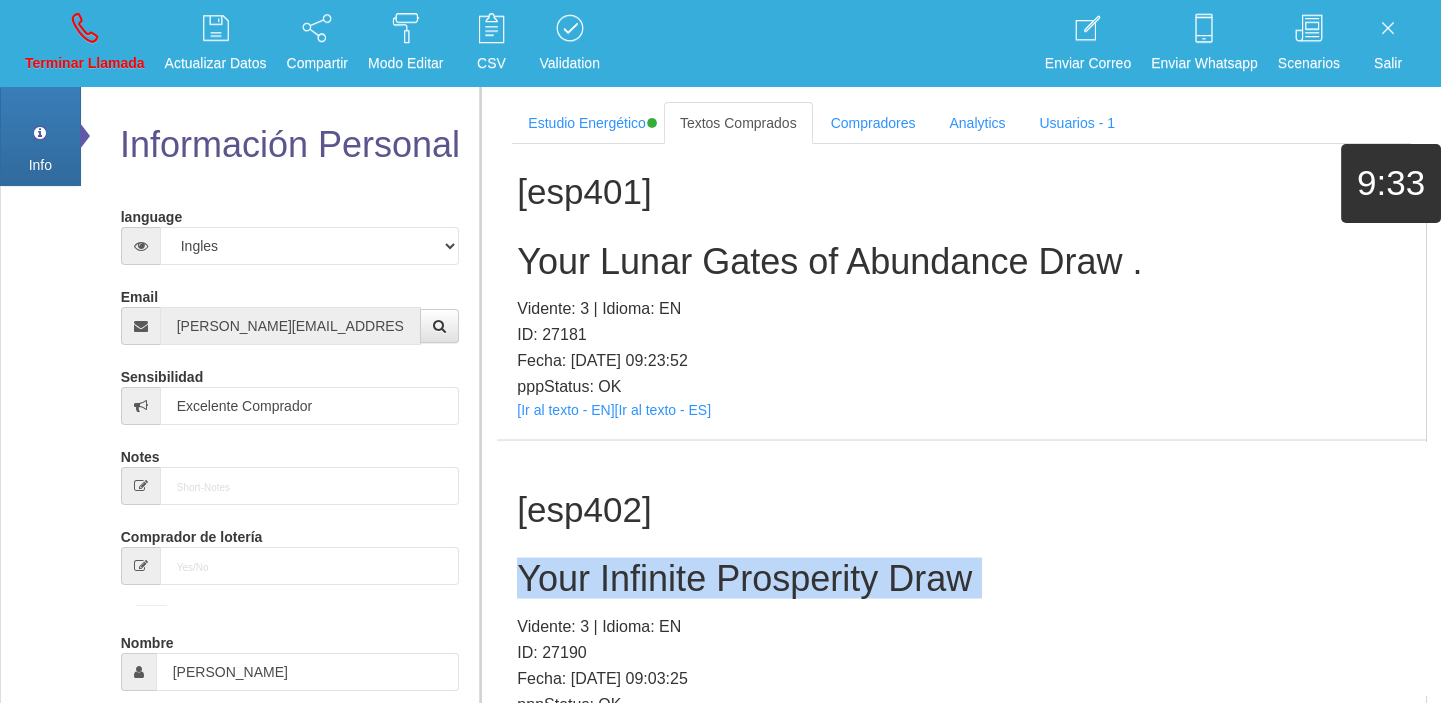 click on "Your Infinite Prosperity Draw" at bounding box center (961, 579) 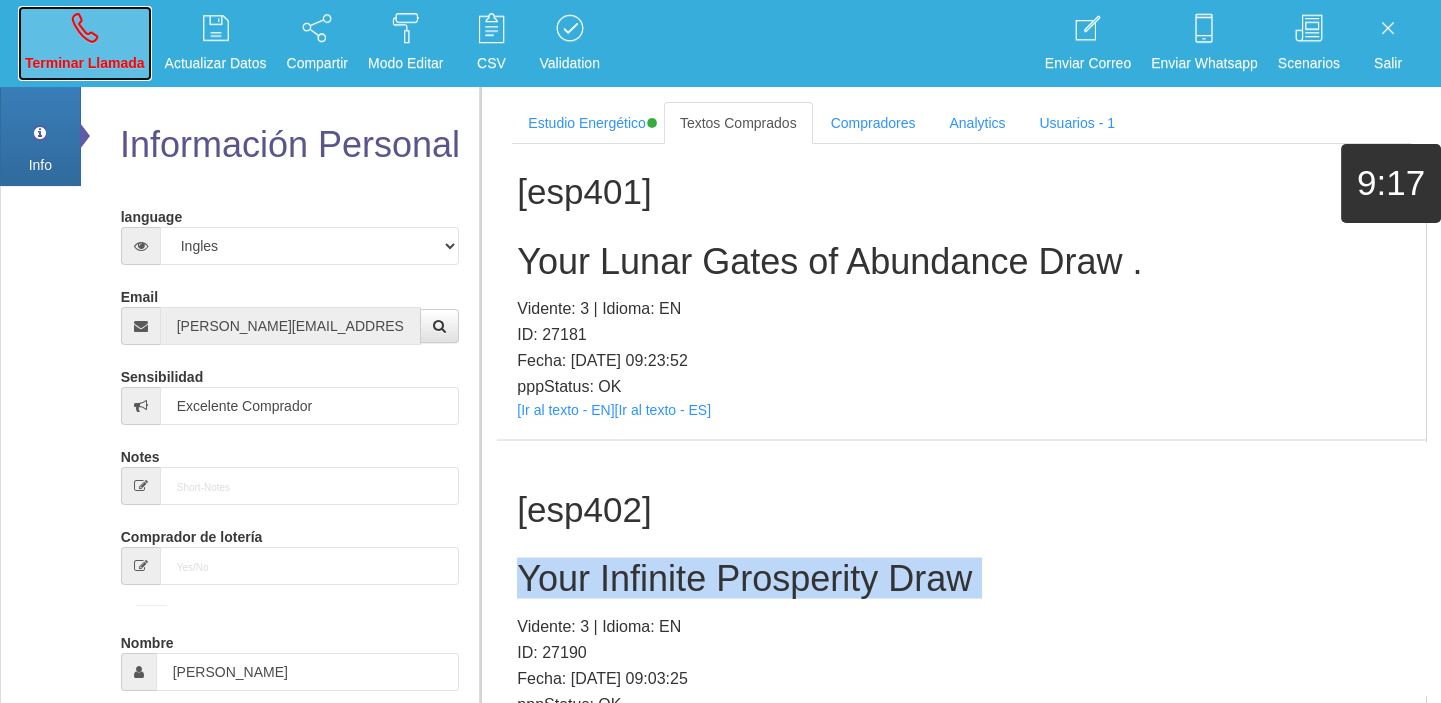 drag, startPoint x: 102, startPoint y: 59, endPoint x: 769, endPoint y: 123, distance: 670.0634 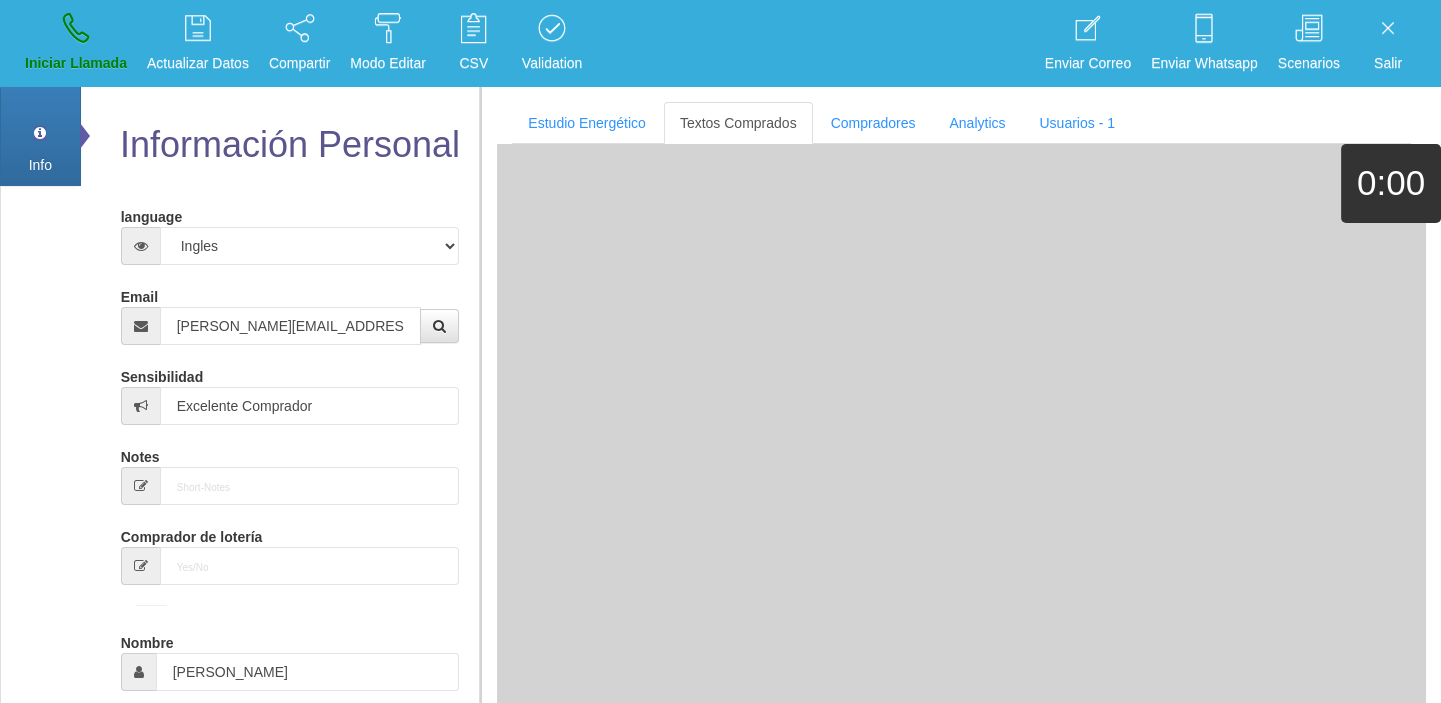 type 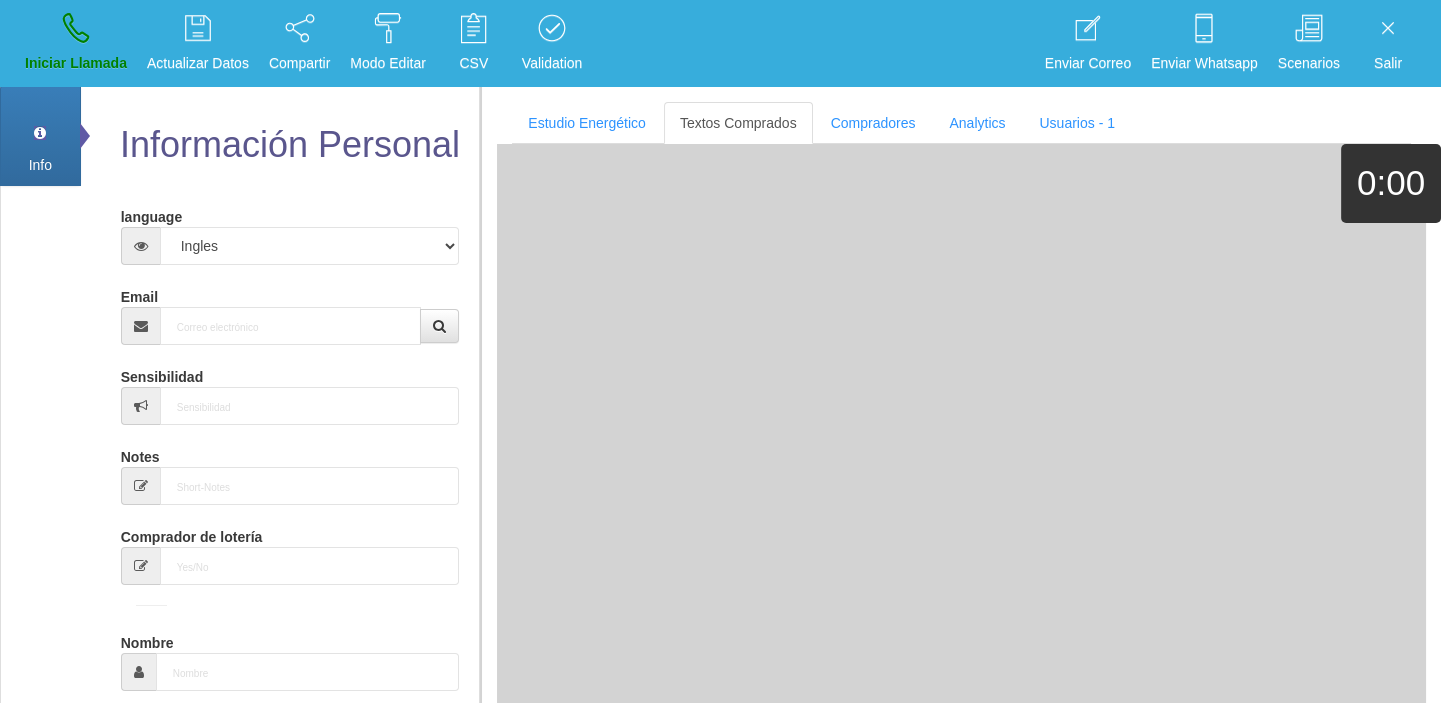 scroll, scrollTop: 0, scrollLeft: 0, axis: both 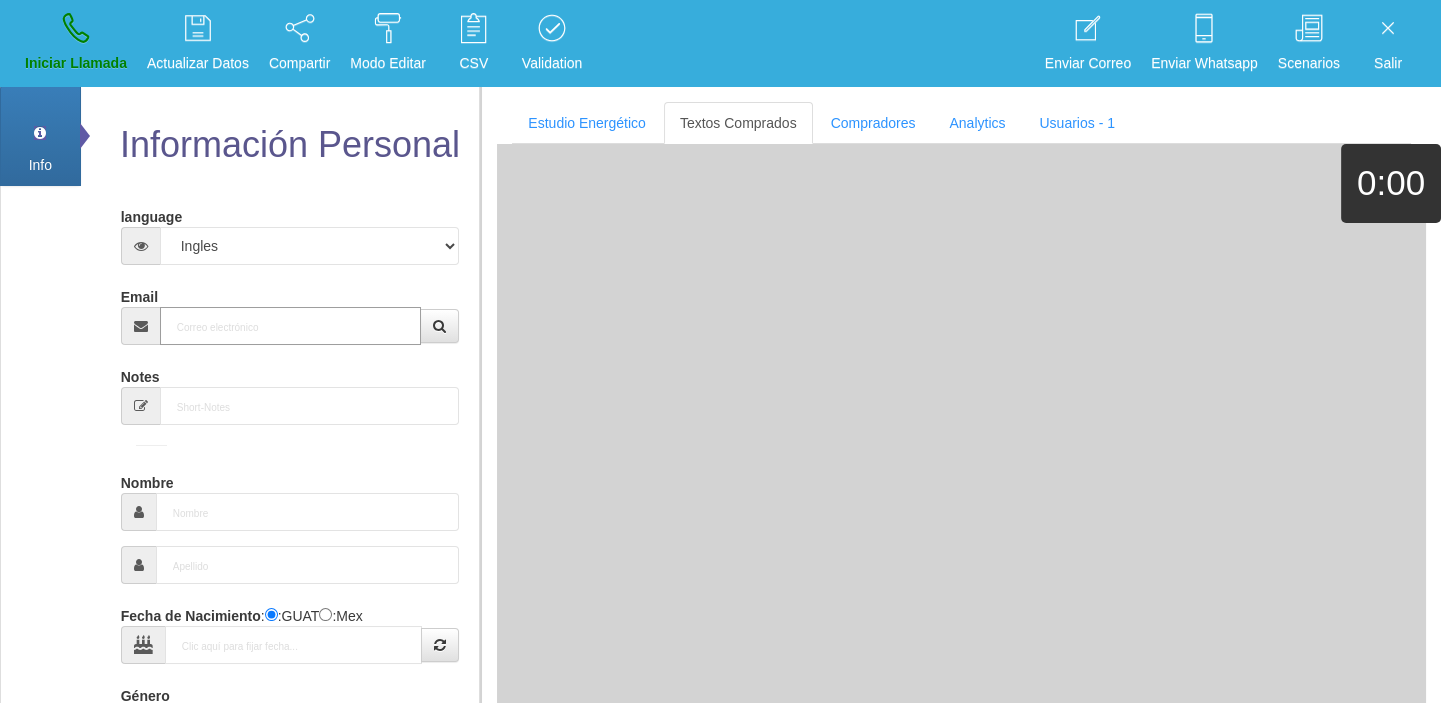 click on "Email" at bounding box center (291, 326) 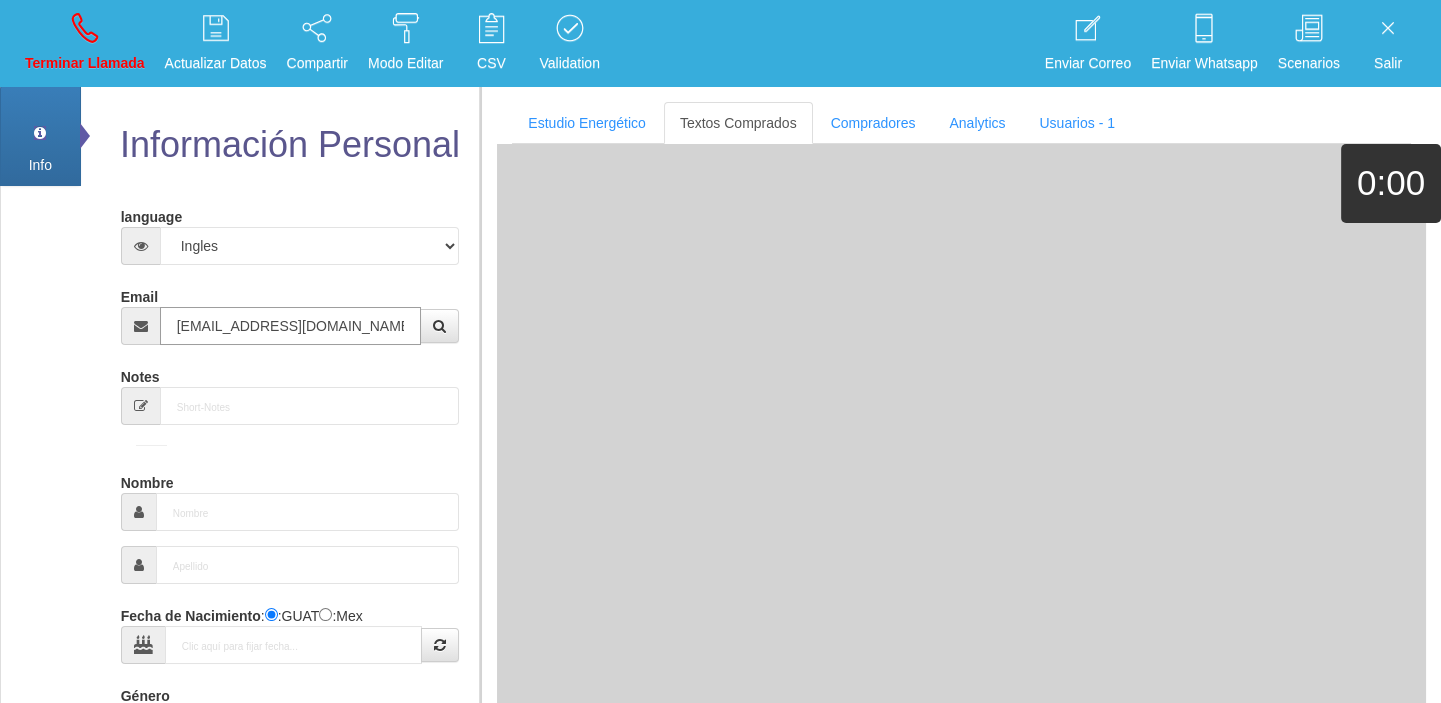 type on "[EMAIL_ADDRESS][DOMAIN_NAME]" 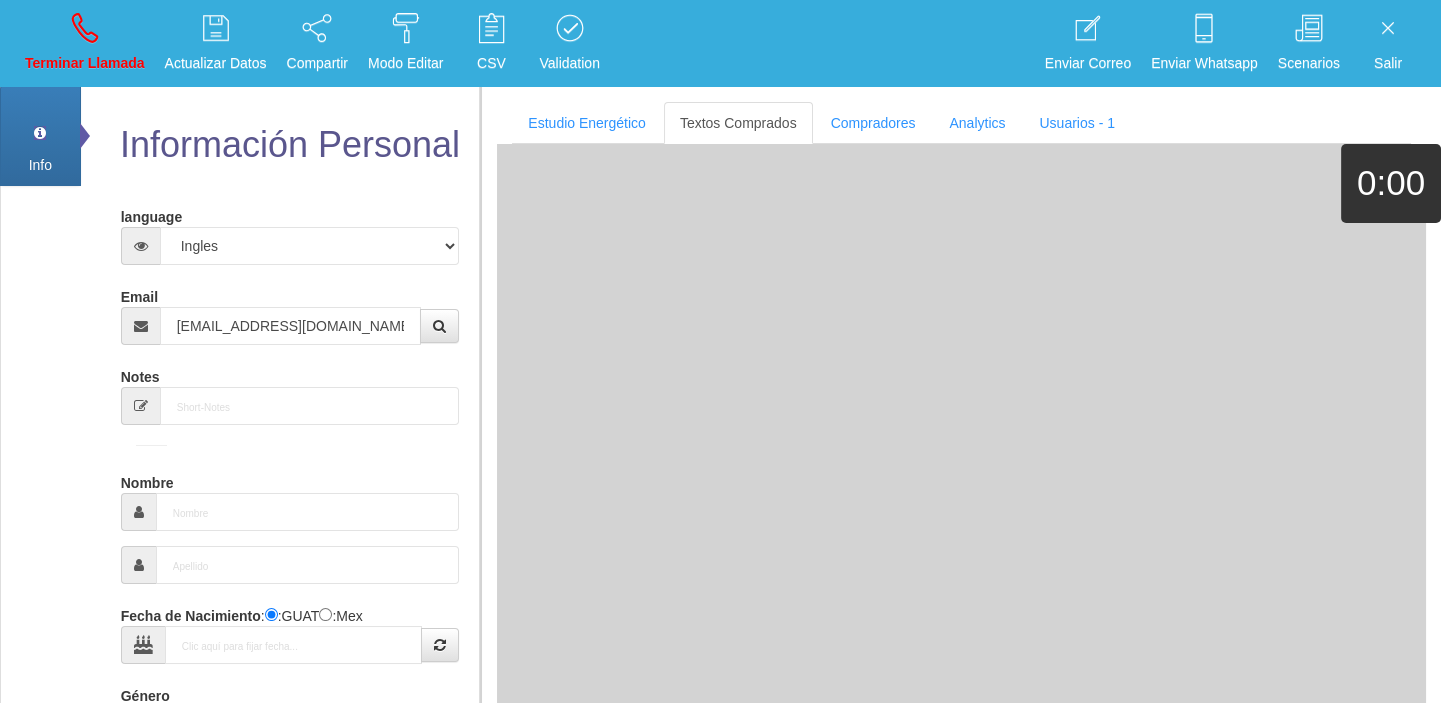type on "[DATE]" 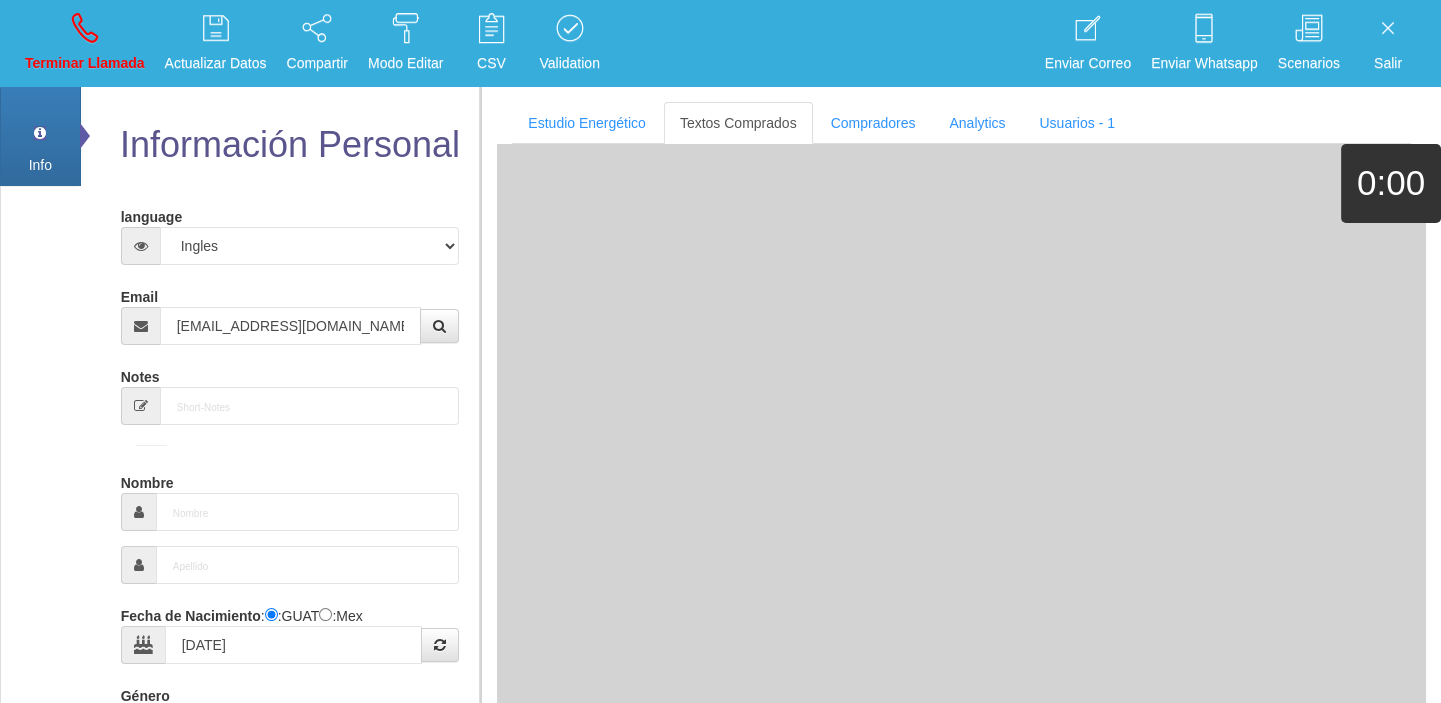 select on "1" 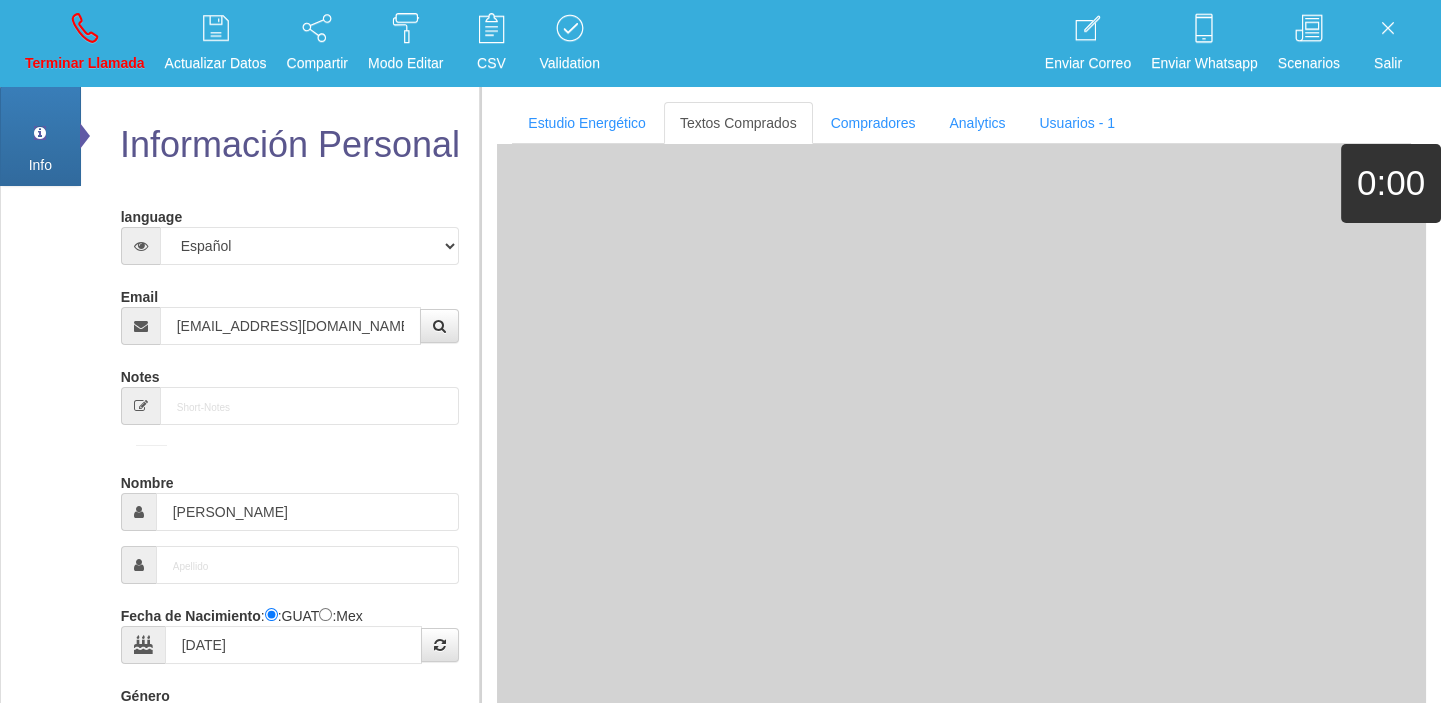 select on "1" 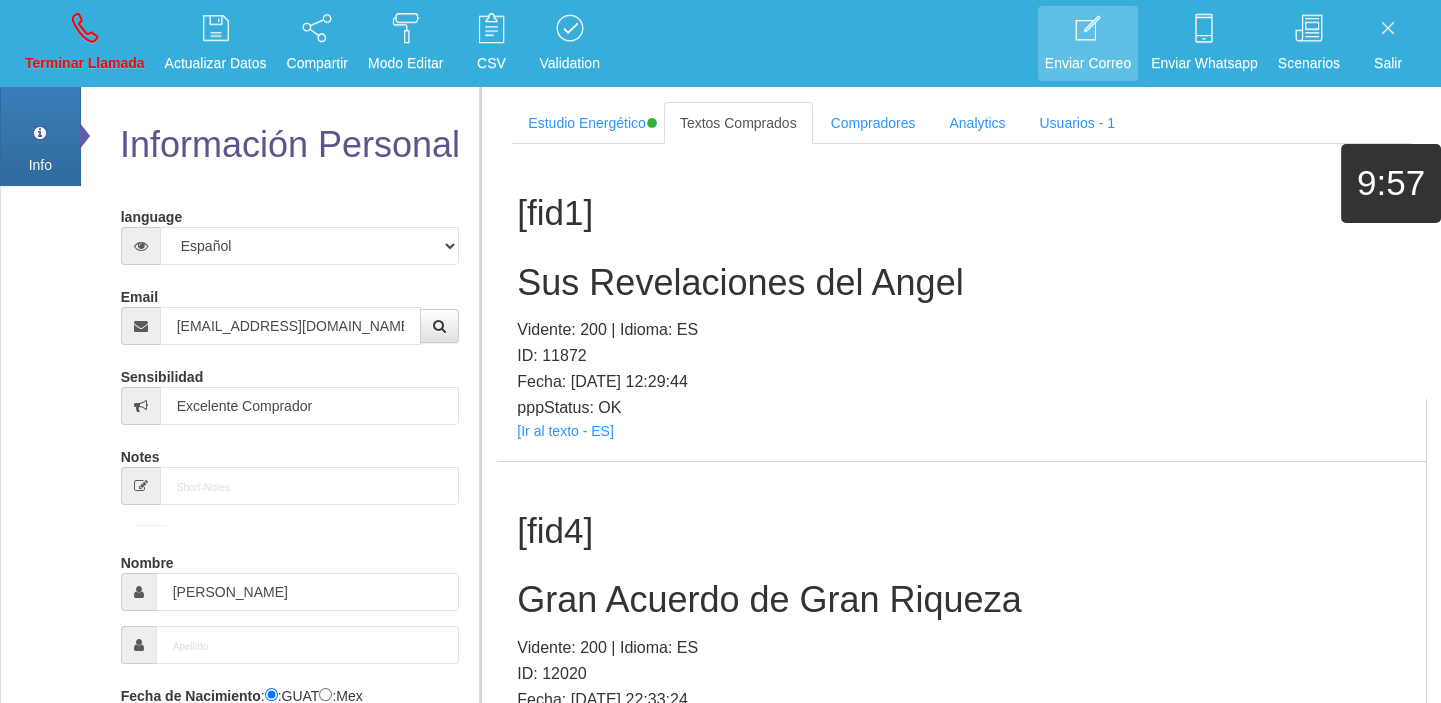 scroll, scrollTop: 536, scrollLeft: 0, axis: vertical 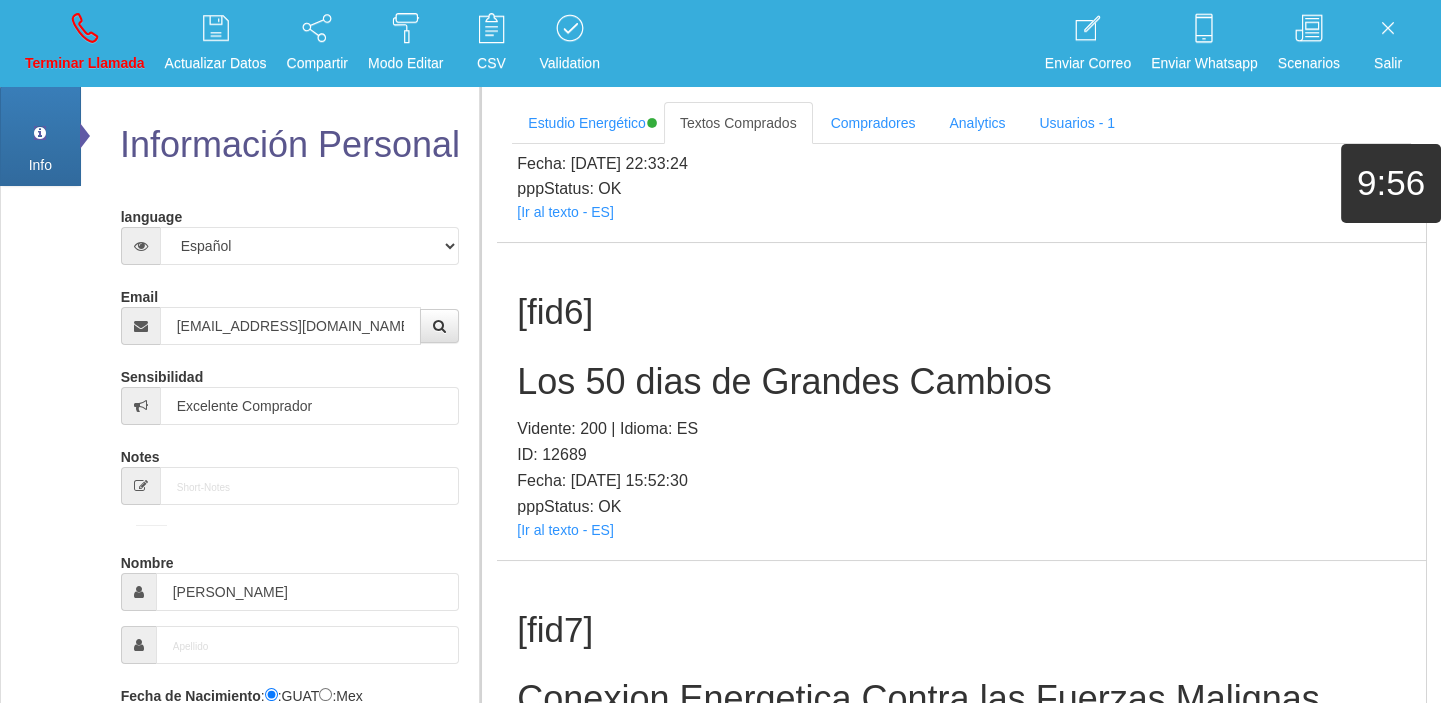 click on "pppStatus: OK" at bounding box center [961, 507] 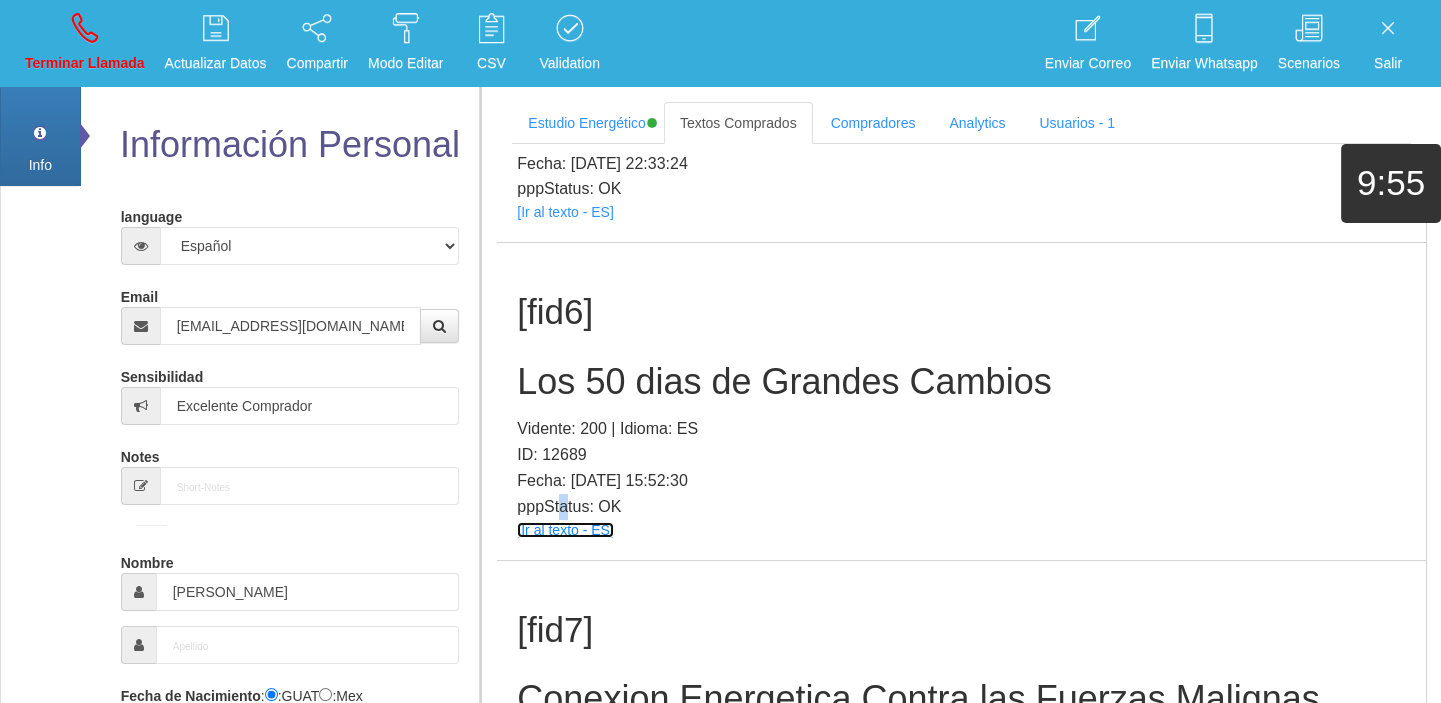 click on "[Ir al texto - ES]" at bounding box center [565, 530] 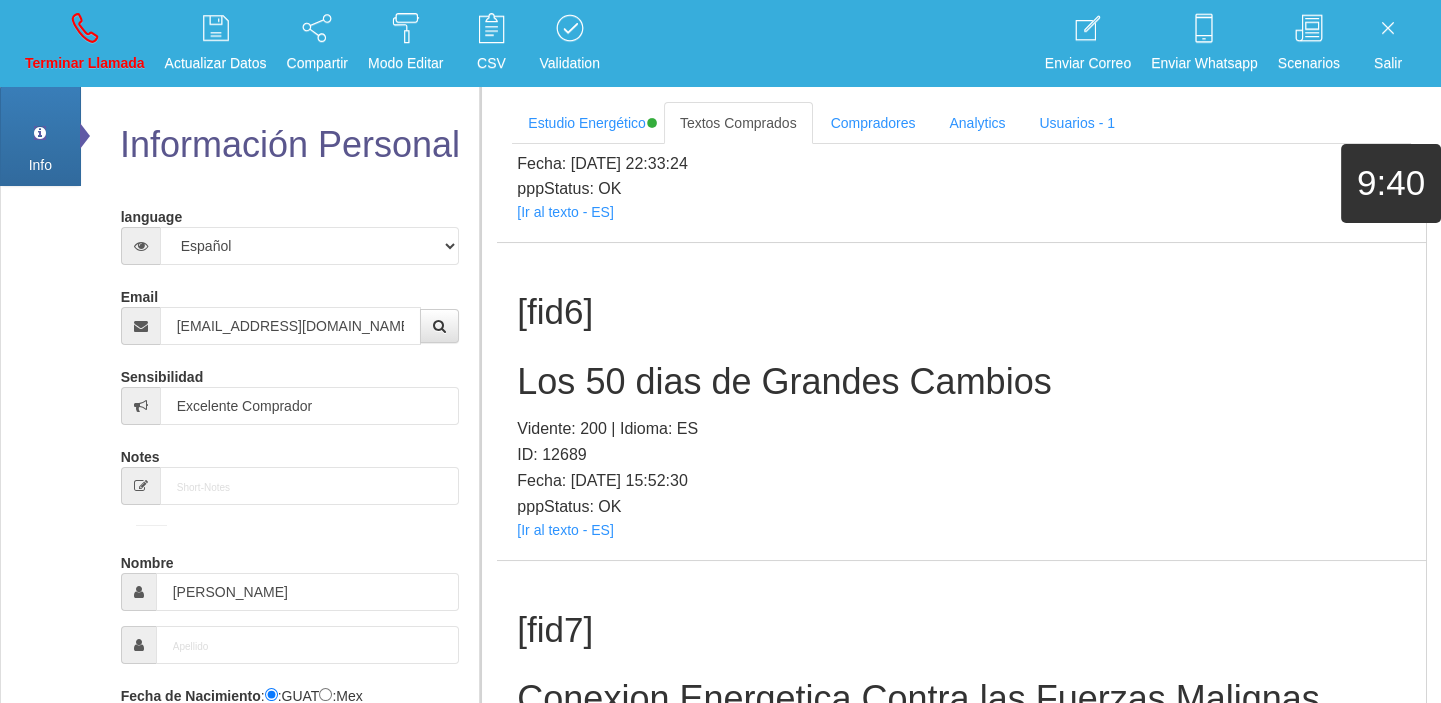click on "[fid6] Los 50 dias de Grandes Cambios  Vidente: 200 | Idioma: ES ID: 12689 Fecha: [DATE] 15:52:30 pppStatus: OK [Ir al texto - ES]" at bounding box center [961, 401] 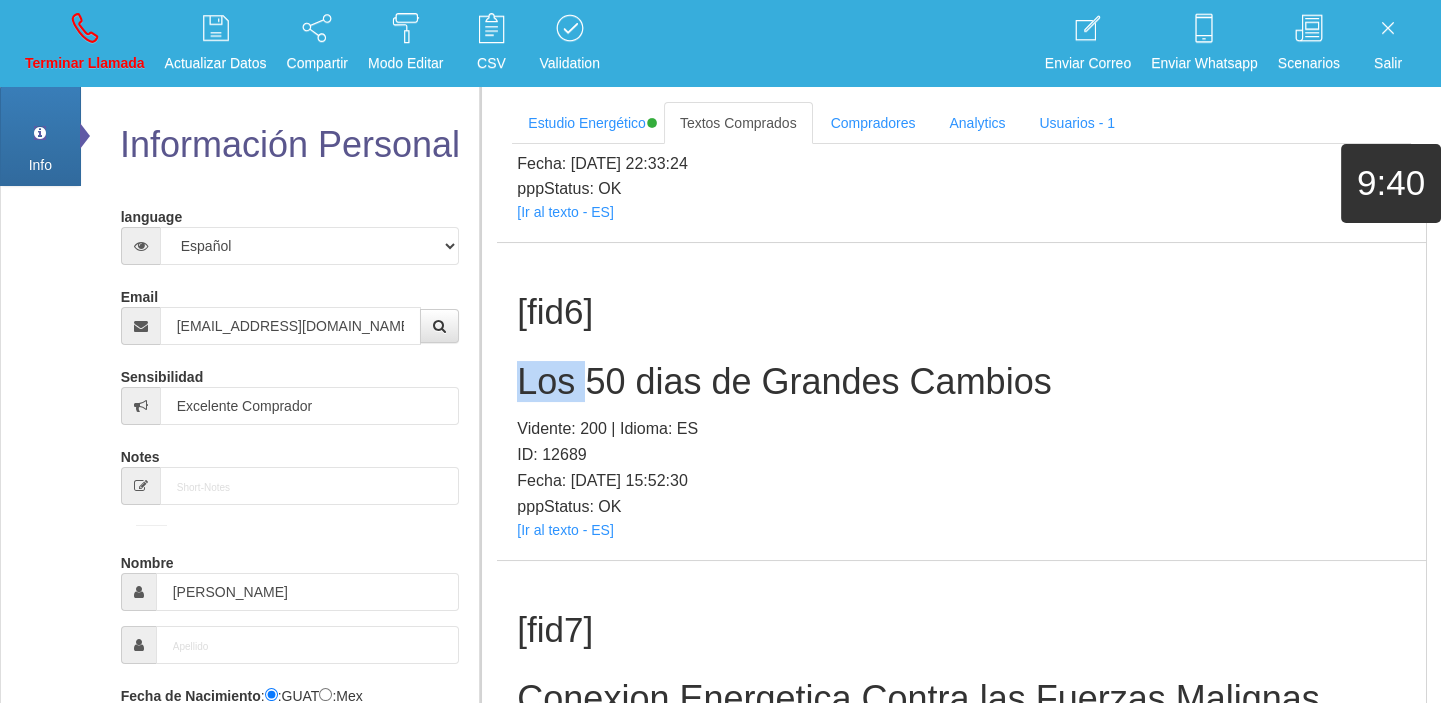 click on "[fid6] Los 50 dias de Grandes Cambios  Vidente: 200 | Idioma: ES ID: 12689 Fecha: [DATE] 15:52:30 pppStatus: OK [Ir al texto - ES]" at bounding box center [961, 401] 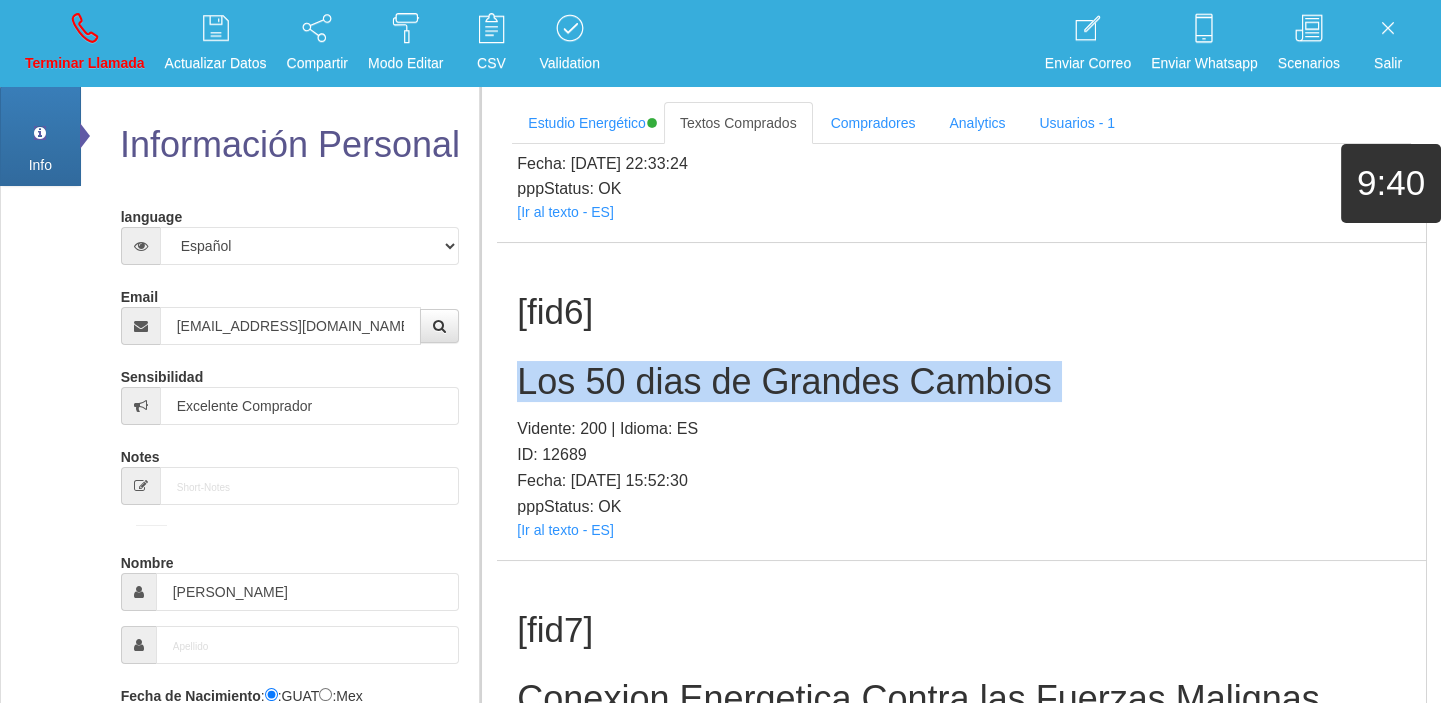 click on "[fid6] Los 50 dias de Grandes Cambios  Vidente: 200 | Idioma: ES ID: 12689 Fecha: [DATE] 15:52:30 pppStatus: OK [Ir al texto - ES]" at bounding box center (961, 401) 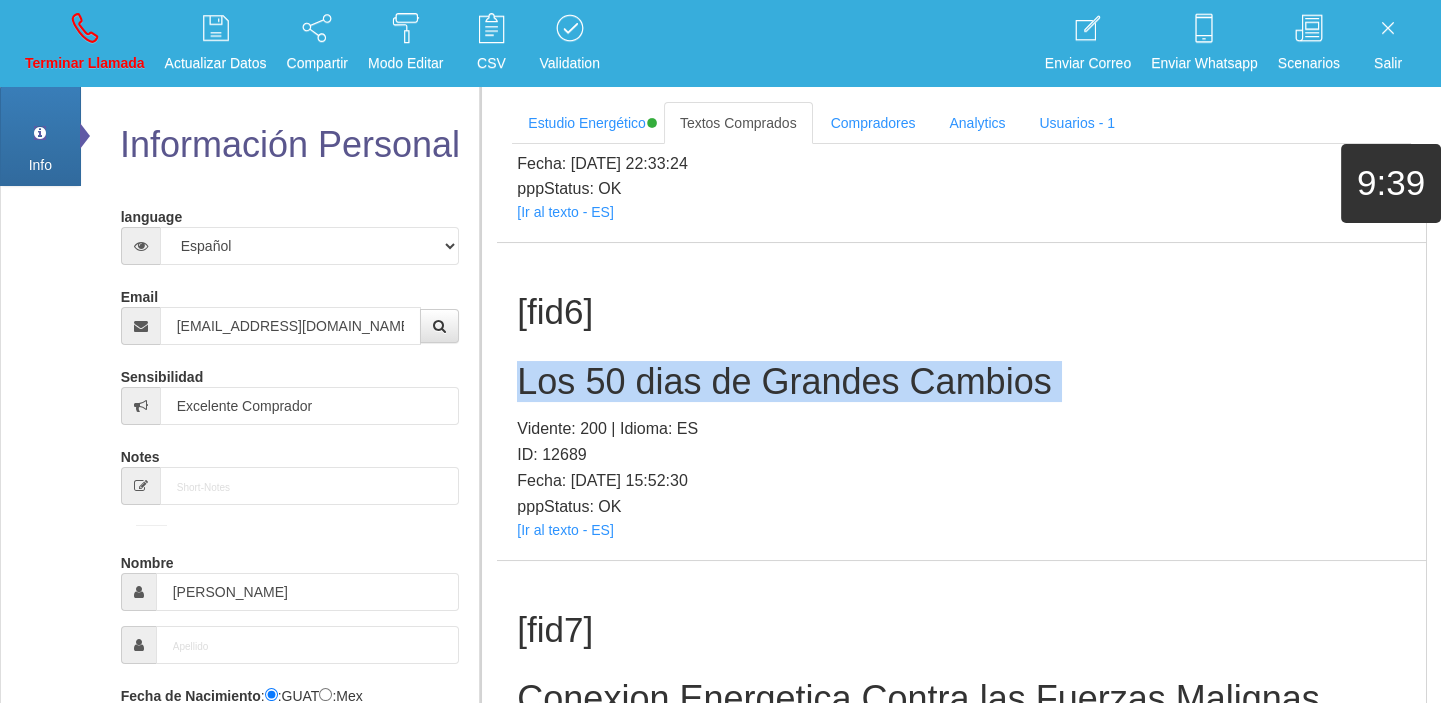 copy on "Los 50 dias de Grandes Cambios" 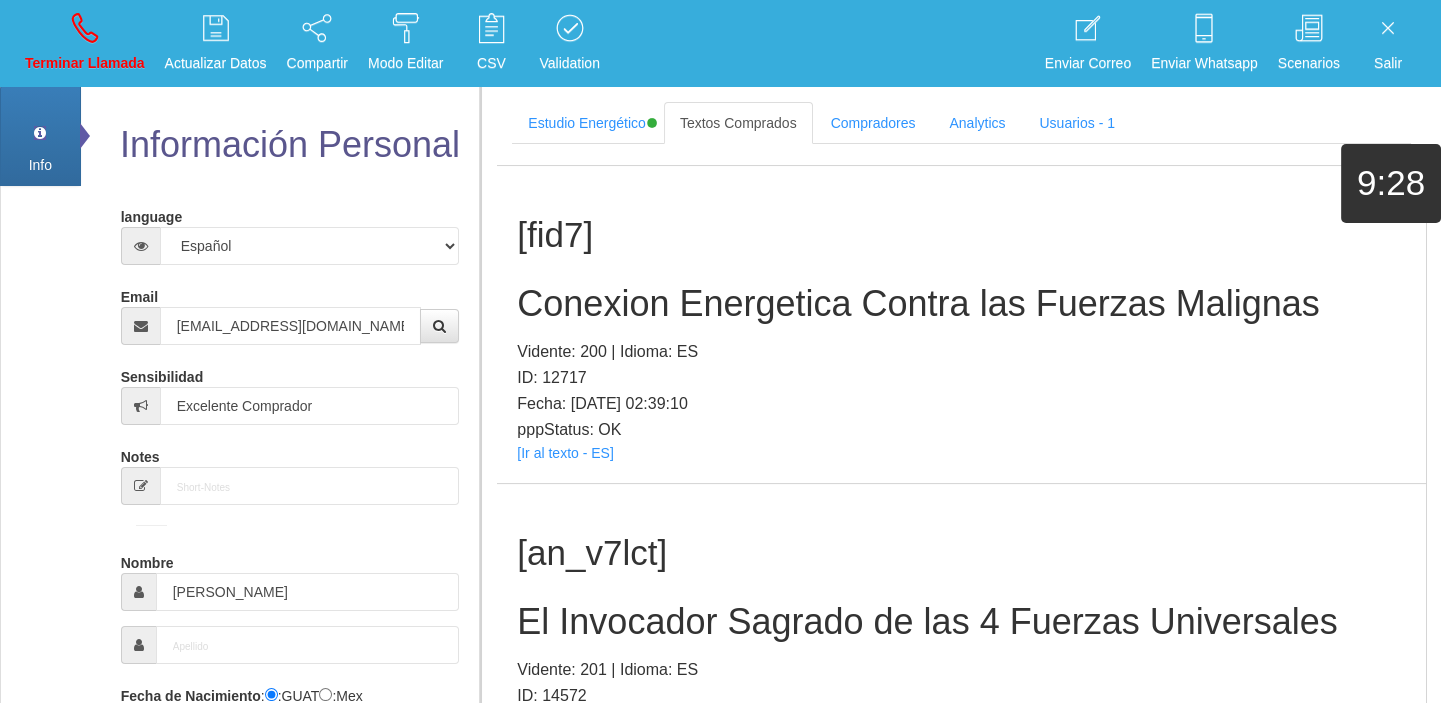 scroll, scrollTop: 900, scrollLeft: 0, axis: vertical 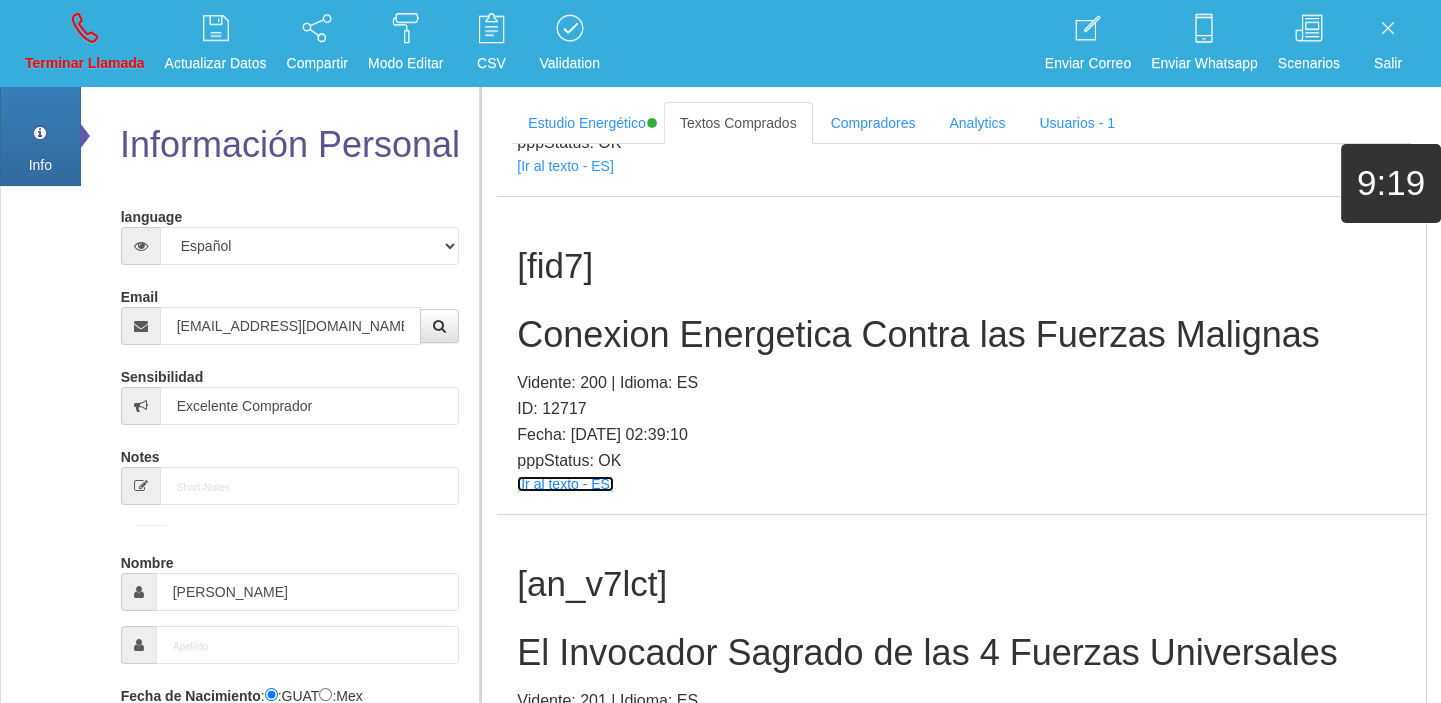 click on "[Ir al texto - ES]" at bounding box center [565, 484] 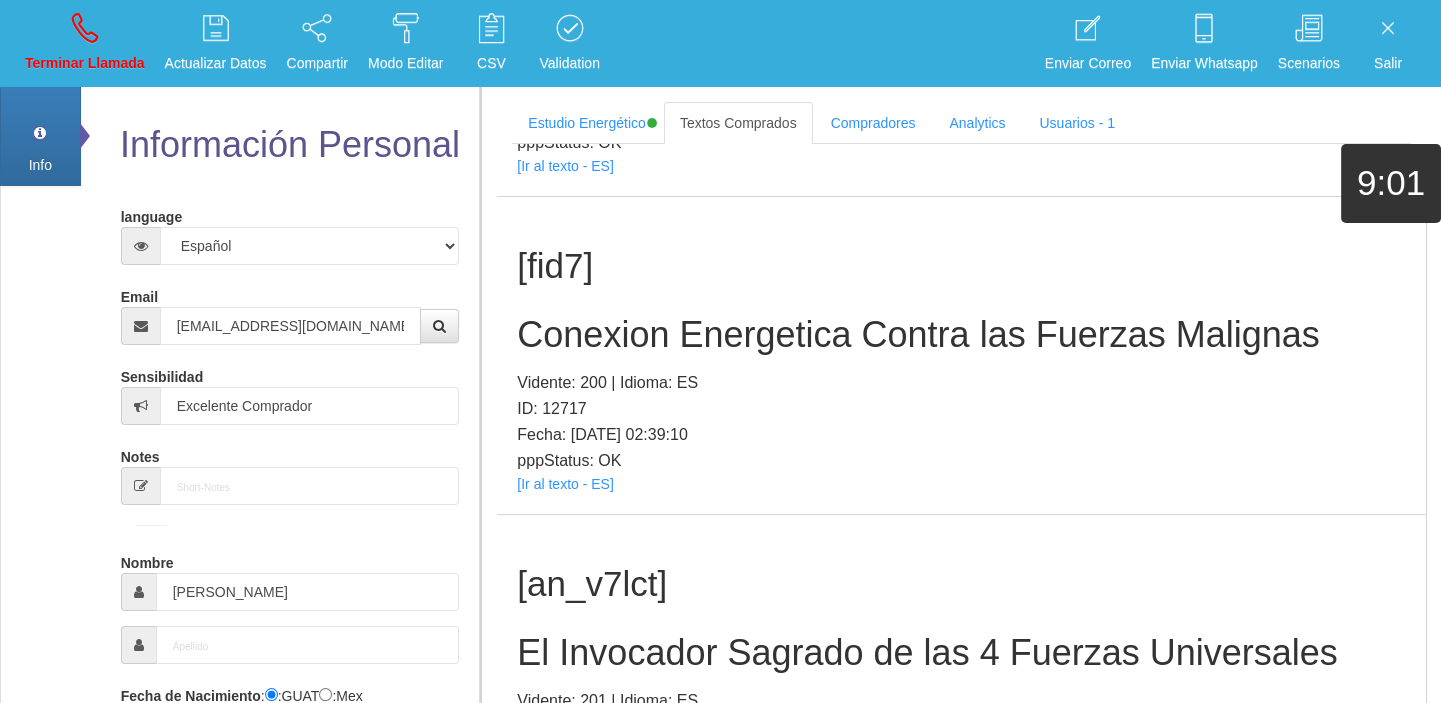 click on "Conexion Energetica  Contra las Fuerzas Malignas" at bounding box center [961, 335] 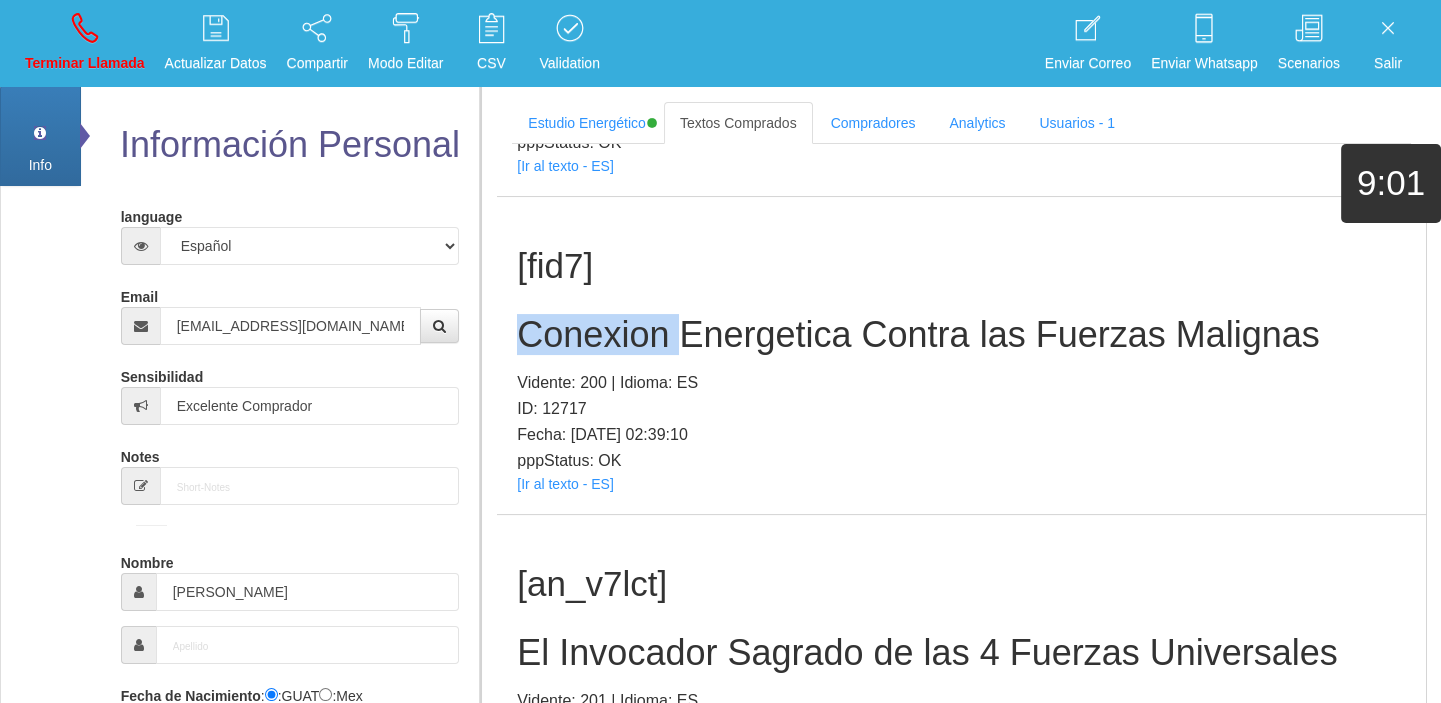 click on "Conexion Energetica  Contra las Fuerzas Malignas" at bounding box center [961, 335] 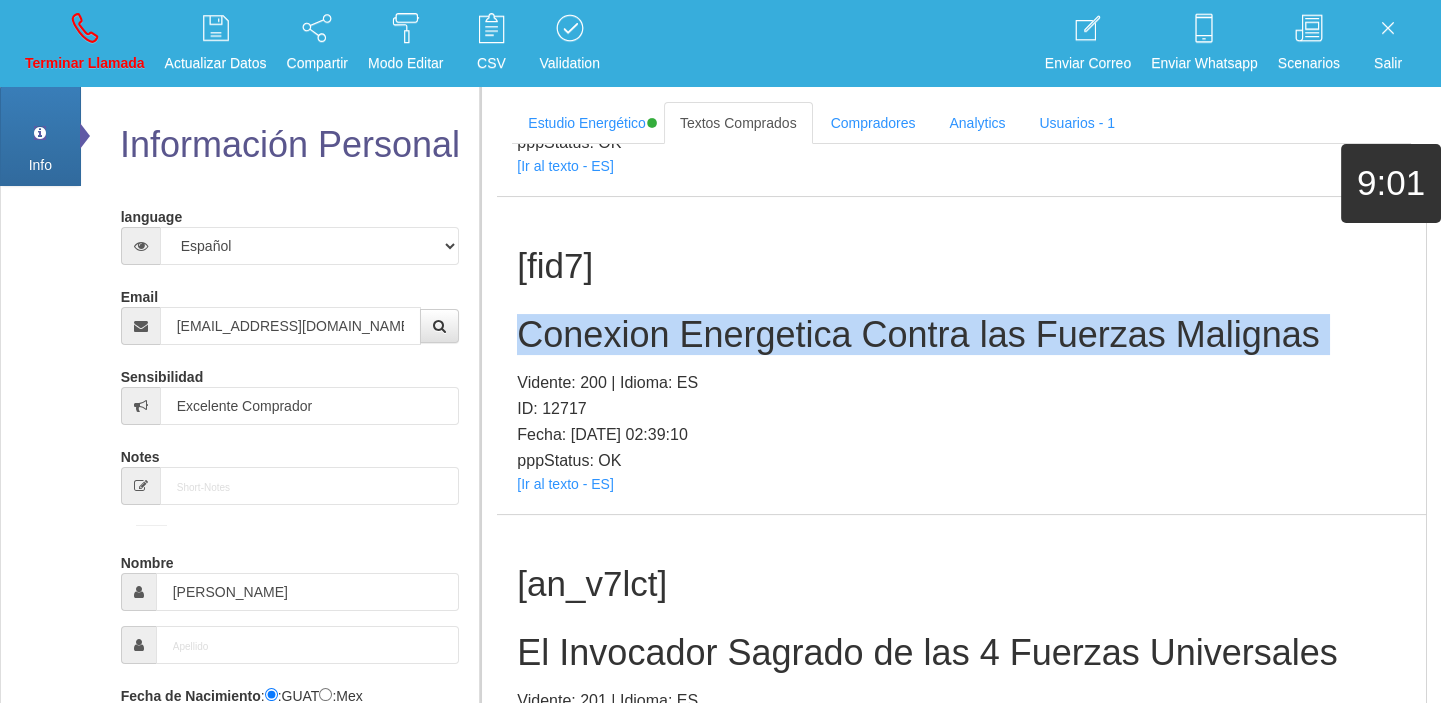 click on "Conexion Energetica  Contra las Fuerzas Malignas" at bounding box center (961, 335) 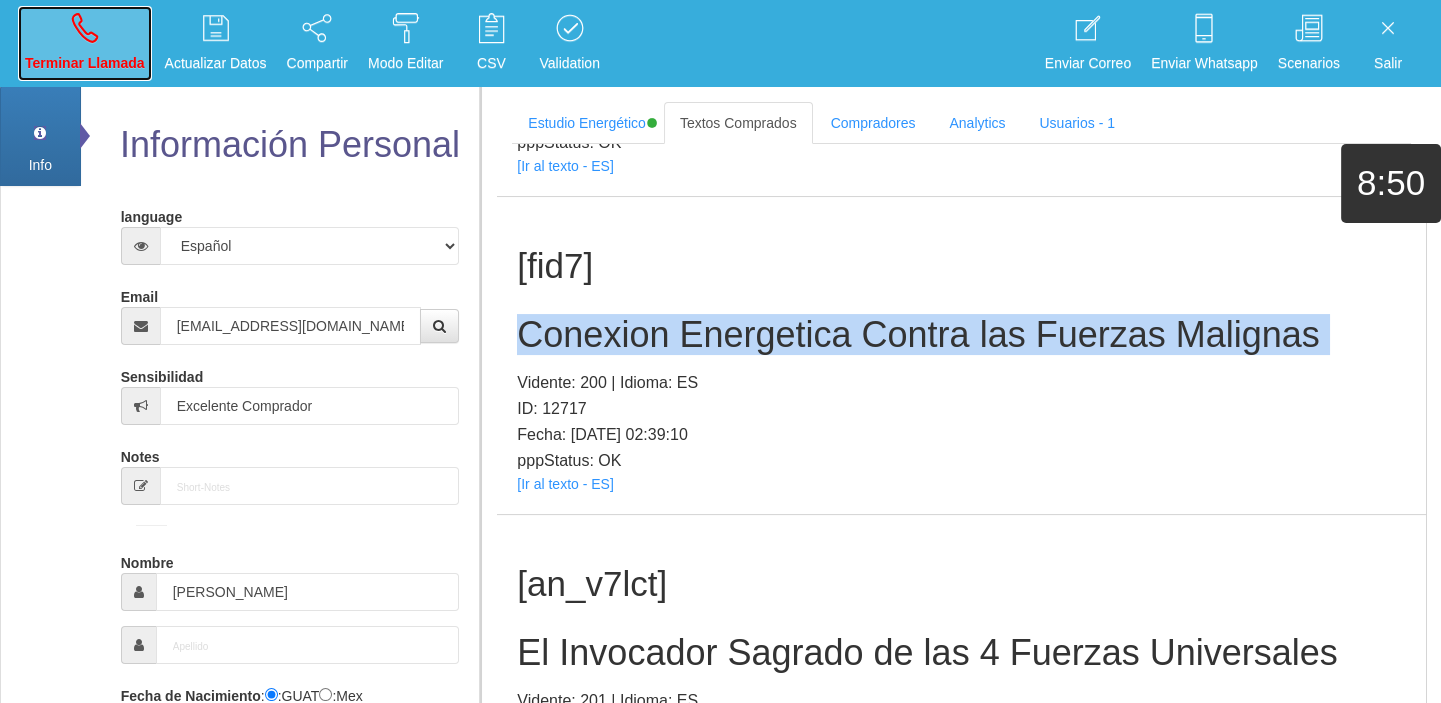 click on "Terminar Llamada" at bounding box center [85, 43] 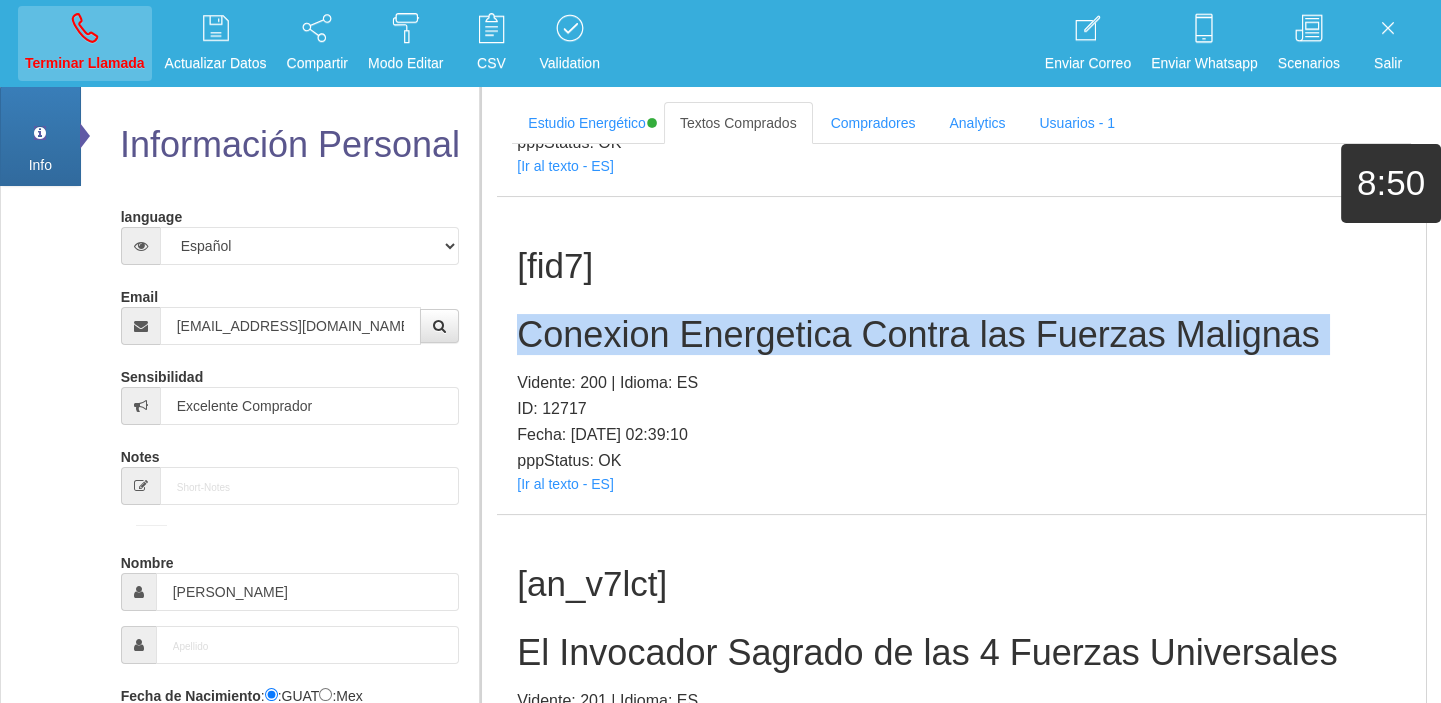 type 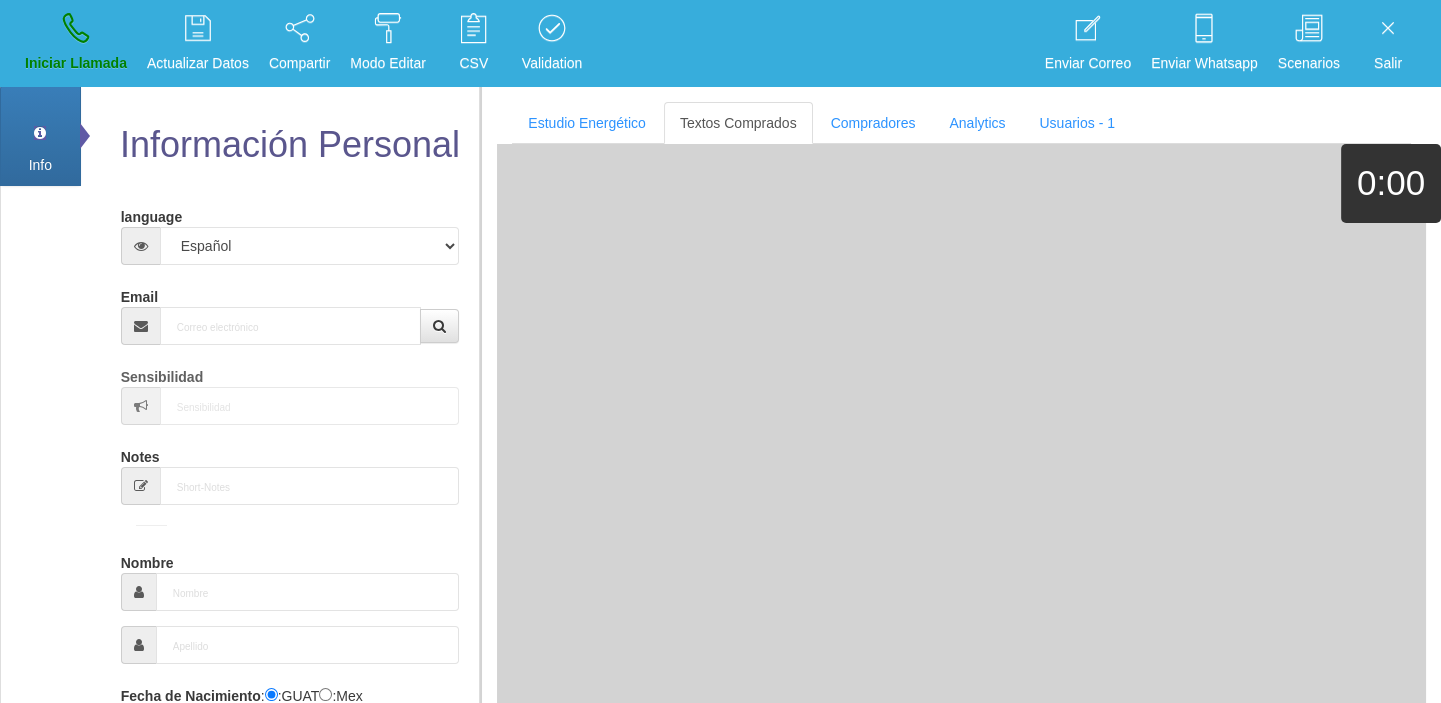 scroll, scrollTop: 0, scrollLeft: 0, axis: both 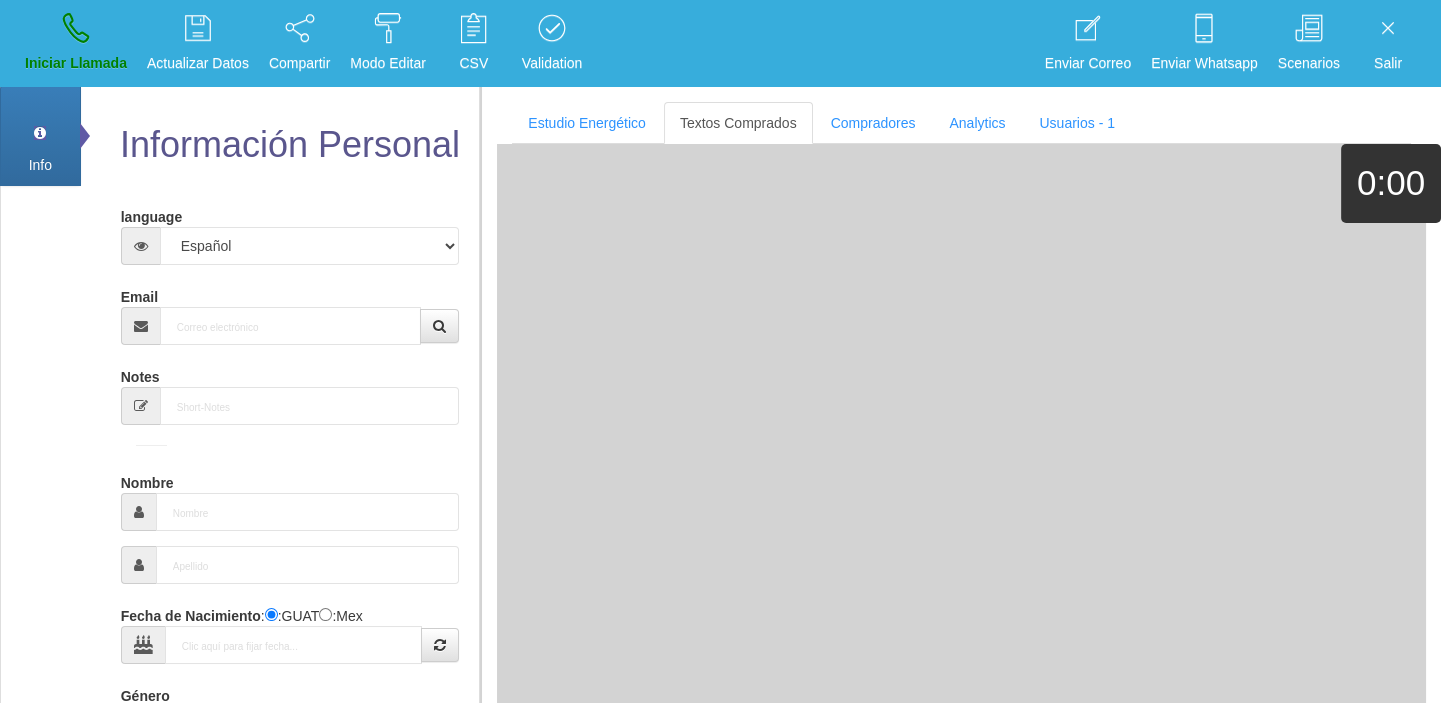 click on "language Español Portugues [PERSON_NAME]
Email
Sensibilidad
Notes
Comprador de lotería
Nombre
Fecha de Nacimiento :  :GUAT  :Mex
Género
-seleccionar-
Masculino
Femenino
Teléfono
[GEOGRAPHIC_DATA] +1 [GEOGRAPHIC_DATA] +44 [GEOGRAPHIC_DATA] (‫[GEOGRAPHIC_DATA]‬‎) +93 [GEOGRAPHIC_DATA] ([GEOGRAPHIC_DATA]) +355 +213 [US_STATE] +1684 +54" at bounding box center [290, 660] 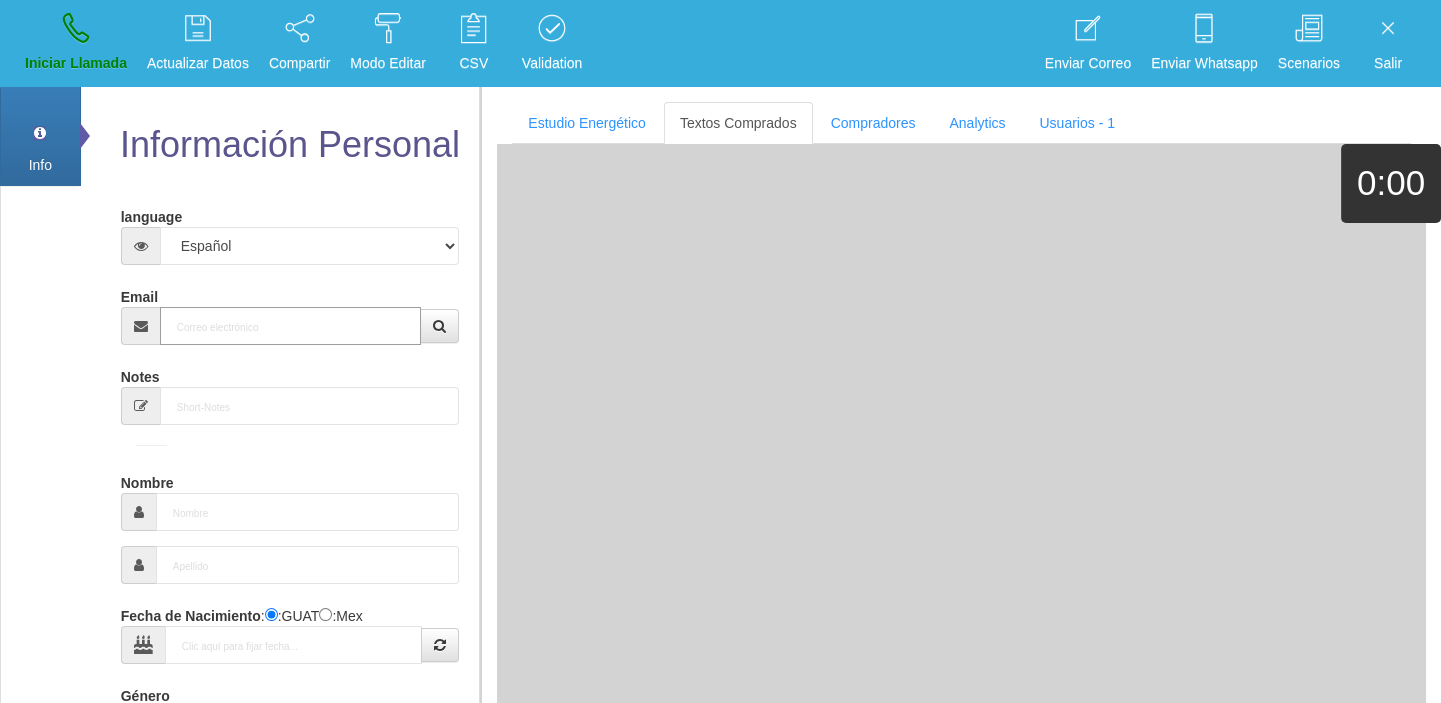 click on "Email" at bounding box center [291, 326] 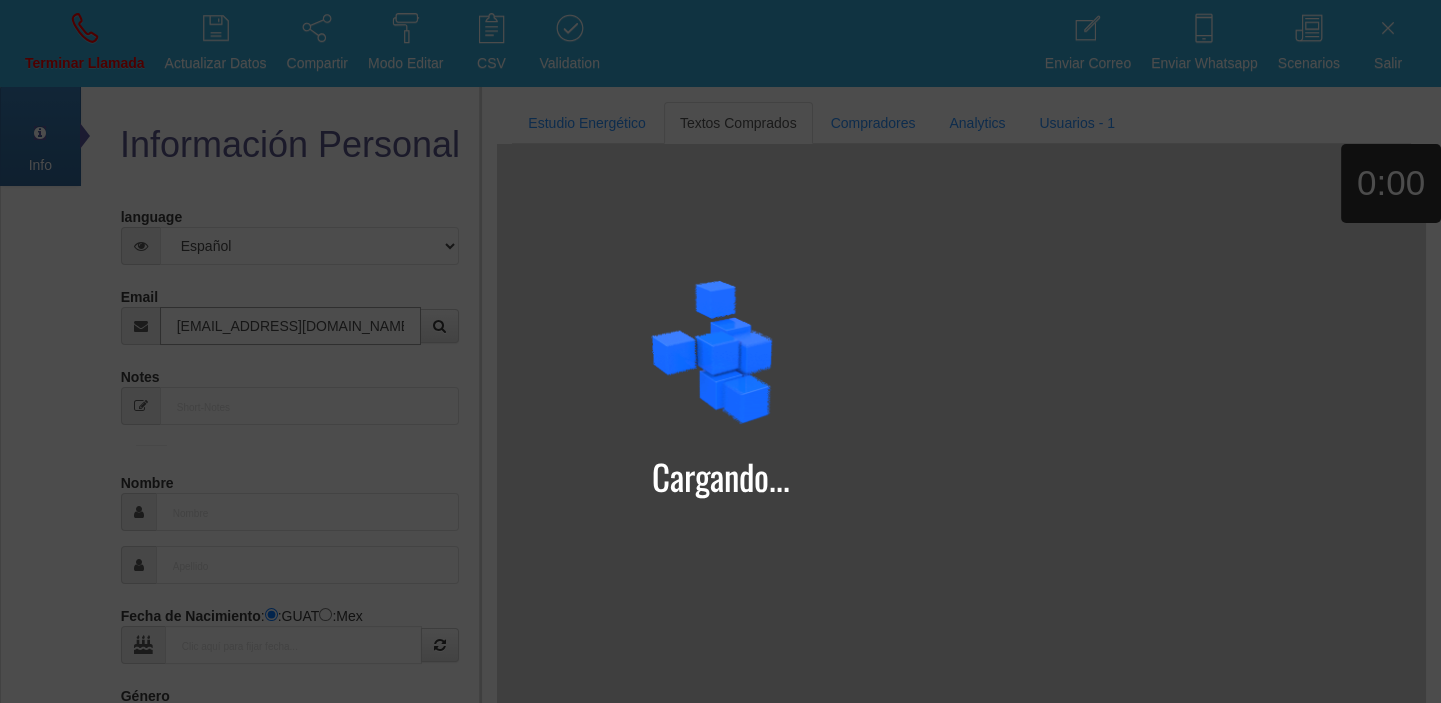 type on "[EMAIL_ADDRESS][DOMAIN_NAME]" 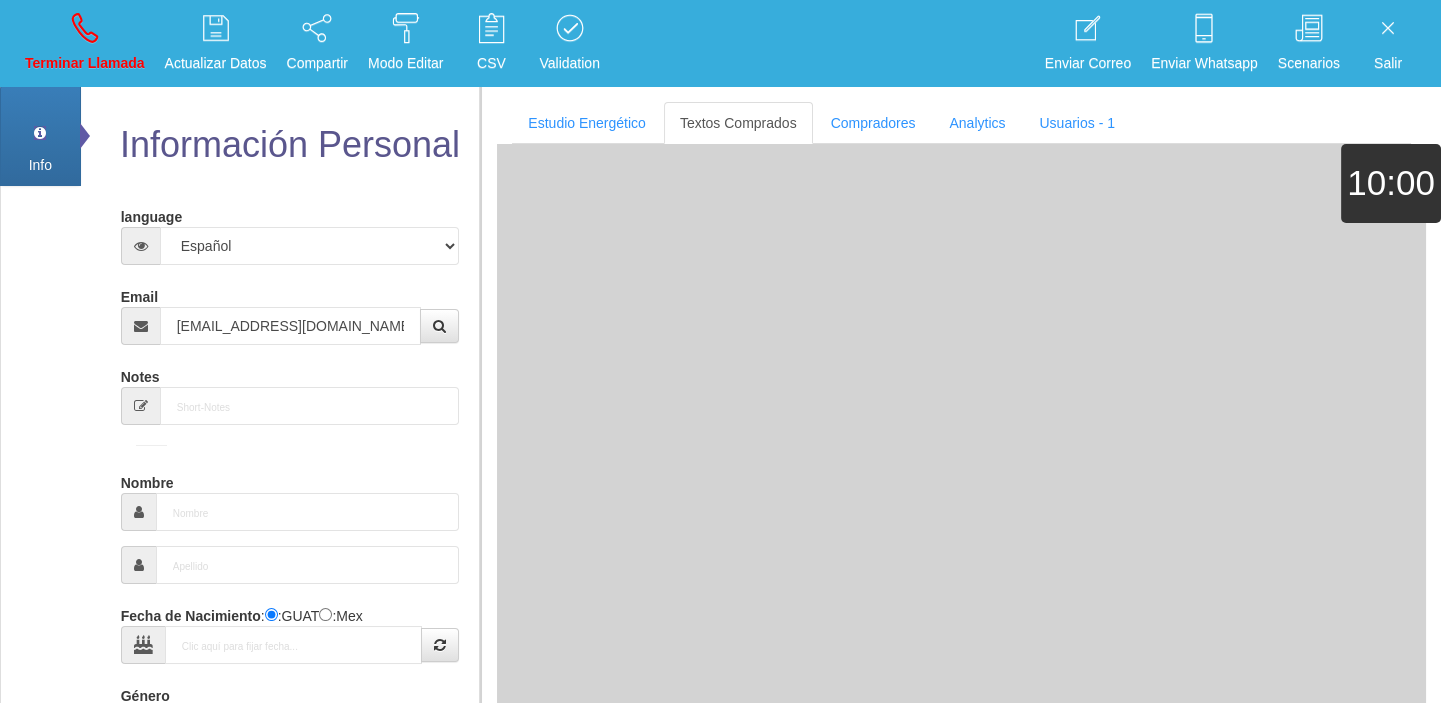 type on "[DATE]" 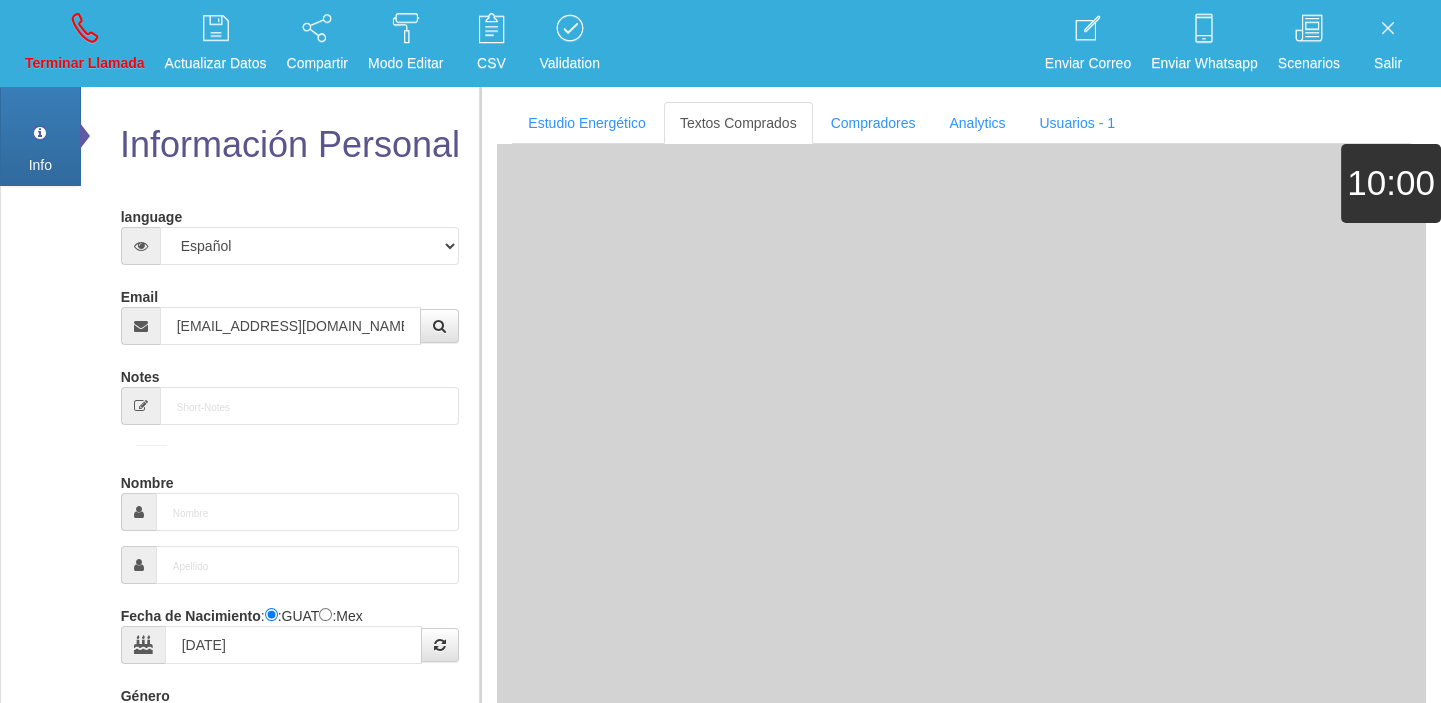 type on "Excelente Comprador" 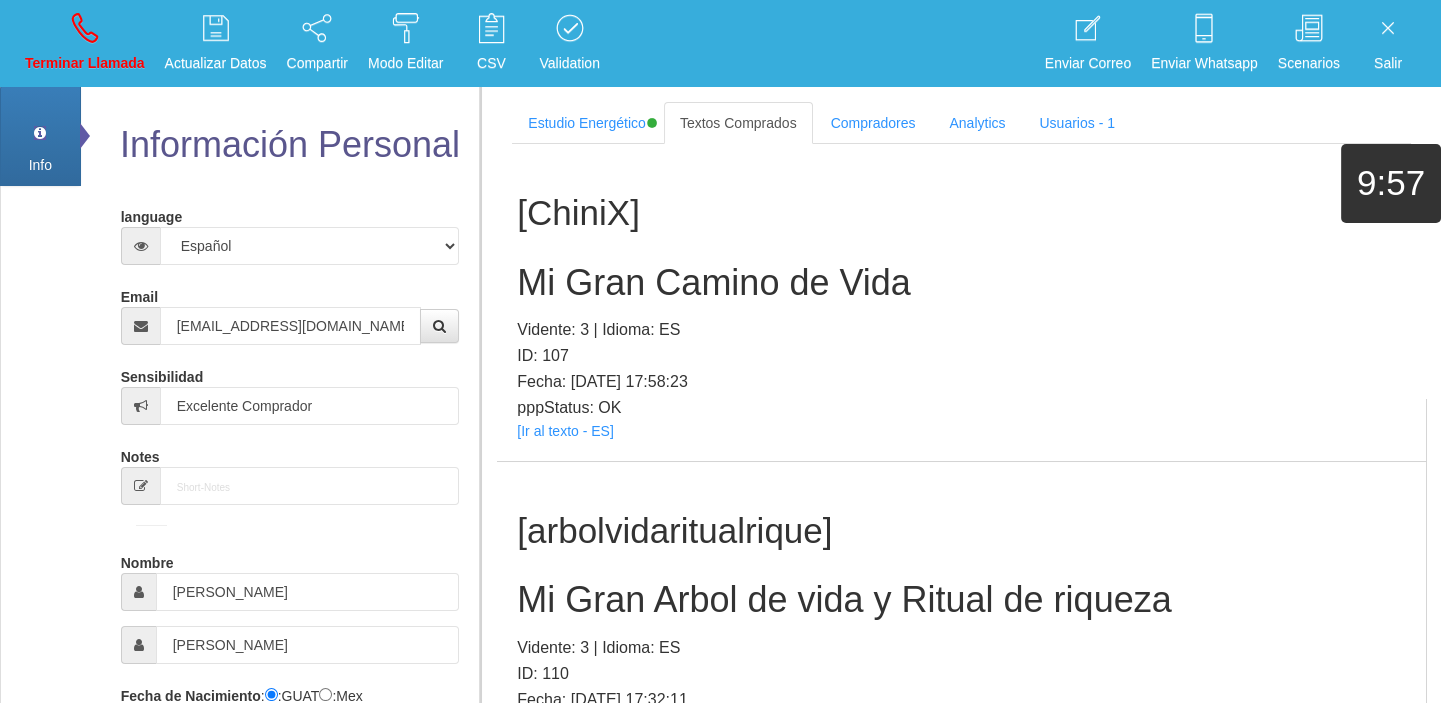 scroll, scrollTop: 385, scrollLeft: 0, axis: vertical 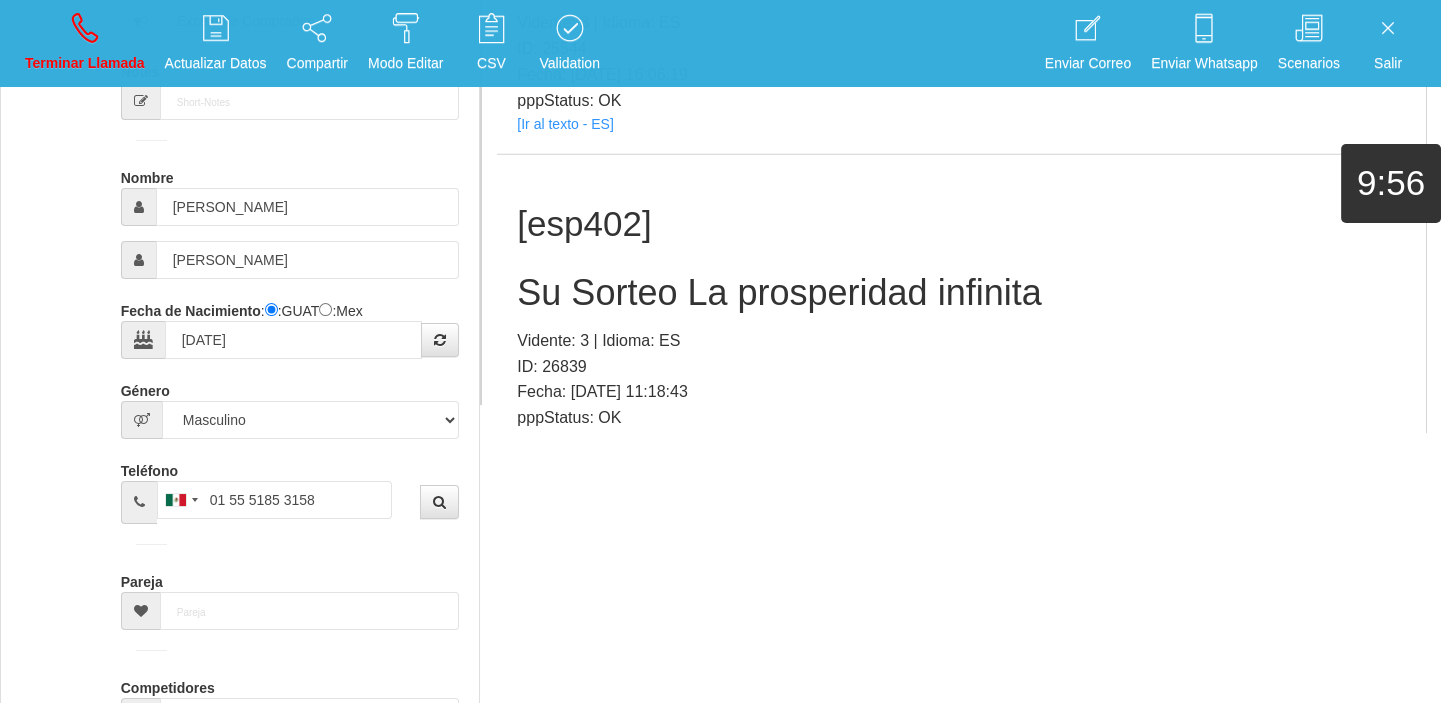 click on "[Ir al texto - ES]" at bounding box center [565, 441] 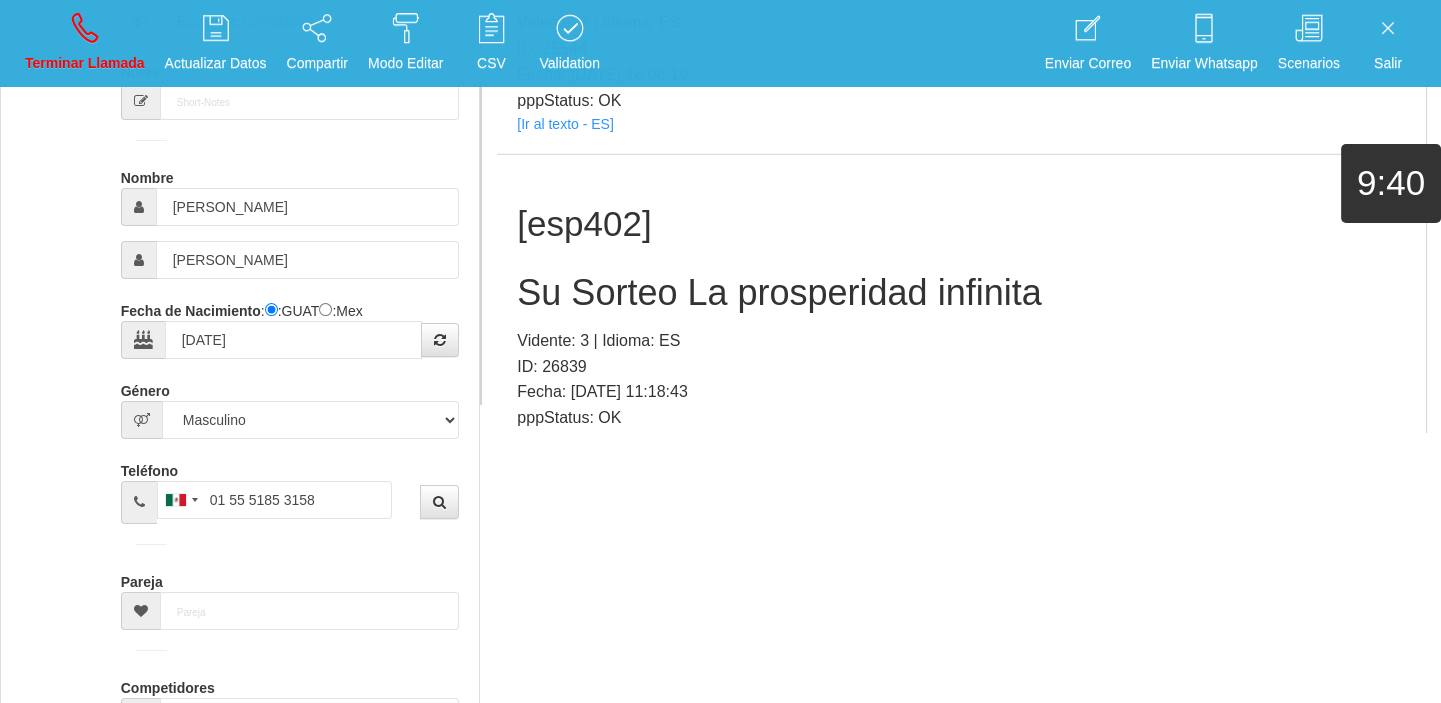 click on "[esp402] Su Sorteo La prosperidad infinita Vidente: 3 | Idioma: ES ID: 26839 Fecha: [DATE] 11:18:43 pppStatus: OK [Ir al texto - ES]" at bounding box center (961, 313) 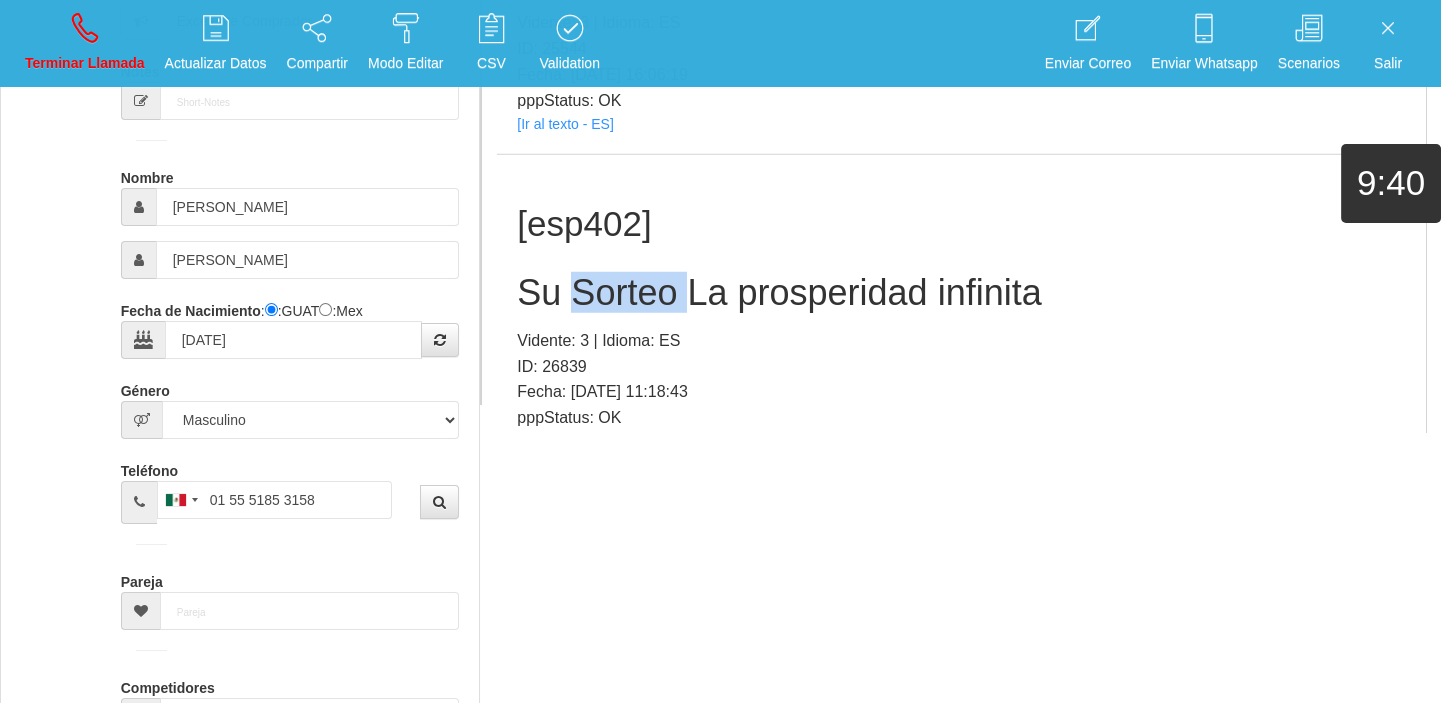 click on "[esp402] Su Sorteo La prosperidad infinita Vidente: 3 | Idioma: ES ID: 26839 Fecha: [DATE] 11:18:43 pppStatus: OK [Ir al texto - ES]" at bounding box center [961, 313] 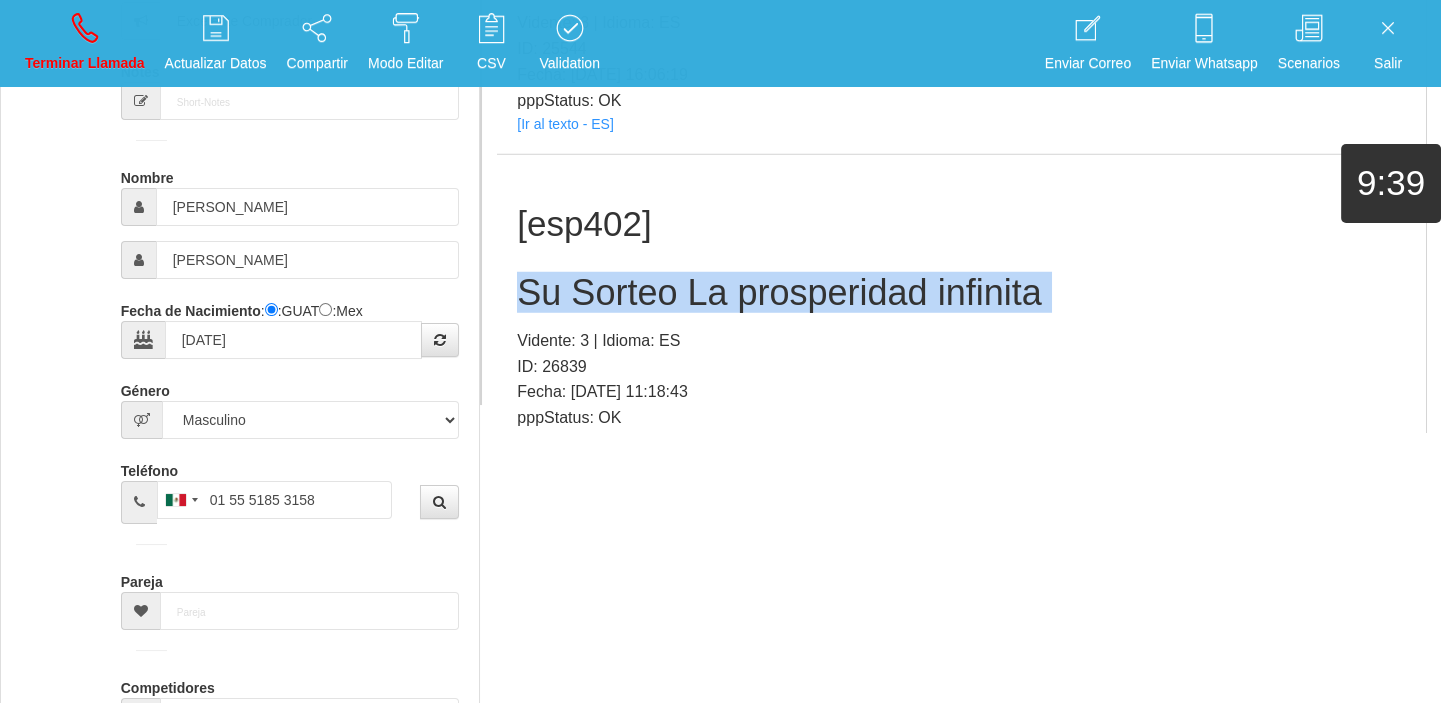 click on "[esp402] Su Sorteo La prosperidad infinita Vidente: 3 | Idioma: ES ID: 26839 Fecha: [DATE] 11:18:43 pppStatus: OK [Ir al texto - ES]" at bounding box center [961, 313] 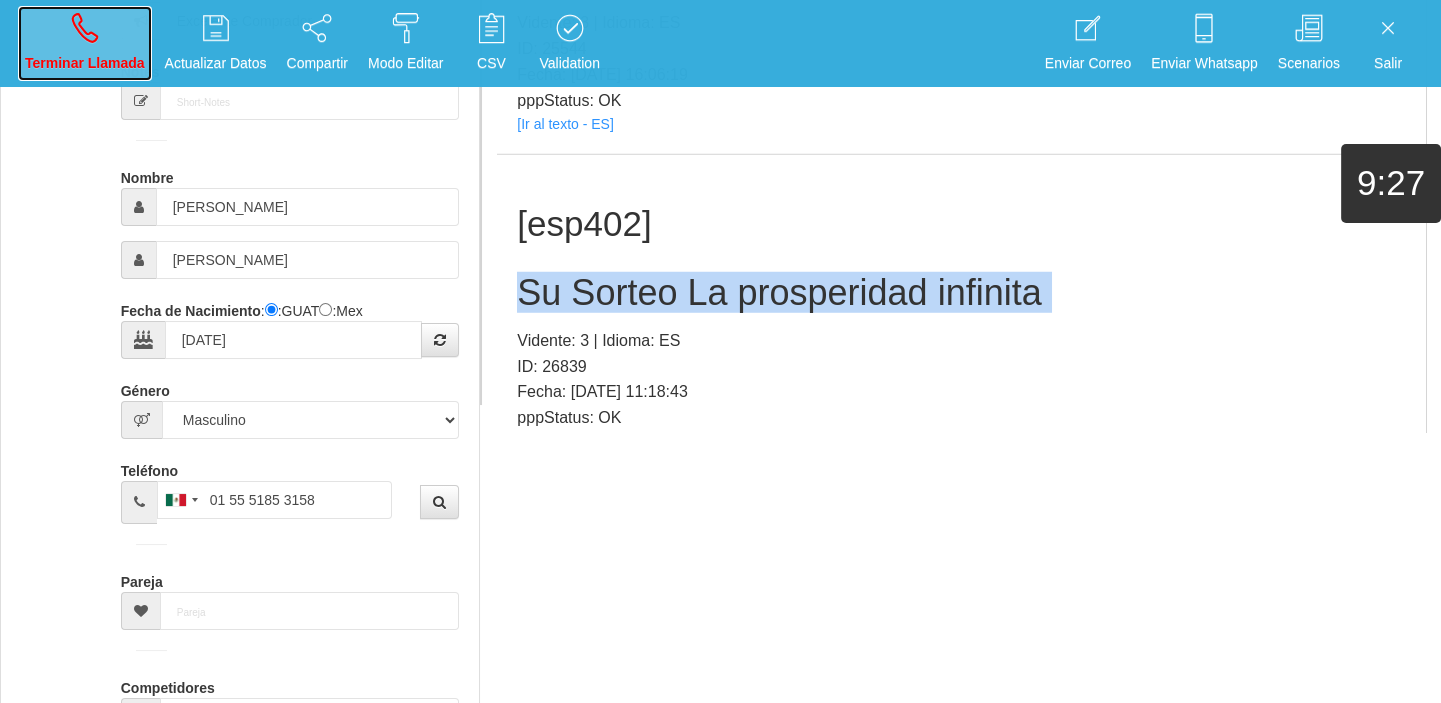 drag, startPoint x: 70, startPoint y: 41, endPoint x: 755, endPoint y: 109, distance: 688.3669 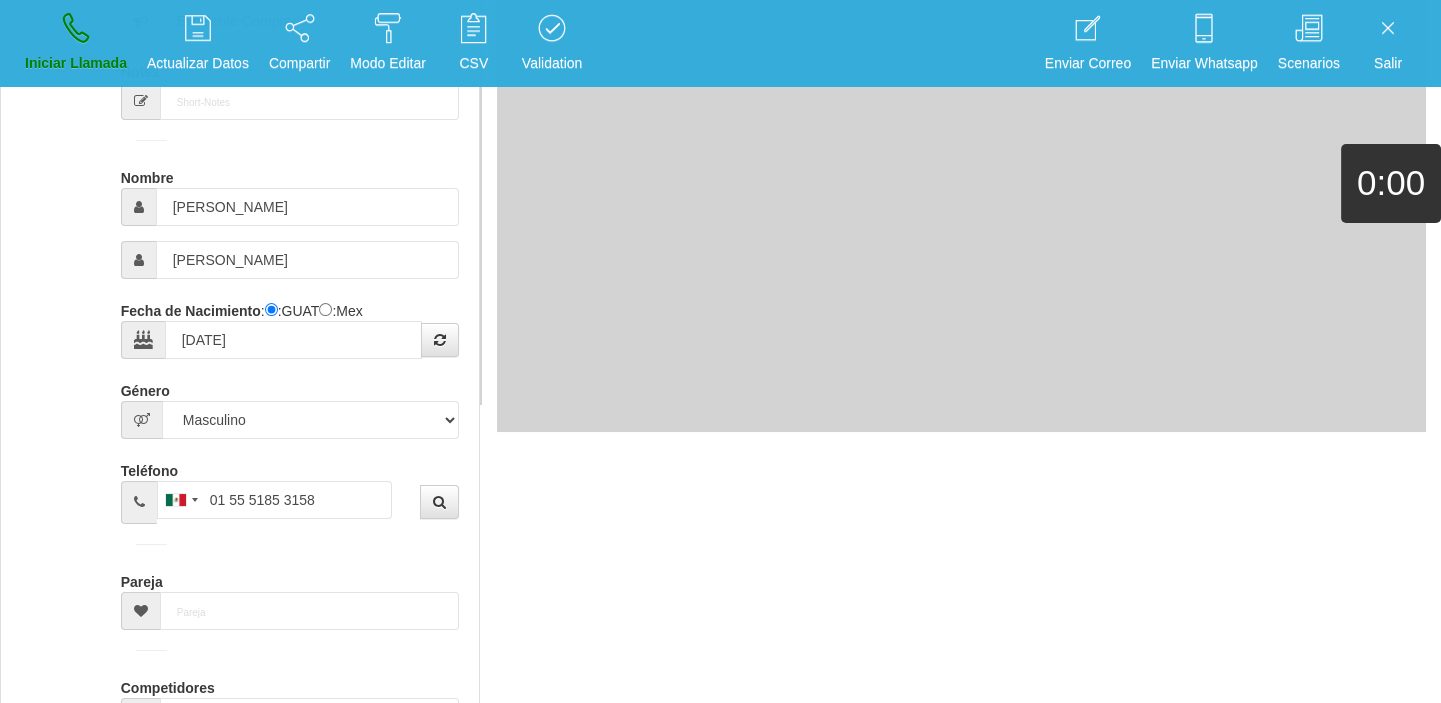type 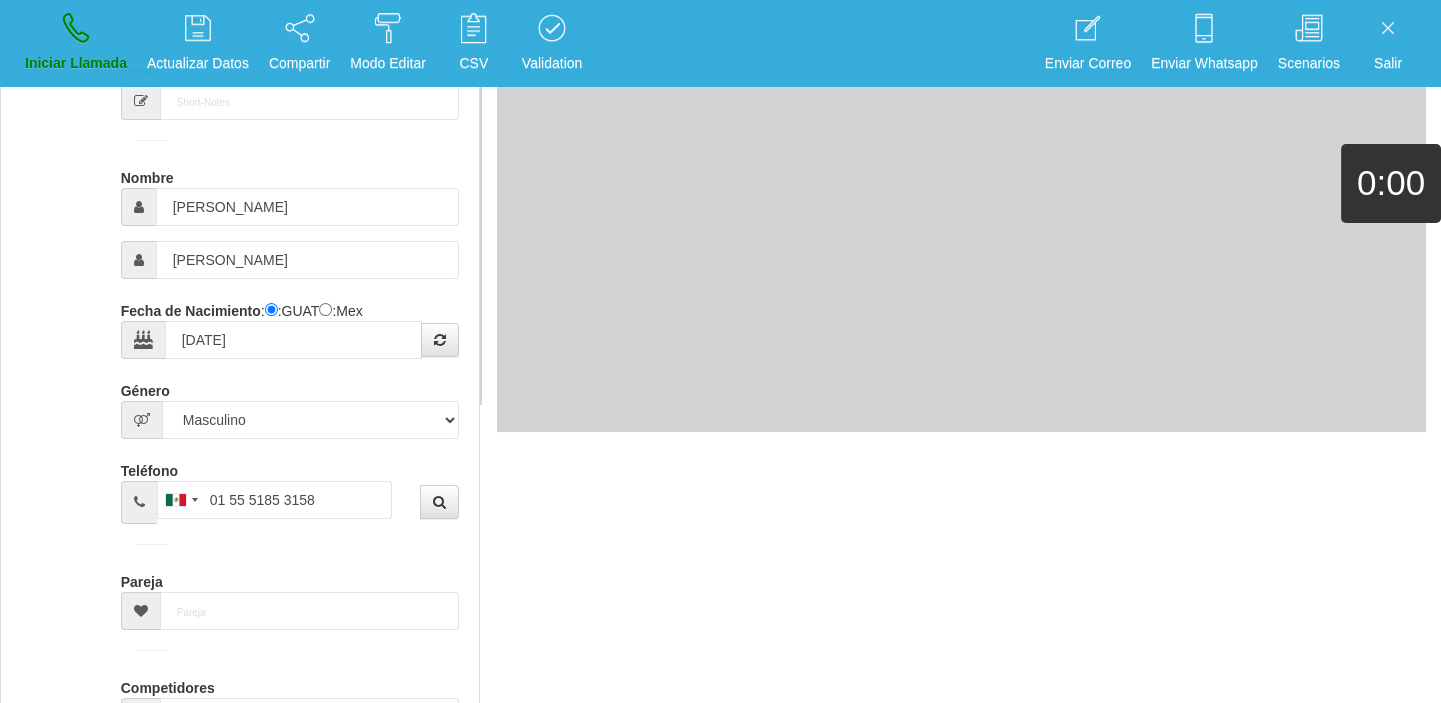type 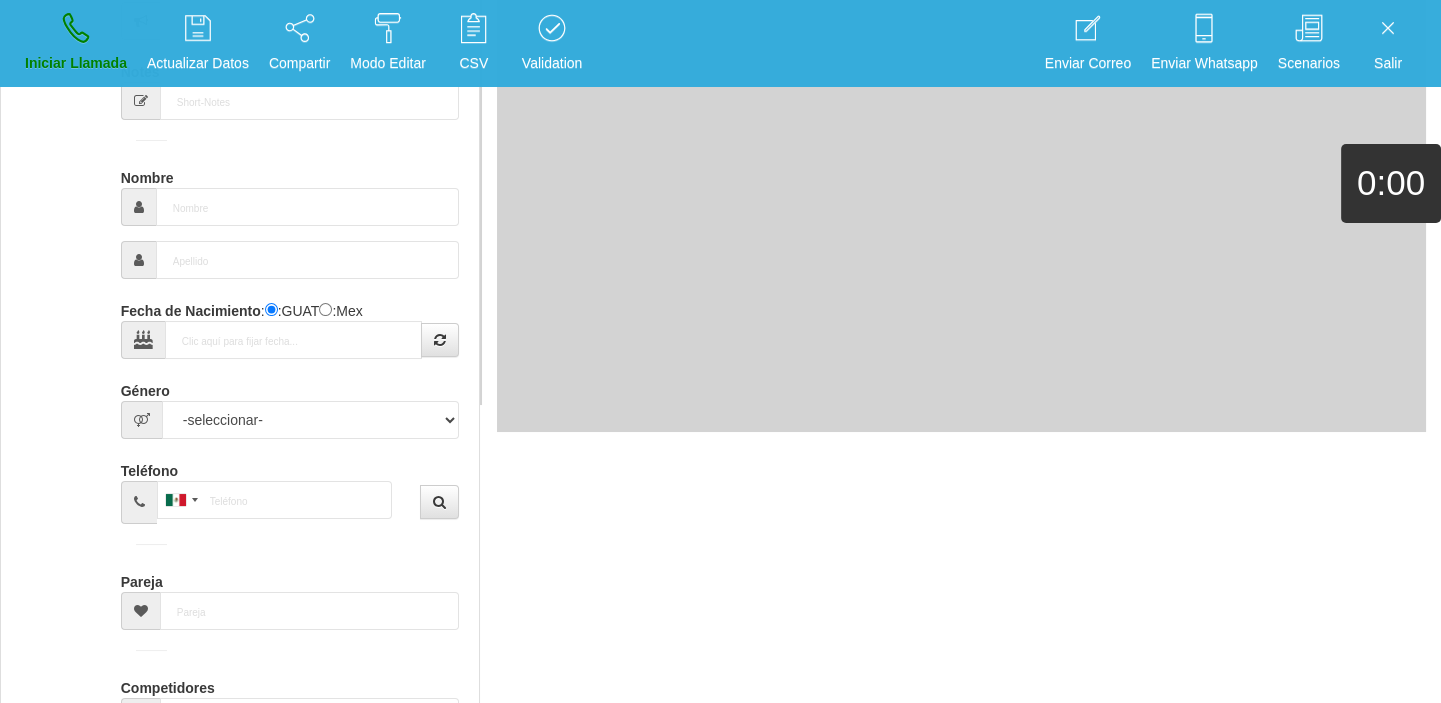 scroll, scrollTop: 0, scrollLeft: 0, axis: both 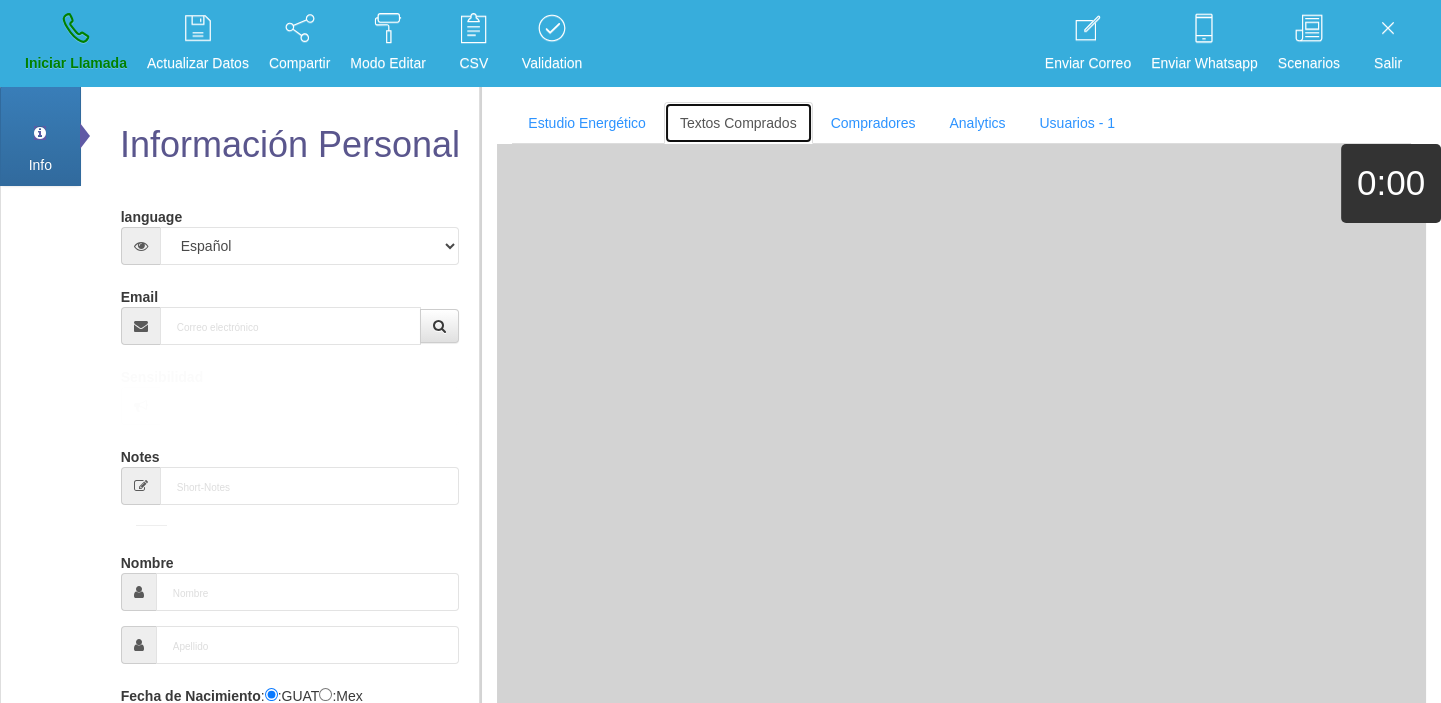 click on "Textos Comprados" at bounding box center [738, 123] 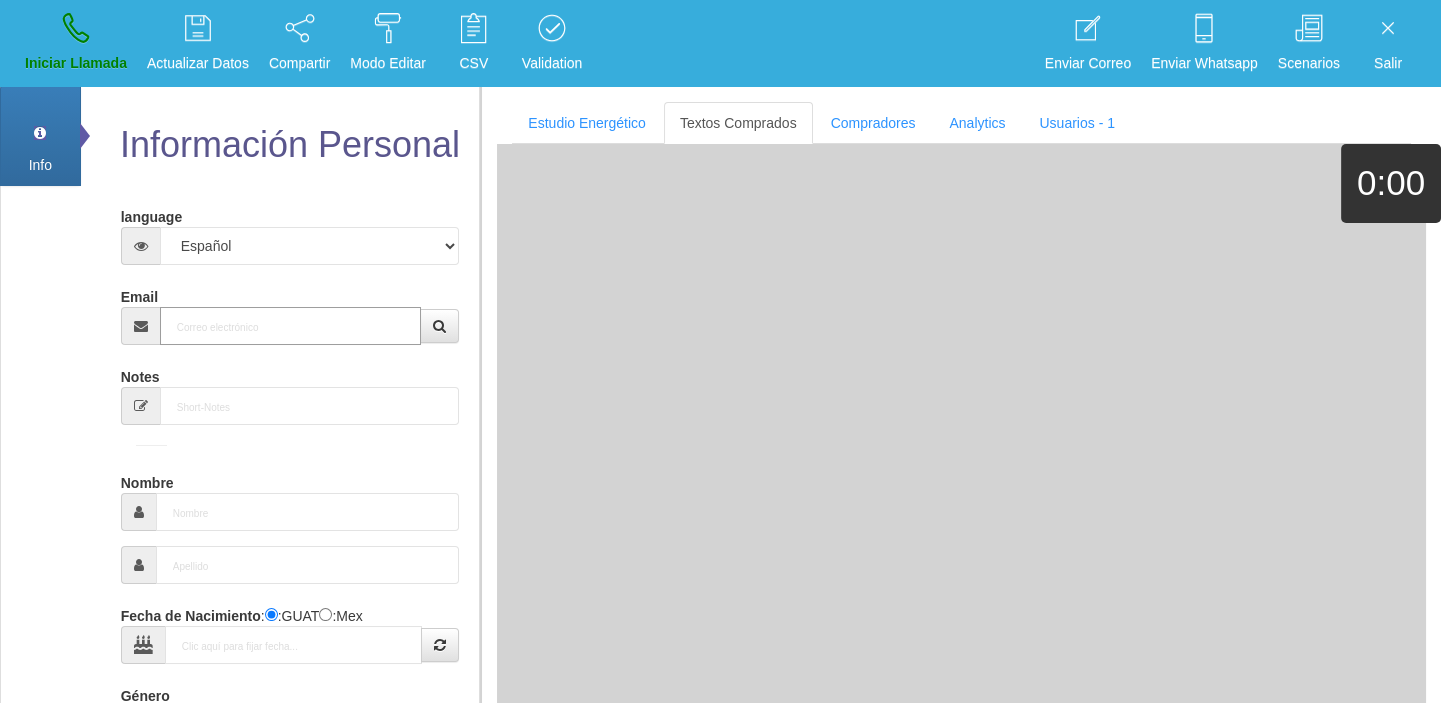 click on "Email" at bounding box center (291, 326) 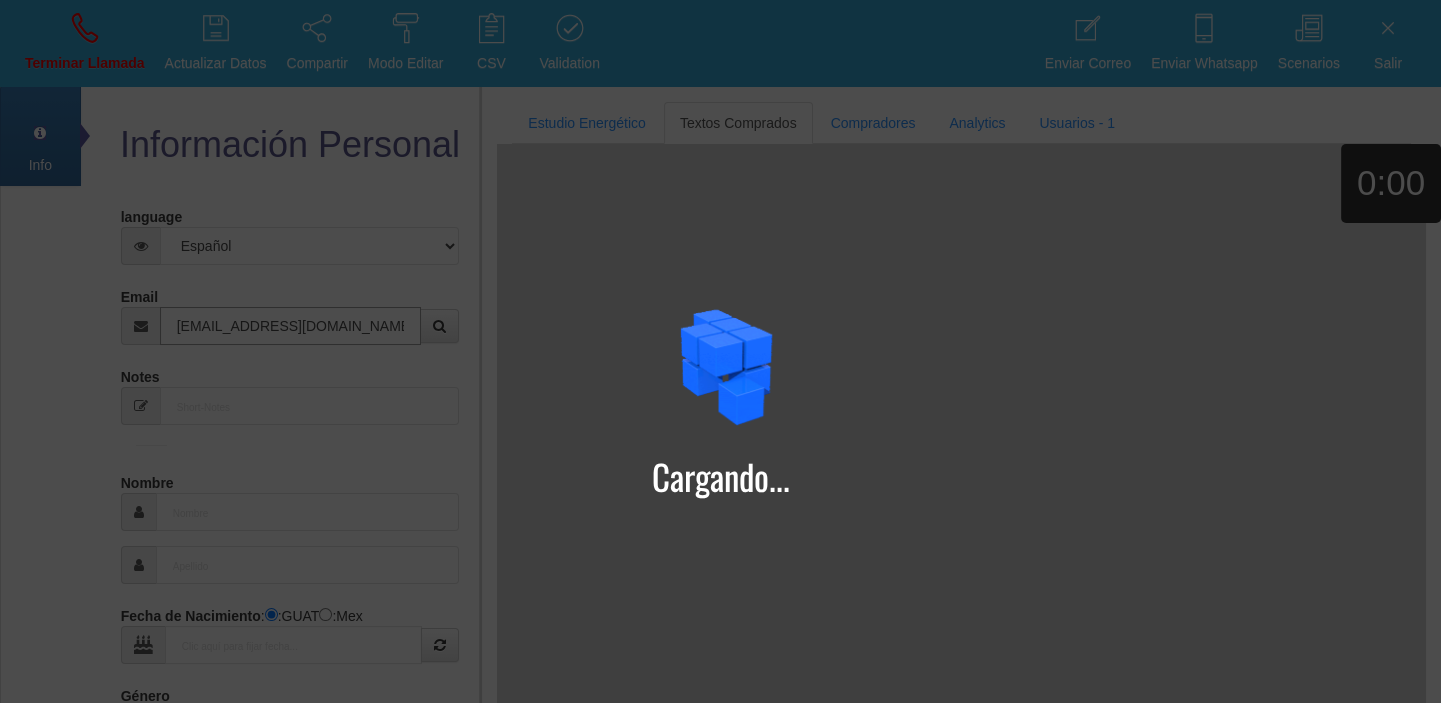 type on "[EMAIL_ADDRESS][DOMAIN_NAME]" 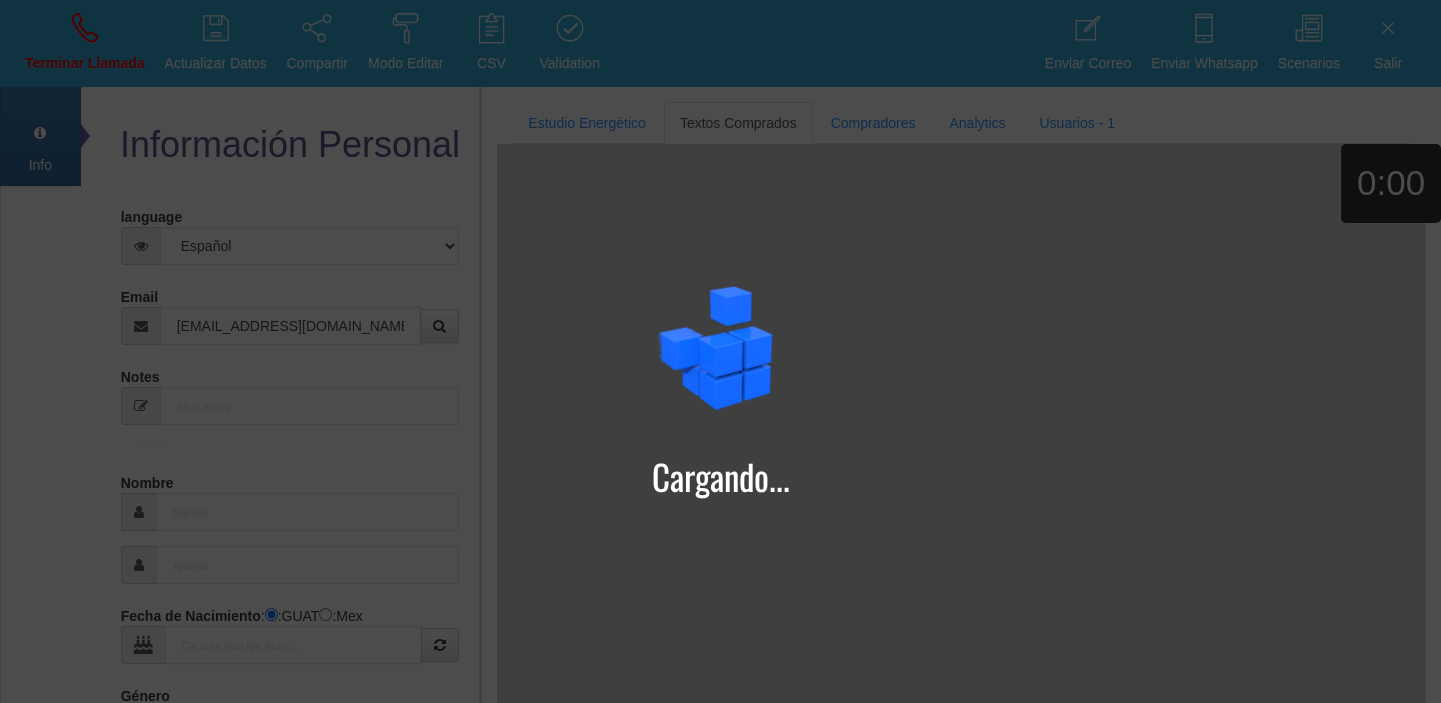 type on "[DATE]" 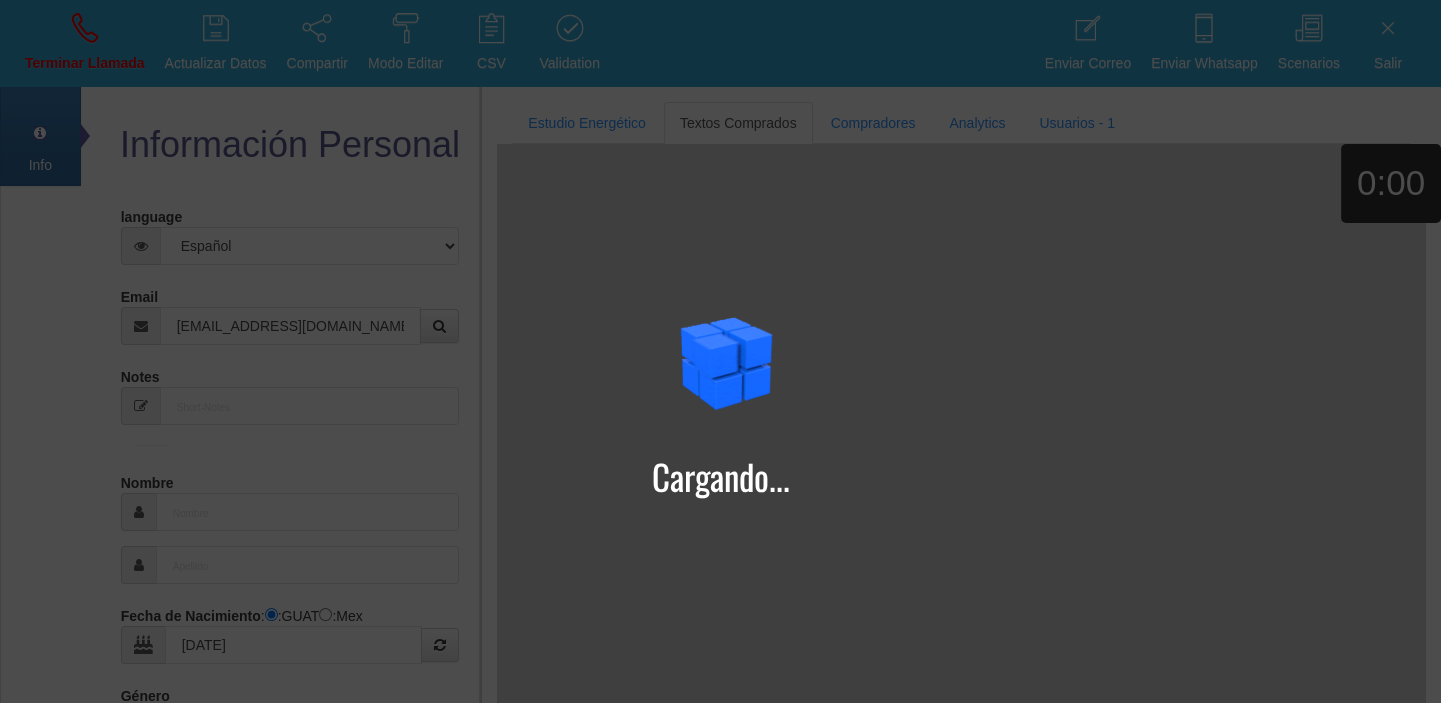 type on "Excelente Comprador" 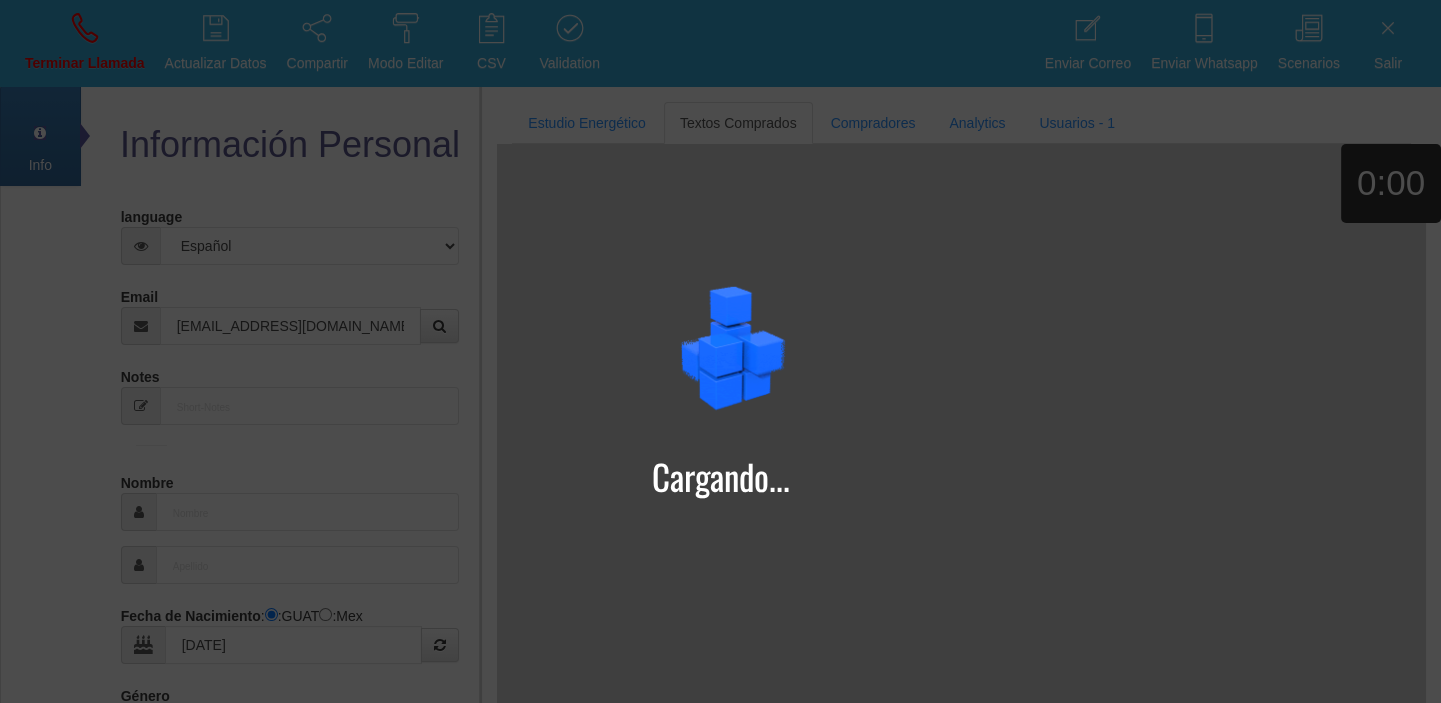 type on "[PERSON_NAME]" 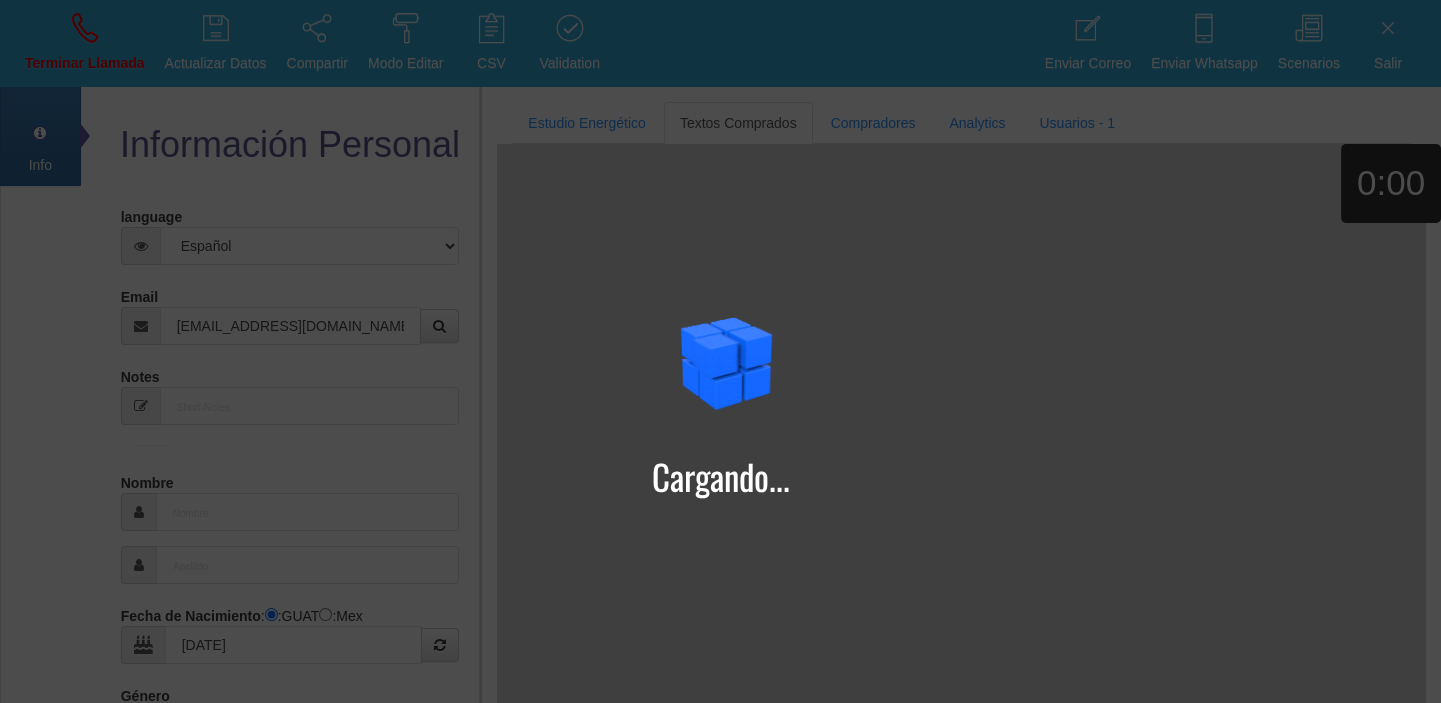 select on "2" 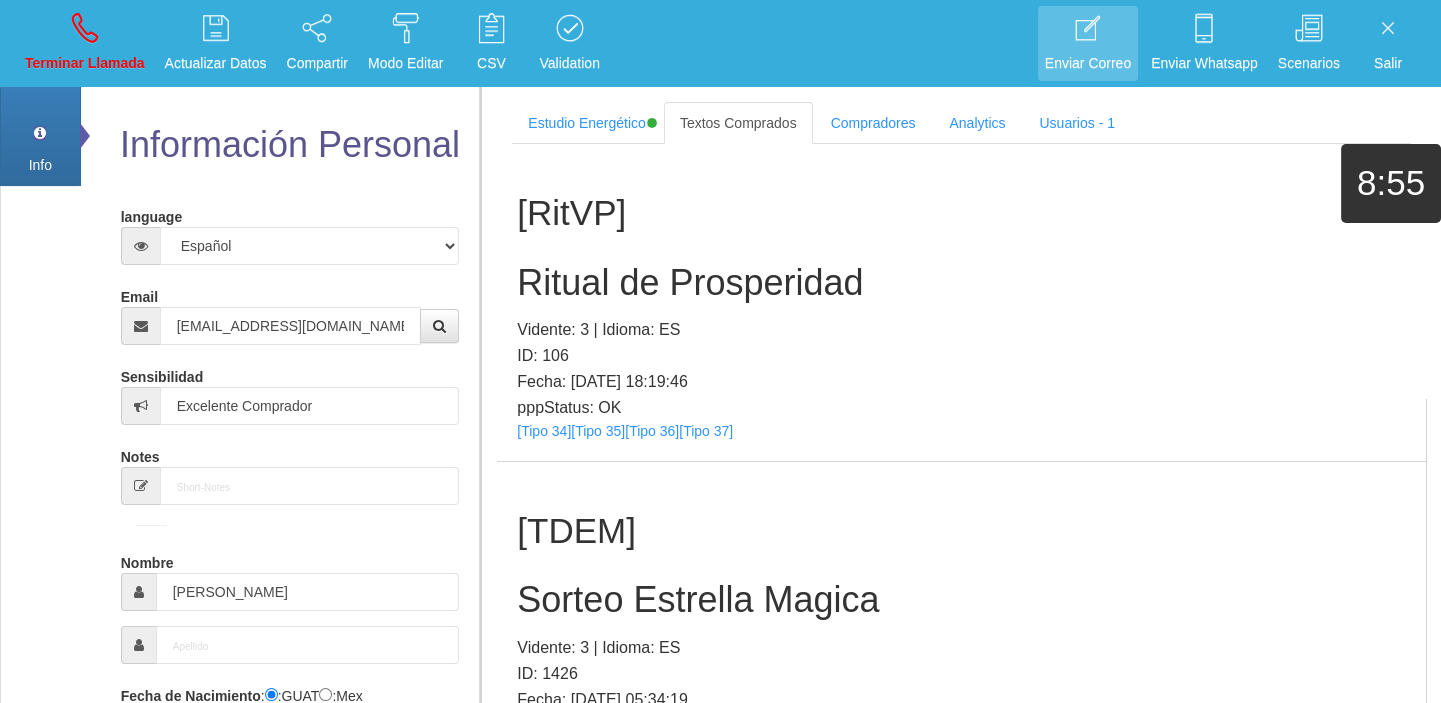 scroll, scrollTop: 41575, scrollLeft: 0, axis: vertical 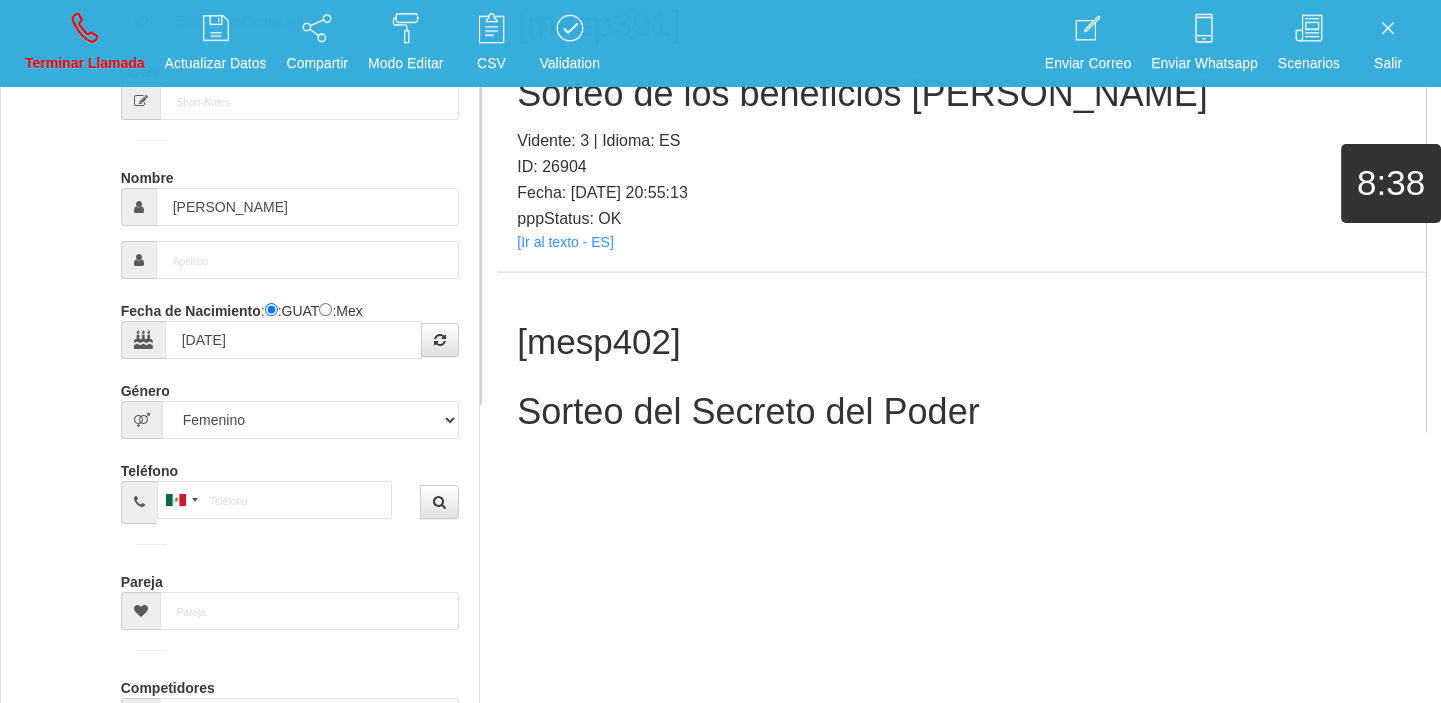 click on "[mesp402] Sorteo [PERSON_NAME] del Poder Vidente: 3 | Idioma: ES ID: 27263 Fecha: [DATE] 22:26:48 pppStatus: OK [Ir al texto - ES]" at bounding box center [961, 431] 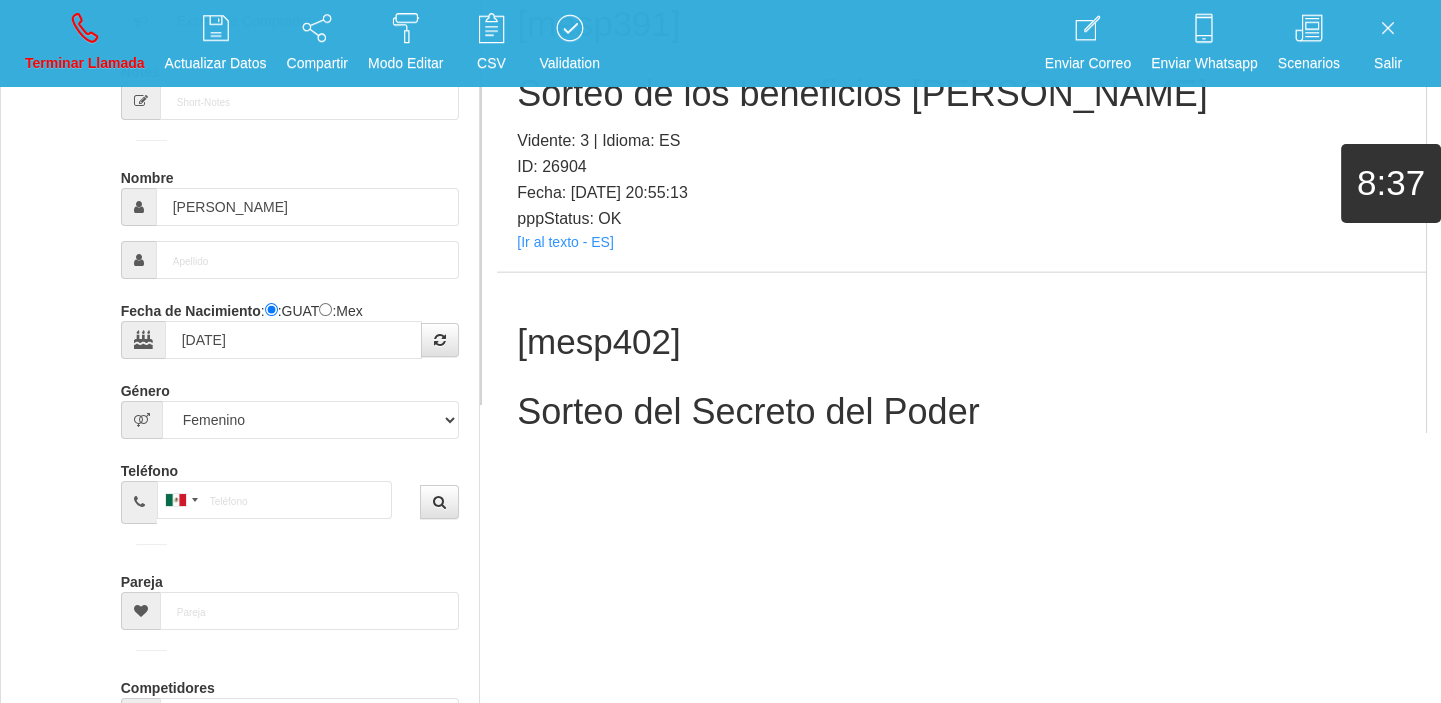 click on "[Ir al texto - ES]" at bounding box center (565, 560) 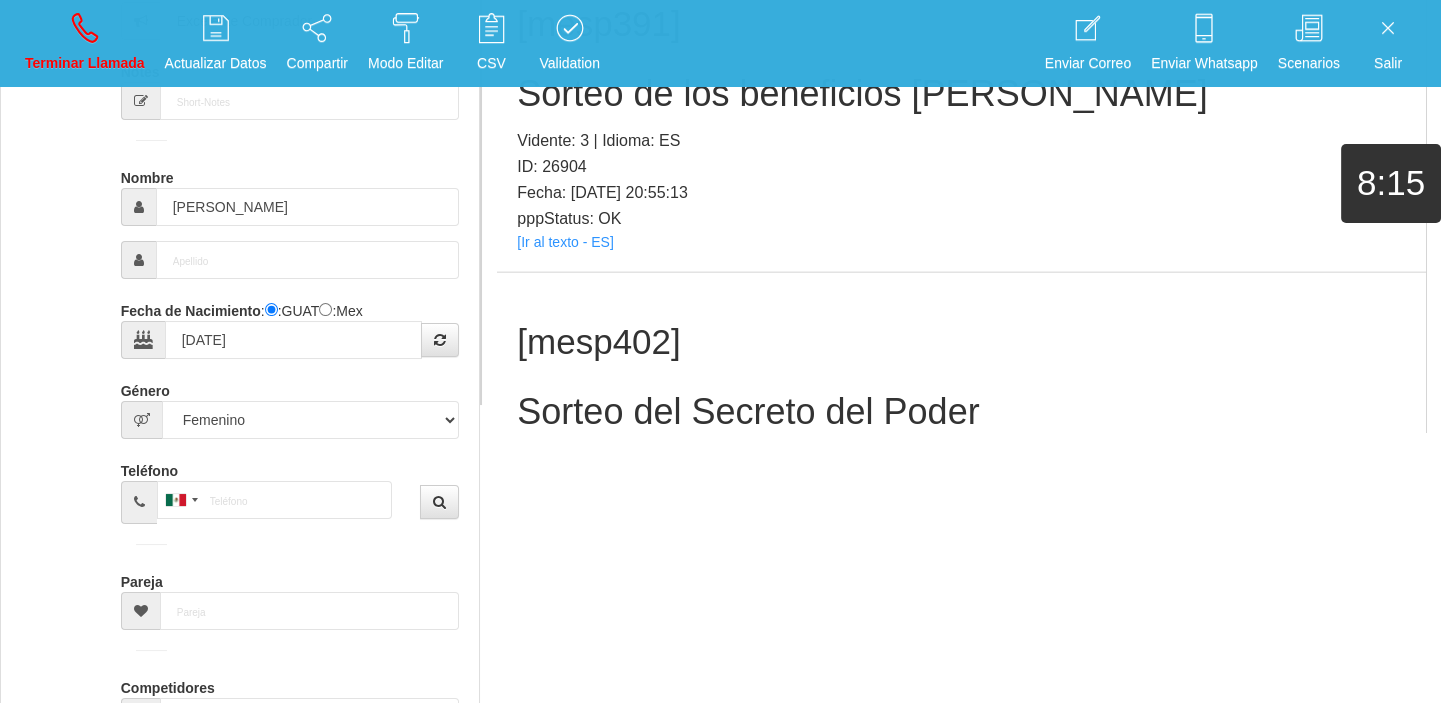 click on "Sorteo del Secreto del Poder" at bounding box center [961, 412] 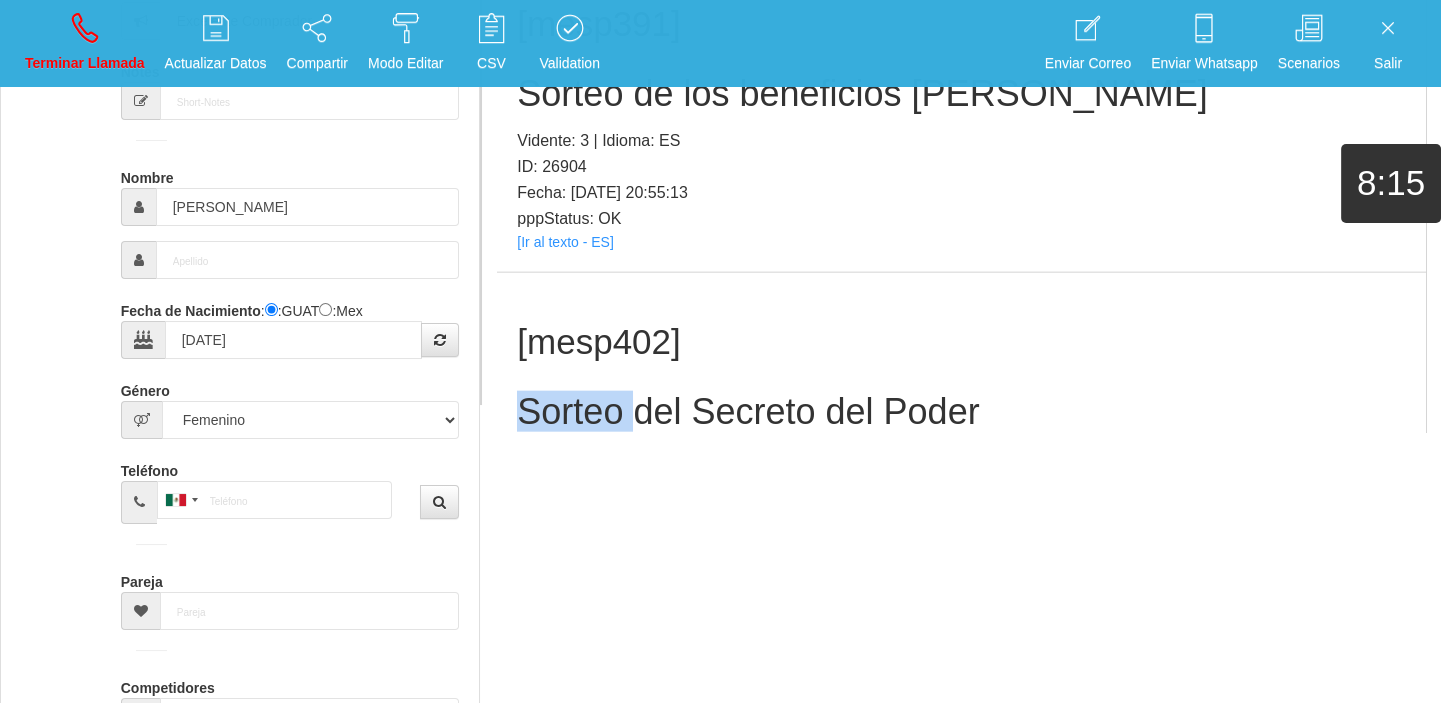 click on "Sorteo del Secreto del Poder" at bounding box center (961, 412) 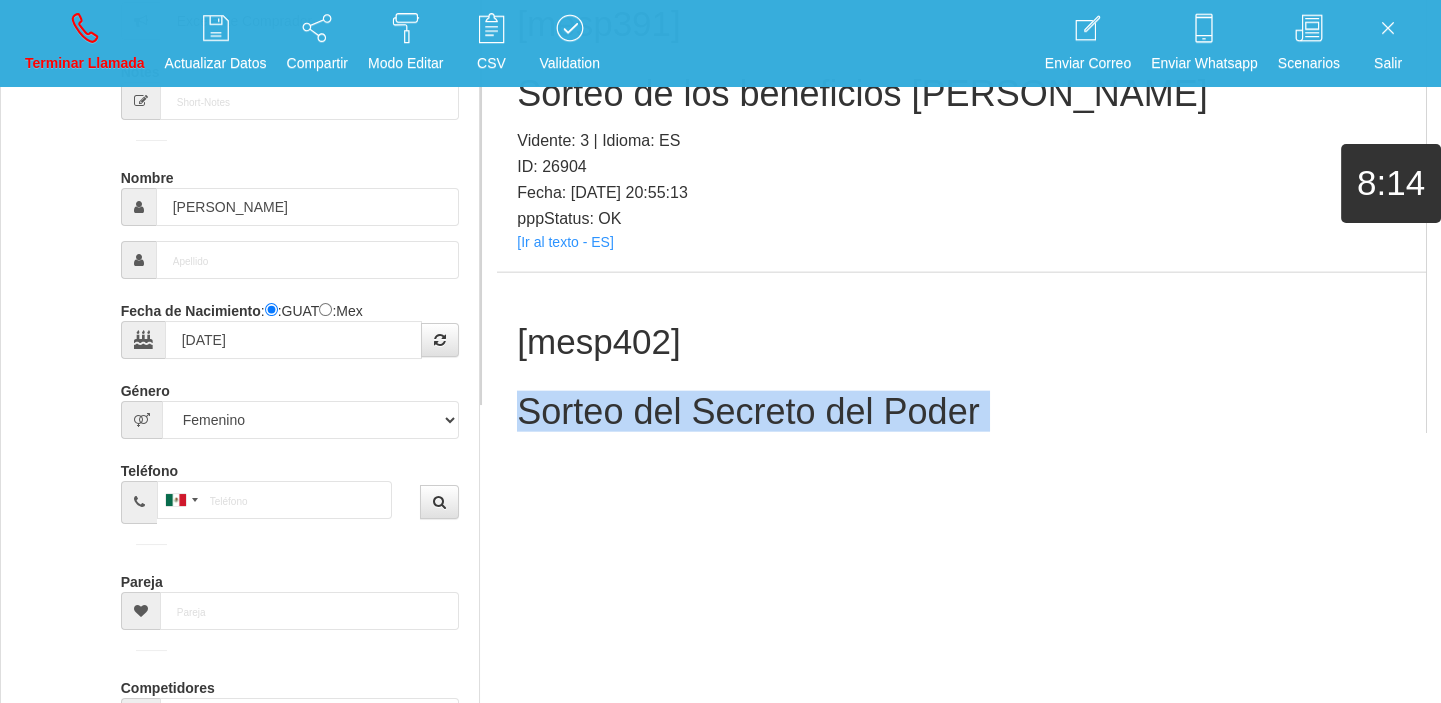 click on "Sorteo del Secreto del Poder" at bounding box center [961, 412] 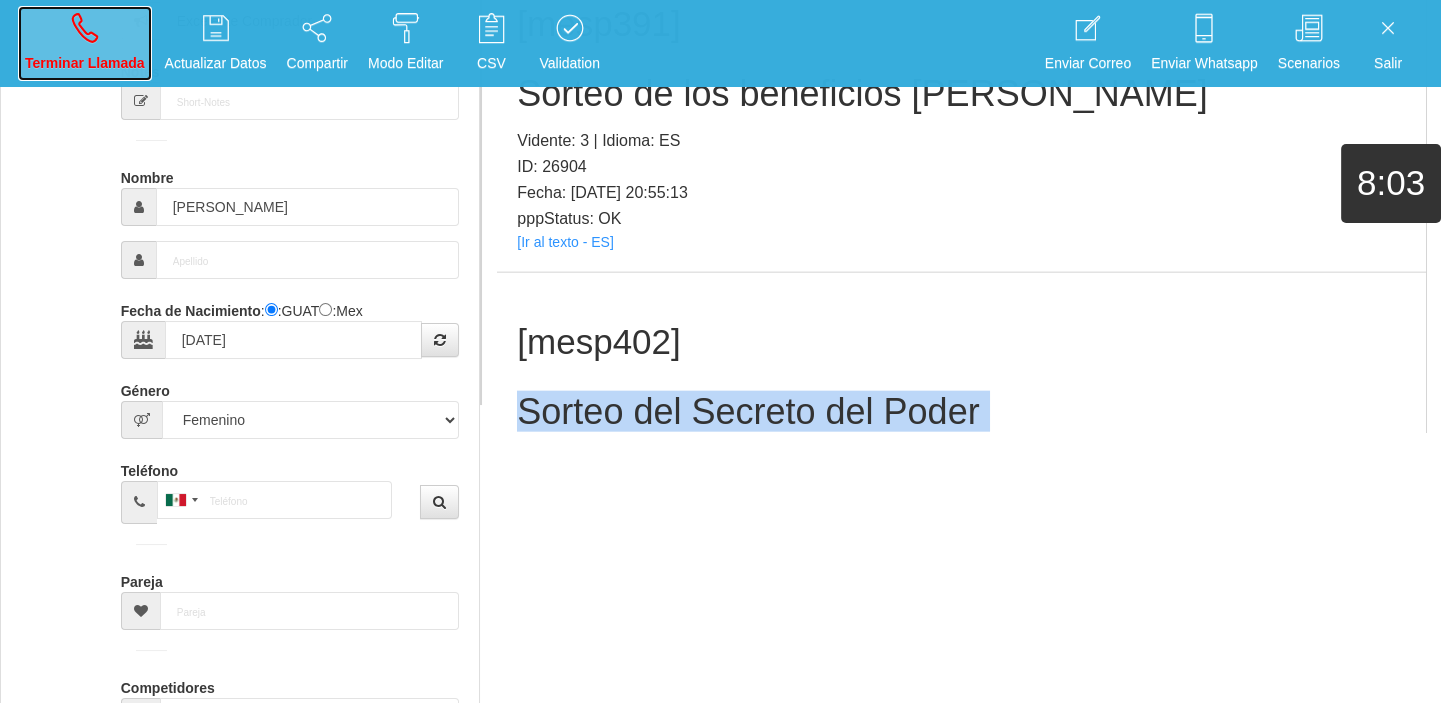 click on "Terminar Llamada" at bounding box center (85, 43) 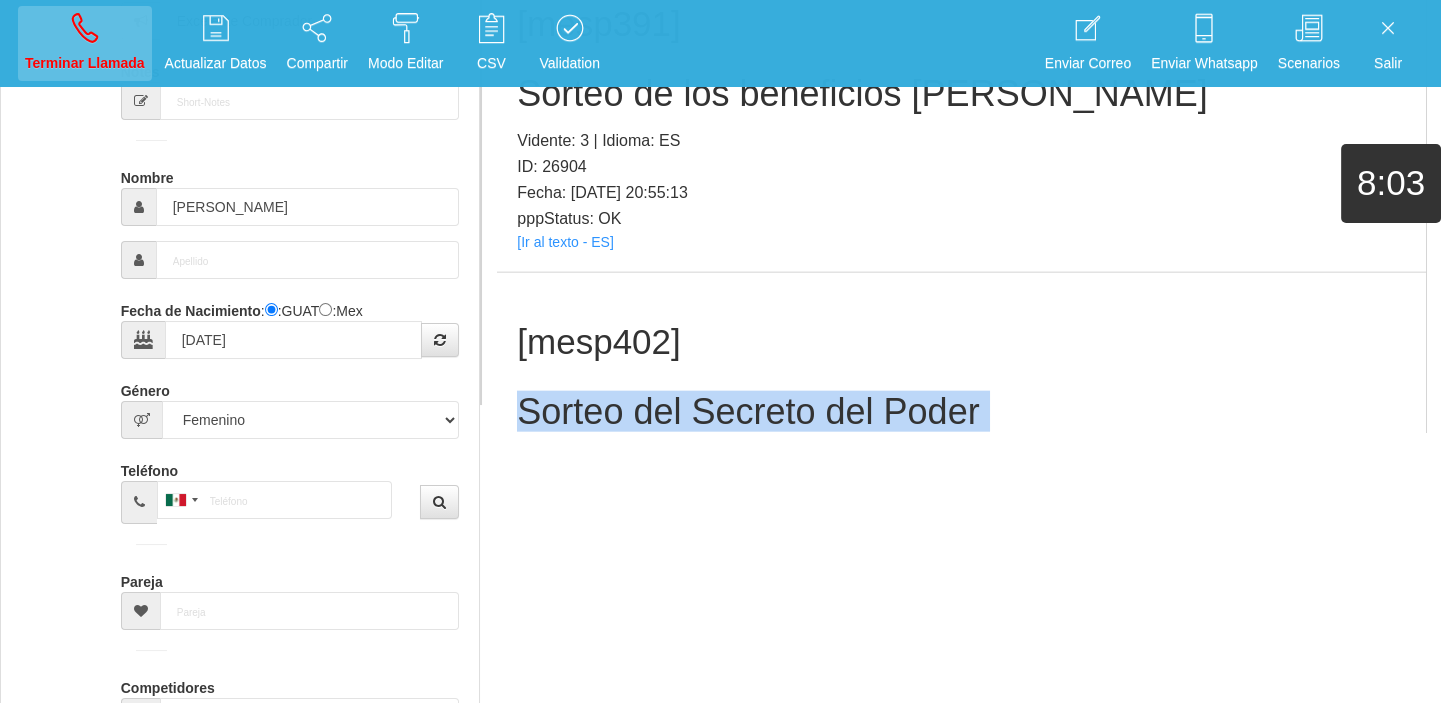 type 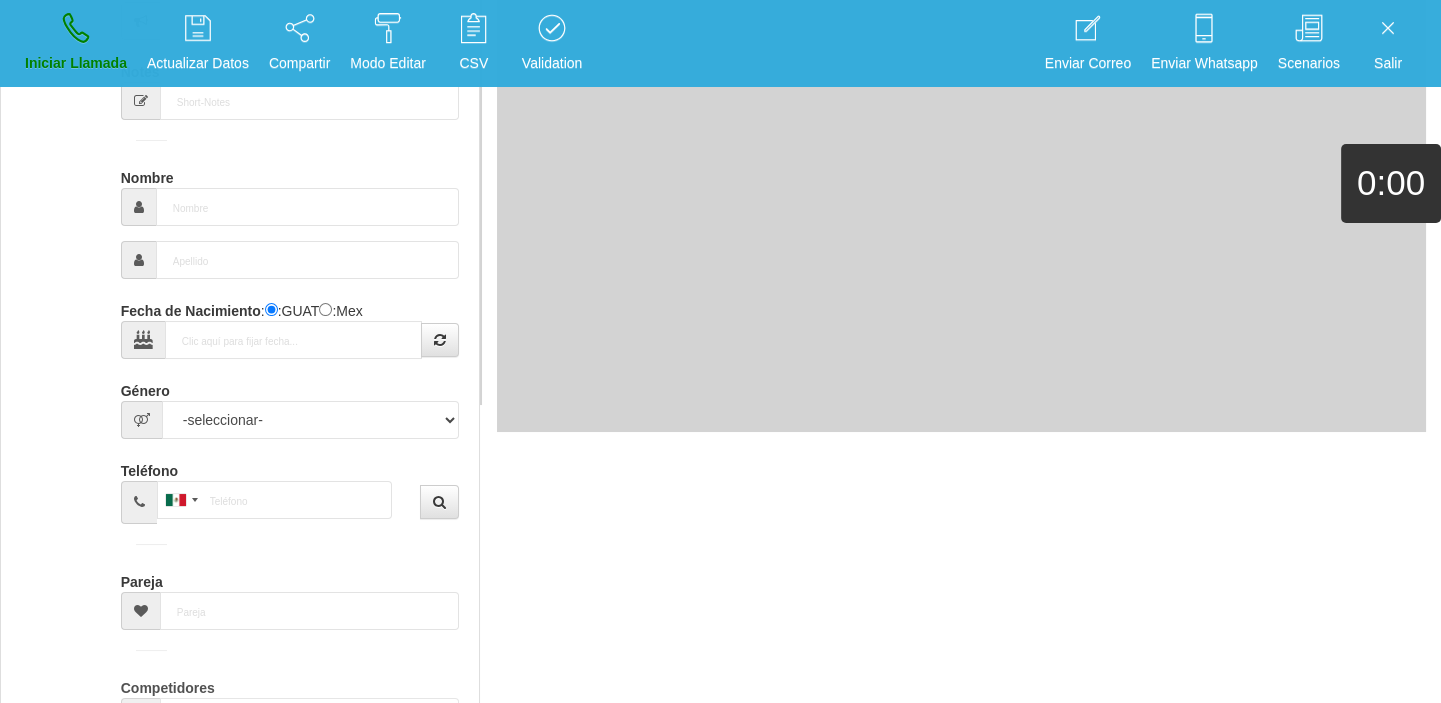 scroll, scrollTop: 0, scrollLeft: 0, axis: both 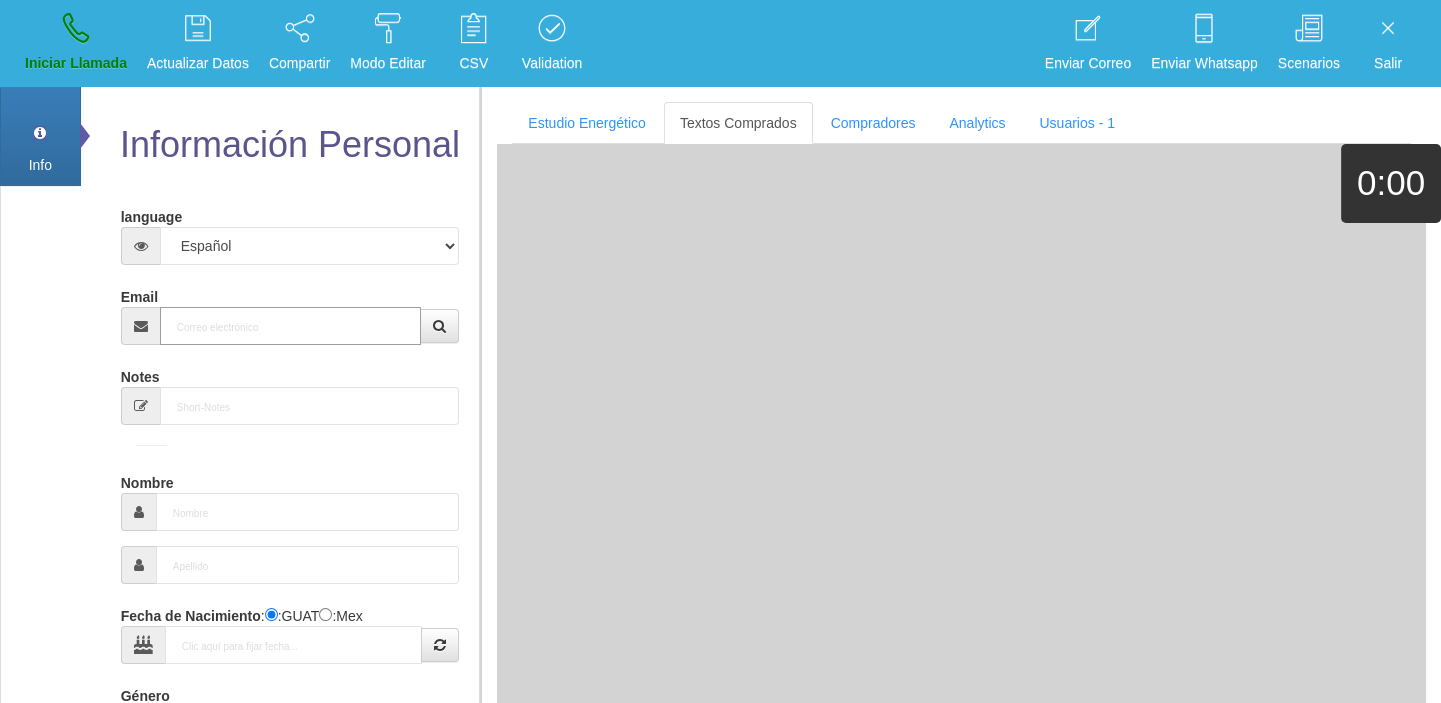 paste on "[EMAIL_ADDRESS][DOMAIN_NAME]" 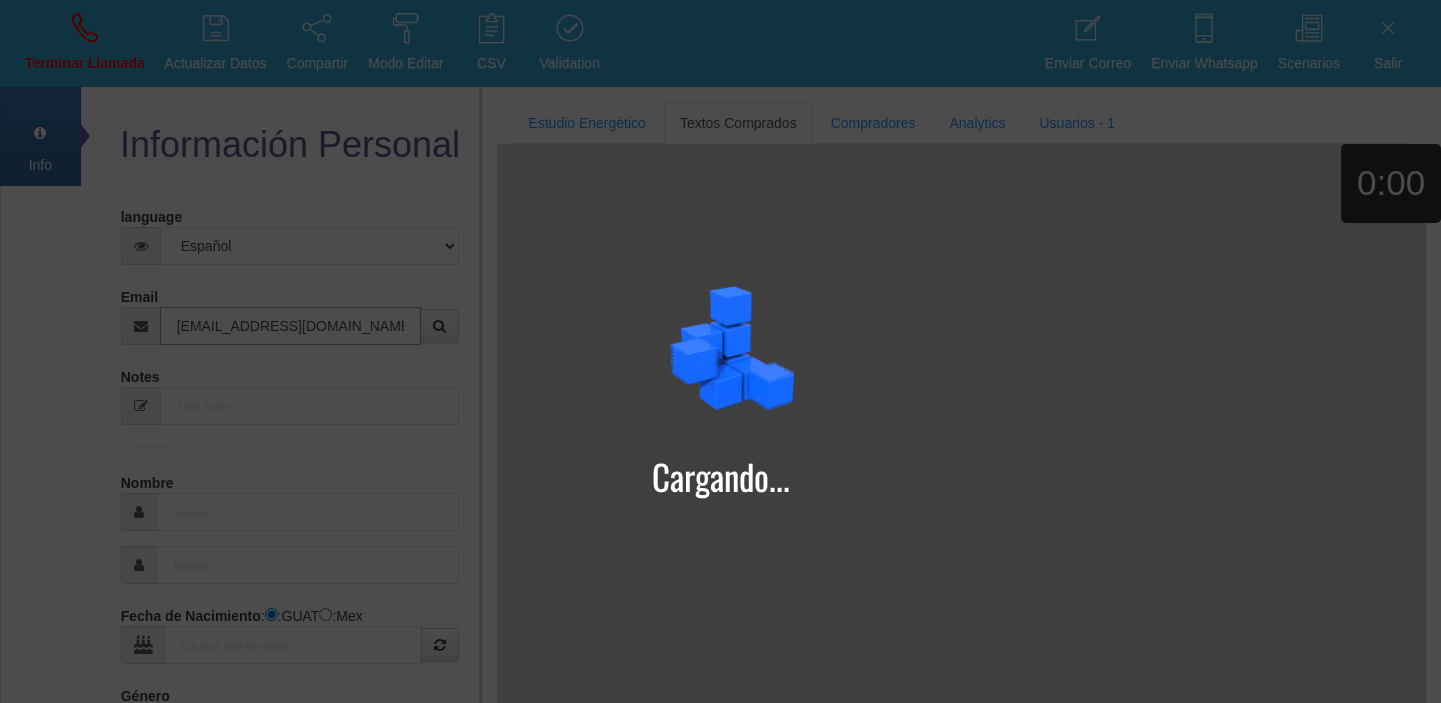 type on "[EMAIL_ADDRESS][DOMAIN_NAME]" 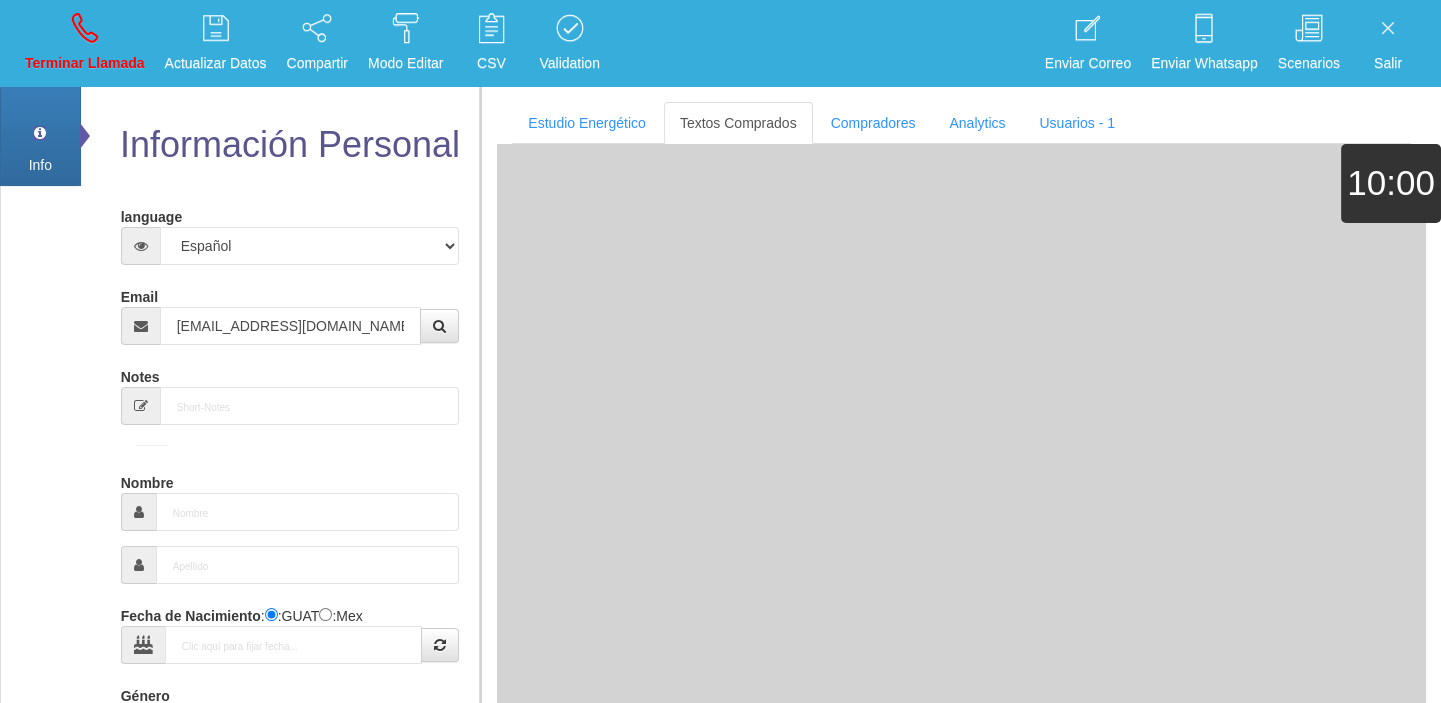 type on "[DATE]" 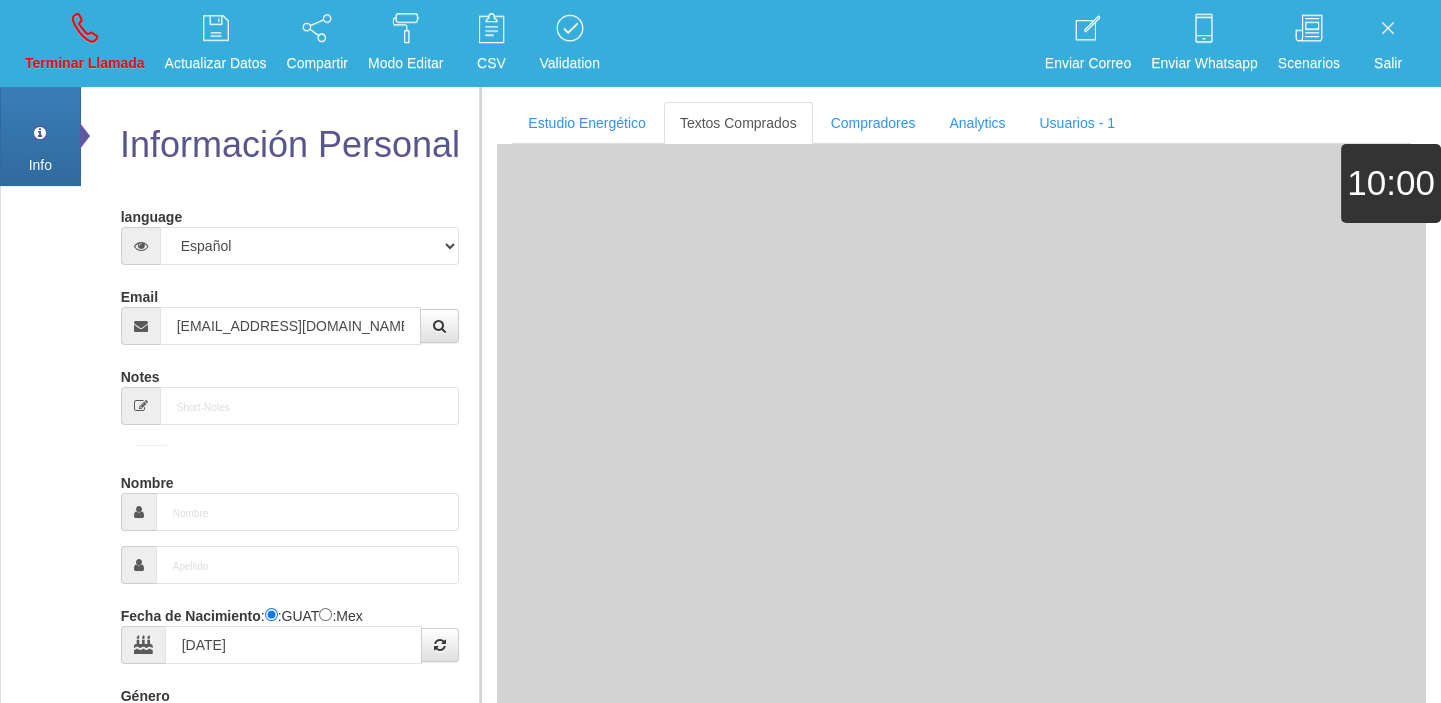 type on "Excelente Comprador" 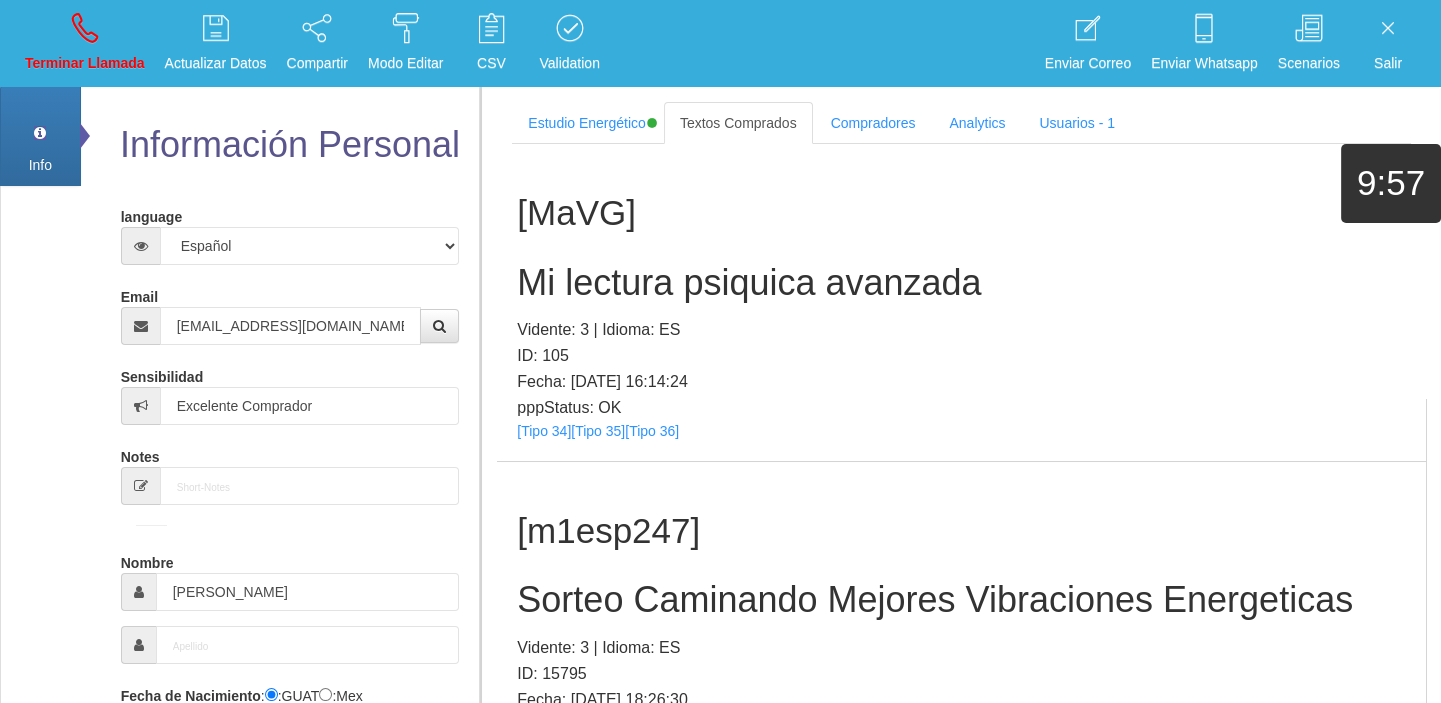 scroll, scrollTop: 2441, scrollLeft: 0, axis: vertical 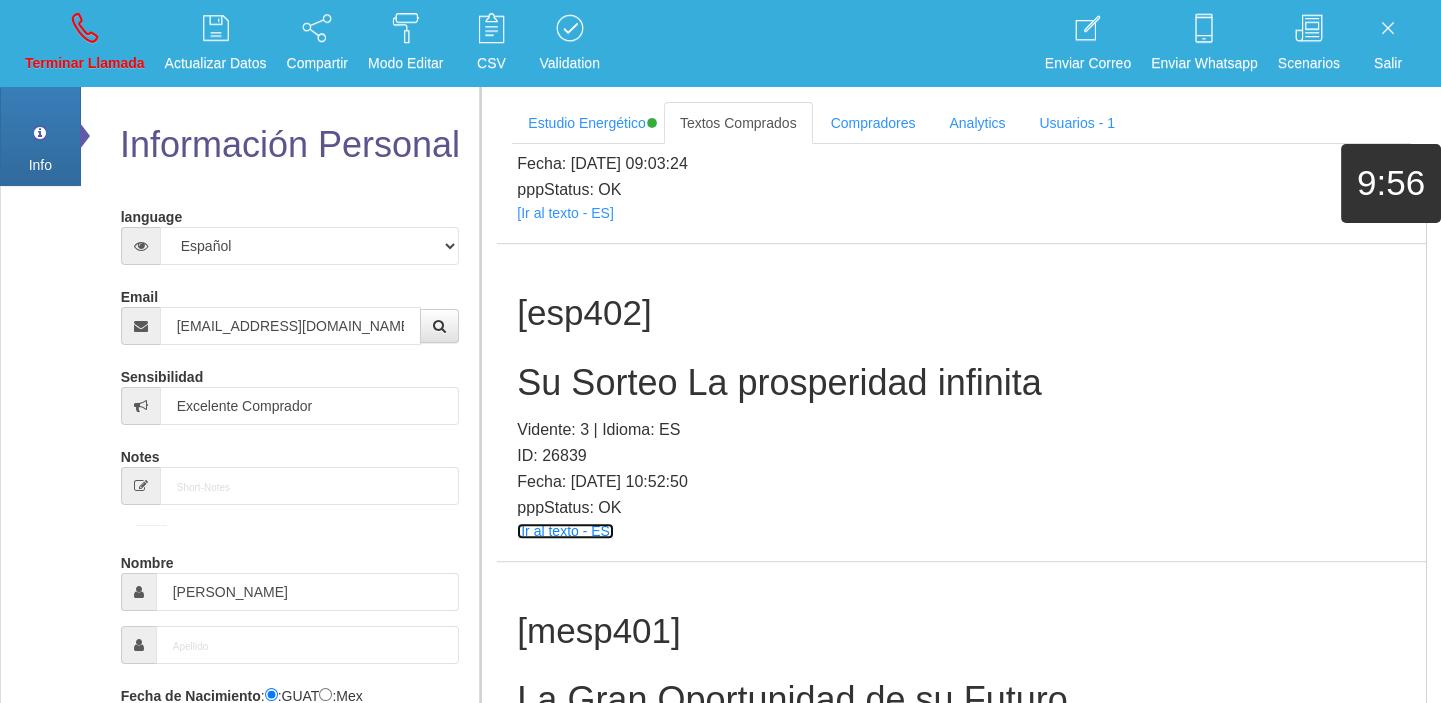 click on "[Ir al texto - ES]" at bounding box center [565, 531] 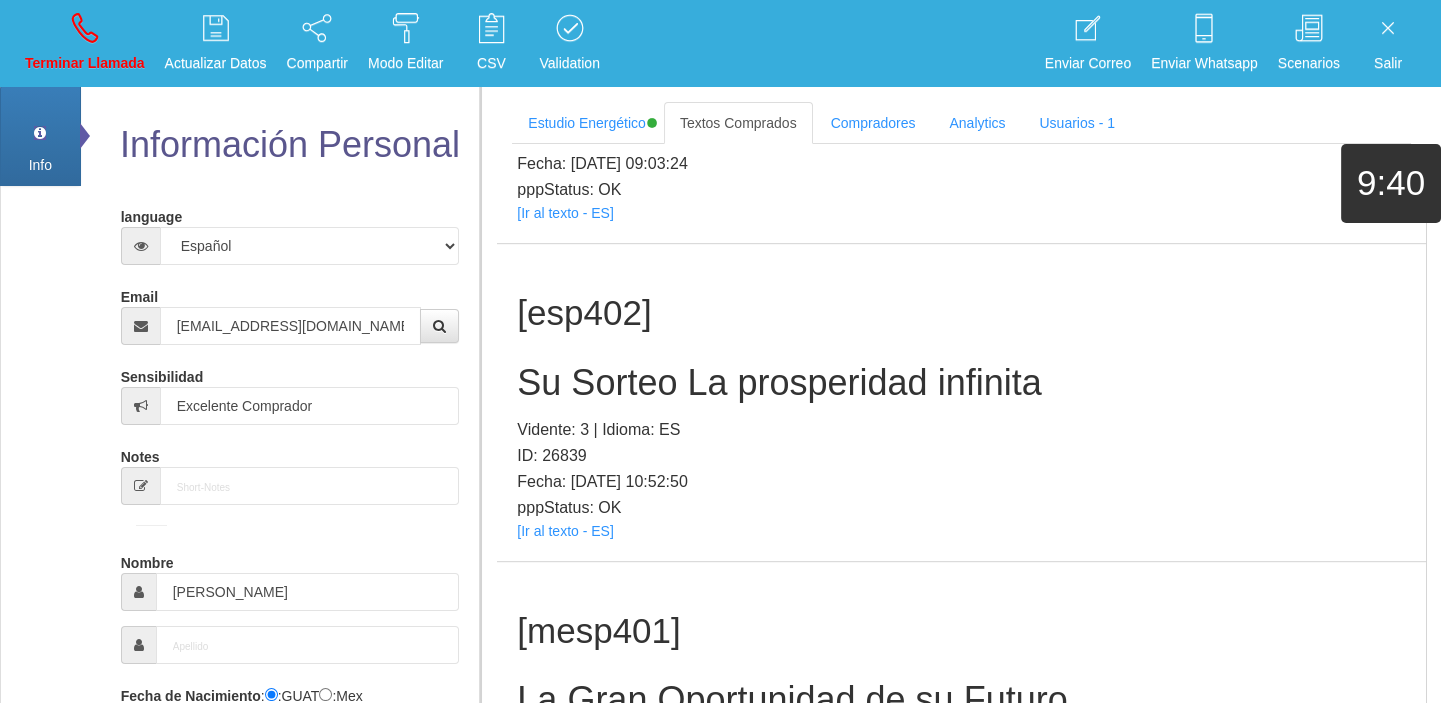 click on "[esp402] Su Sorteo La prosperidad infinita Vidente: 3 | Idioma: ES ID: 26839 Fecha: [DATE] 10:52:50 pppStatus: OK [Ir al texto - ES]" at bounding box center [961, 402] 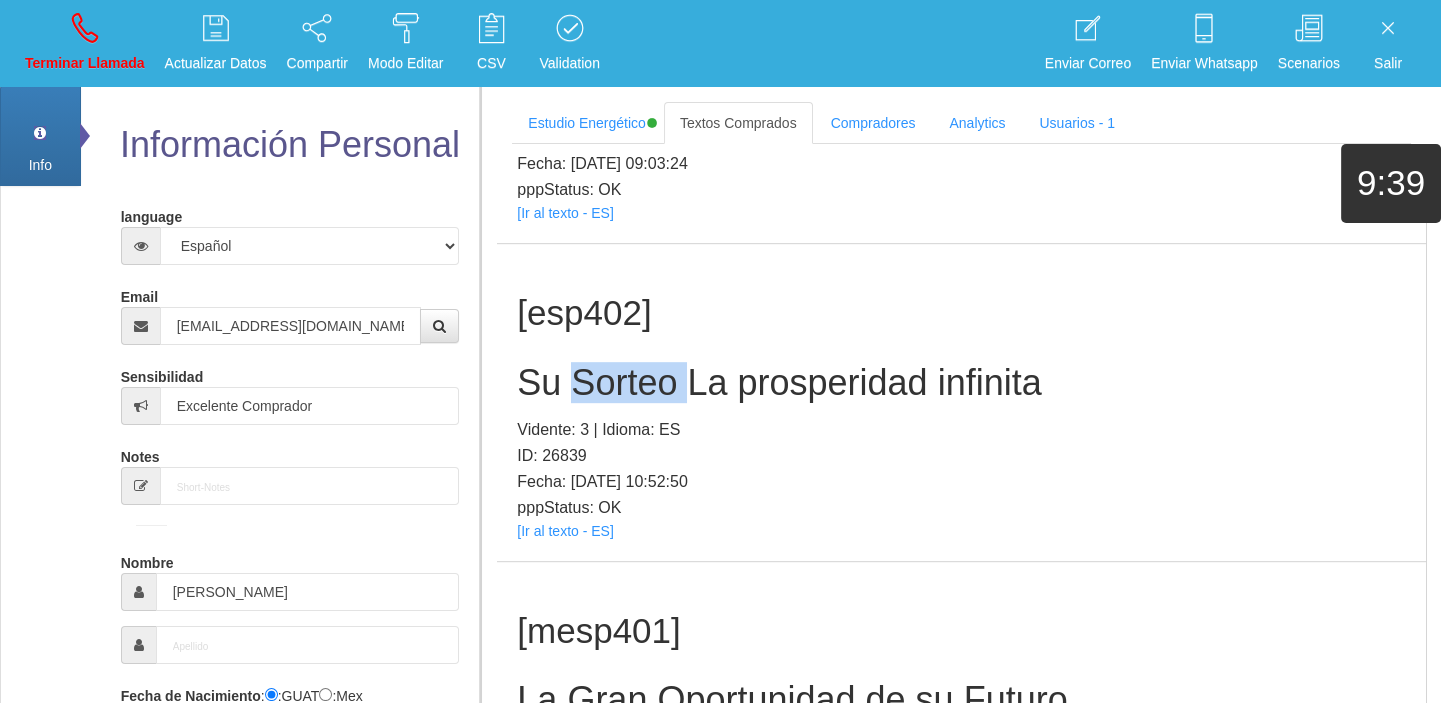 click on "[esp402] Su Sorteo La prosperidad infinita Vidente: 3 | Idioma: ES ID: 26839 Fecha: [DATE] 10:52:50 pppStatus: OK [Ir al texto - ES]" at bounding box center (961, 402) 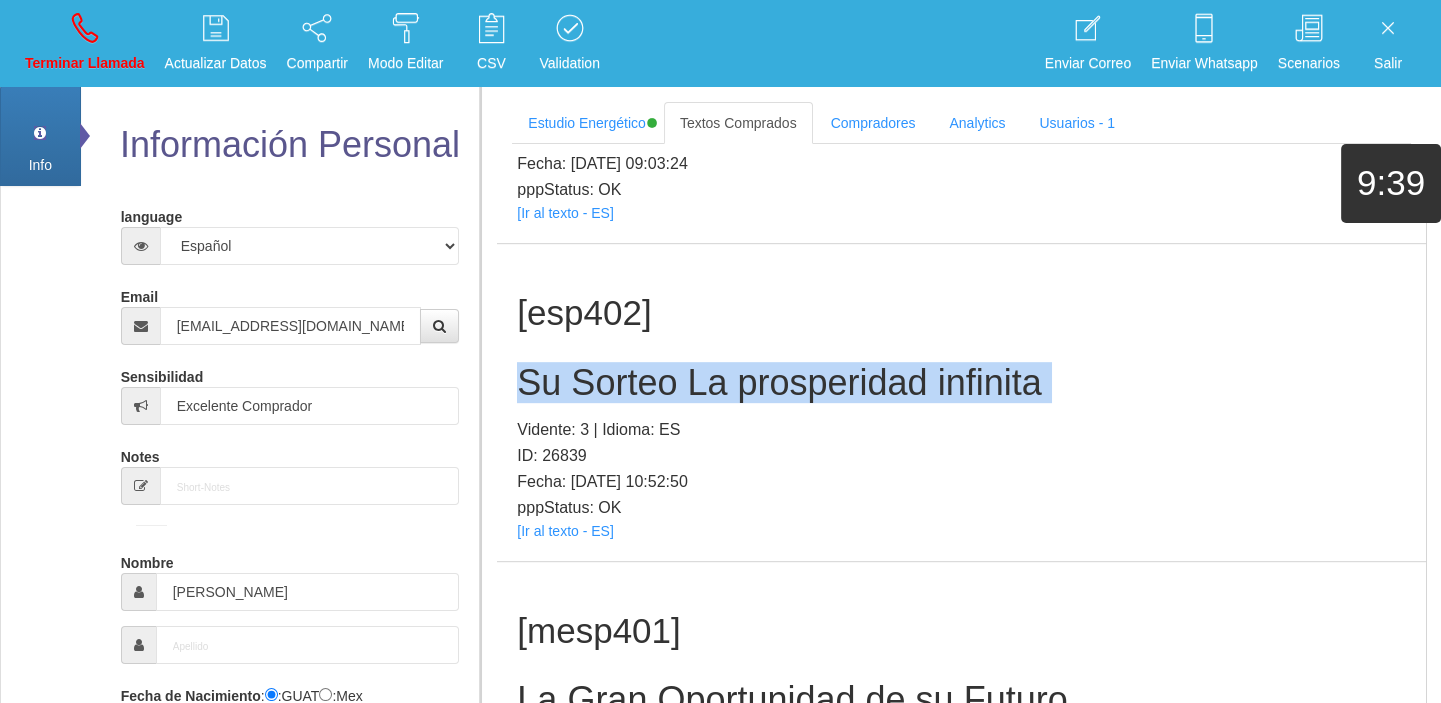 click on "[esp402] Su Sorteo La prosperidad infinita Vidente: 3 | Idioma: ES ID: 26839 Fecha: [DATE] 10:52:50 pppStatus: OK [Ir al texto - ES]" at bounding box center [961, 402] 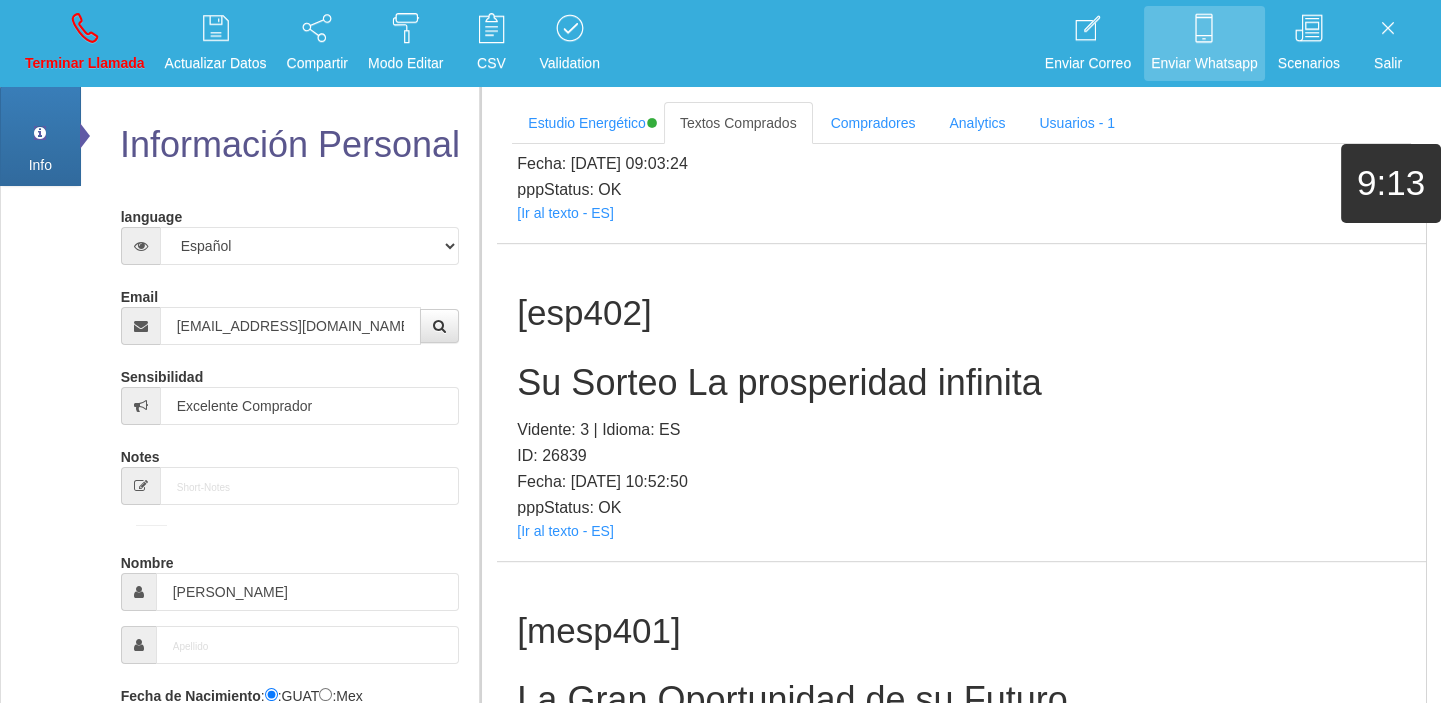 scroll, scrollTop: 447, scrollLeft: 0, axis: vertical 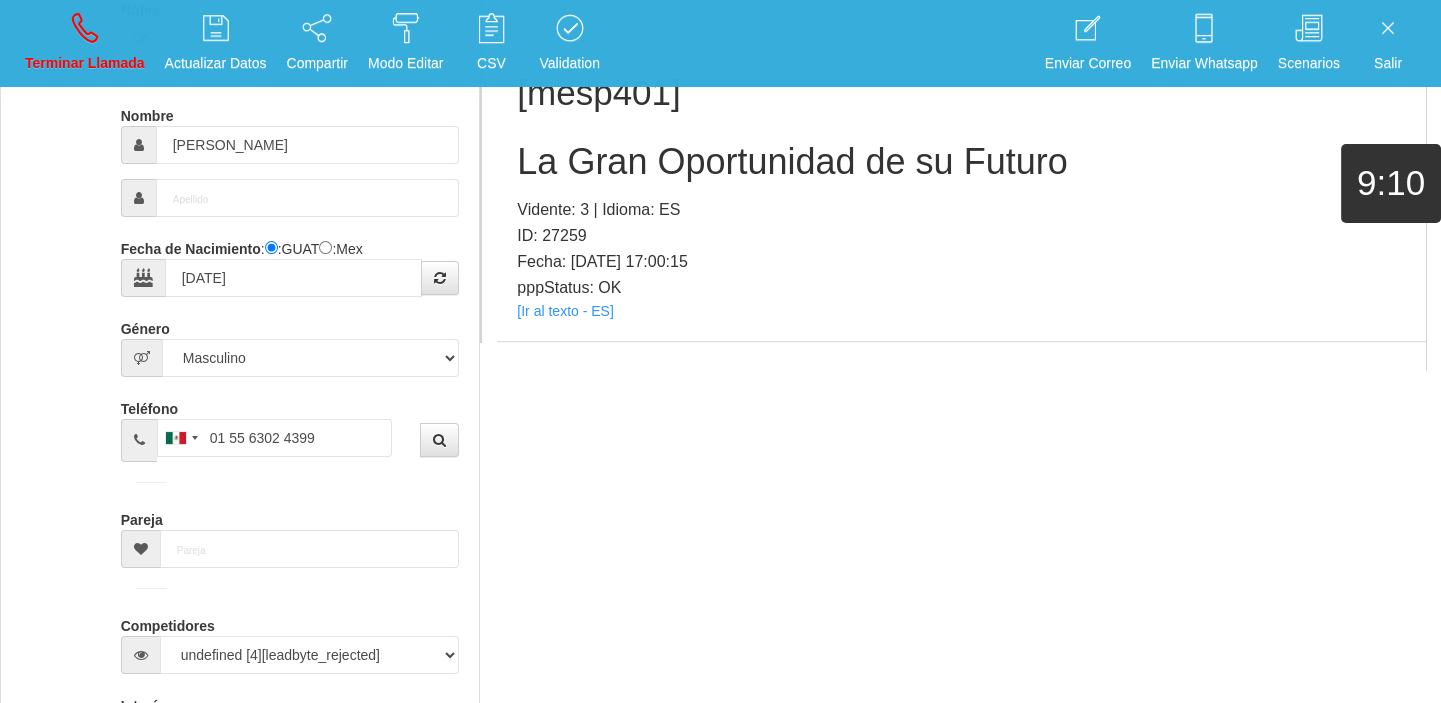 click on "[mesp401] La Gran Oportunidad de su Futuro Vidente: 3 | Idioma: ES ID: 27259 Fecha: [DATE] 17:00:15 pppStatus: OK [Ir al texto - ES]" at bounding box center (961, 182) 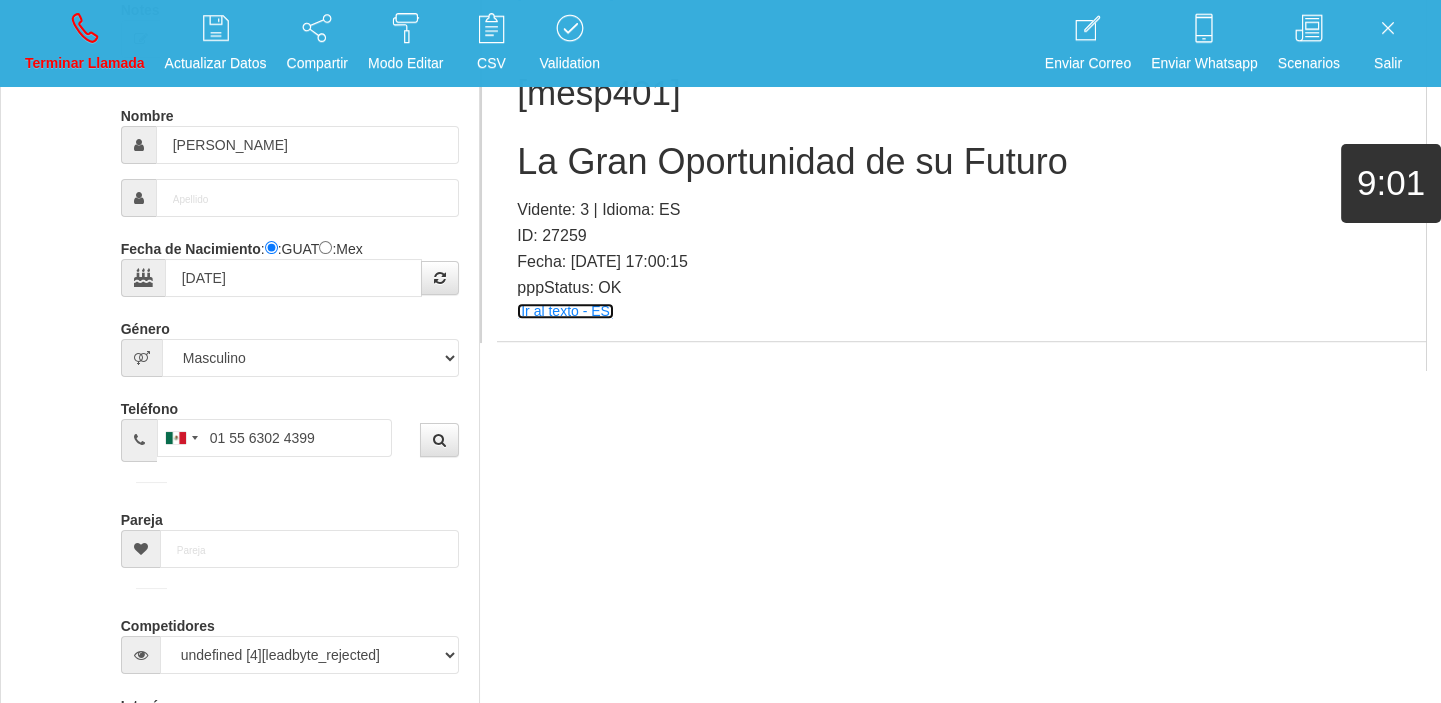 click on "[Ir al texto - ES]" at bounding box center [565, 311] 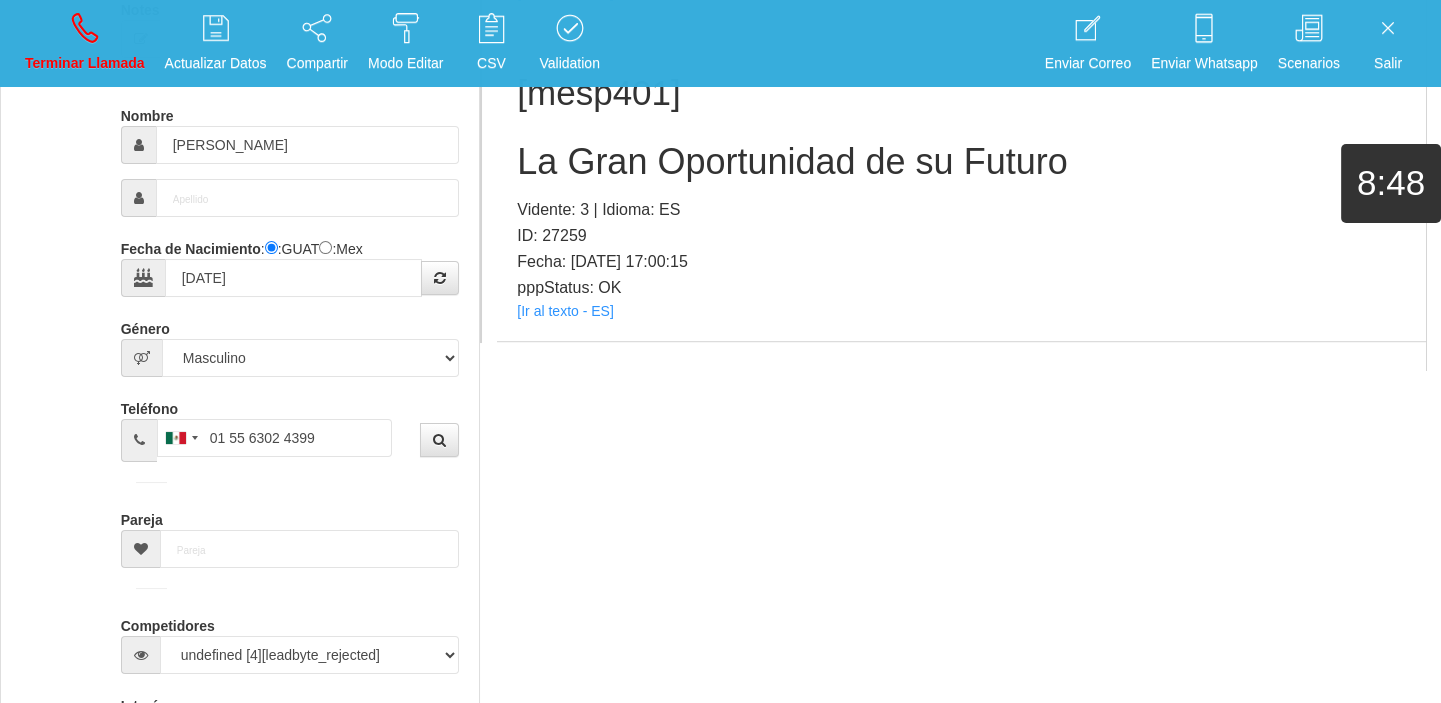 click on "La Gran Oportunidad de su Futuro" at bounding box center [961, 162] 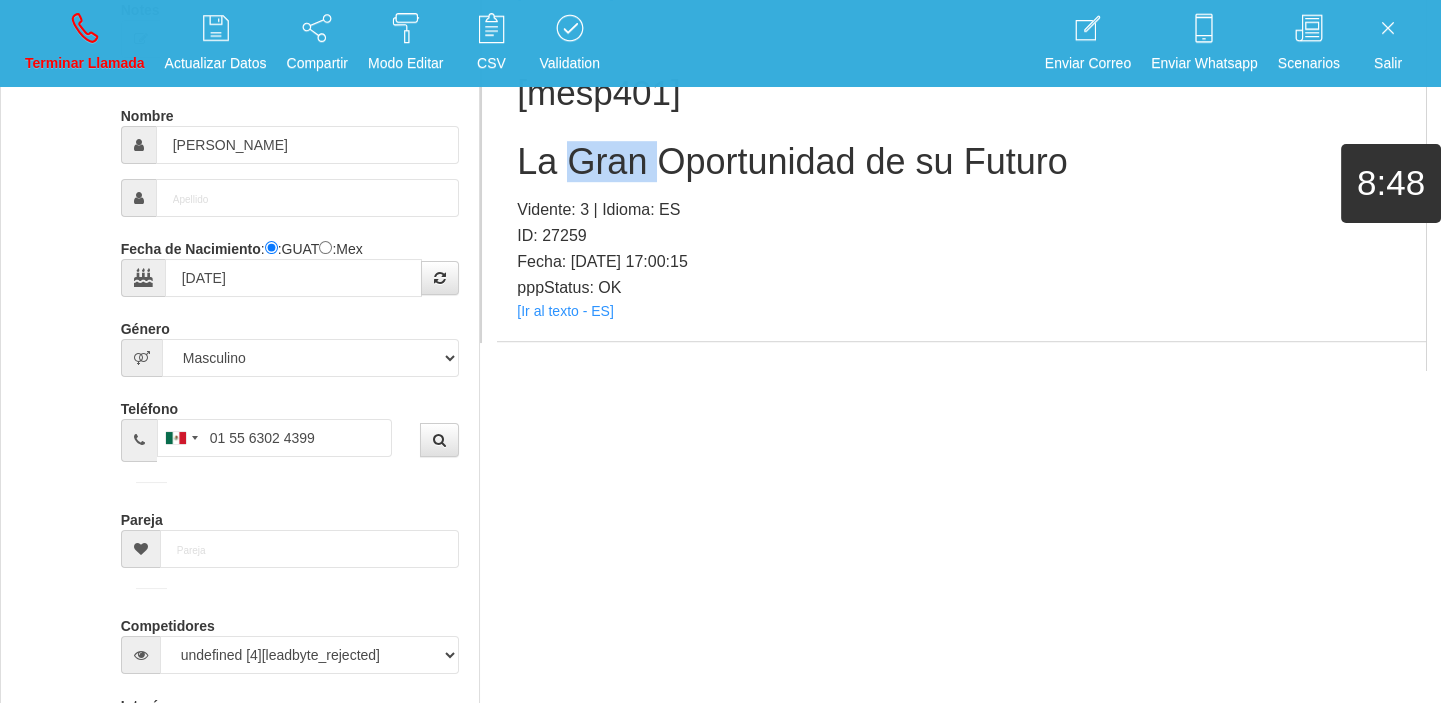 click on "La Gran Oportunidad de su Futuro" at bounding box center (961, 162) 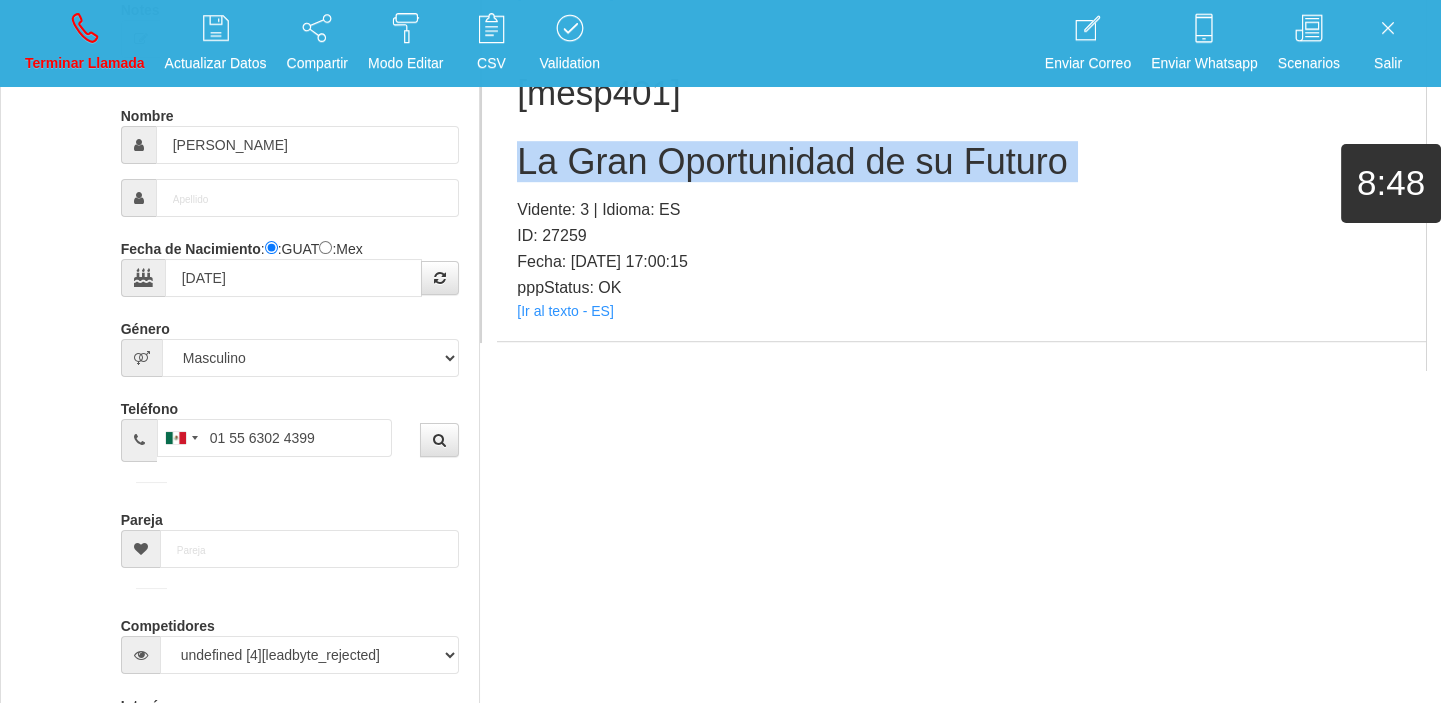 click on "La Gran Oportunidad de su Futuro" at bounding box center [961, 162] 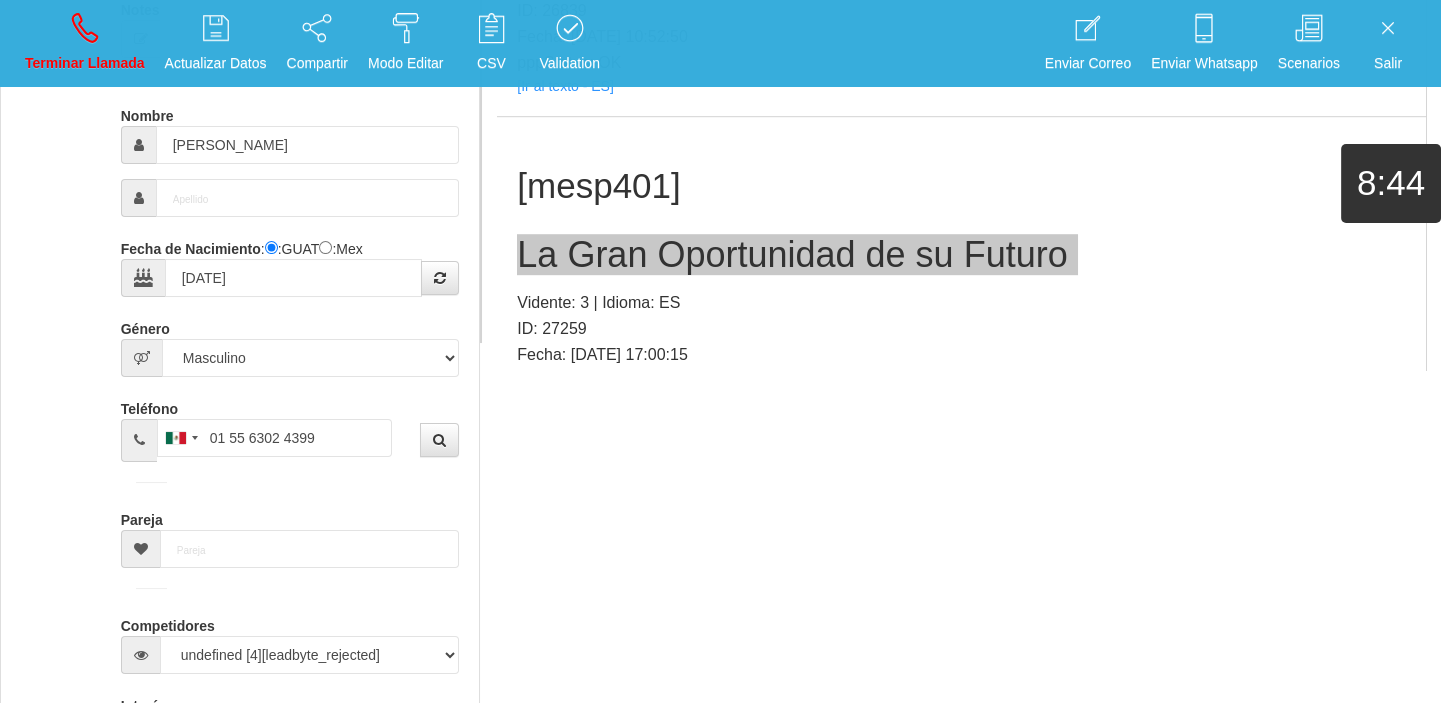 scroll, scrollTop: 2350, scrollLeft: 0, axis: vertical 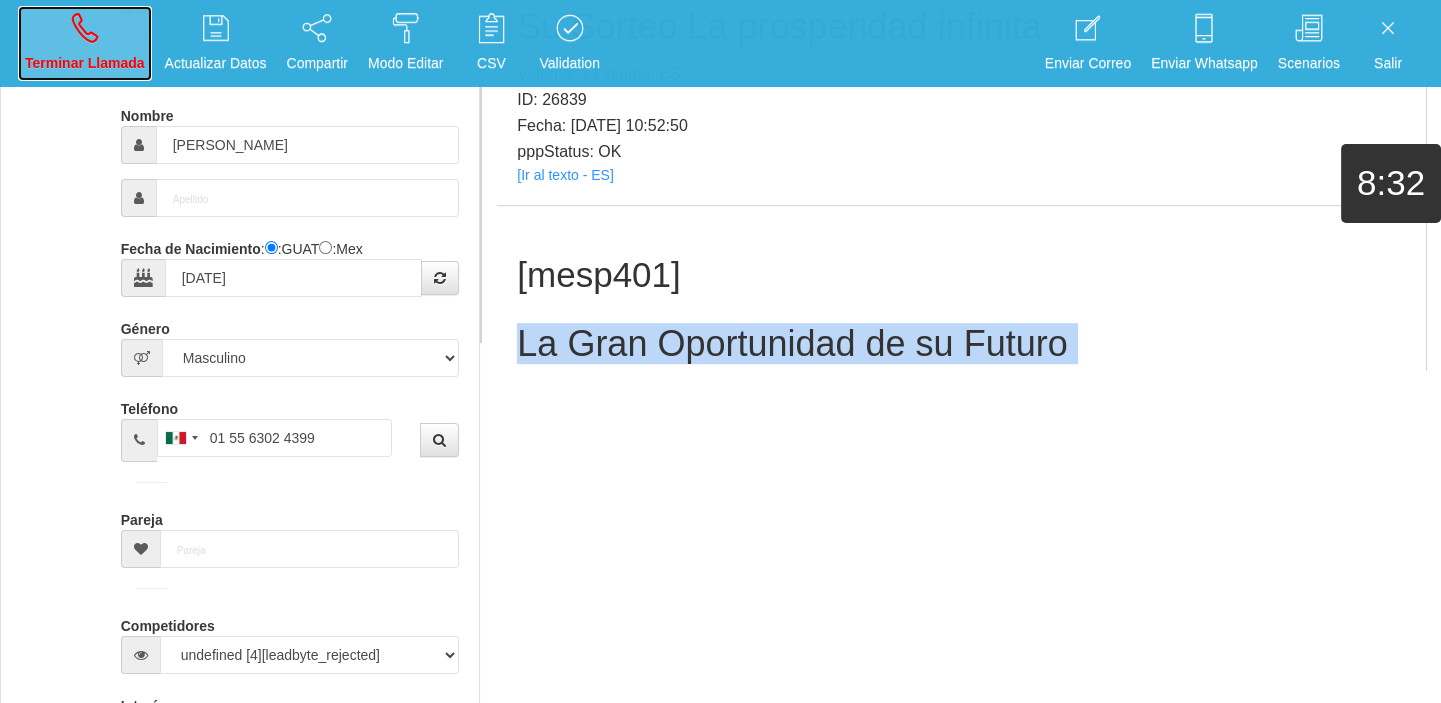 drag, startPoint x: 90, startPoint y: 39, endPoint x: 777, endPoint y: 111, distance: 690.76263 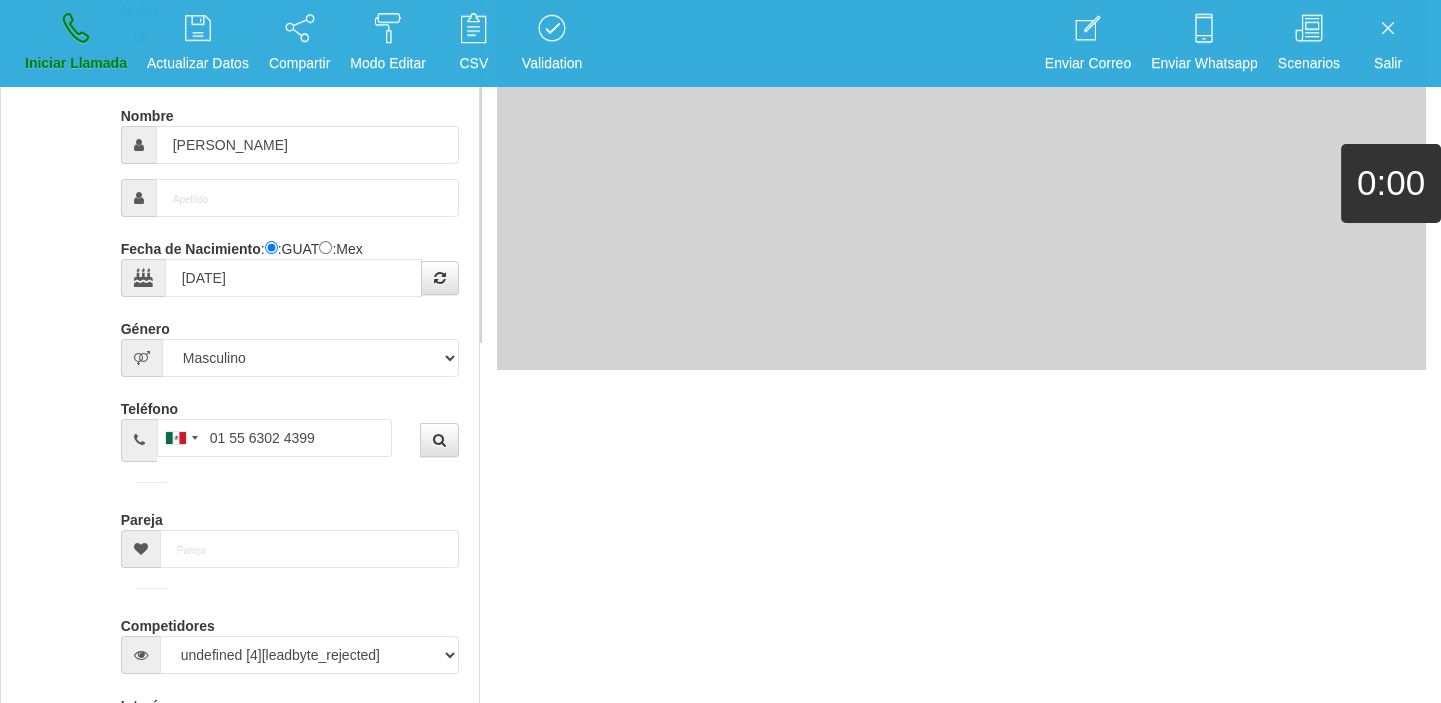 type 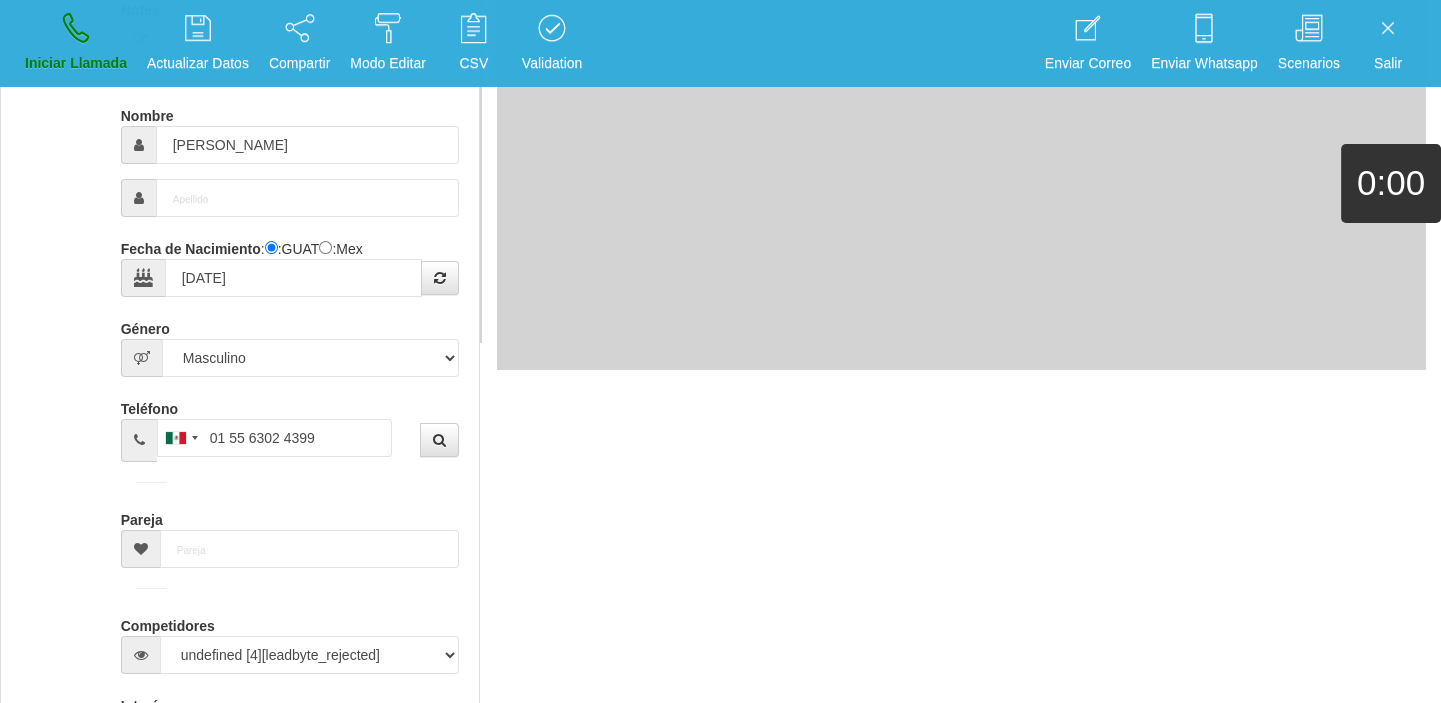 type 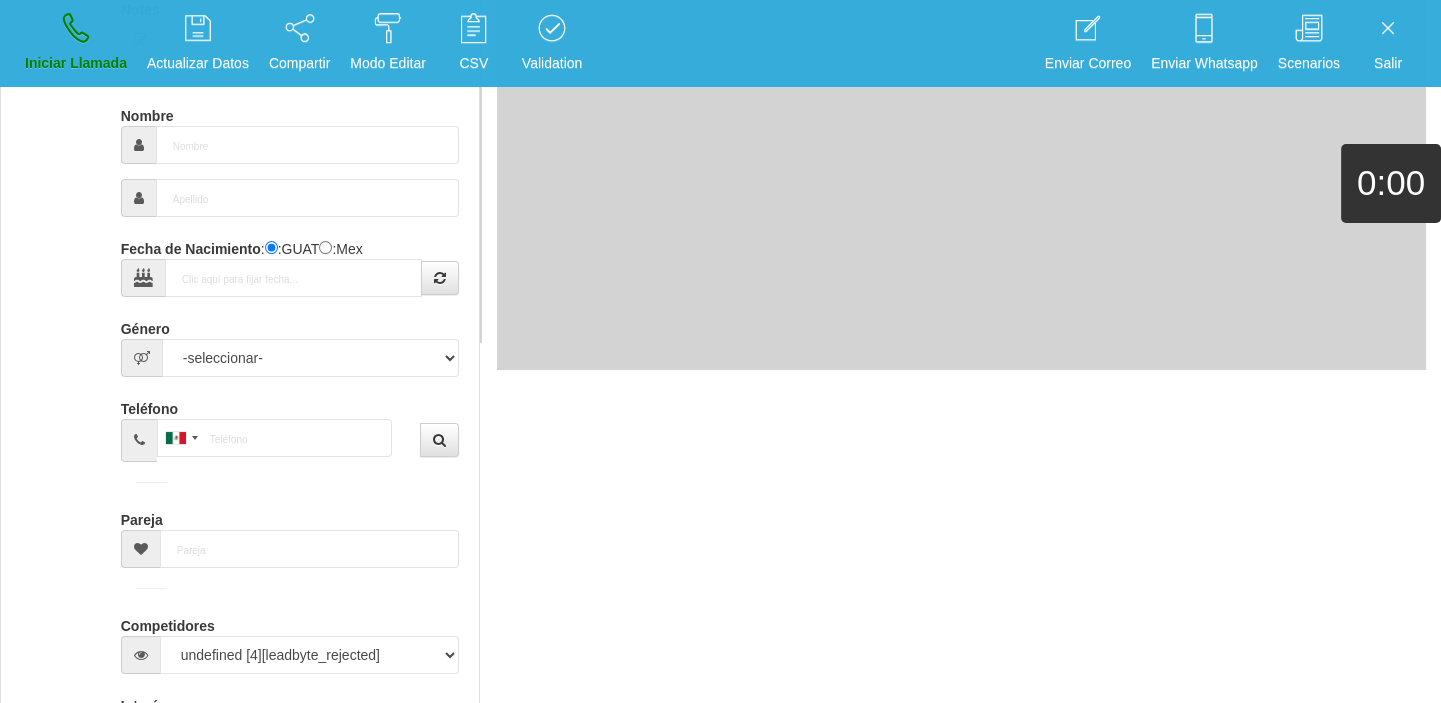 scroll, scrollTop: 0, scrollLeft: 0, axis: both 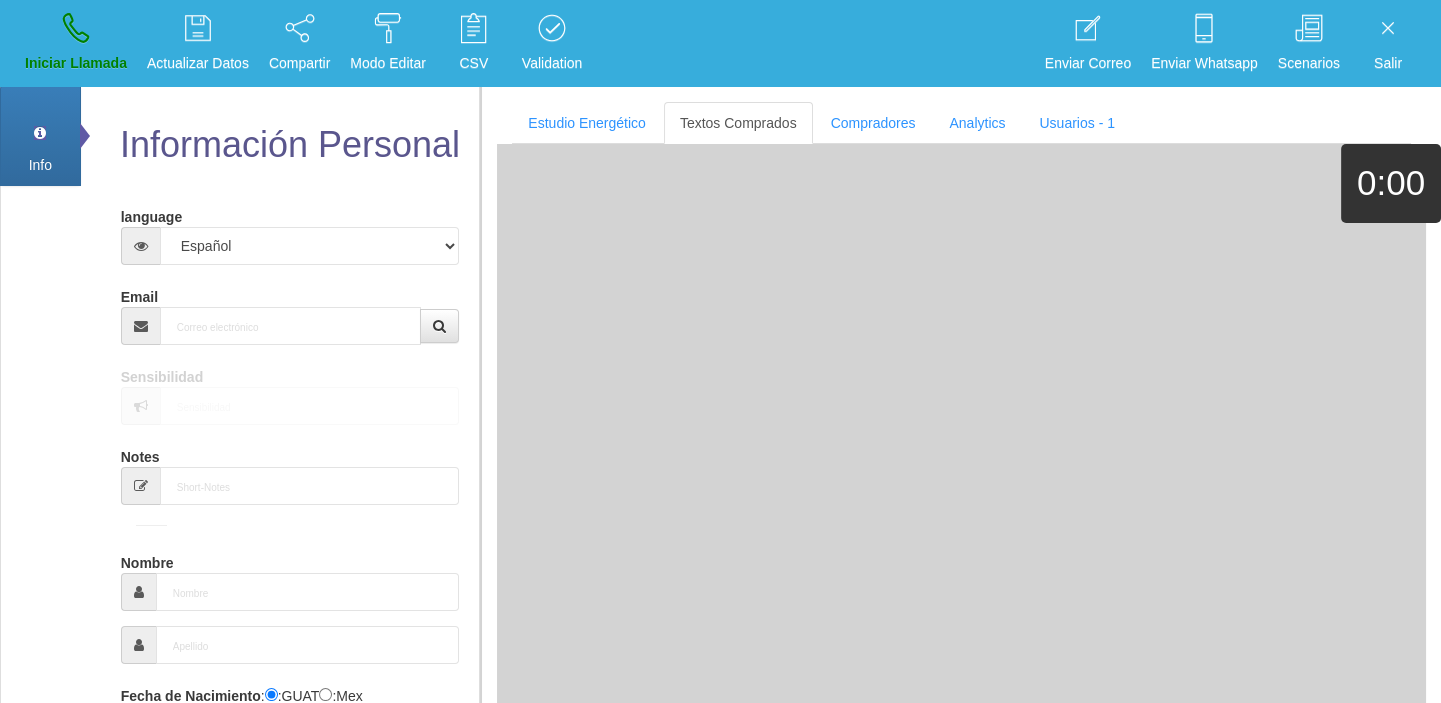 click on "Email" at bounding box center (290, 312) 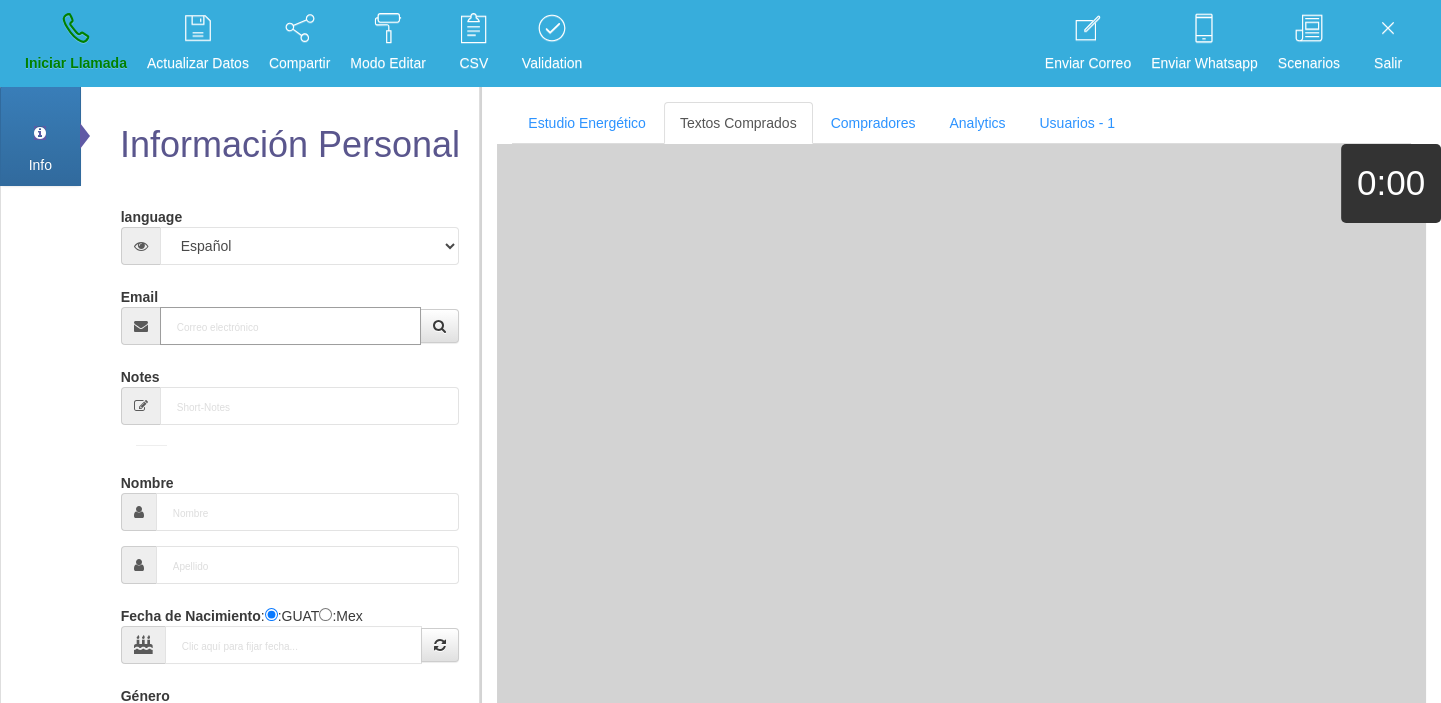 click on "Email" at bounding box center (291, 326) 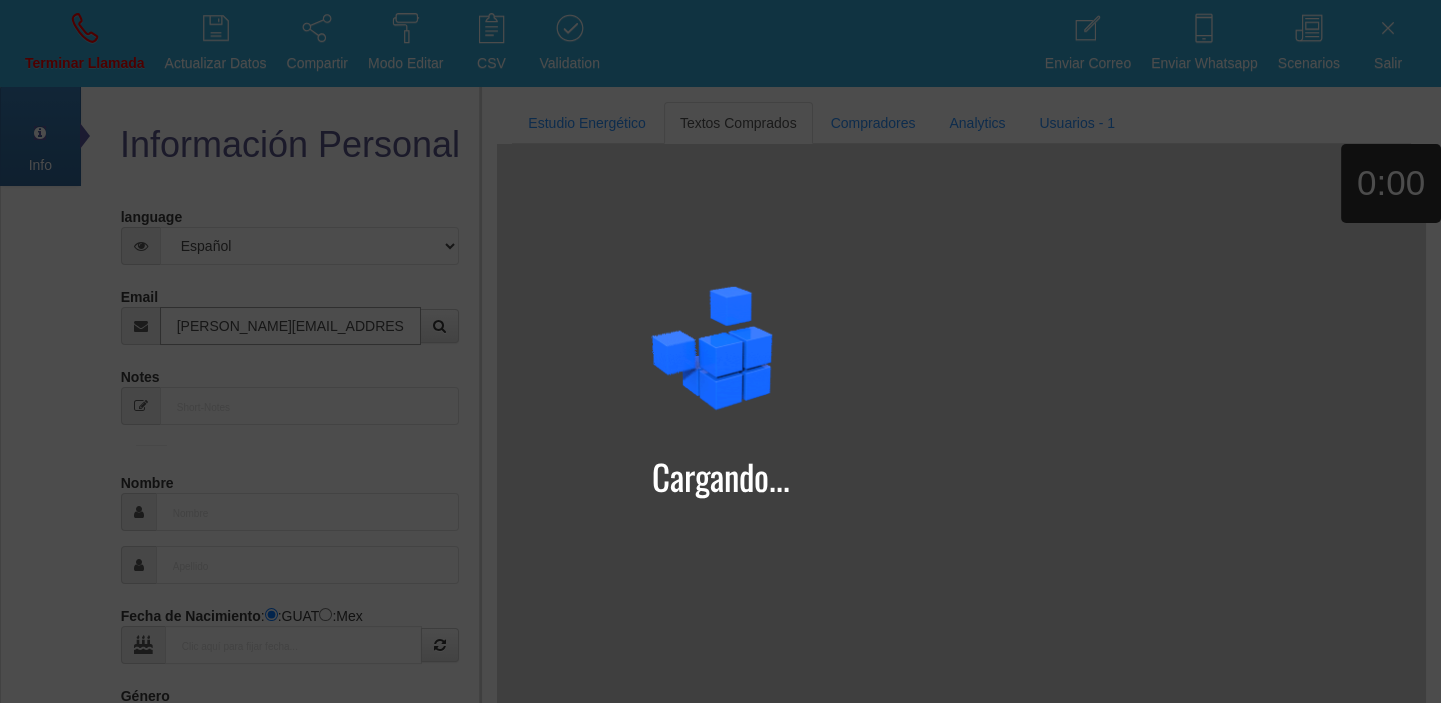 type on "[PERSON_NAME][EMAIL_ADDRESS][PERSON_NAME][DOMAIN_NAME]" 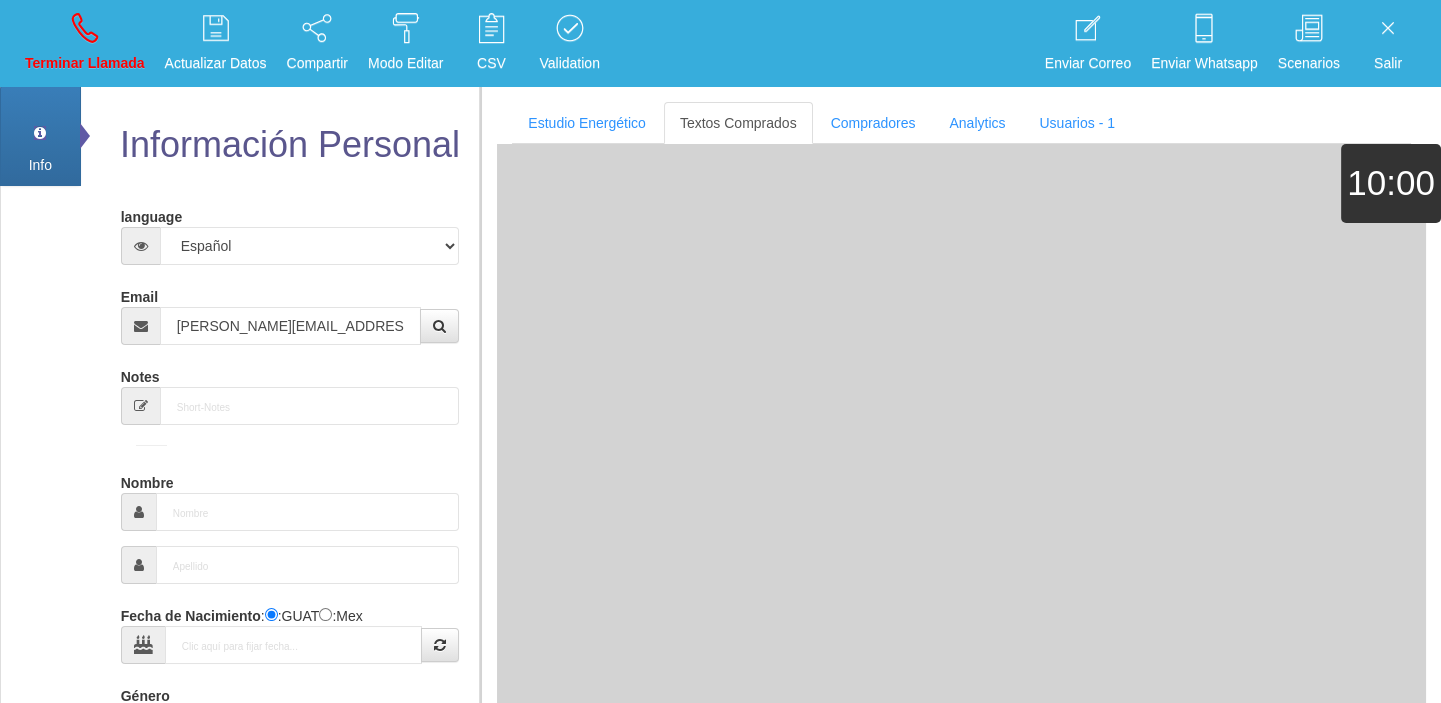 type on "[DATE]" 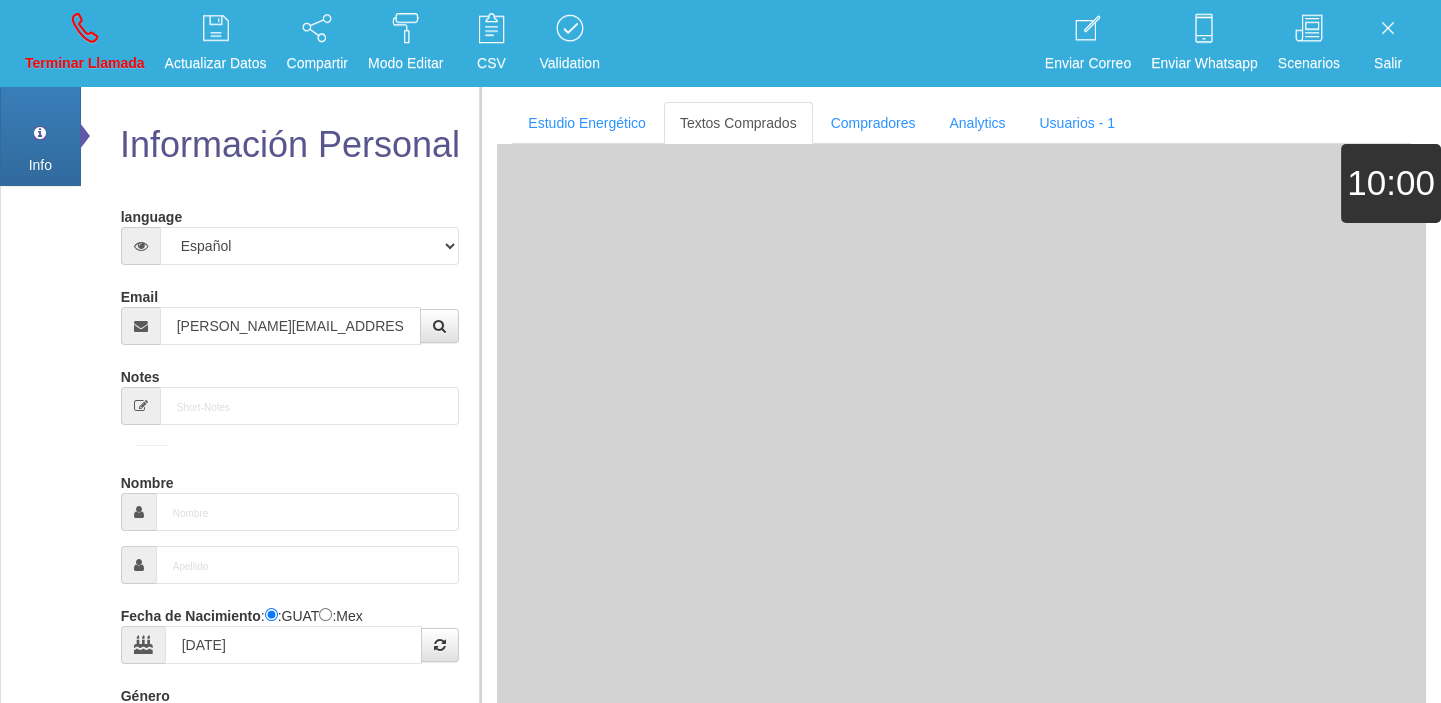select on "2" 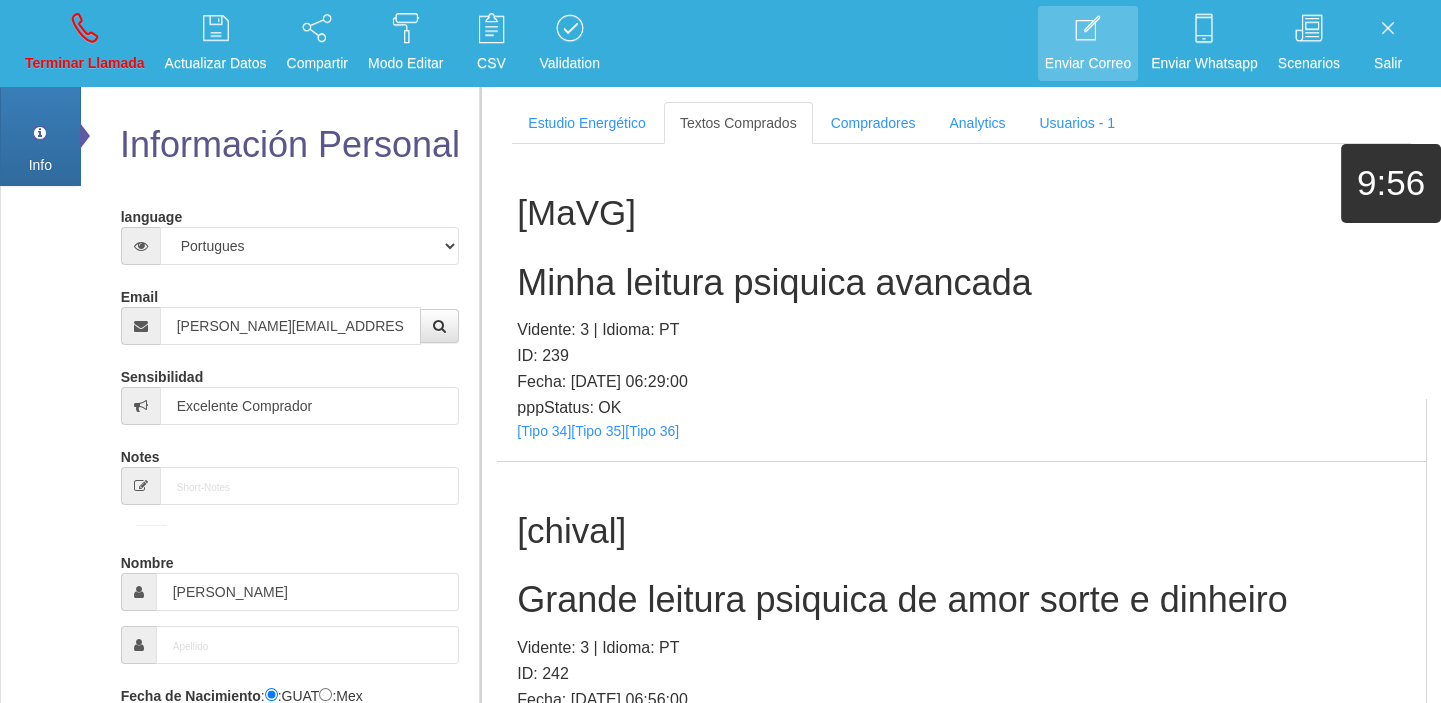 scroll, scrollTop: 13939, scrollLeft: 0, axis: vertical 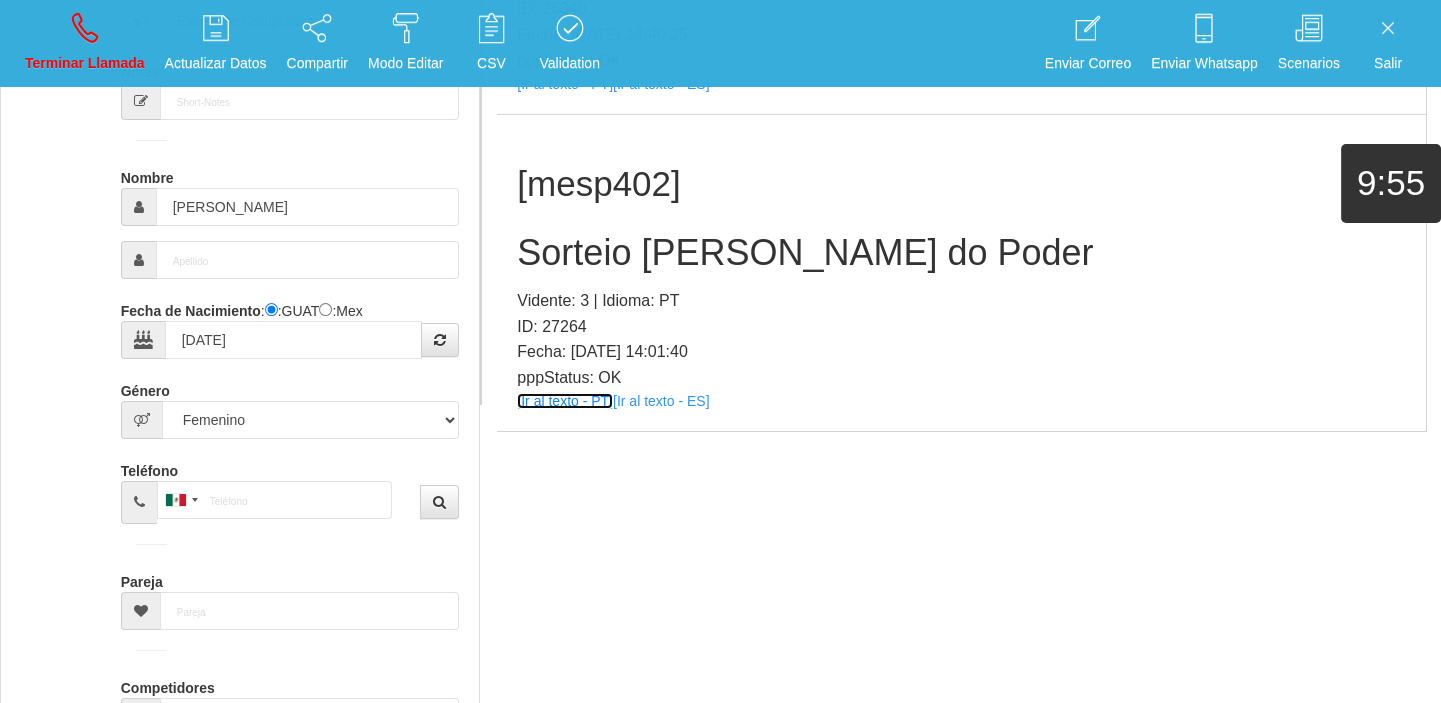 click on "[Ir al texto - PT]" at bounding box center [565, 401] 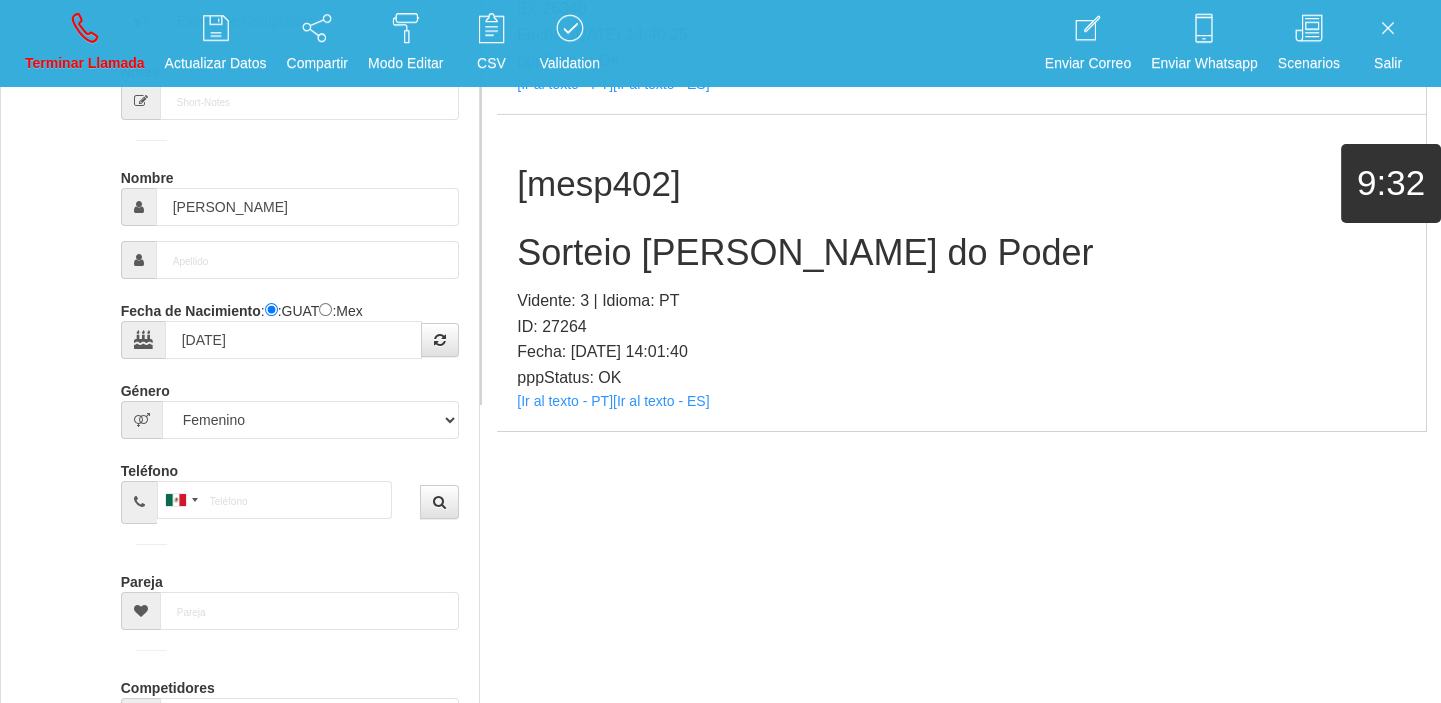 click on "Sorteio [PERSON_NAME] do Poder" at bounding box center (961, 253) 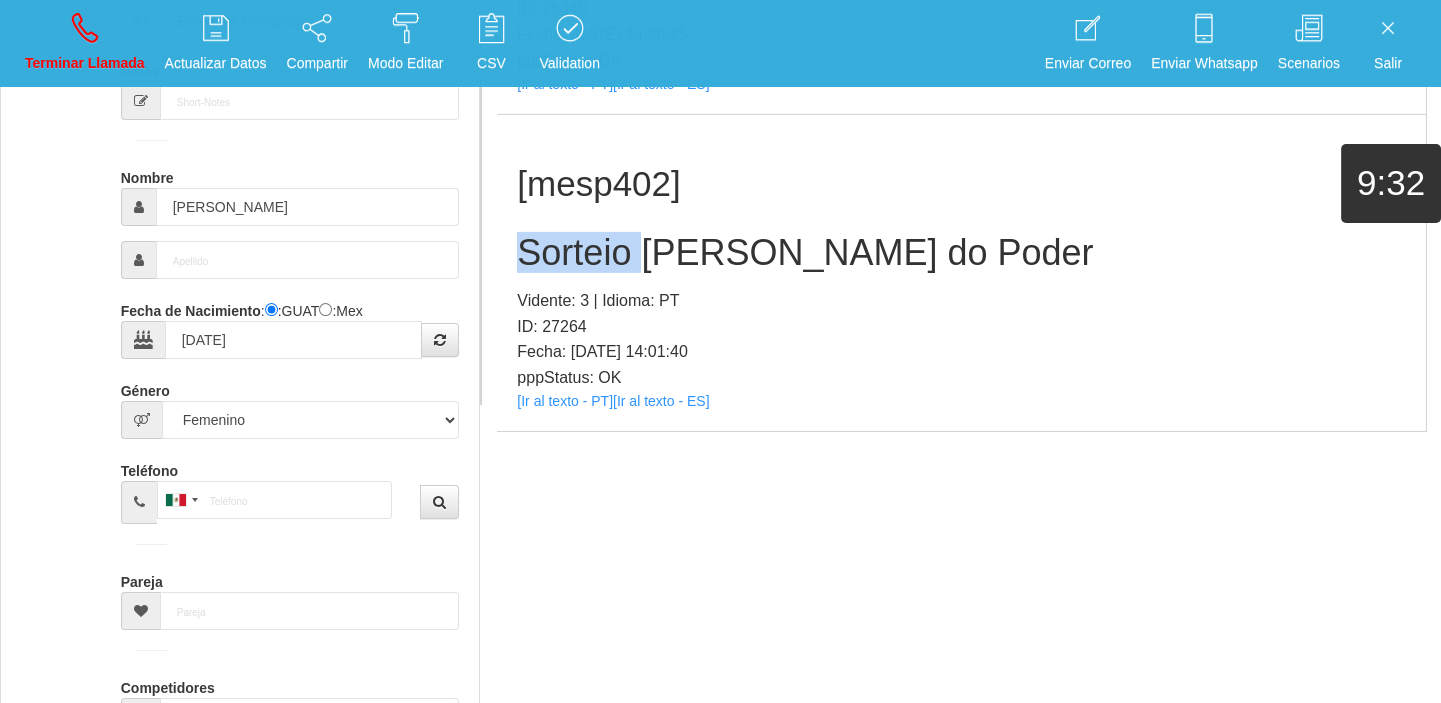 click on "Sorteio [PERSON_NAME] do Poder" at bounding box center [961, 253] 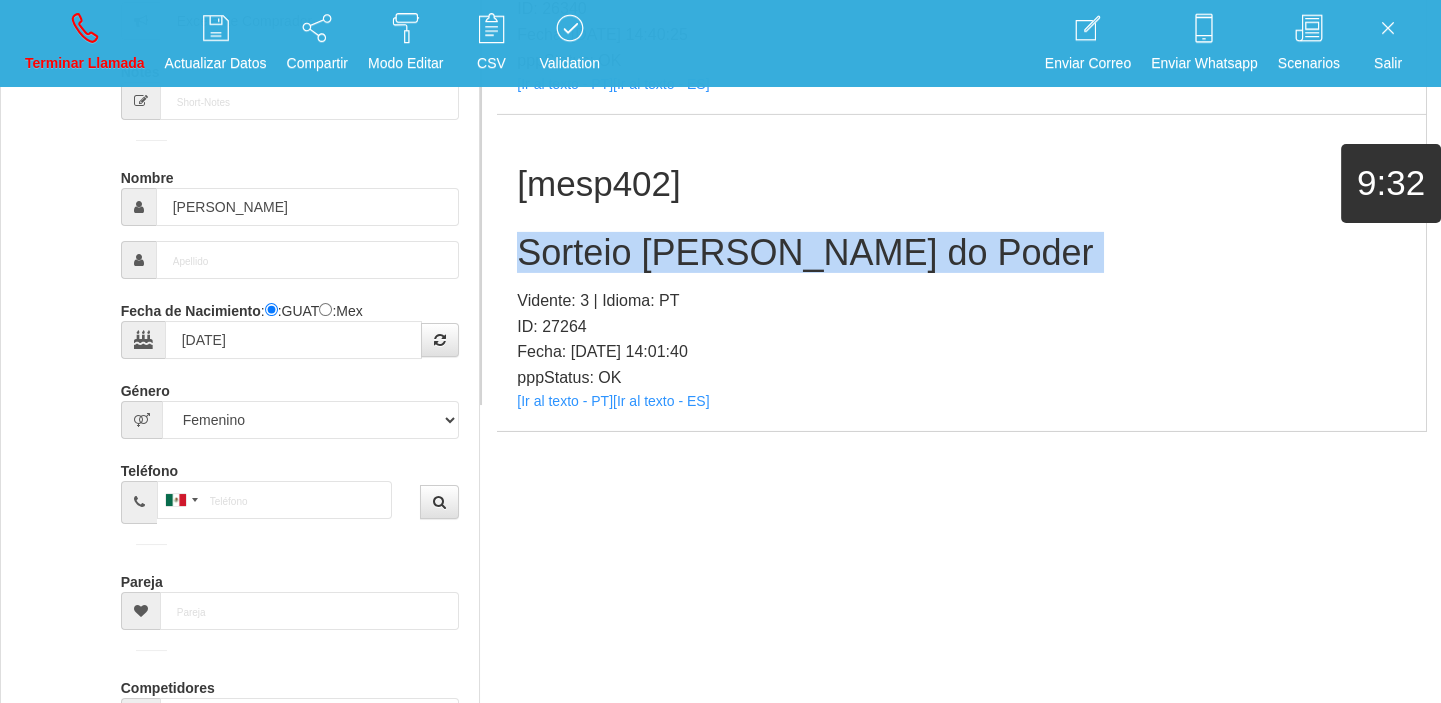 click on "Sorteio [PERSON_NAME] do Poder" at bounding box center [961, 253] 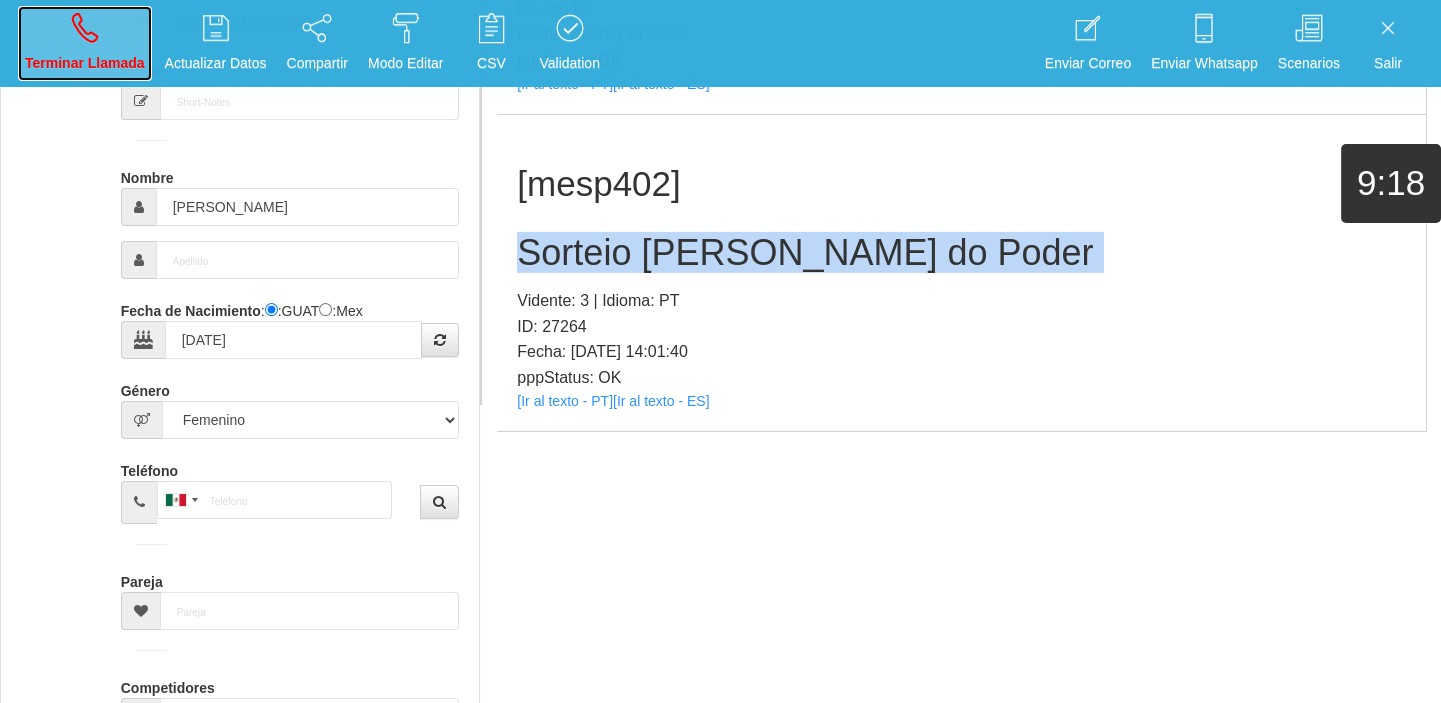 drag, startPoint x: 60, startPoint y: 42, endPoint x: 150, endPoint y: 131, distance: 126.57409 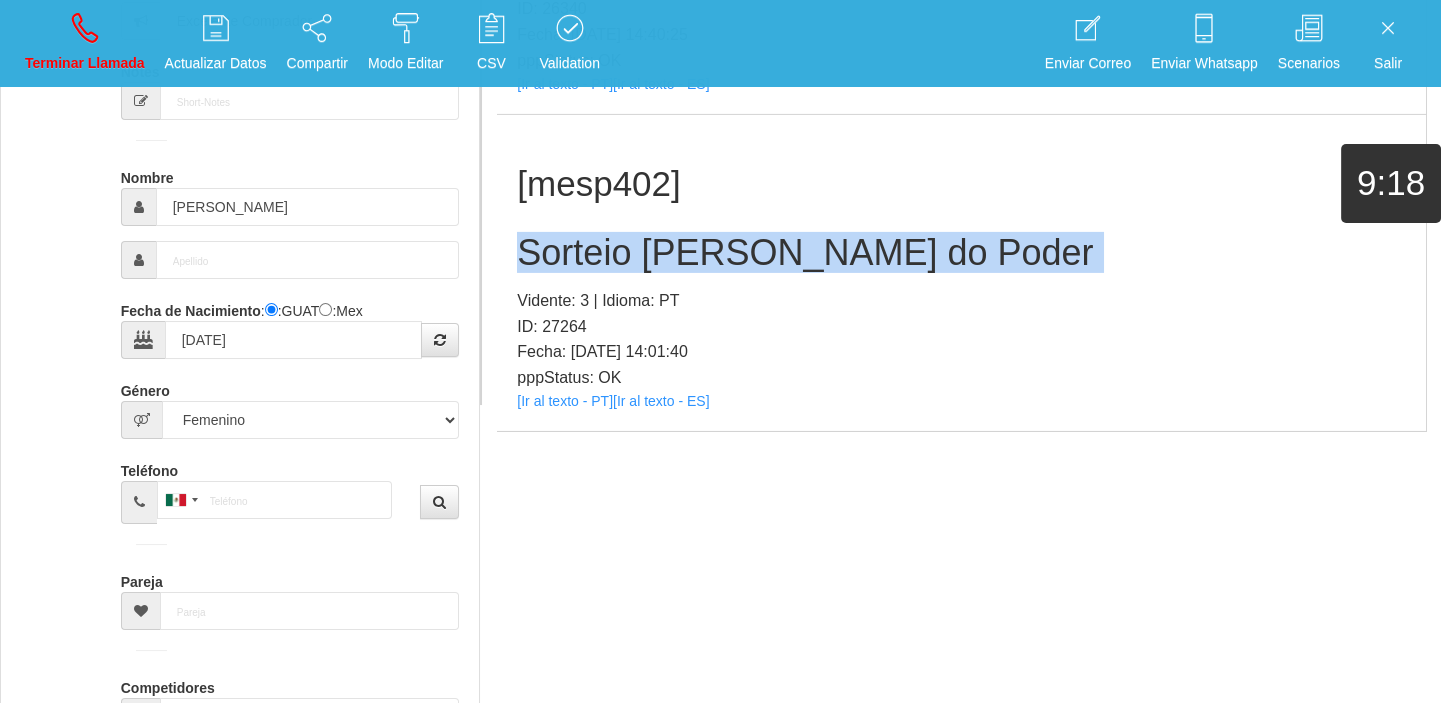 type 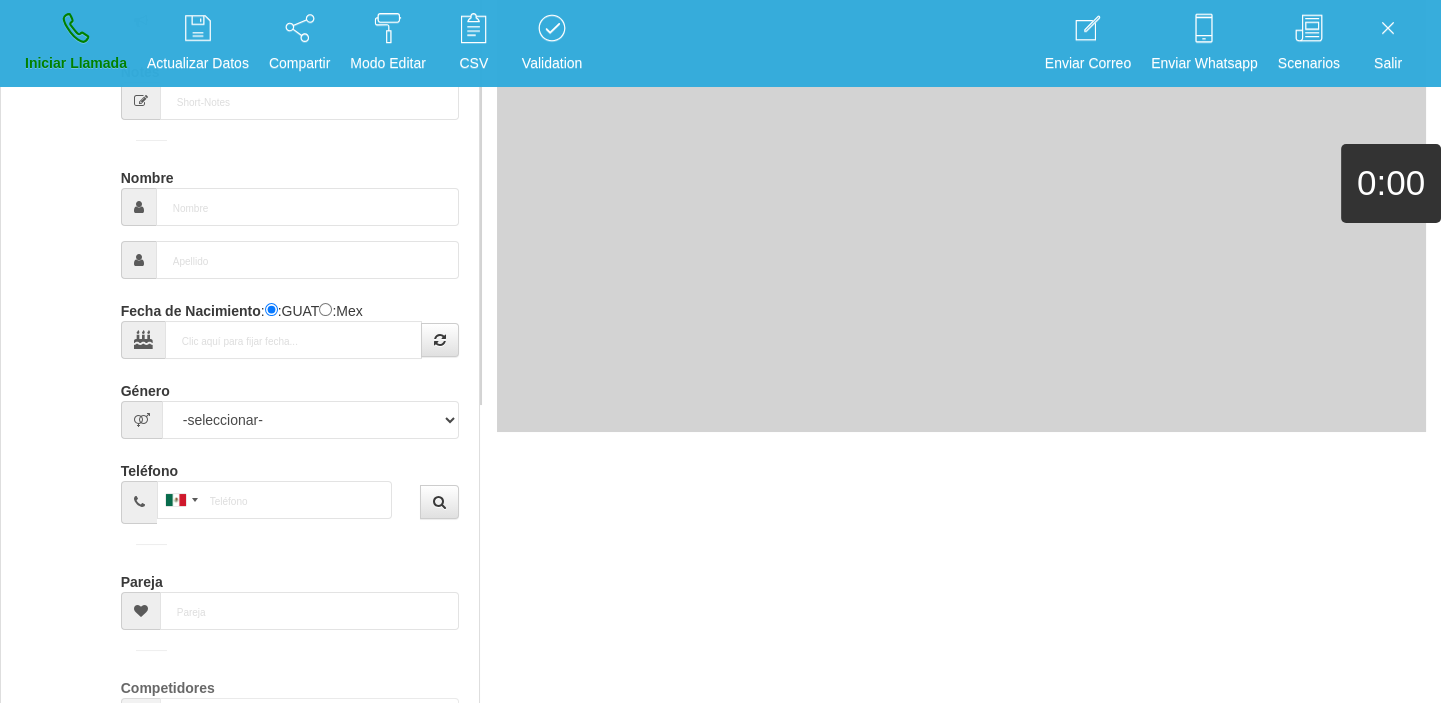 scroll, scrollTop: 0, scrollLeft: 0, axis: both 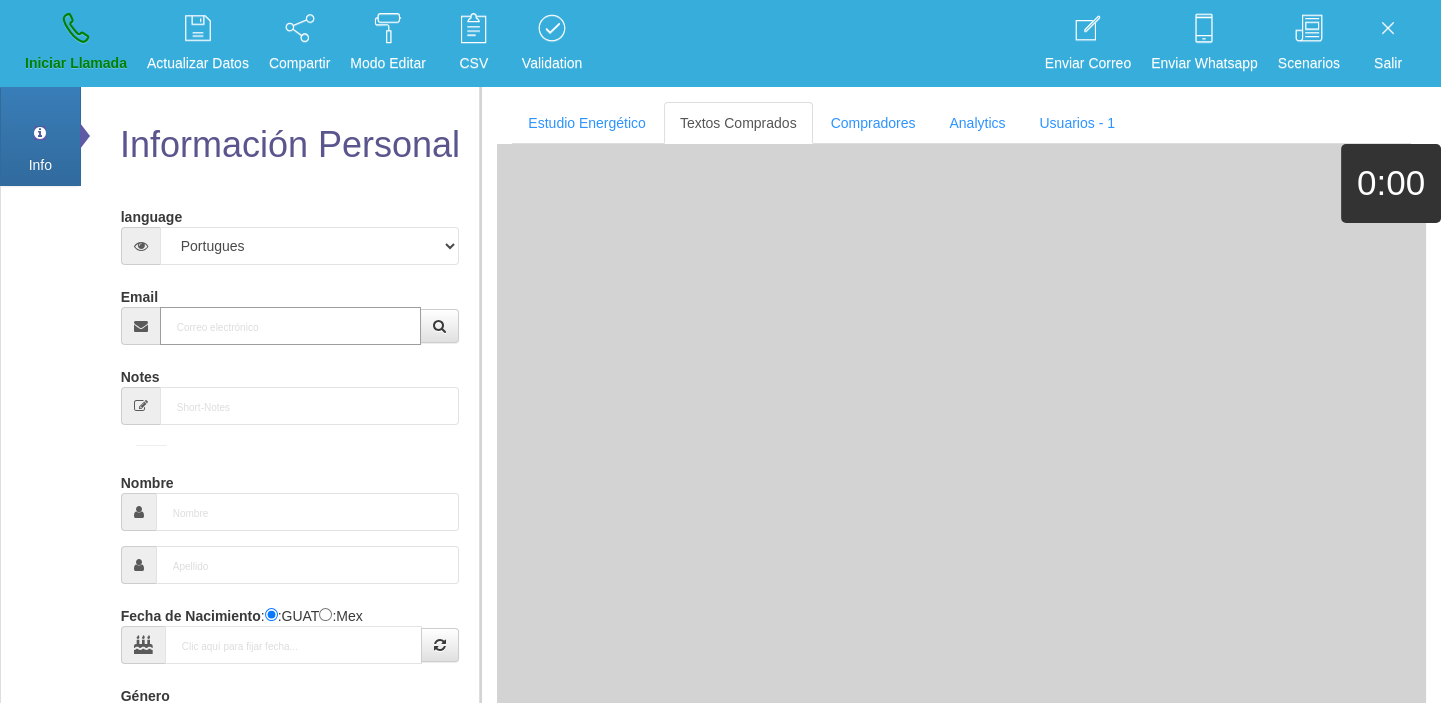 click on "Email" at bounding box center (291, 326) 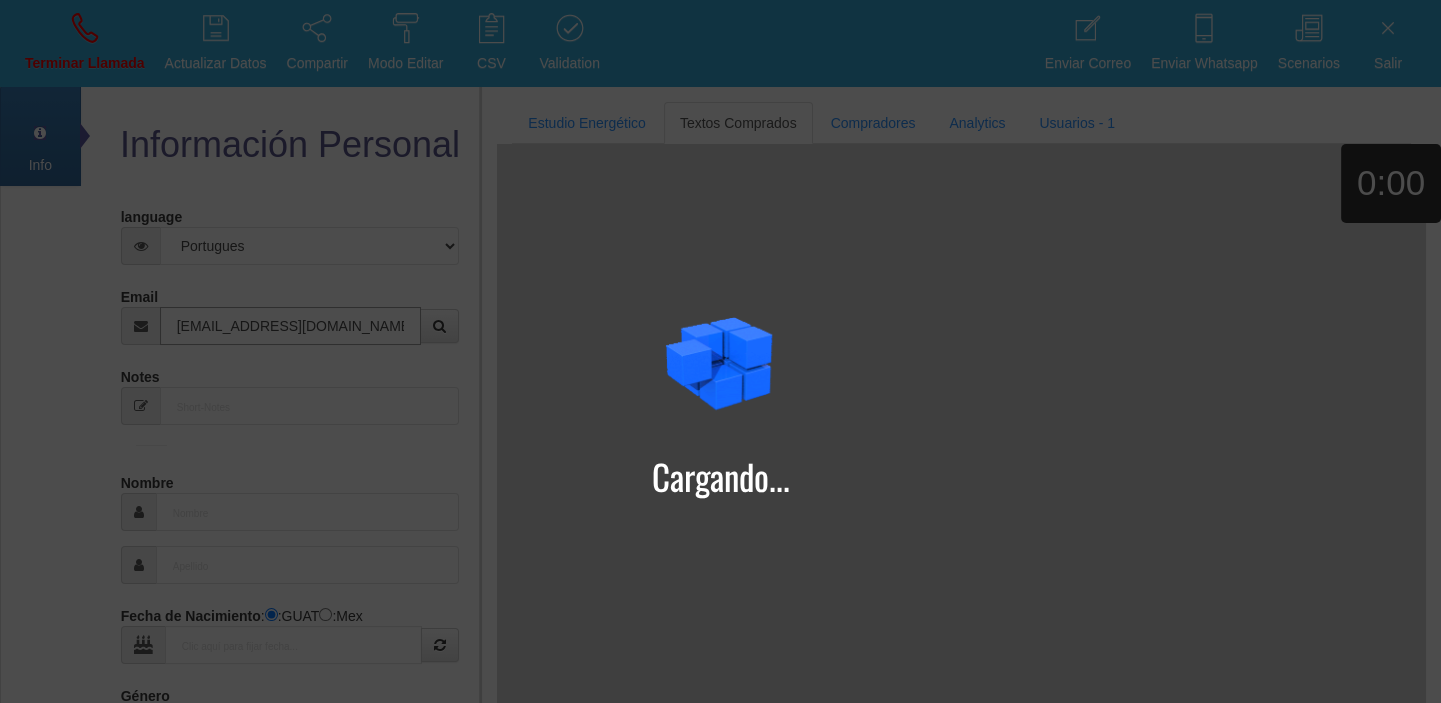 type on "[EMAIL_ADDRESS][DOMAIN_NAME]" 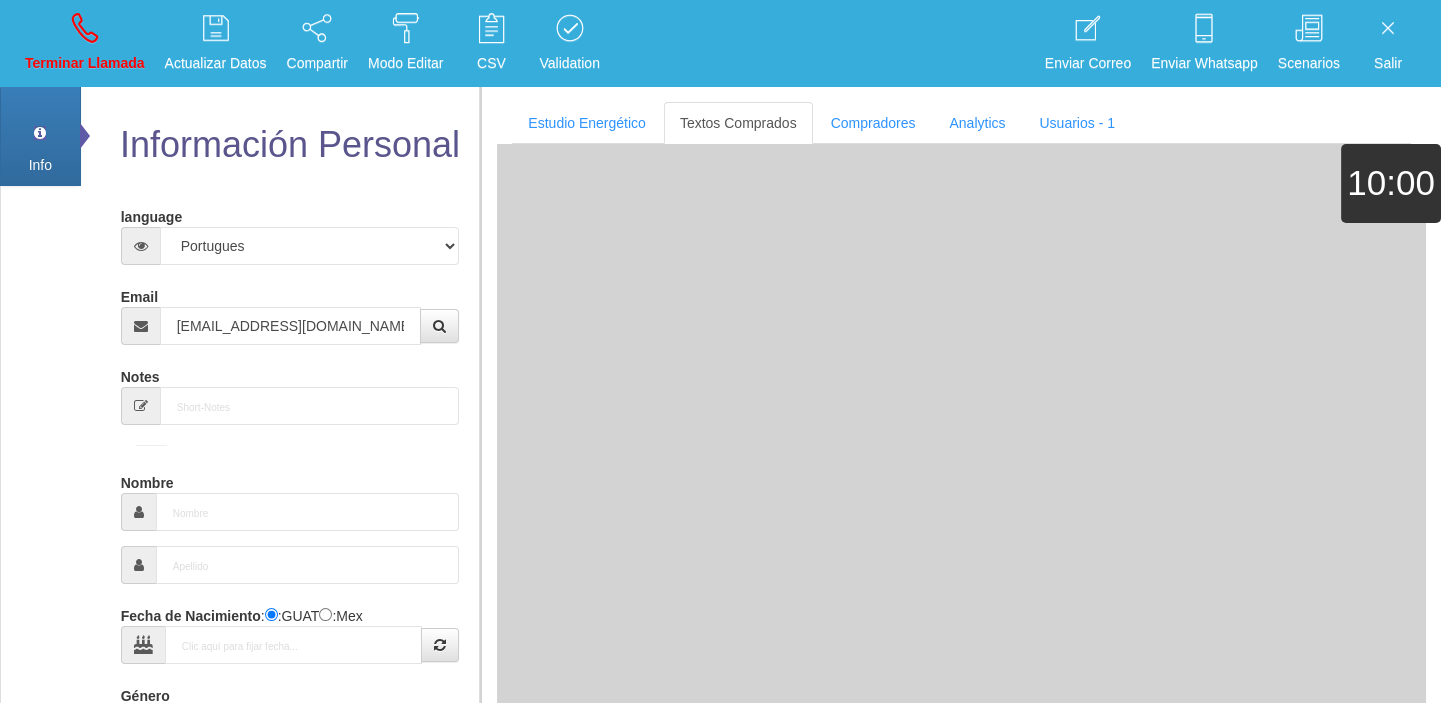 type on "[DATE]" 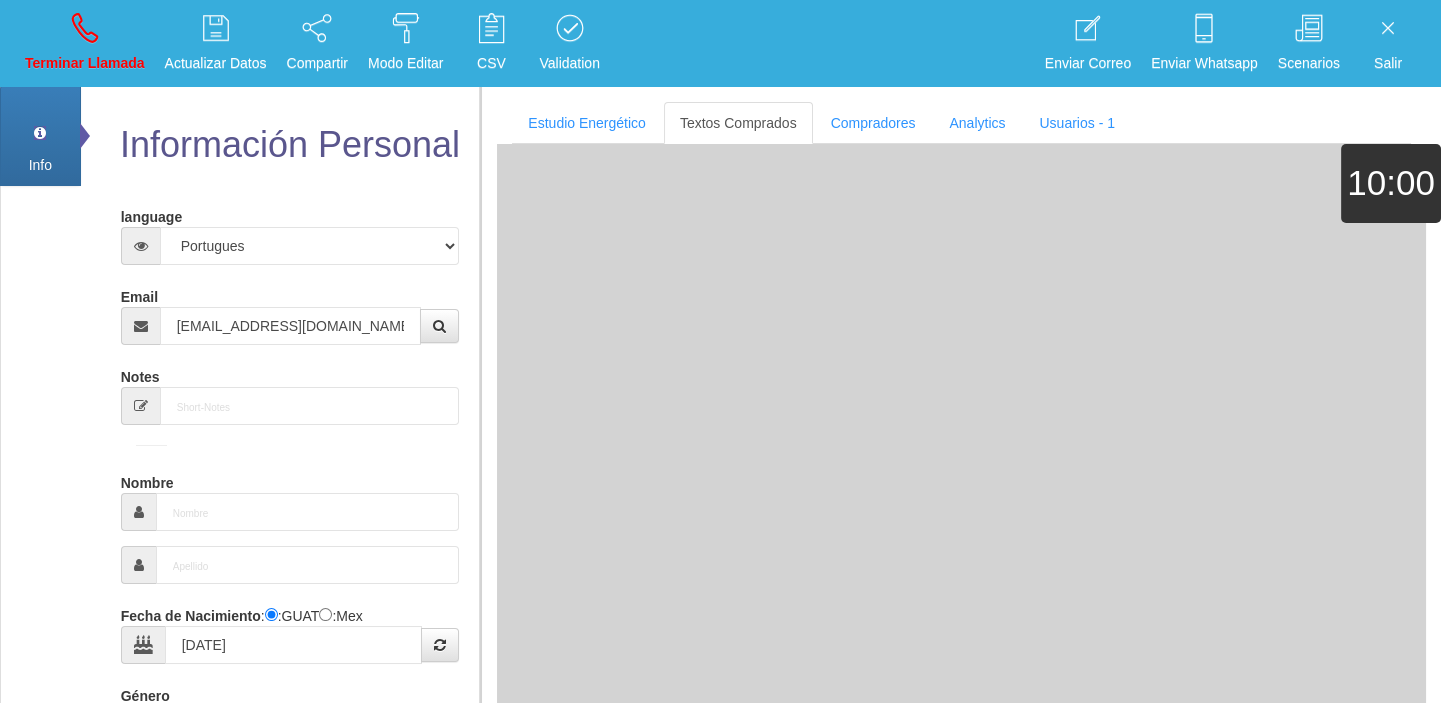 select on "1" 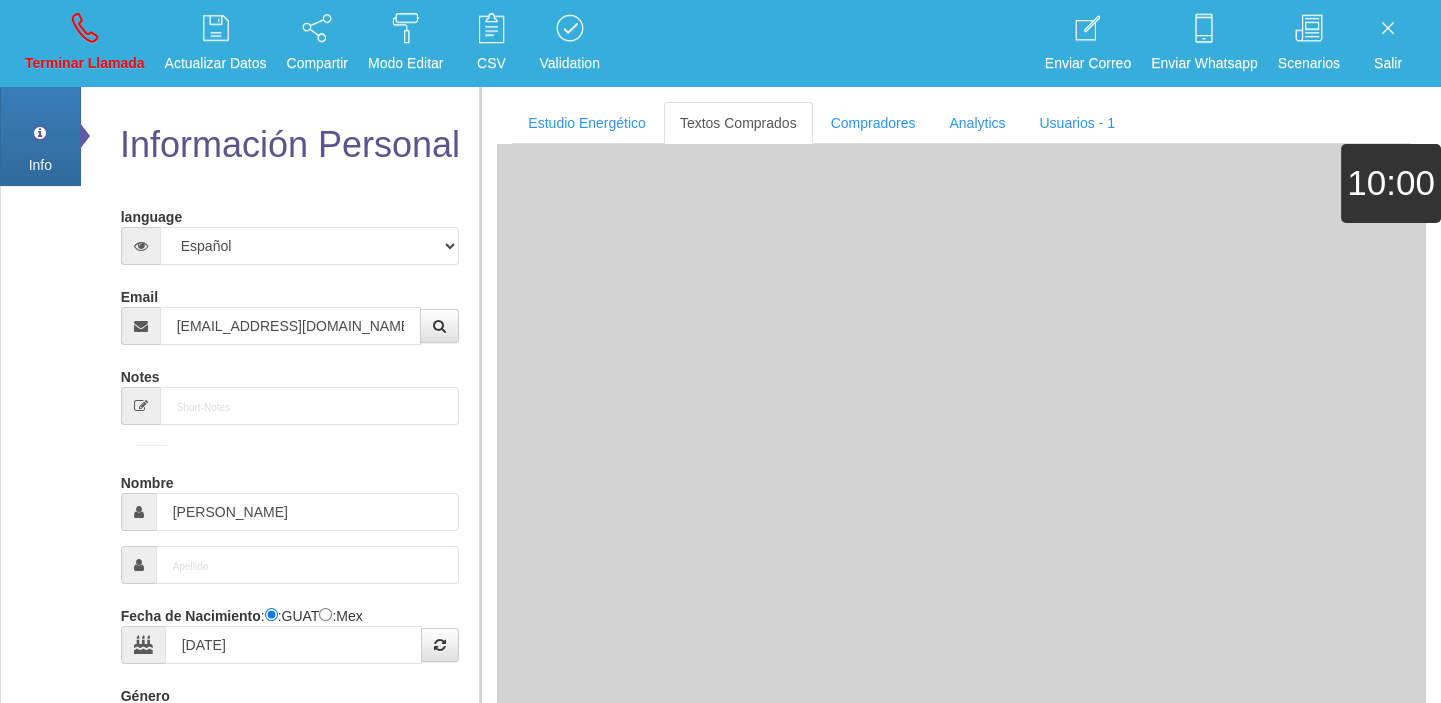 type on "[PERSON_NAME]" 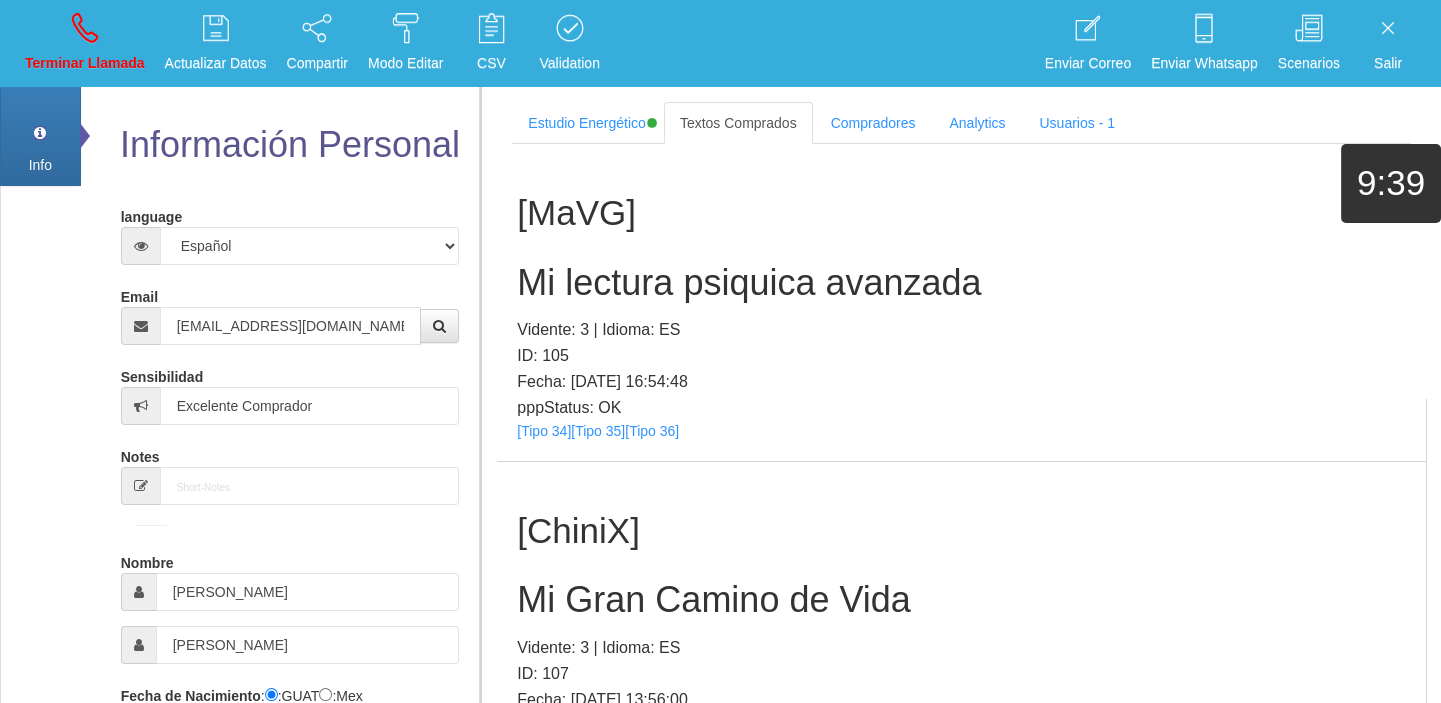scroll, scrollTop: 113304, scrollLeft: 0, axis: vertical 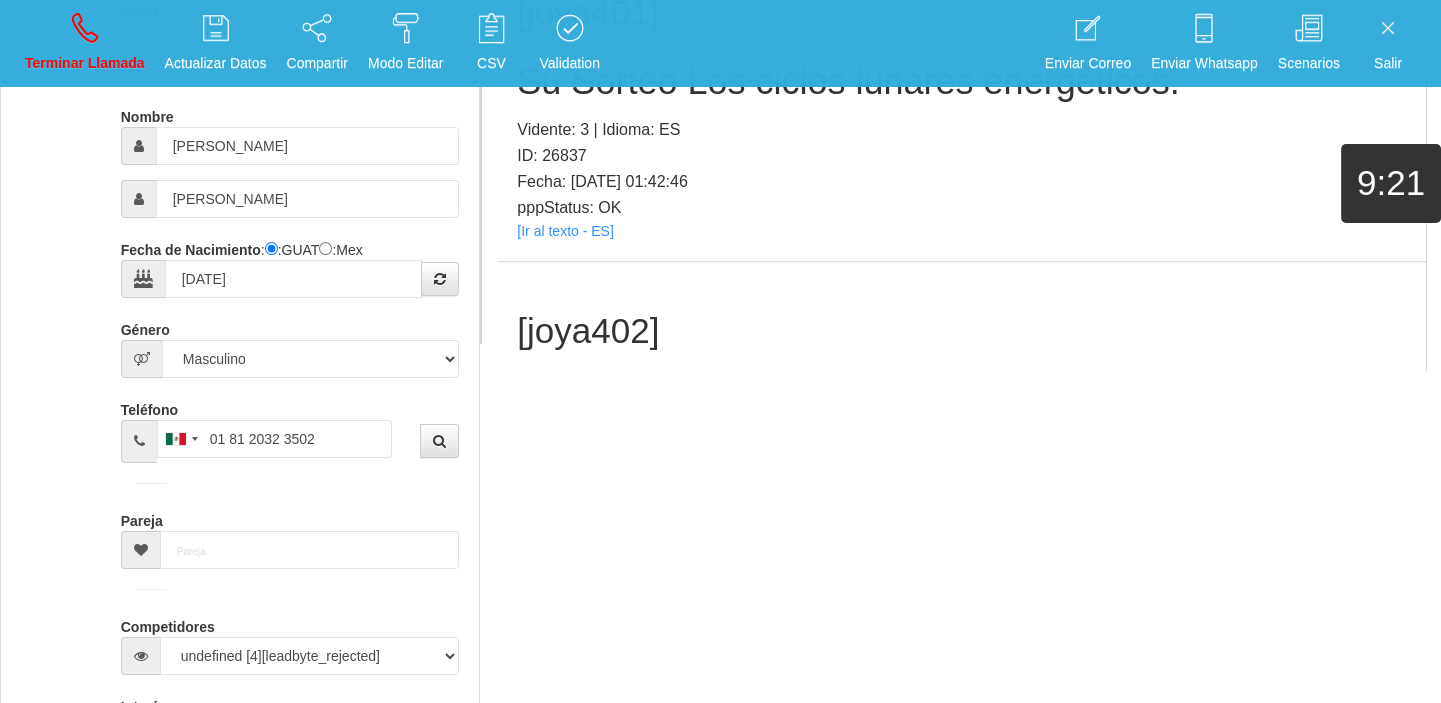 click on "[Ir al texto - ES]" at bounding box center [565, 548] 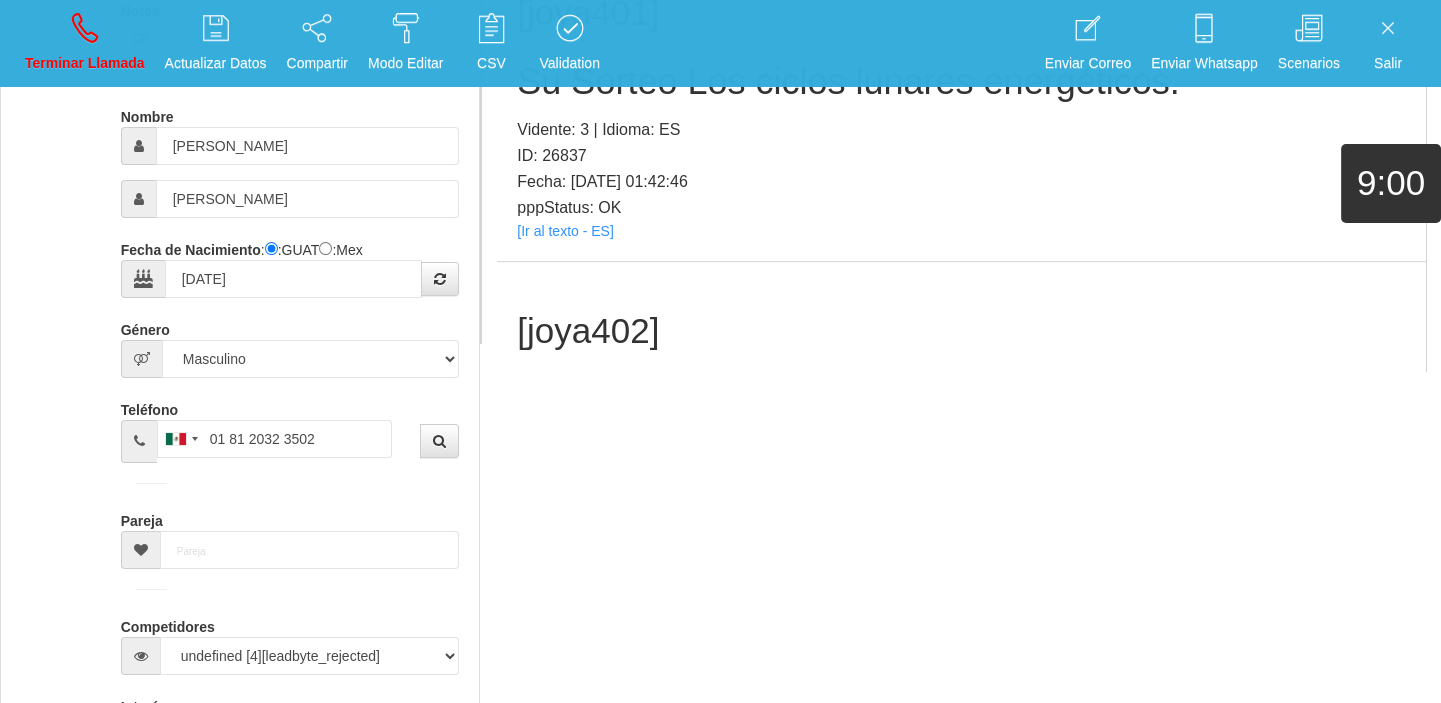 click on "Su Sorteo Buenas energías [PERSON_NAME]" at bounding box center (961, 400) 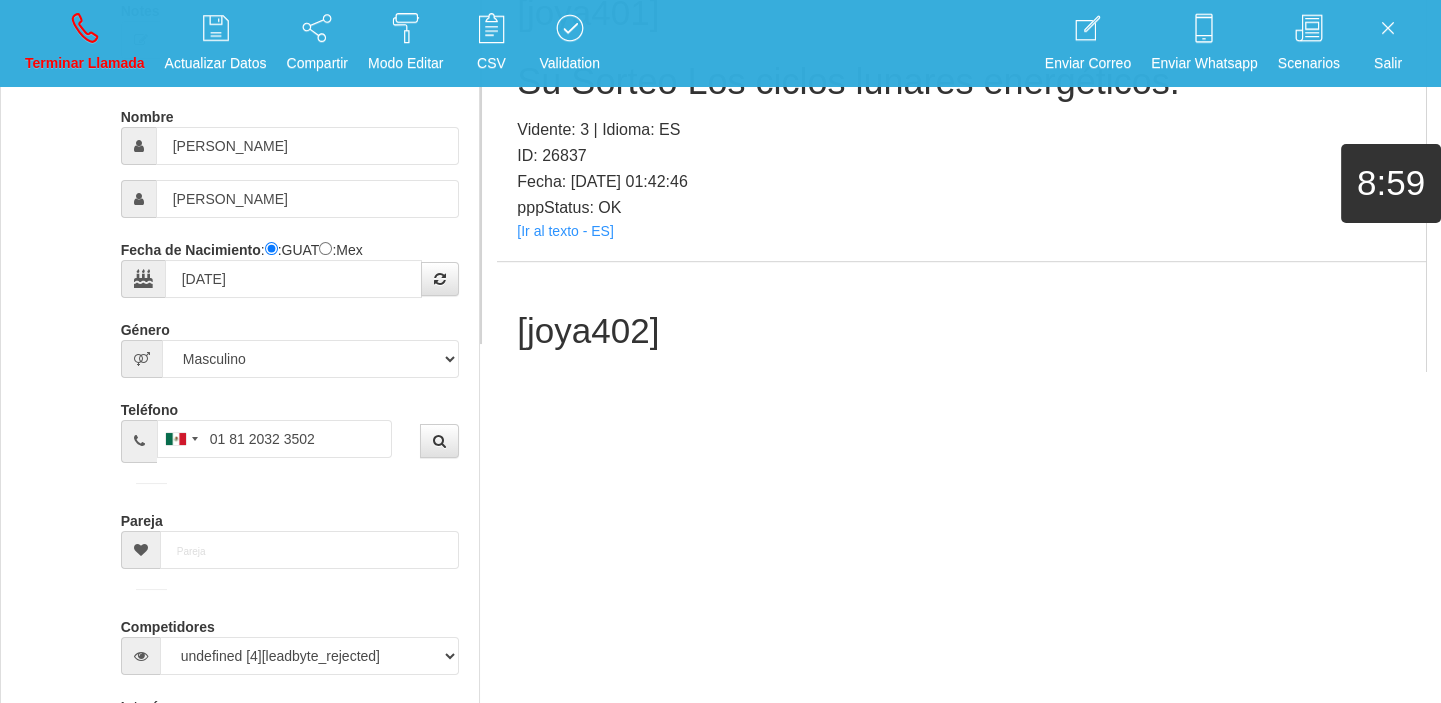 click on "Su Sorteo Buenas energías [PERSON_NAME]" at bounding box center [961, 400] 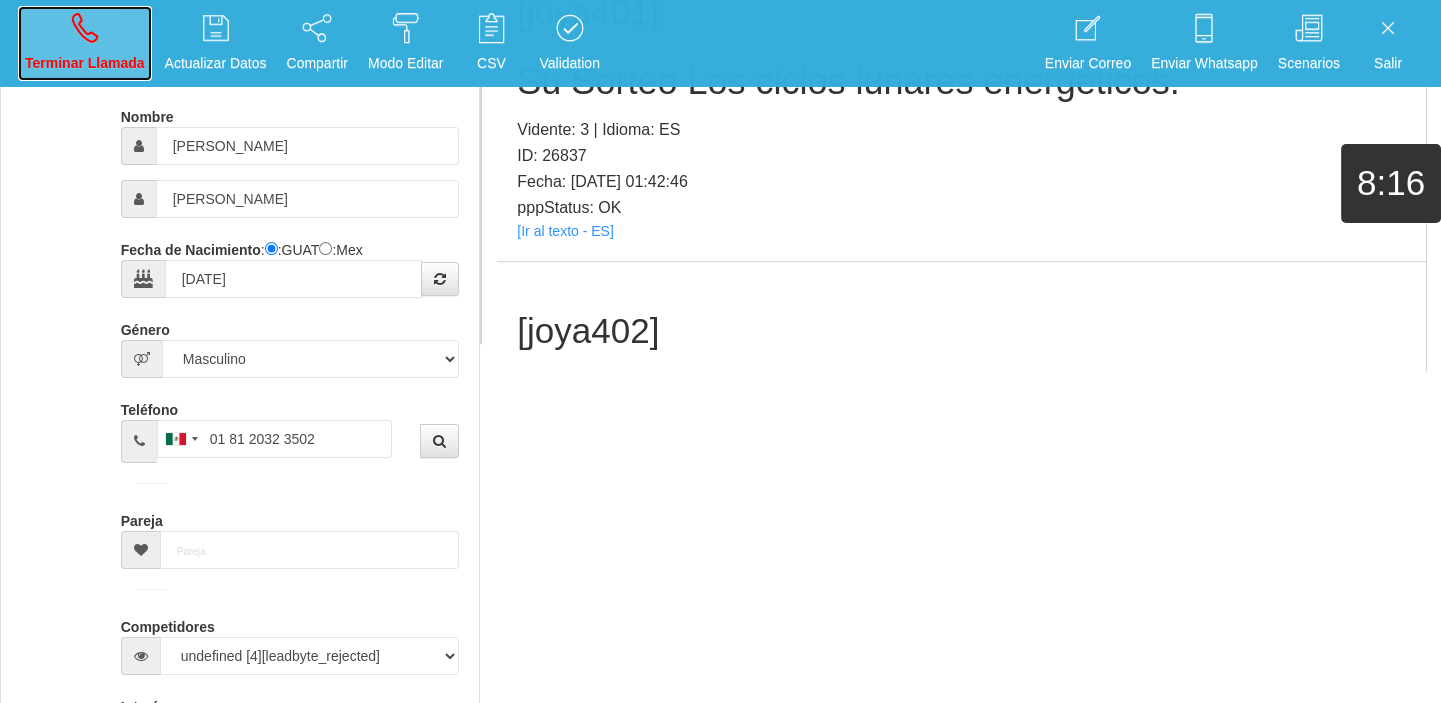 click at bounding box center (85, 28) 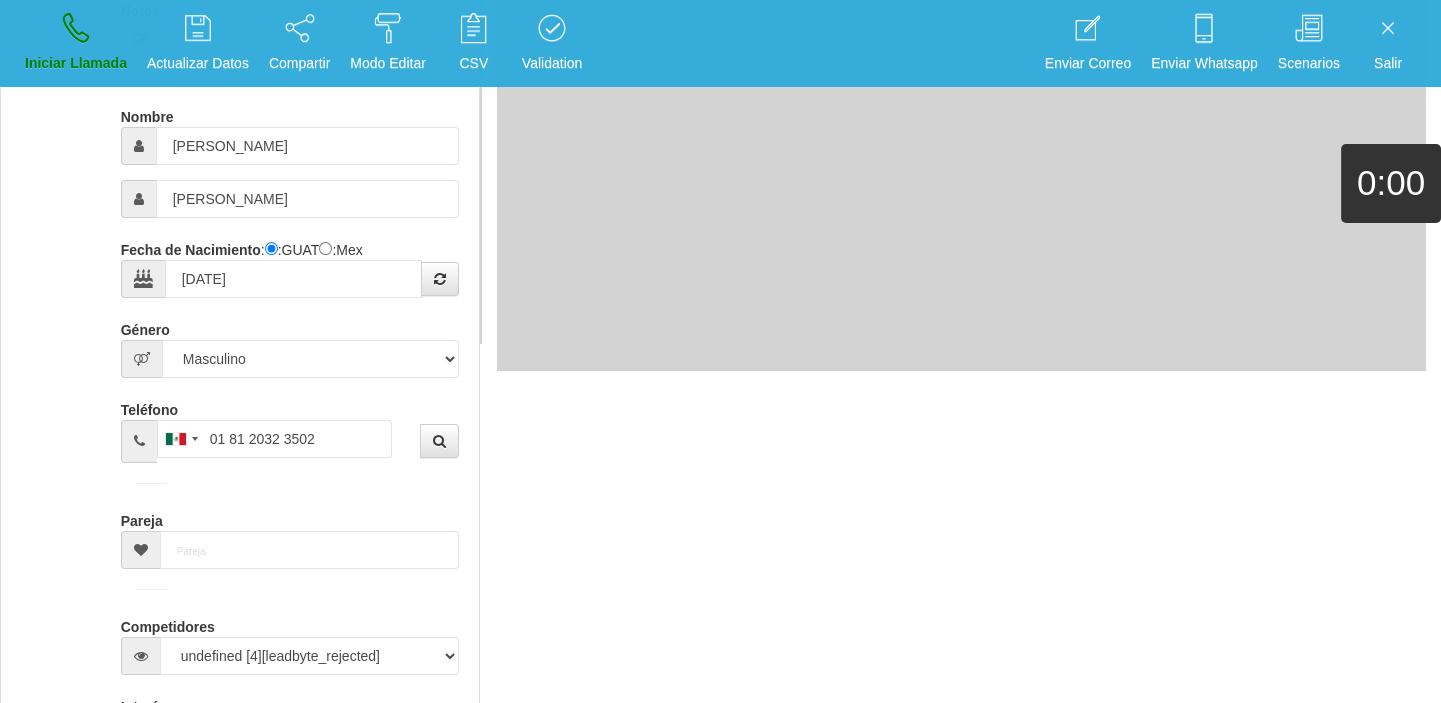 type 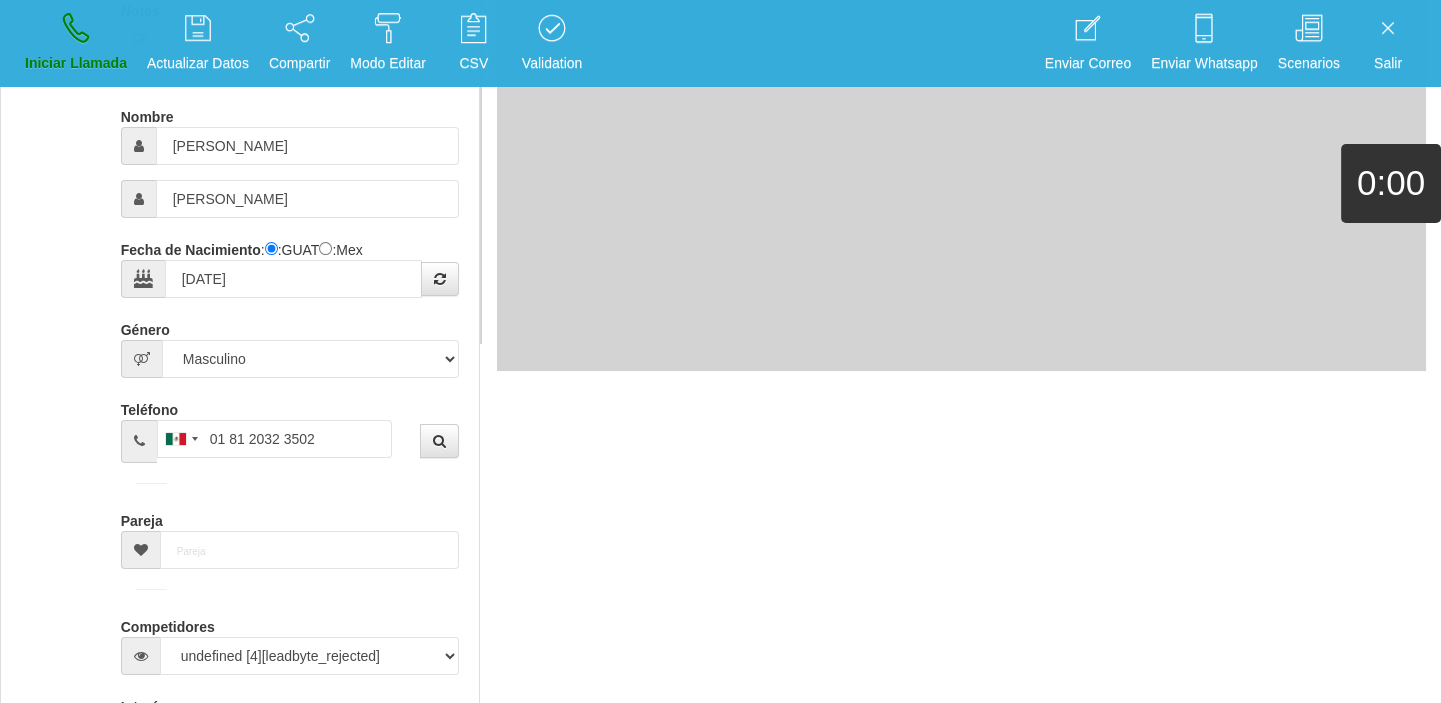 type 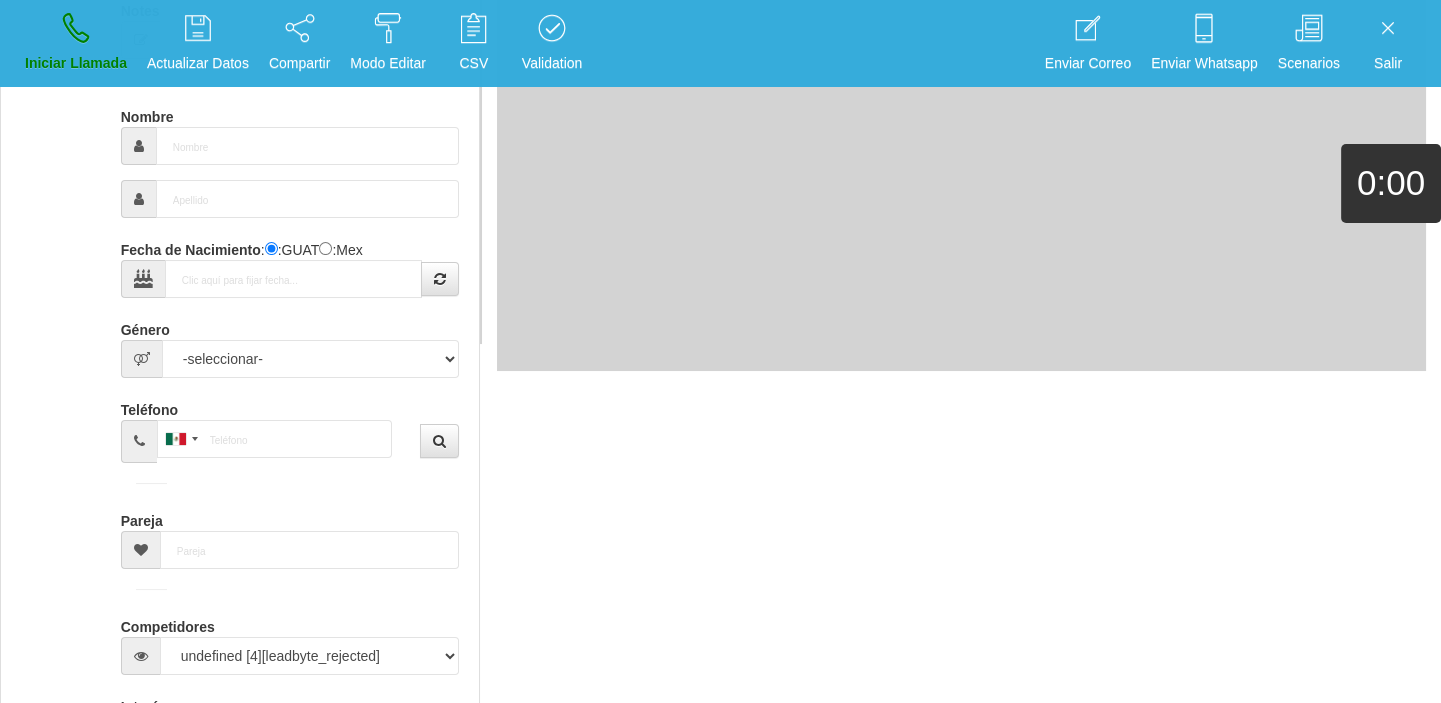 scroll, scrollTop: 0, scrollLeft: 0, axis: both 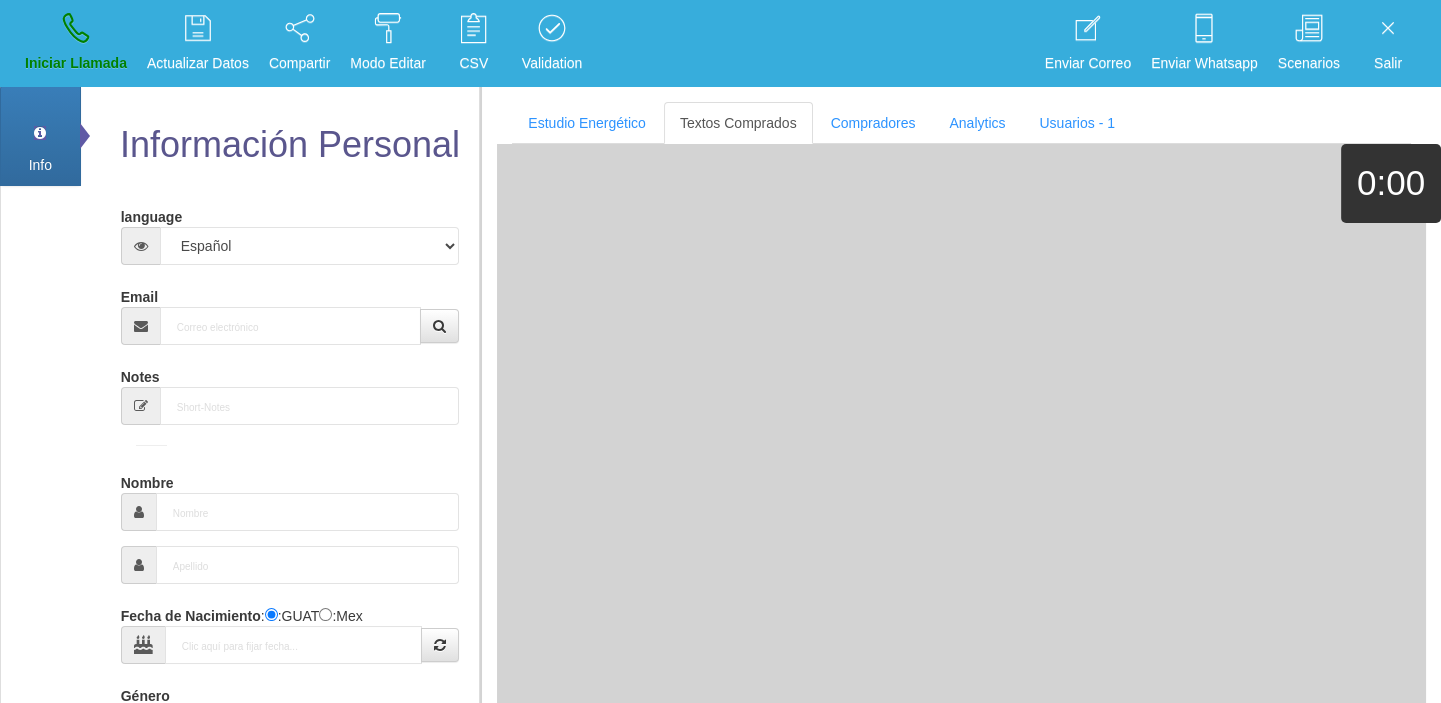 click on "language Español Portugues [PERSON_NAME]
Email
Sensibilidad
Notes
Comprador de lotería
Nombre
Fecha de Nacimiento :  :GUAT  :Mex
Género
-seleccionar-
Masculino
Femenino
Teléfono
[GEOGRAPHIC_DATA] +1 [GEOGRAPHIC_DATA] +44 [GEOGRAPHIC_DATA] (‫[GEOGRAPHIC_DATA]‬‎) +93 [GEOGRAPHIC_DATA] ([GEOGRAPHIC_DATA]) +355 +213 [US_STATE] +1684 +54" at bounding box center (290, 660) 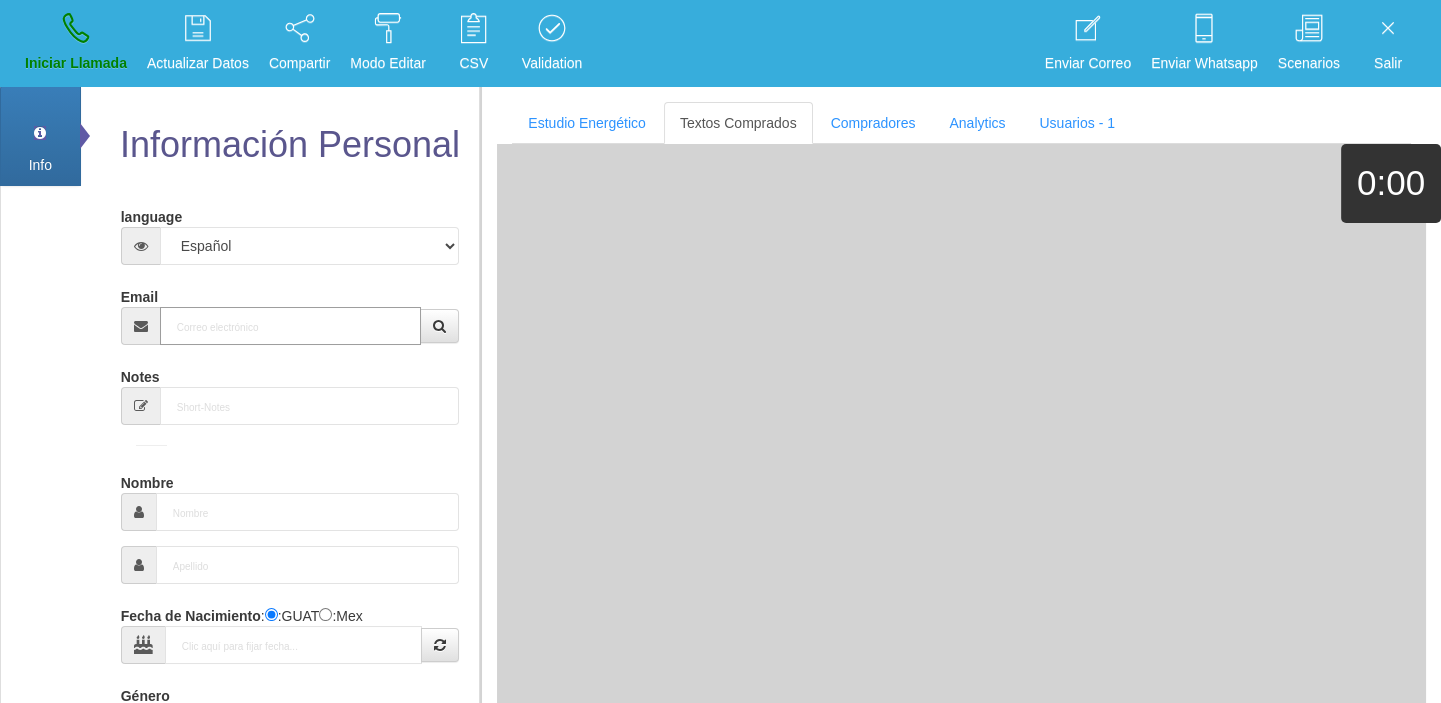 paste on "[EMAIL_ADDRESS][PERSON_NAME][DOMAIN_NAME]" 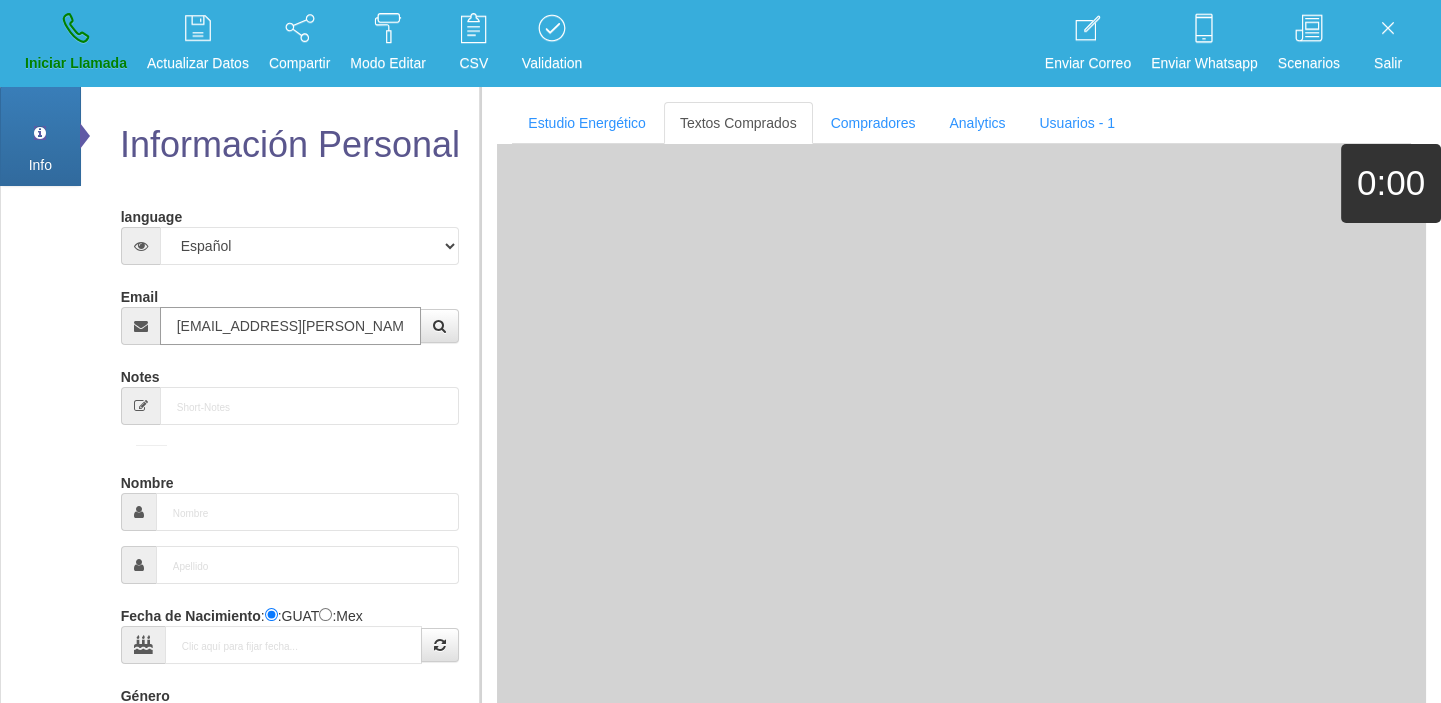 click on "[EMAIL_ADDRESS][PERSON_NAME][DOMAIN_NAME]" at bounding box center (291, 326) 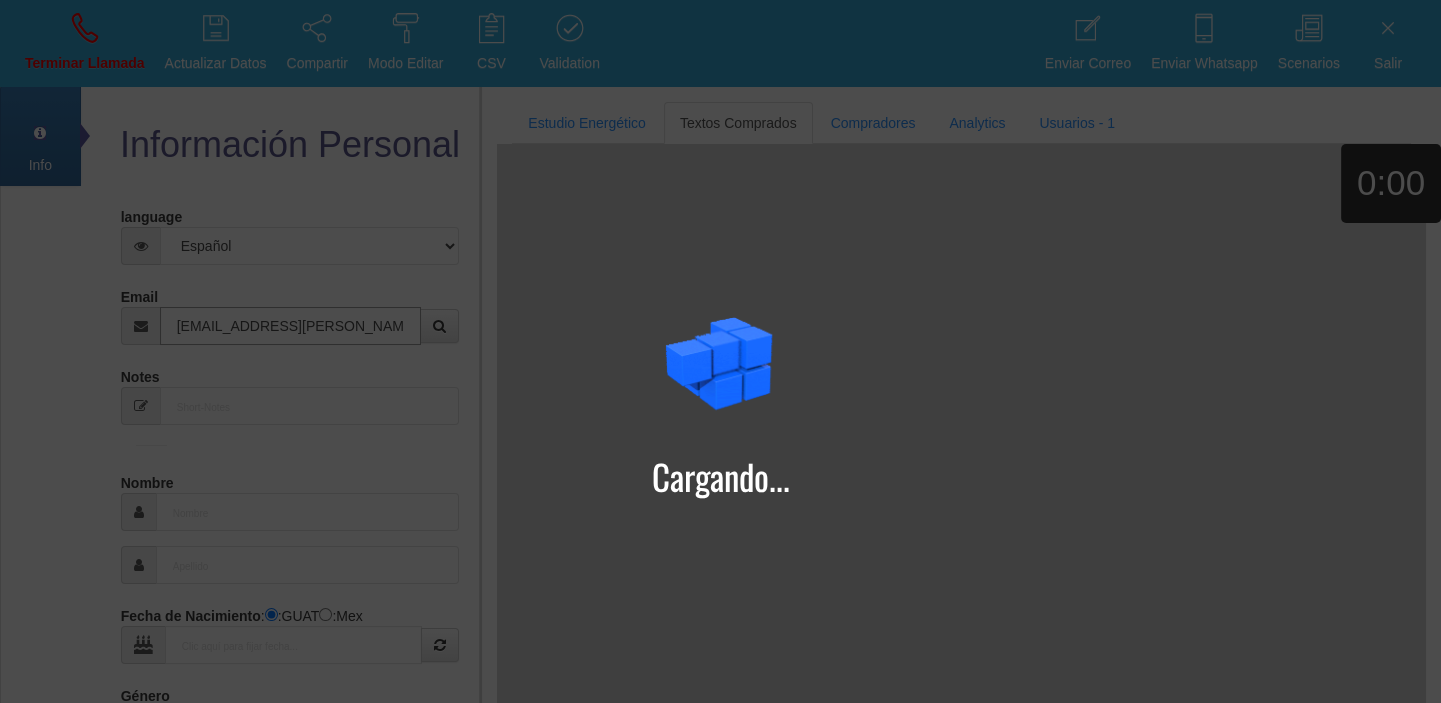 type on "[EMAIL_ADDRESS][PERSON_NAME][DOMAIN_NAME]" 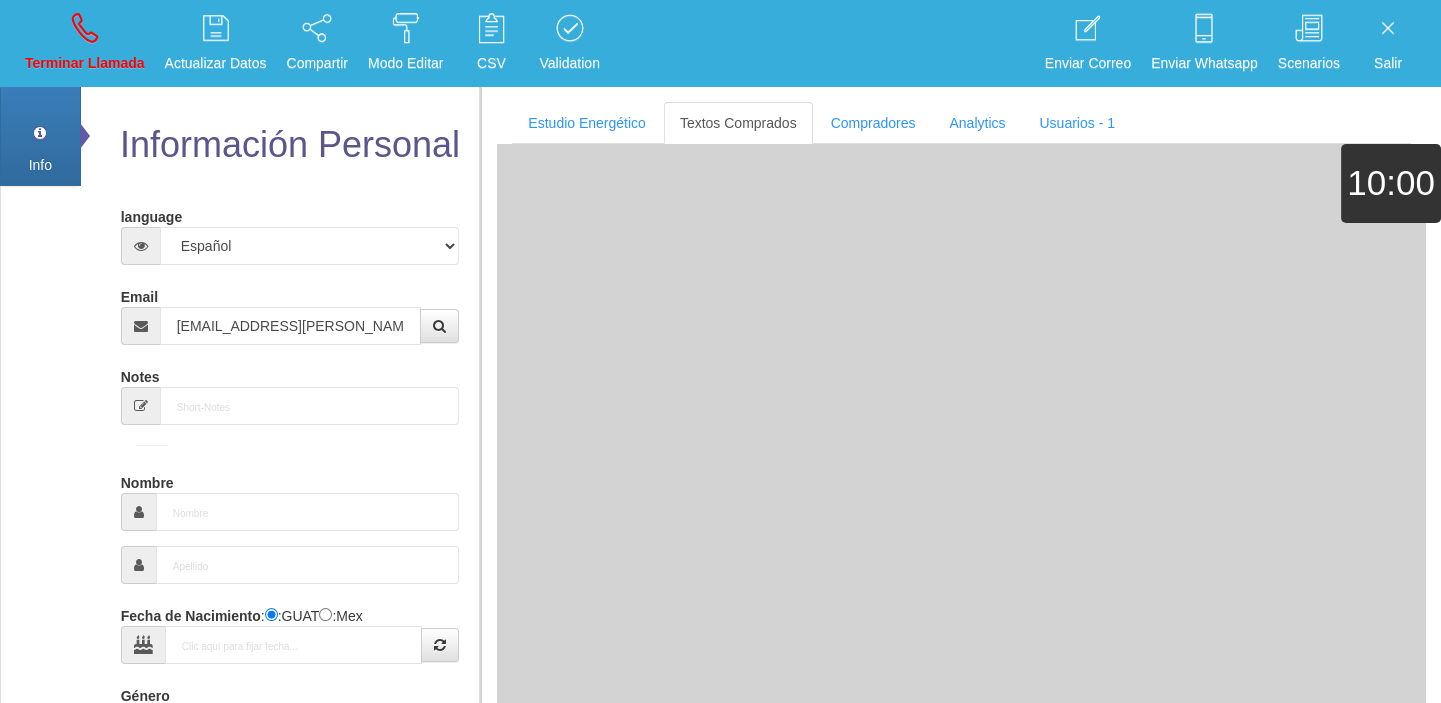 type on "[DATE]" 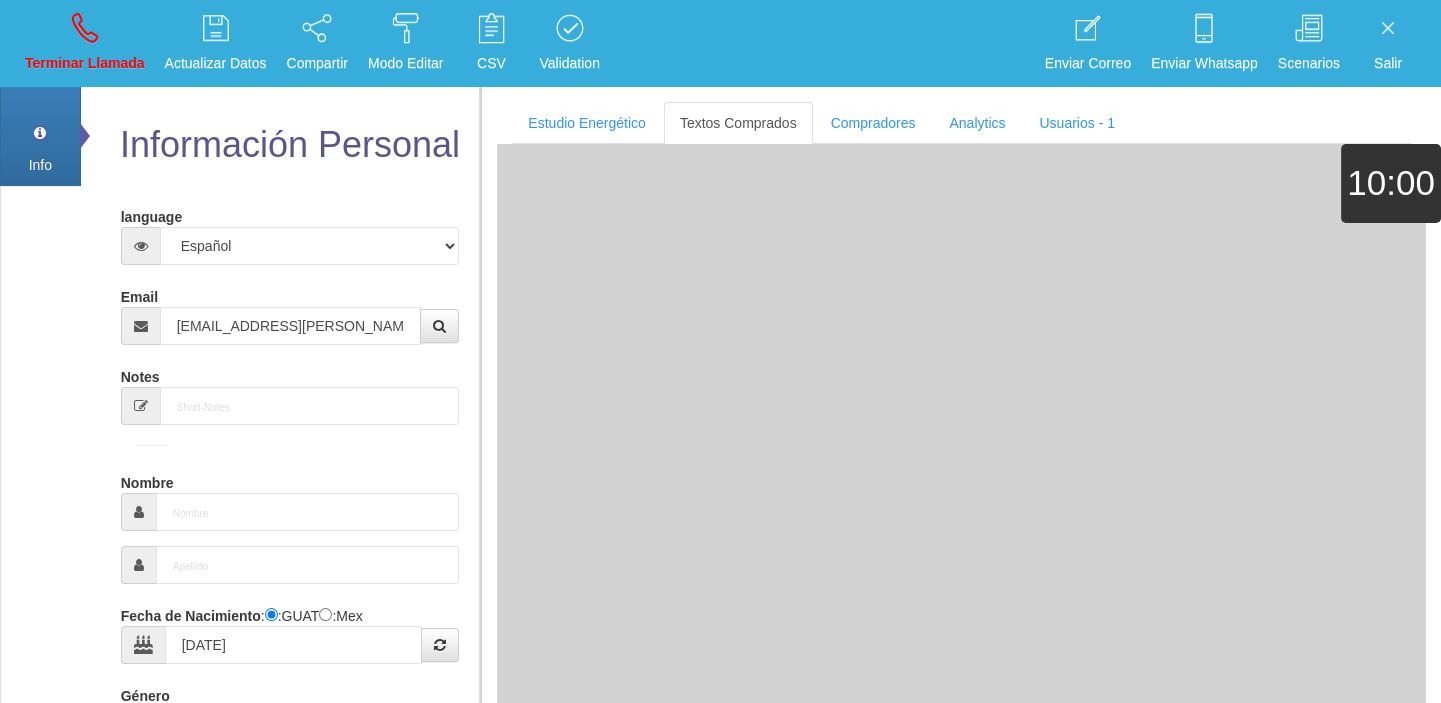 select on "3" 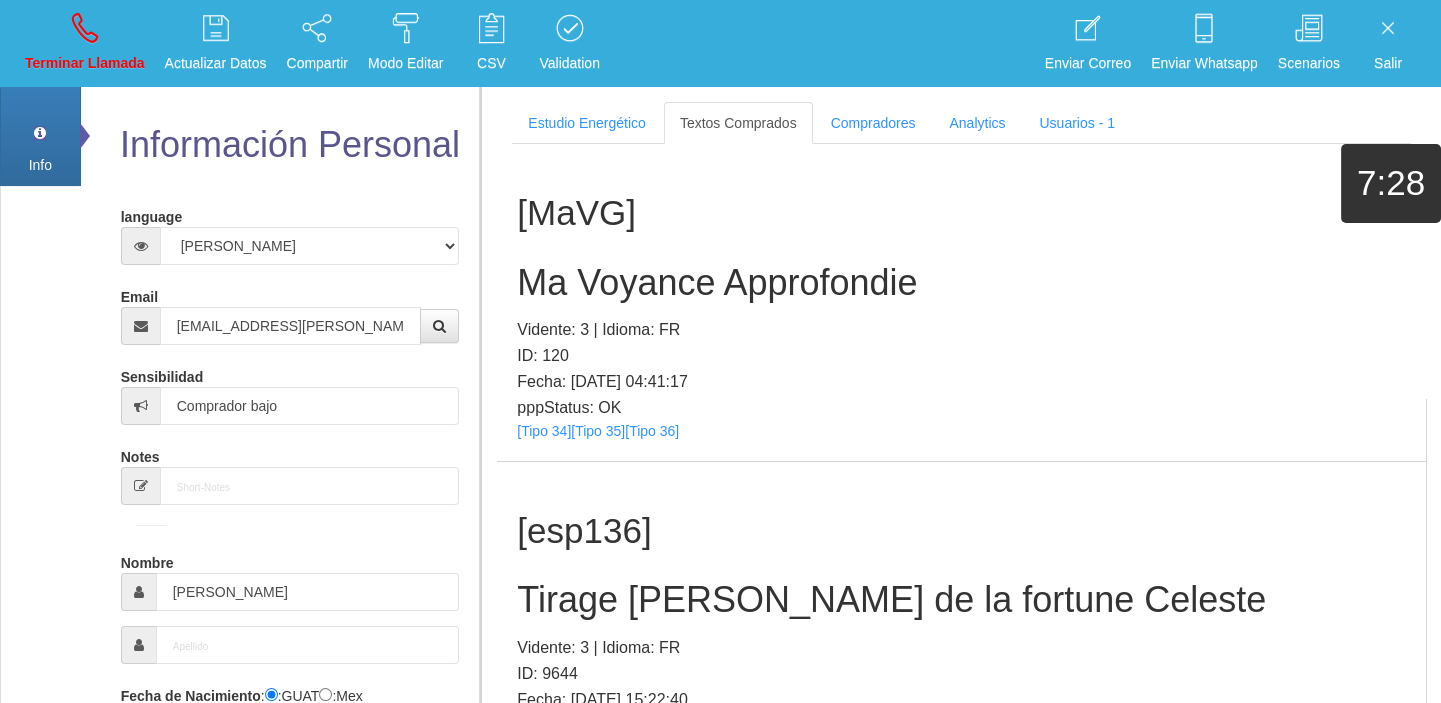 scroll, scrollTop: 536, scrollLeft: 0, axis: vertical 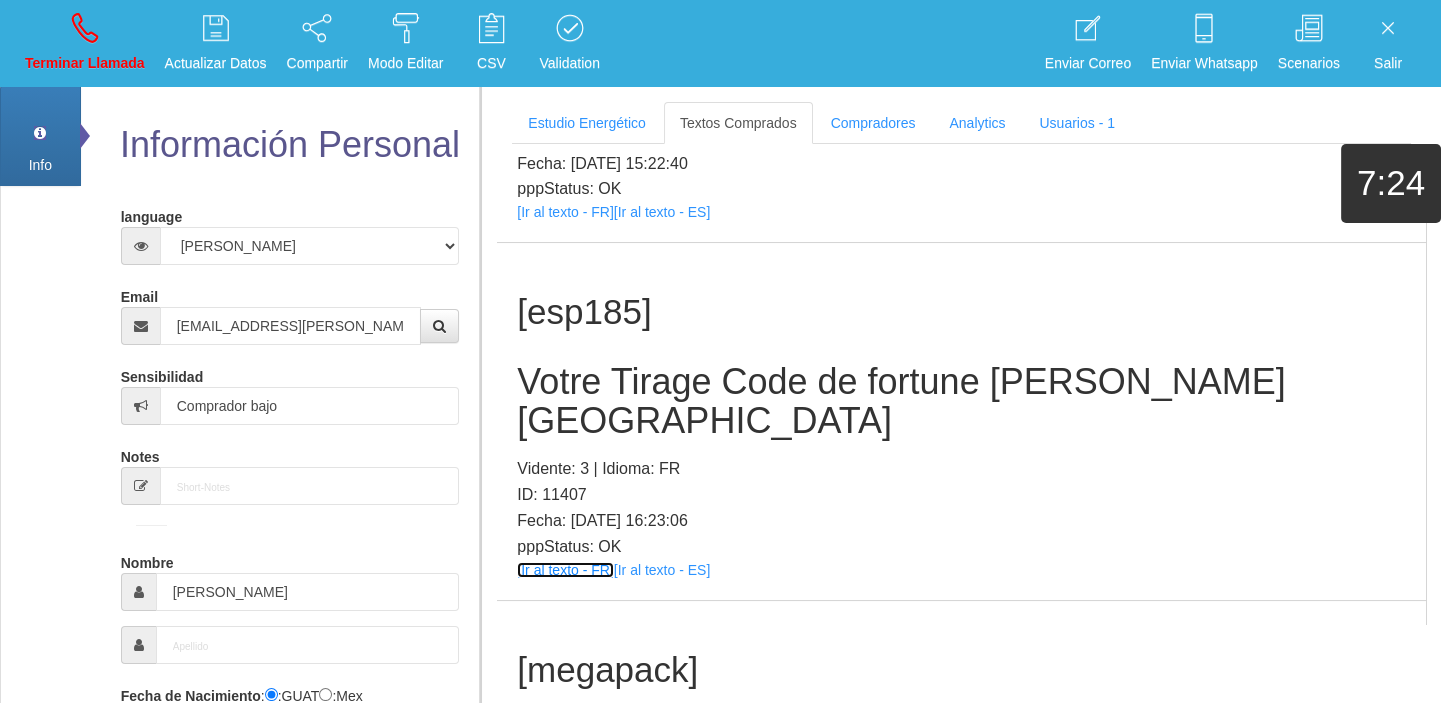 click on "[Ir al texto - FR]" at bounding box center (565, 570) 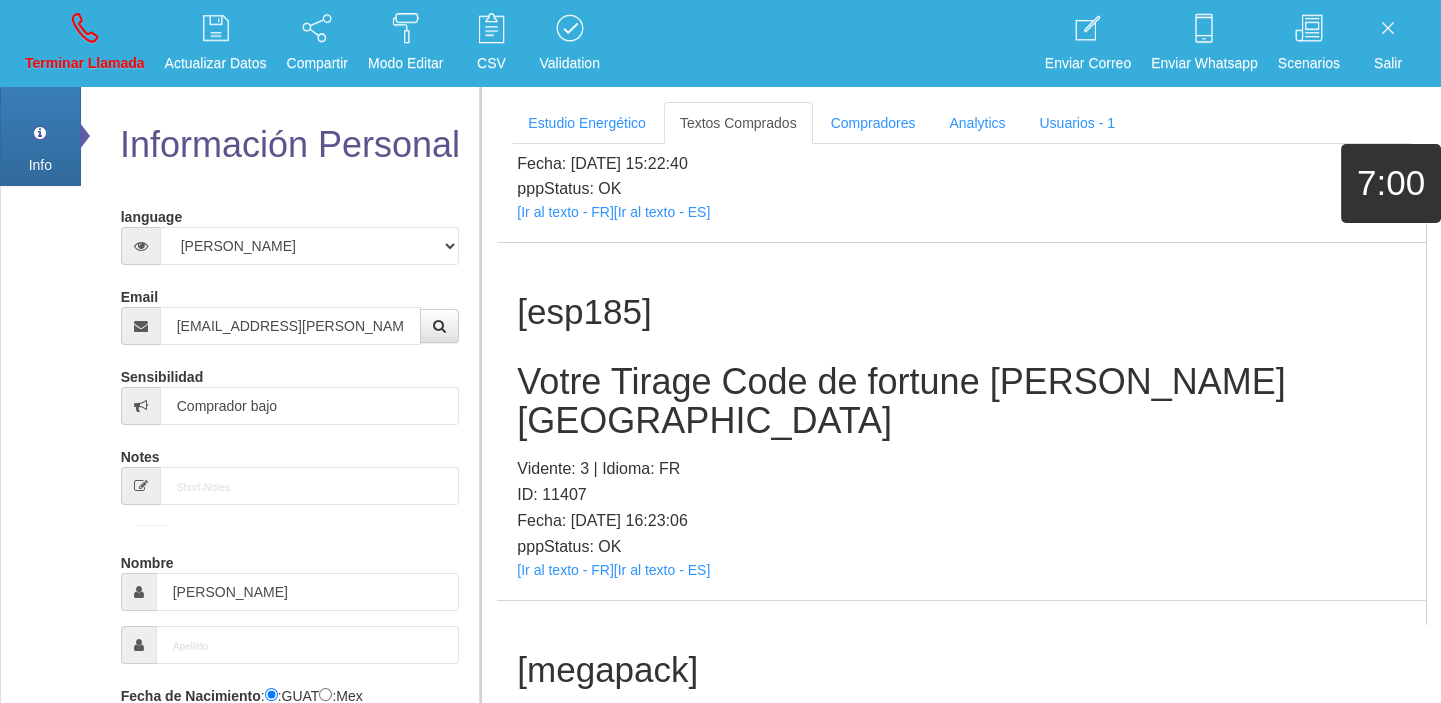click on "[esp185] Votre Tirage Code de fortune [PERSON_NAME] Mercure Vidente: 3 | Idioma: FR ID: 11407 Fecha: [DATE] 16:23:06 pppStatus: OK [Ir al texto - FR] [Ir al texto - ES]" at bounding box center [961, 421] 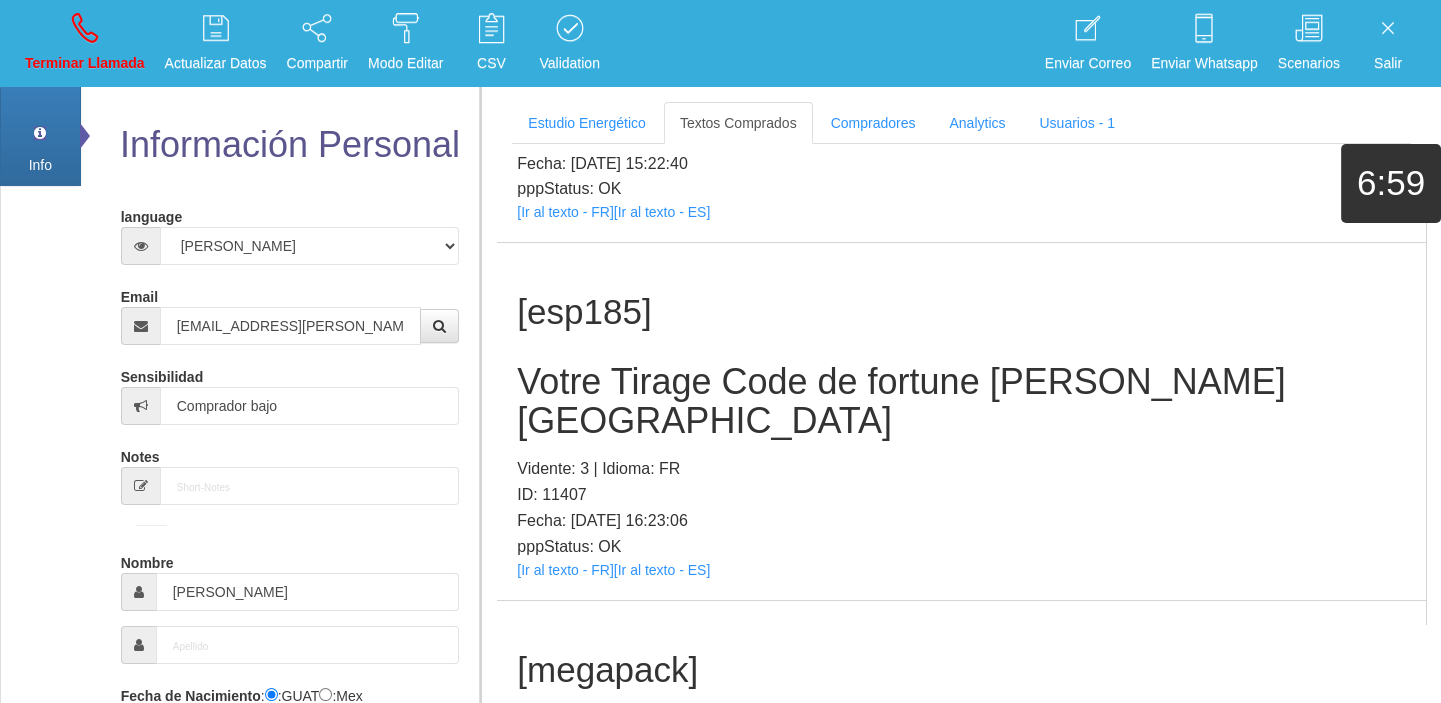 click on "Votre Tirage Code de fortune [PERSON_NAME] [GEOGRAPHIC_DATA]" at bounding box center [961, 401] 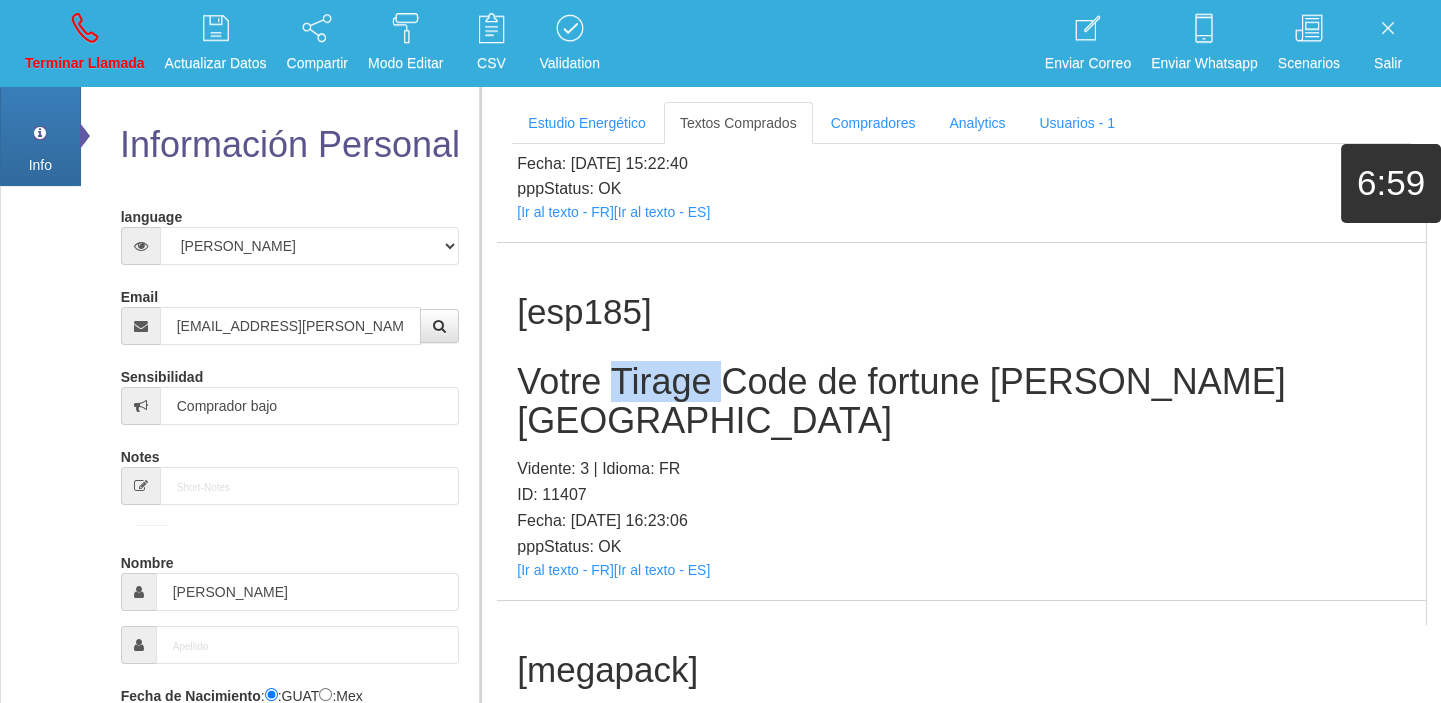 click on "Votre Tirage Code de fortune [PERSON_NAME] [GEOGRAPHIC_DATA]" at bounding box center [961, 401] 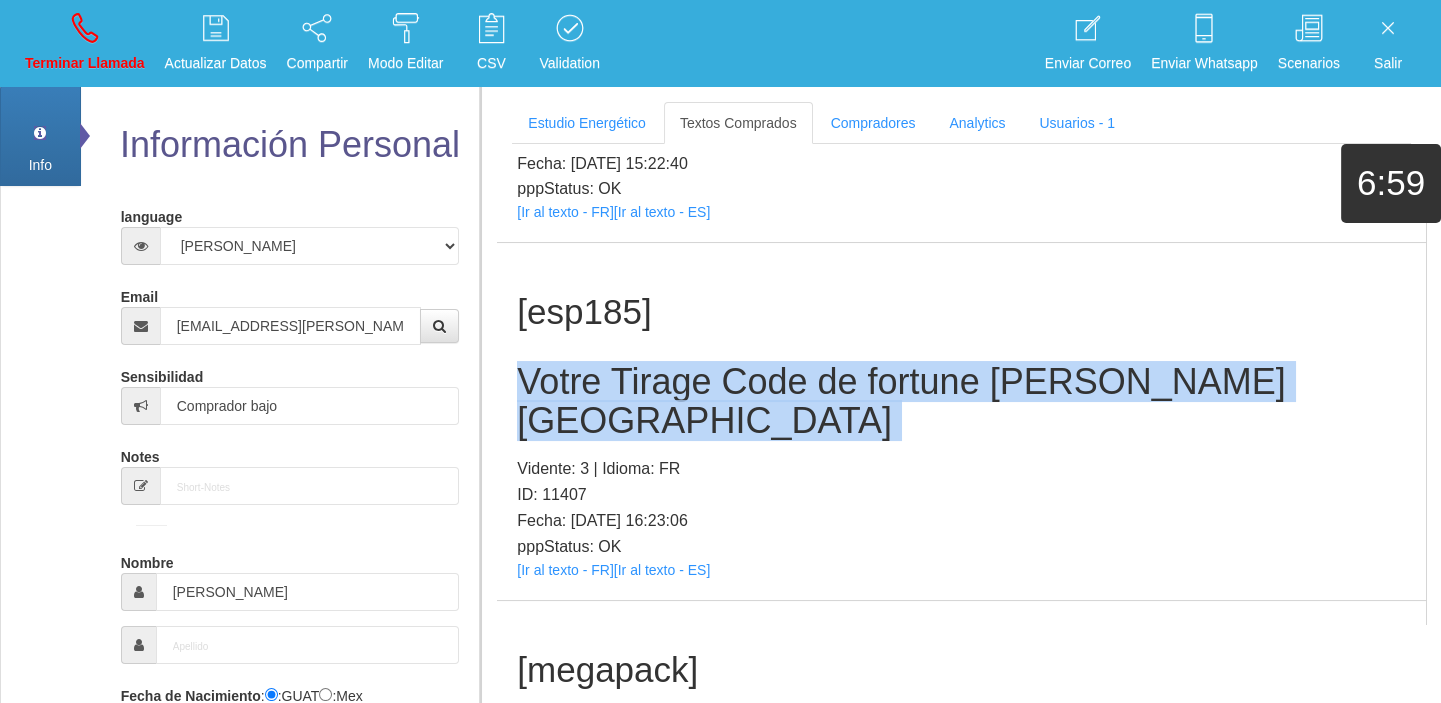 click on "Votre Tirage Code de fortune [PERSON_NAME] [GEOGRAPHIC_DATA]" at bounding box center (961, 401) 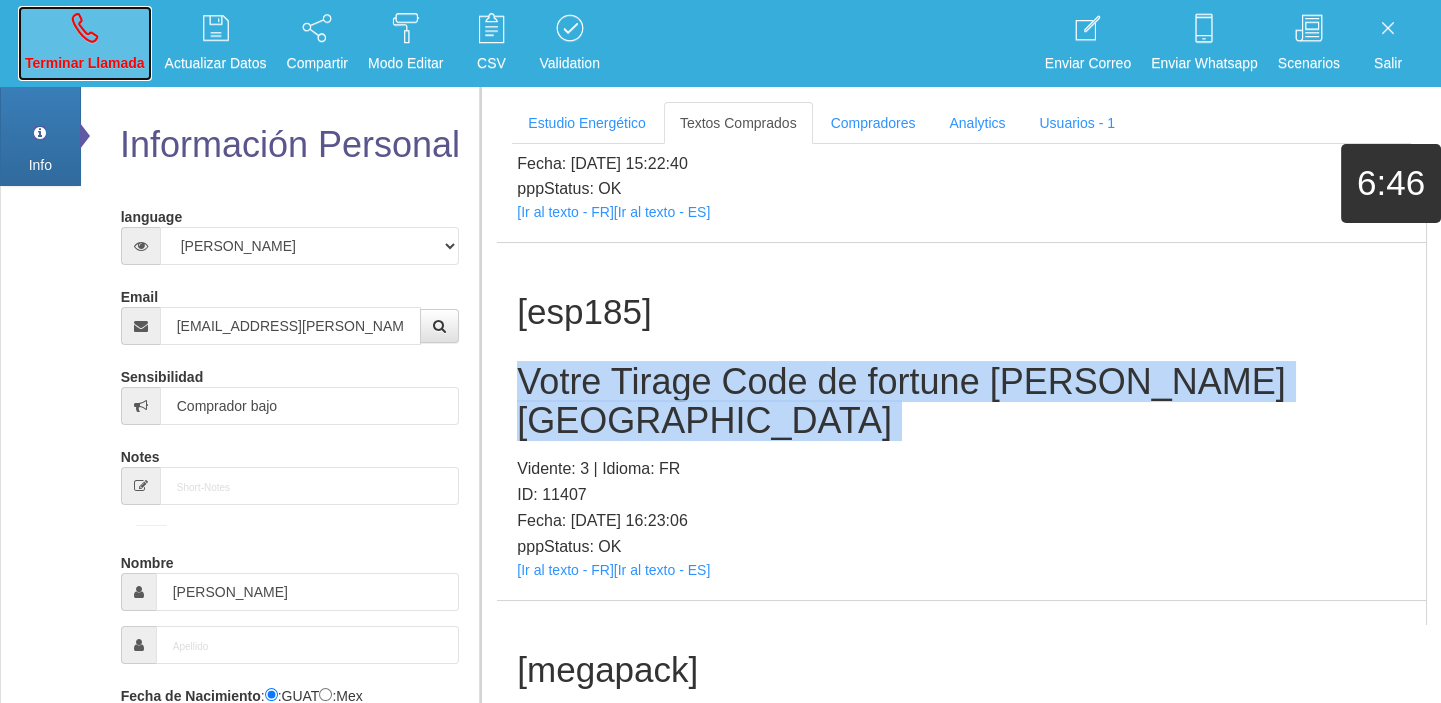 click on "Terminar Llamada" at bounding box center [85, 43] 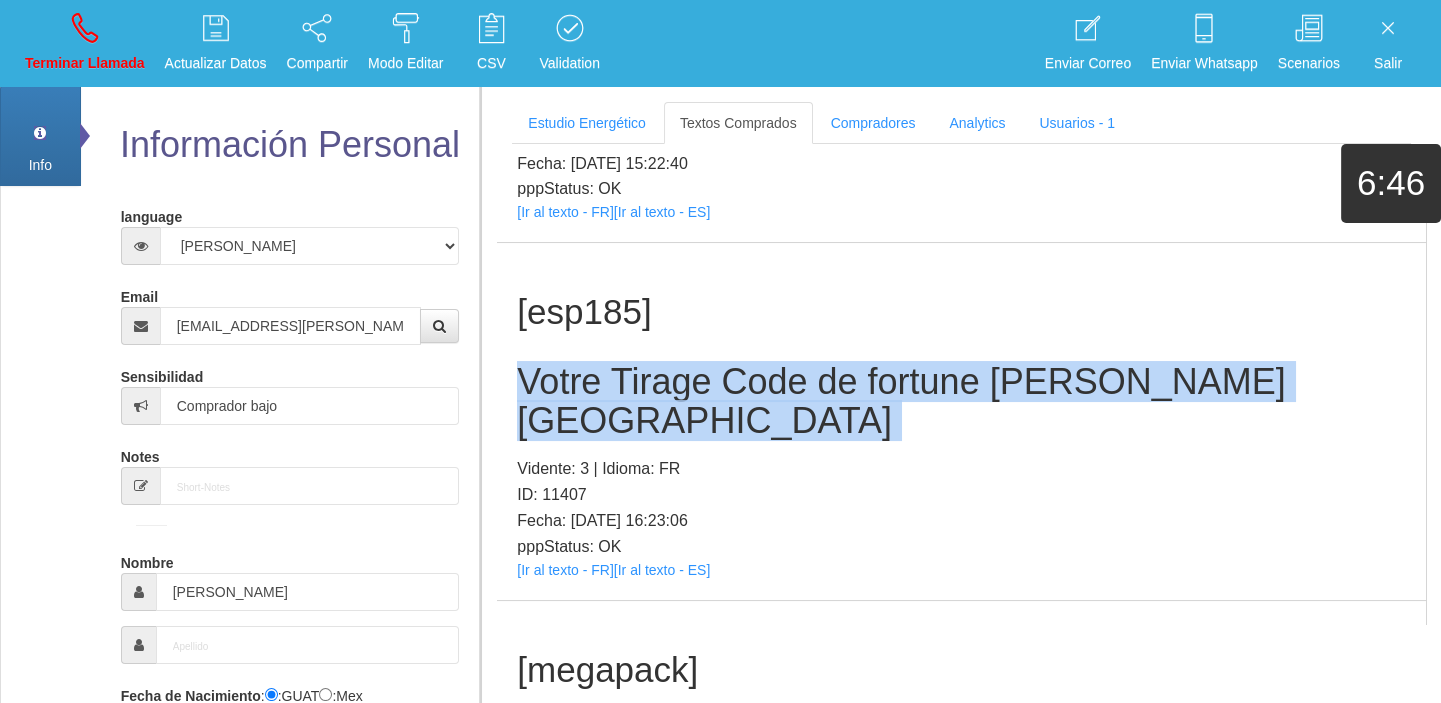 type 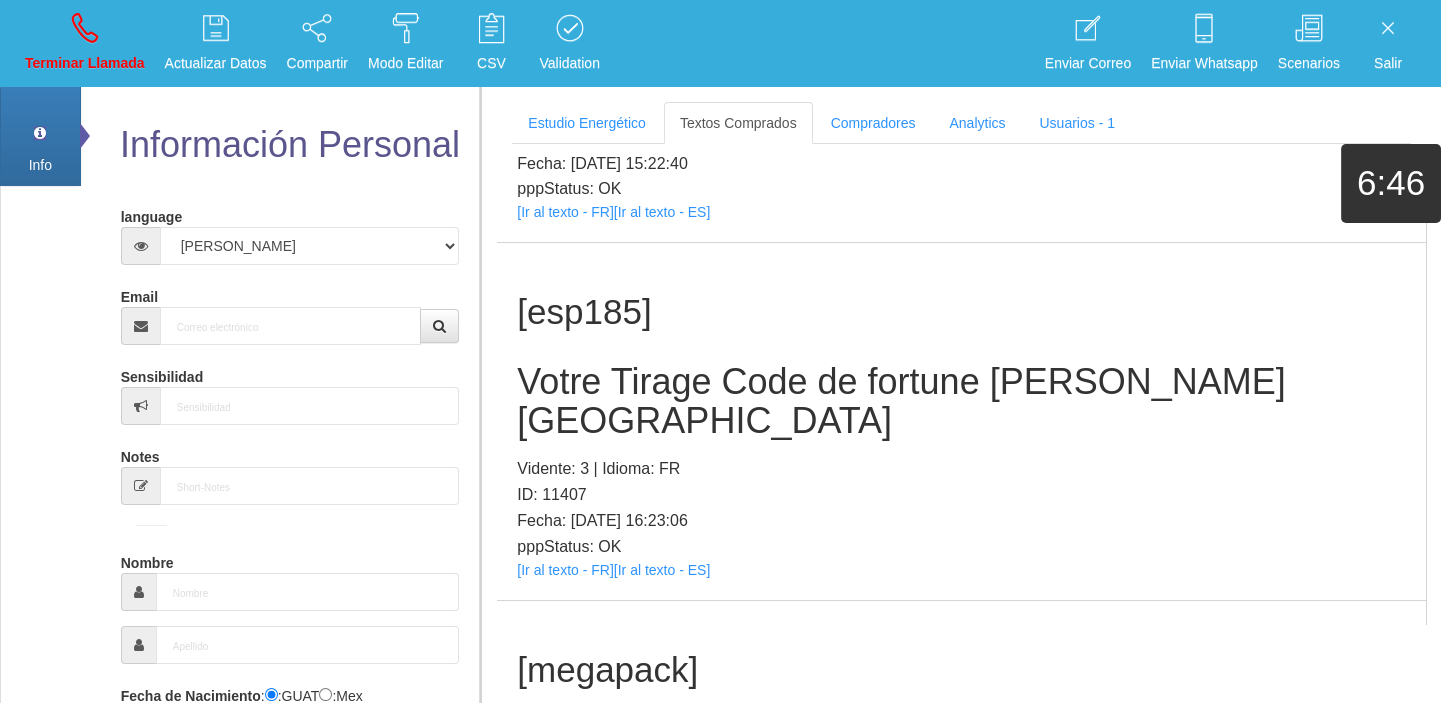 scroll, scrollTop: 0, scrollLeft: 0, axis: both 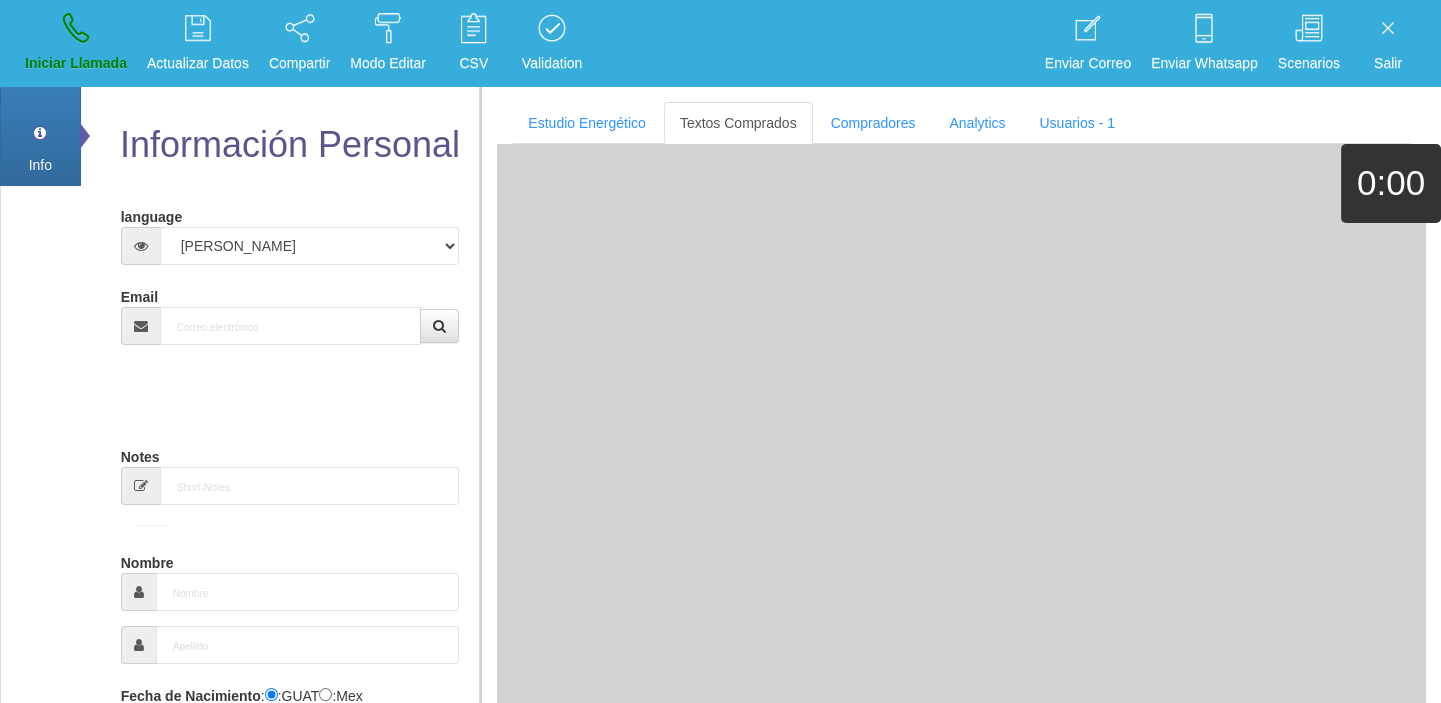 drag, startPoint x: 299, startPoint y: 290, endPoint x: 298, endPoint y: 306, distance: 16.03122 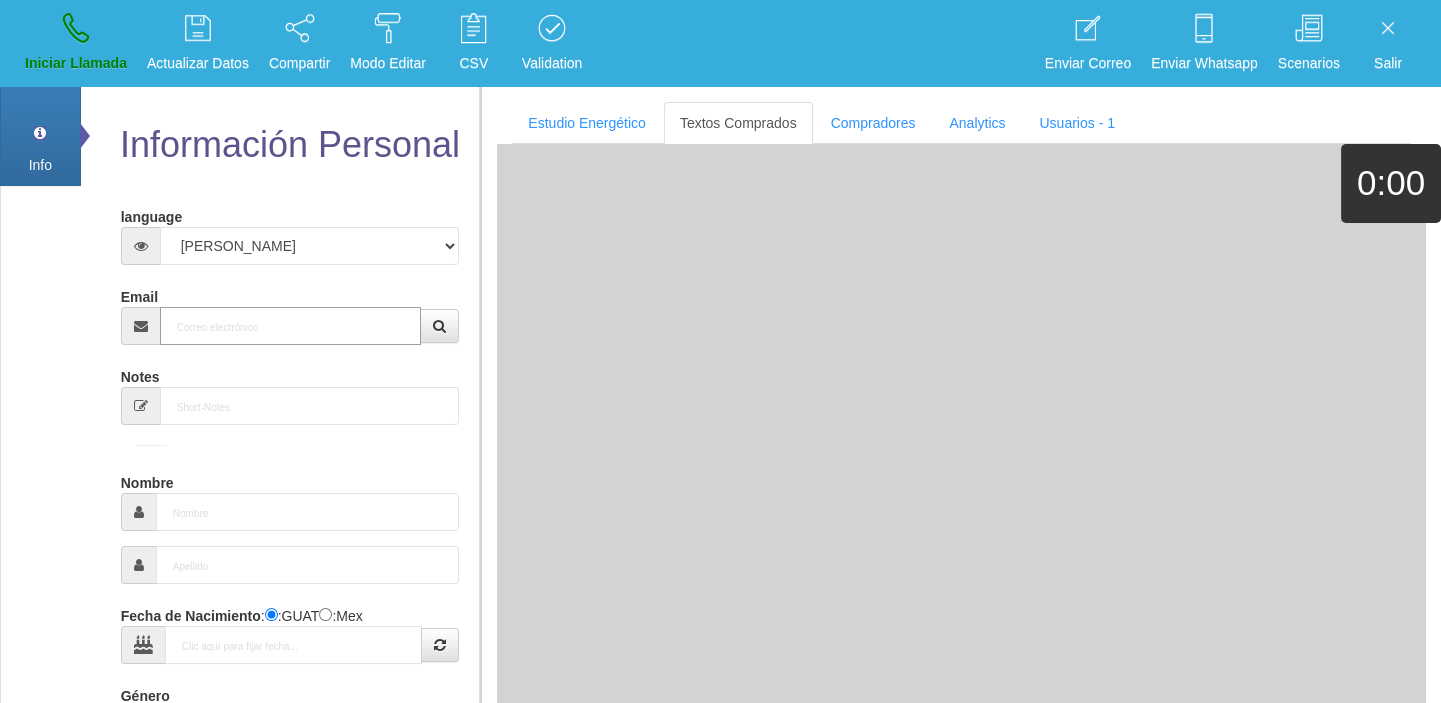 click on "Email" at bounding box center [291, 326] 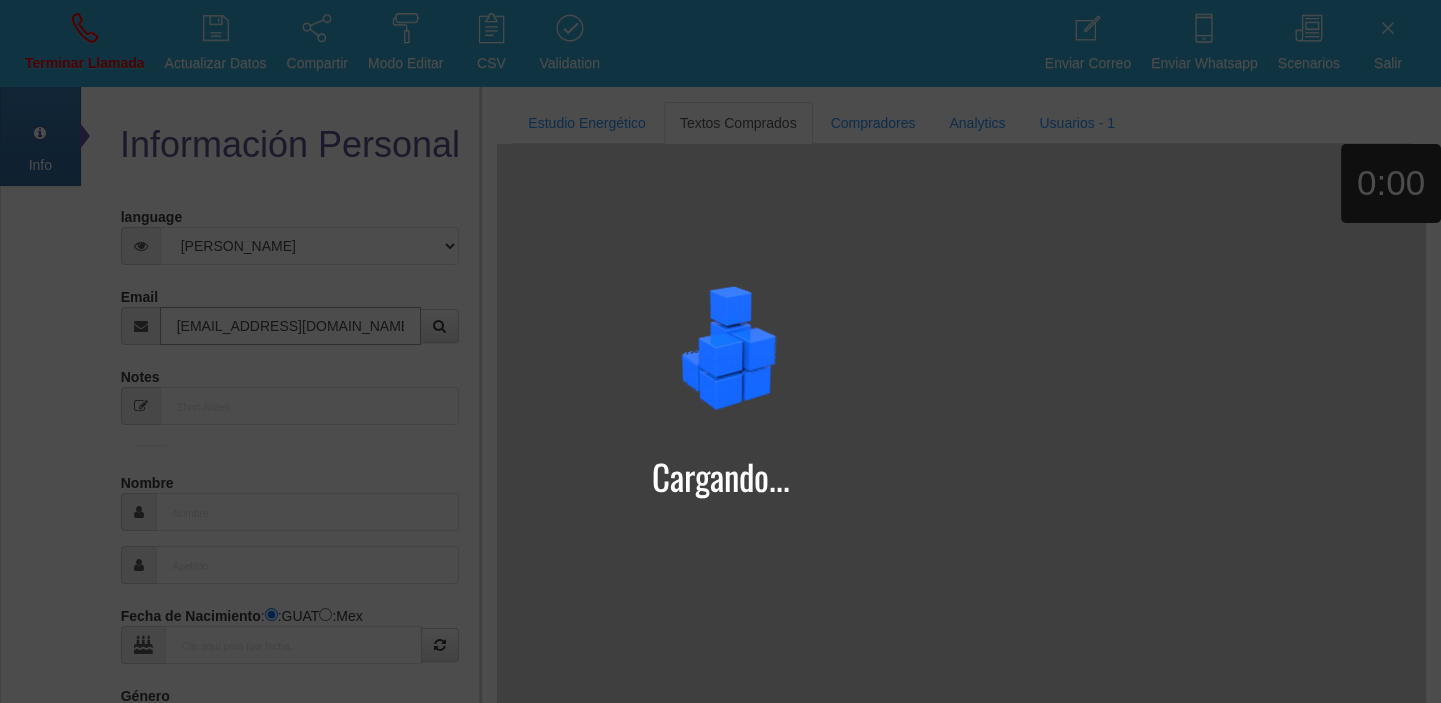 type on "[EMAIL_ADDRESS][DOMAIN_NAME]" 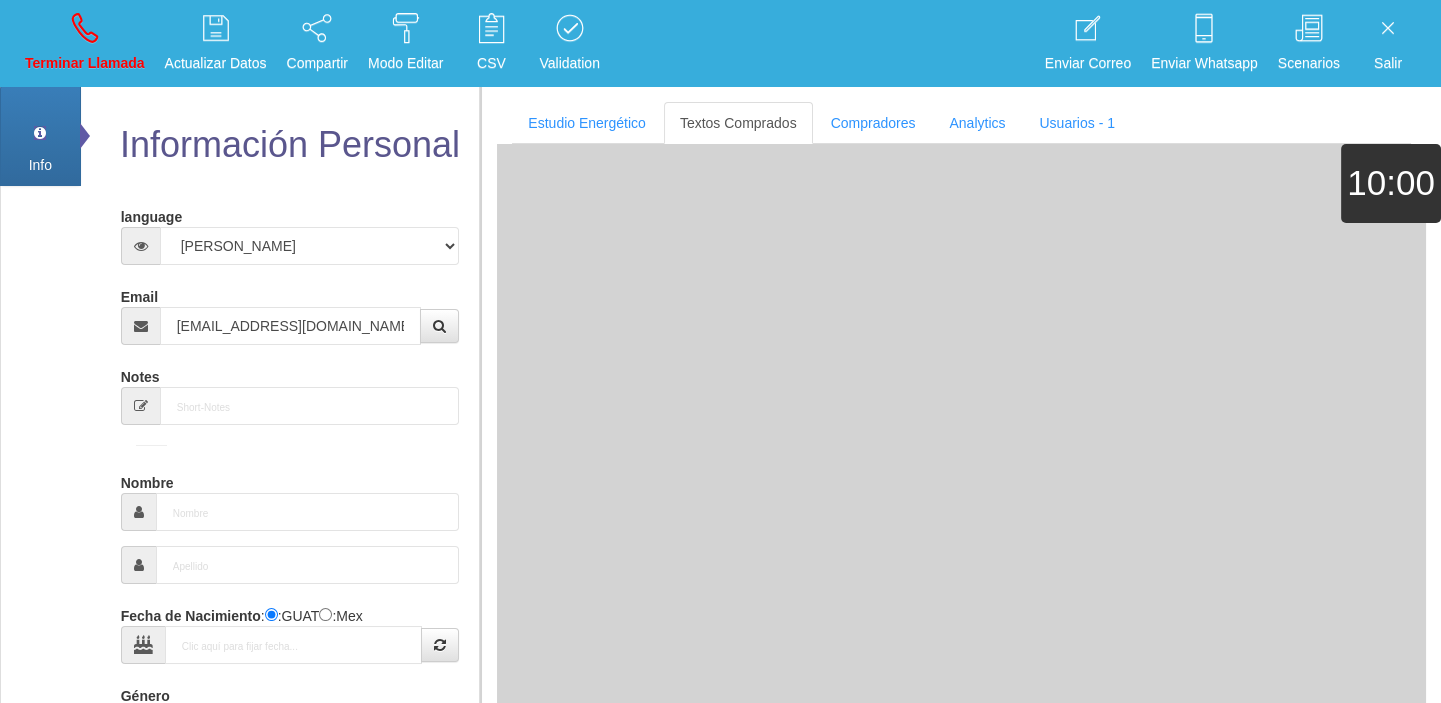 type on "[DATE]" 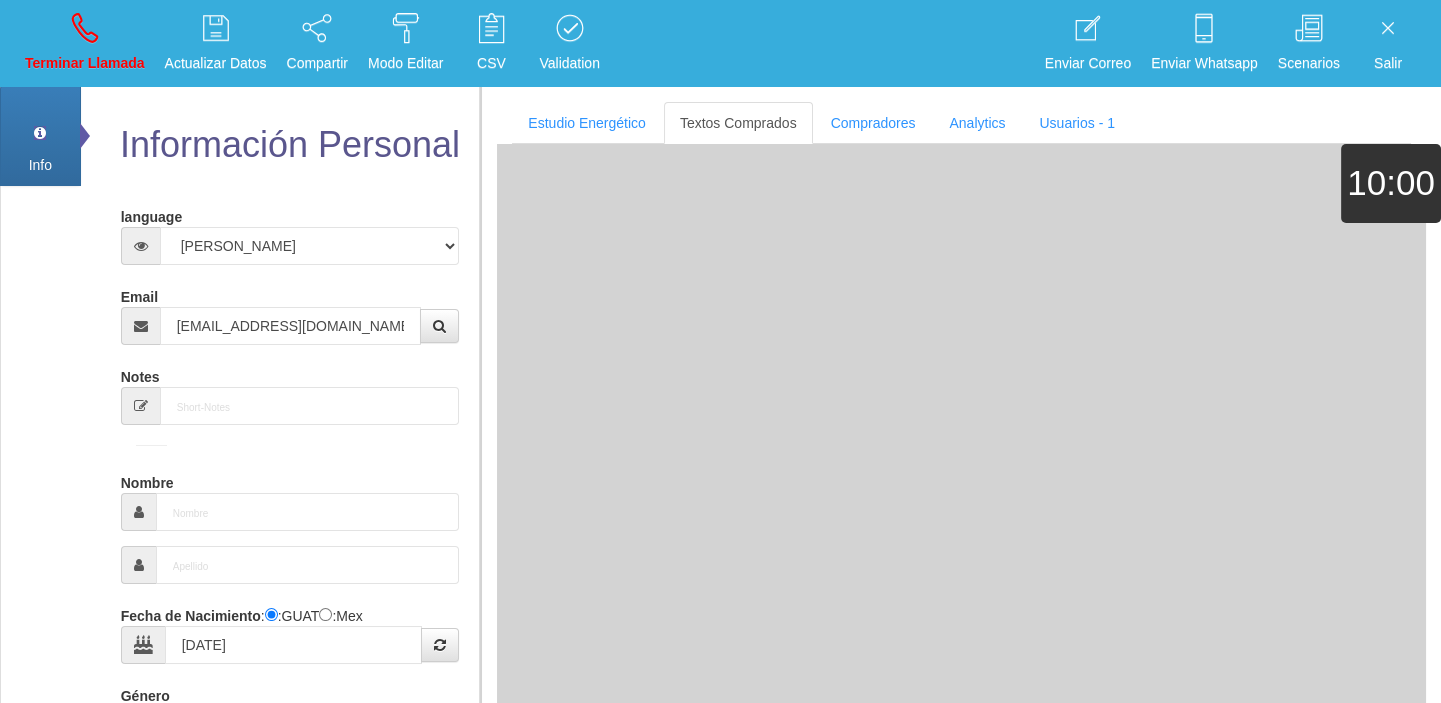 select 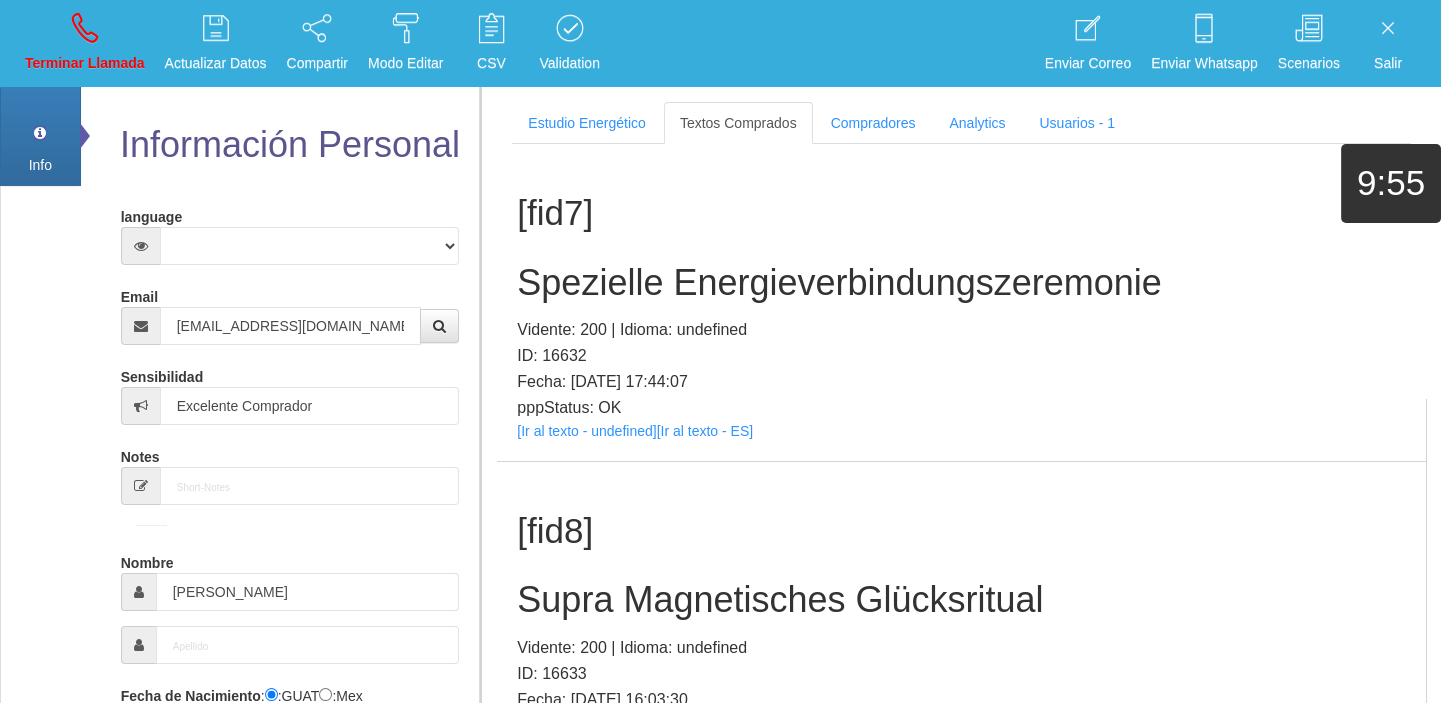 scroll, scrollTop: 17370, scrollLeft: 0, axis: vertical 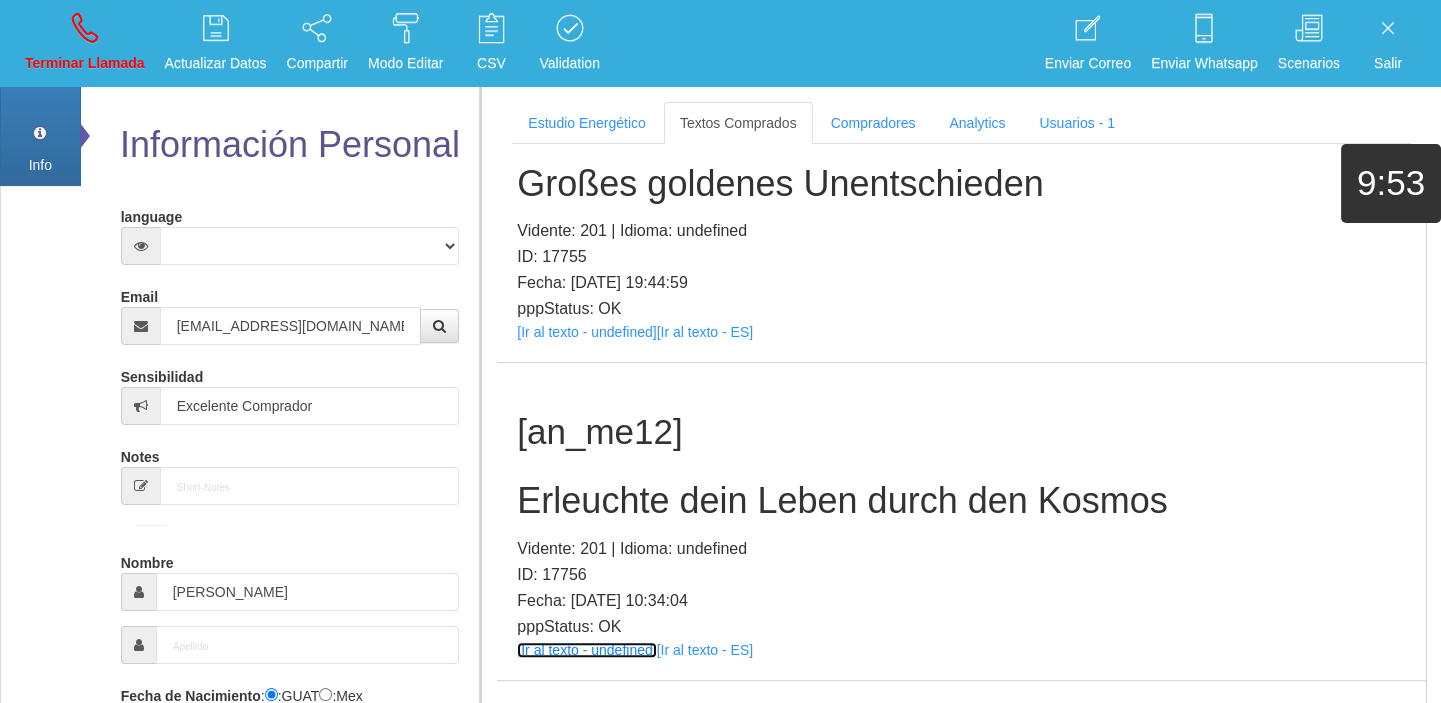 click on "[Ir al texto - undefined]" at bounding box center [586, 650] 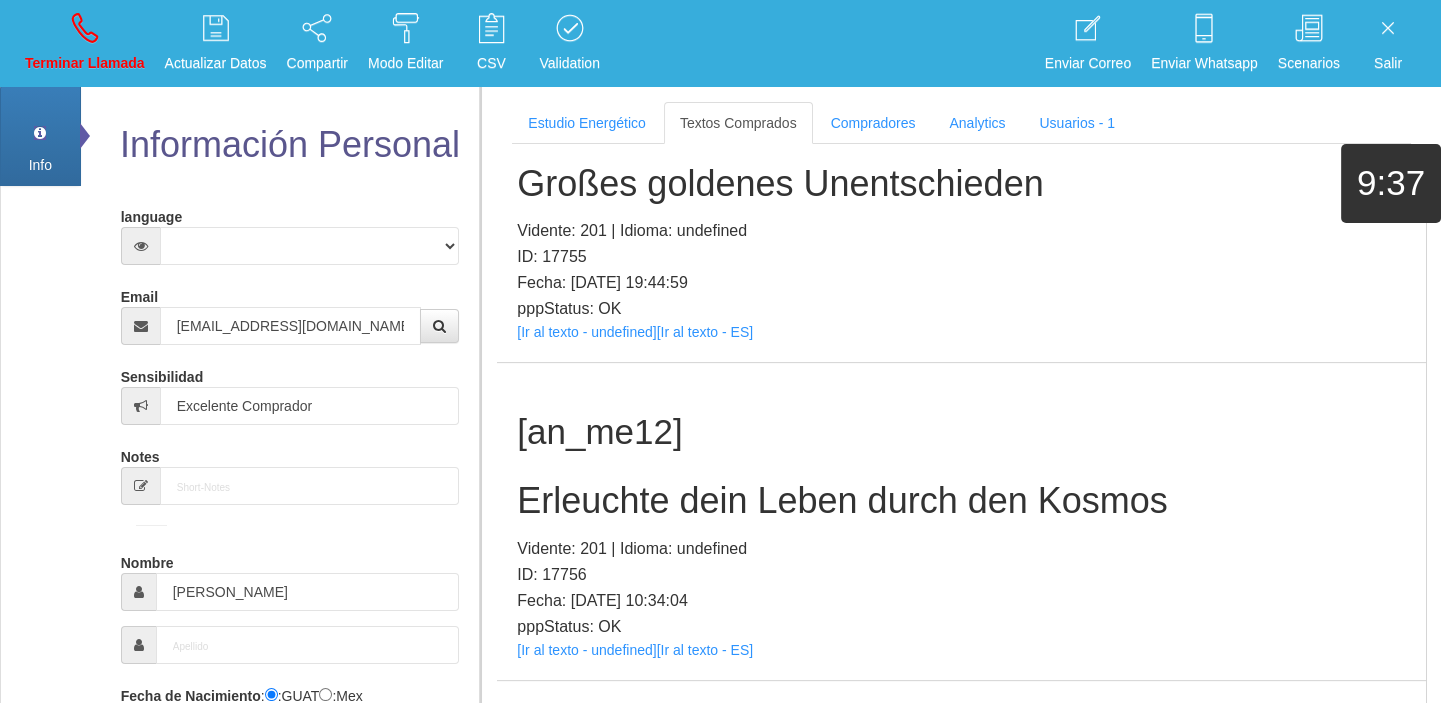 scroll, scrollTop: 447, scrollLeft: 0, axis: vertical 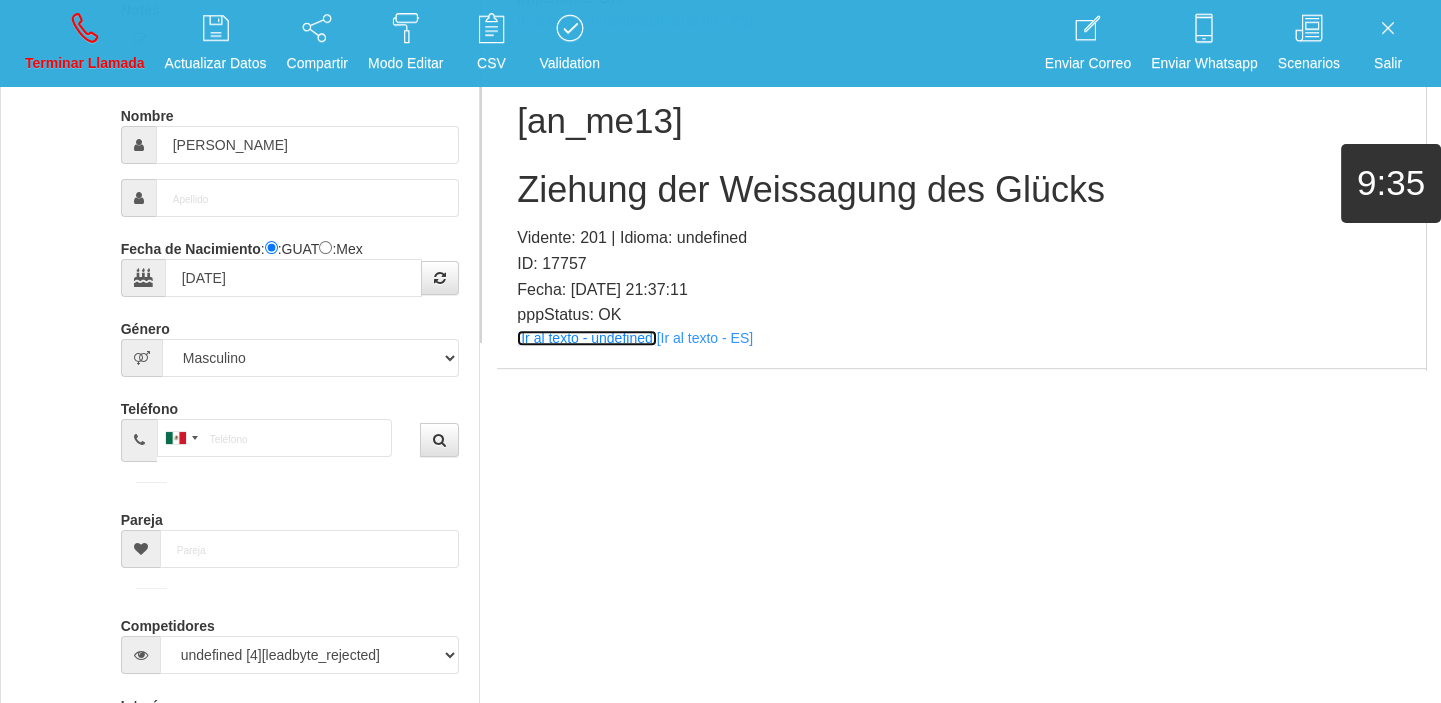 click on "[Ir al texto - undefined]" at bounding box center (586, 338) 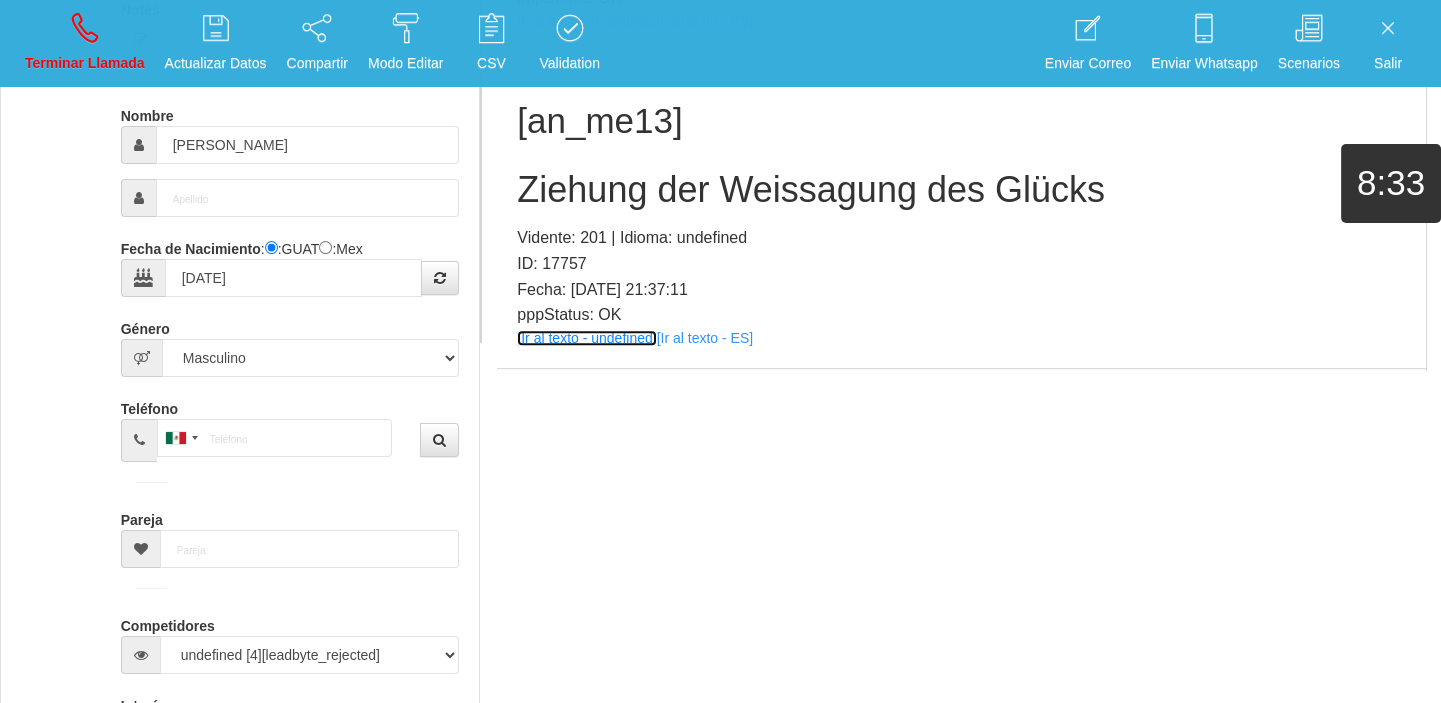 scroll, scrollTop: 17461, scrollLeft: 0, axis: vertical 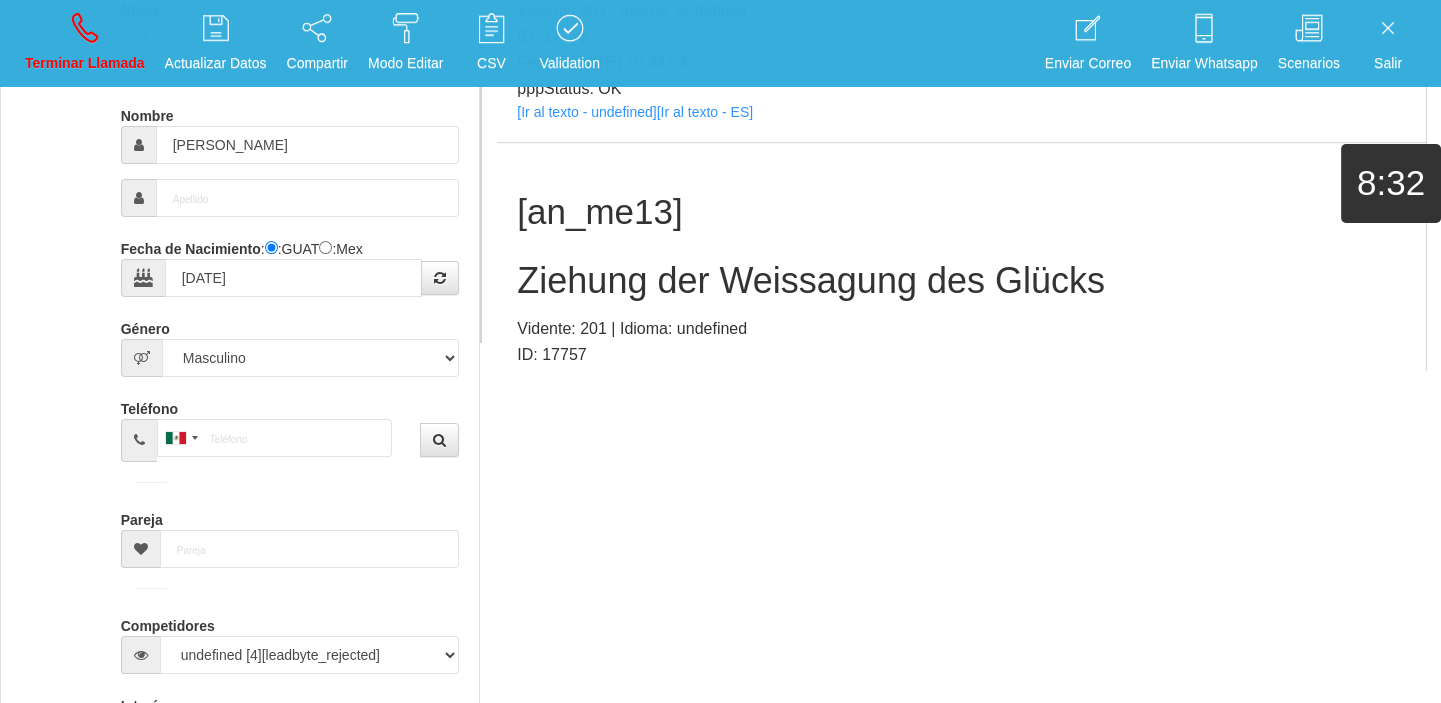 click on "Ziehung der Weissagung des Glücks" at bounding box center (961, 281) 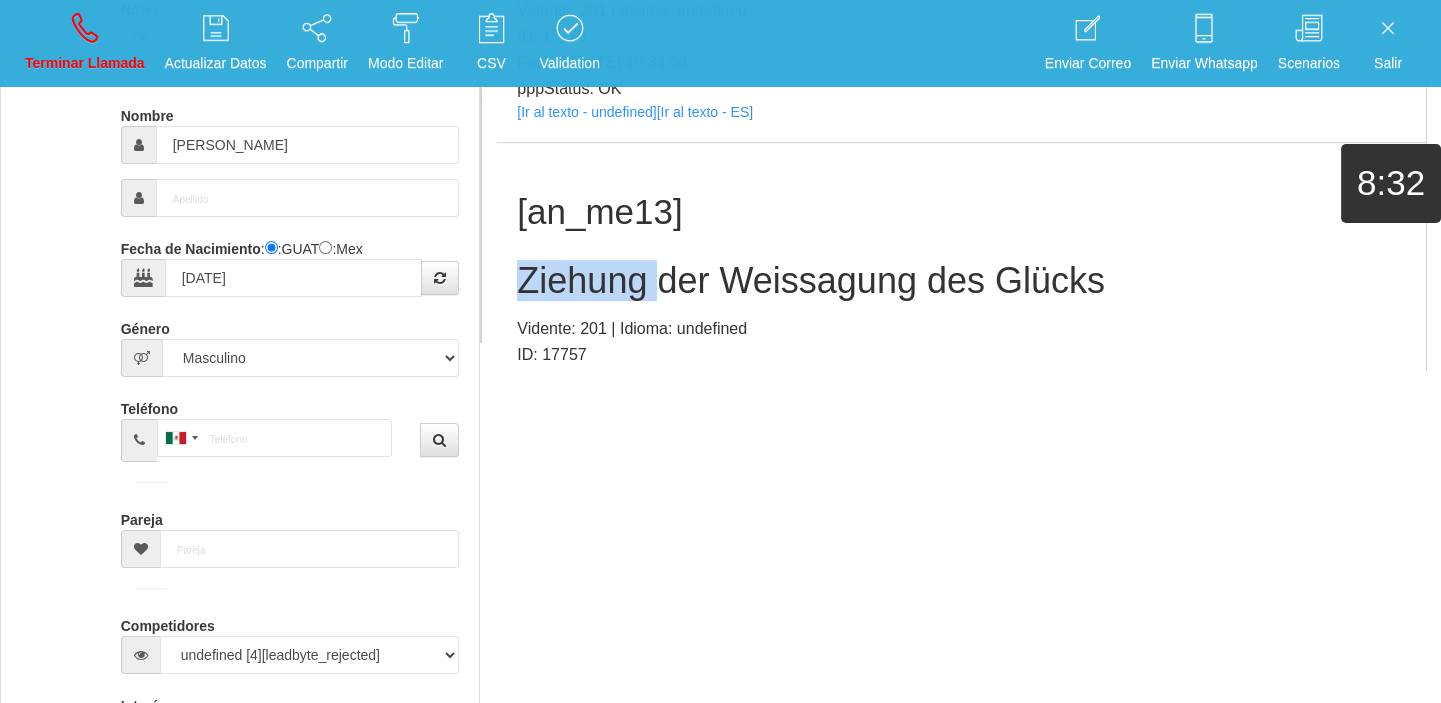 click on "Ziehung der Weissagung des Glücks" at bounding box center (961, 281) 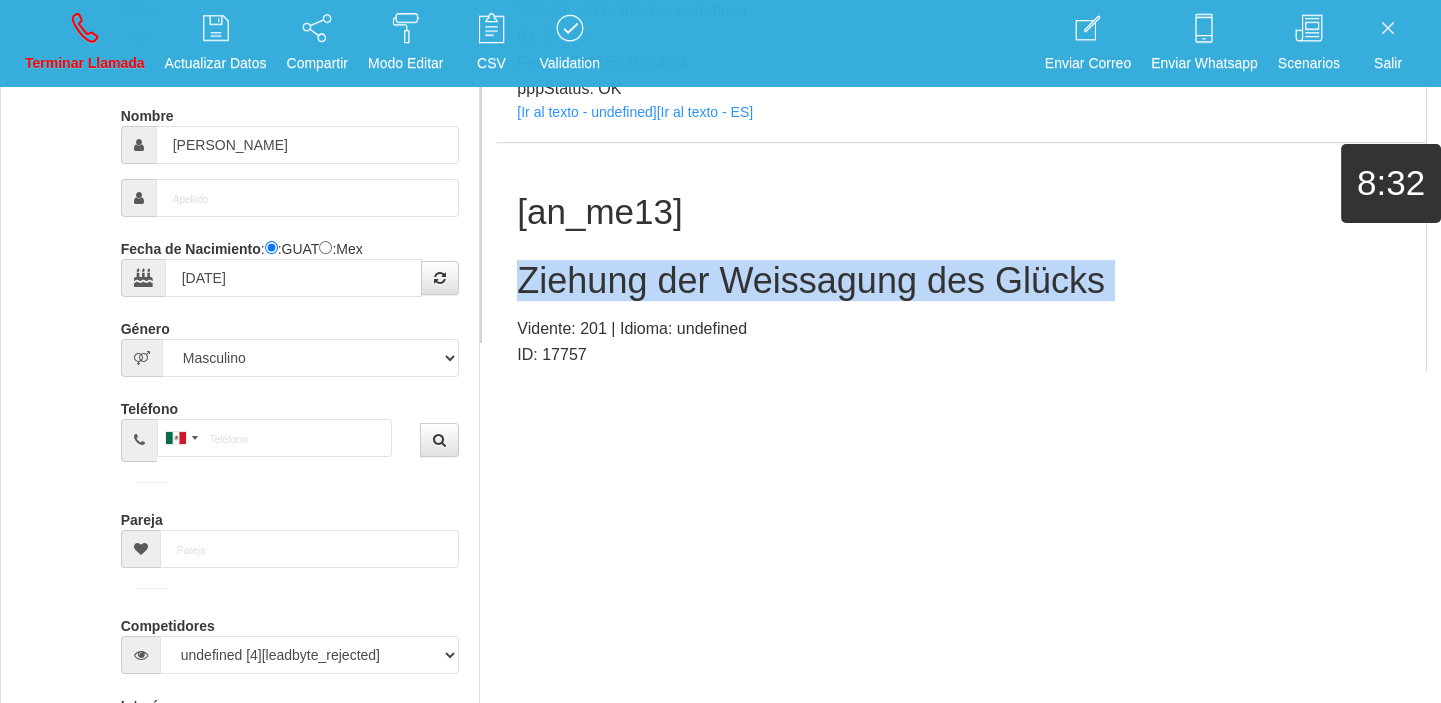 drag, startPoint x: 600, startPoint y: 175, endPoint x: 501, endPoint y: 157, distance: 100.62306 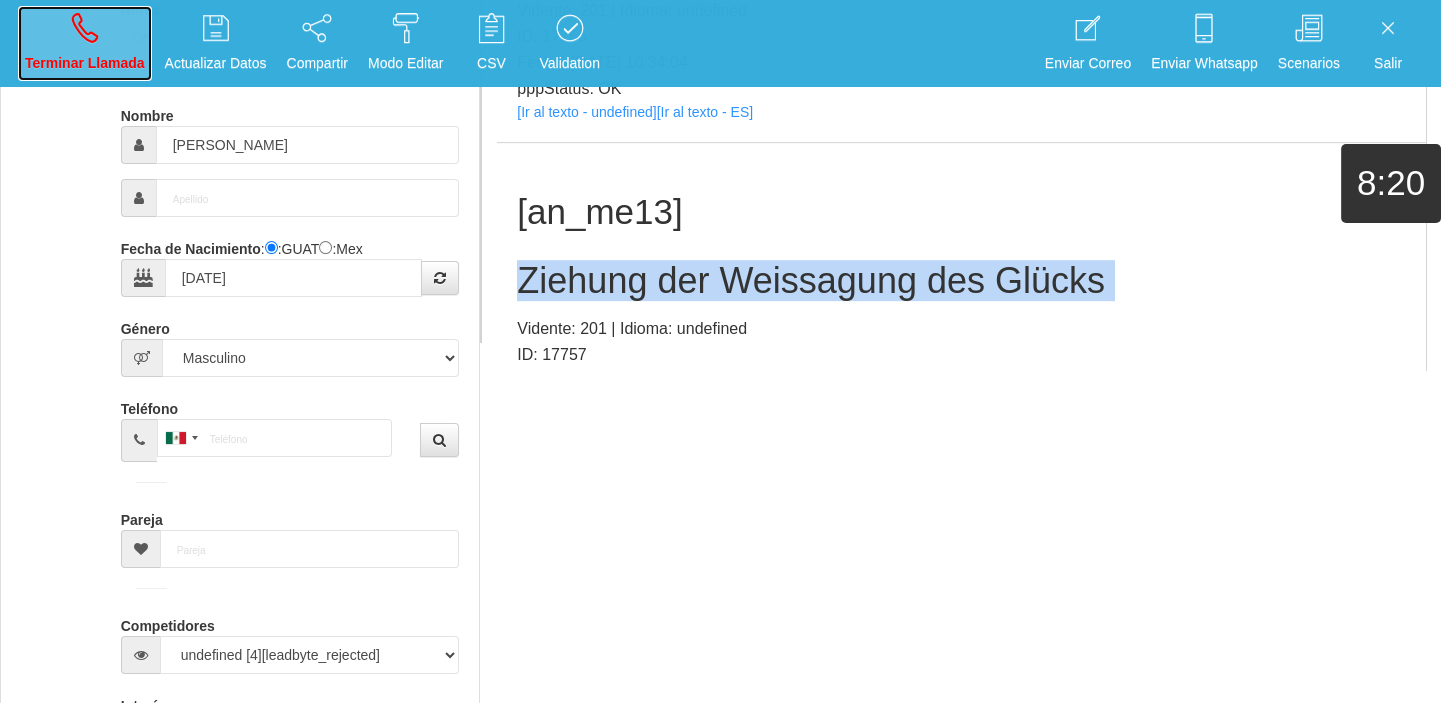 click on "Terminar Llamada" at bounding box center [85, 63] 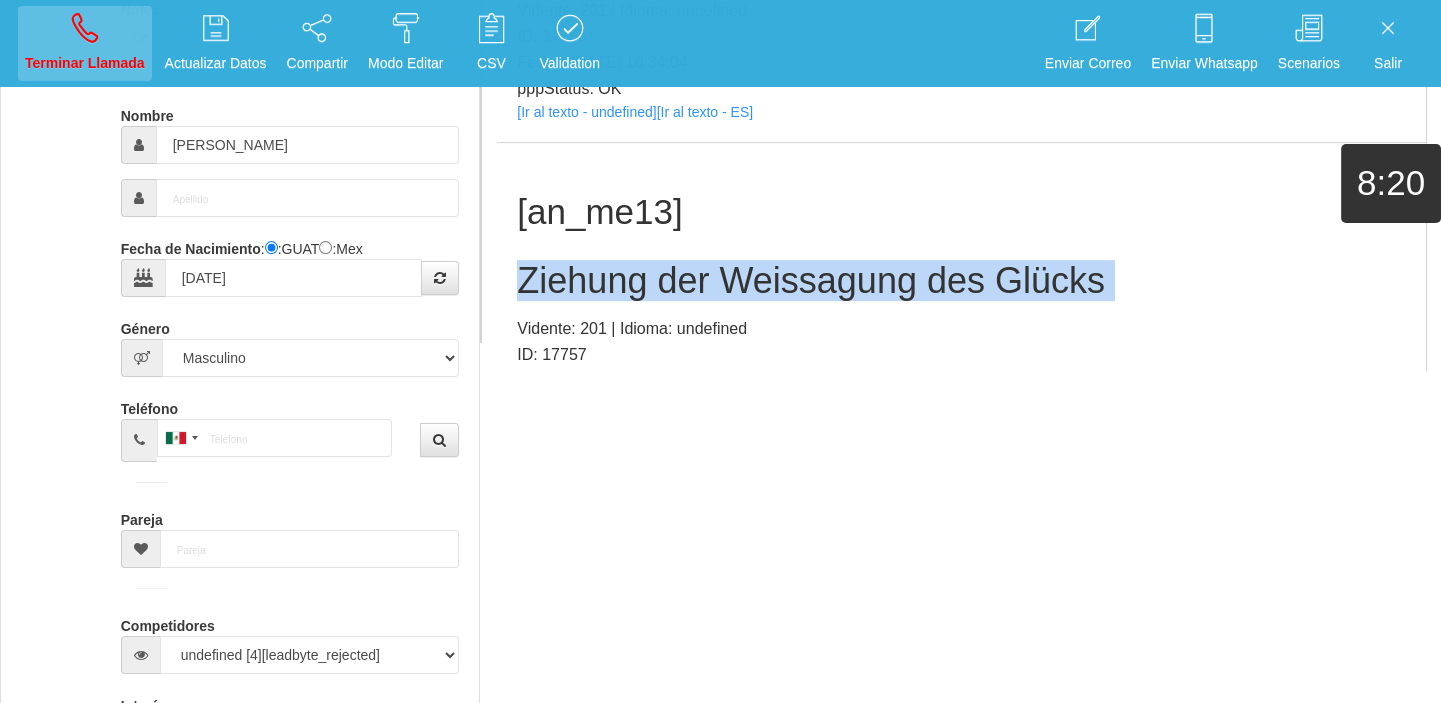 type 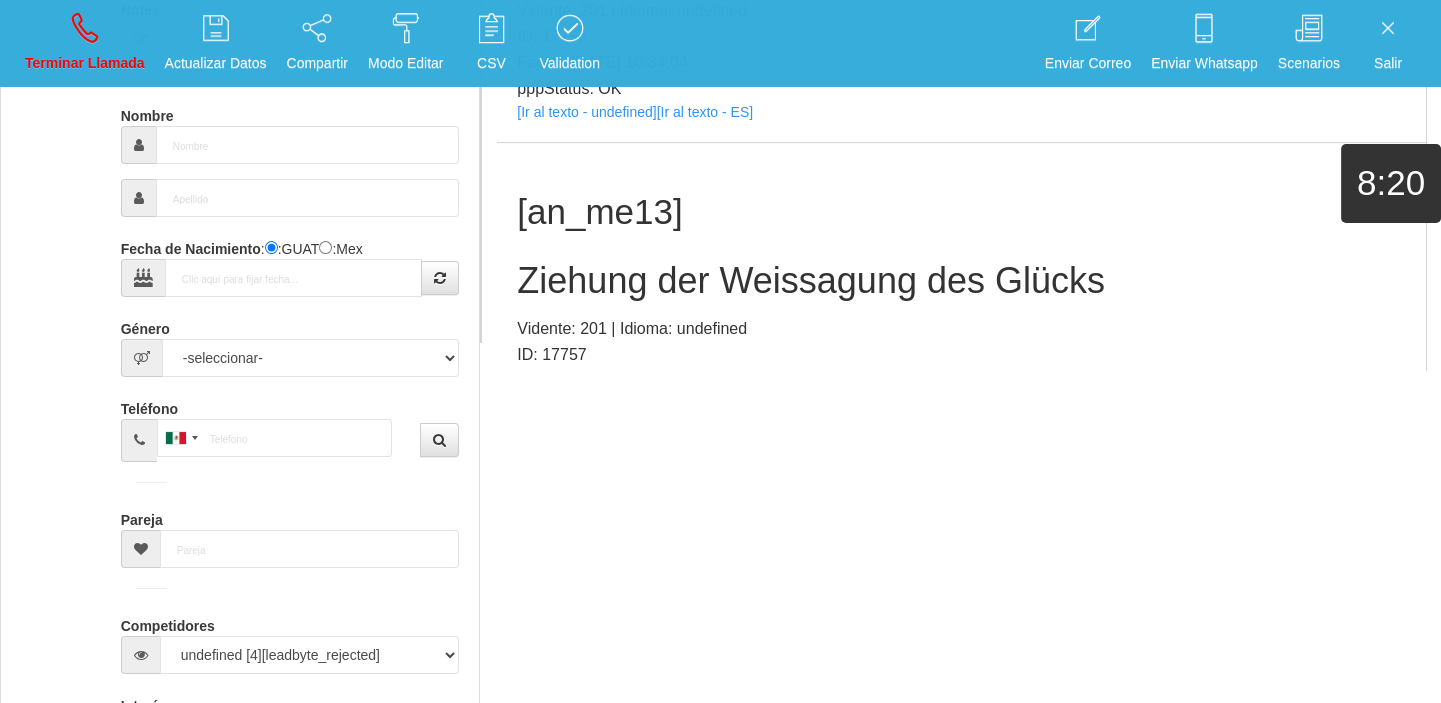 scroll, scrollTop: 0, scrollLeft: 0, axis: both 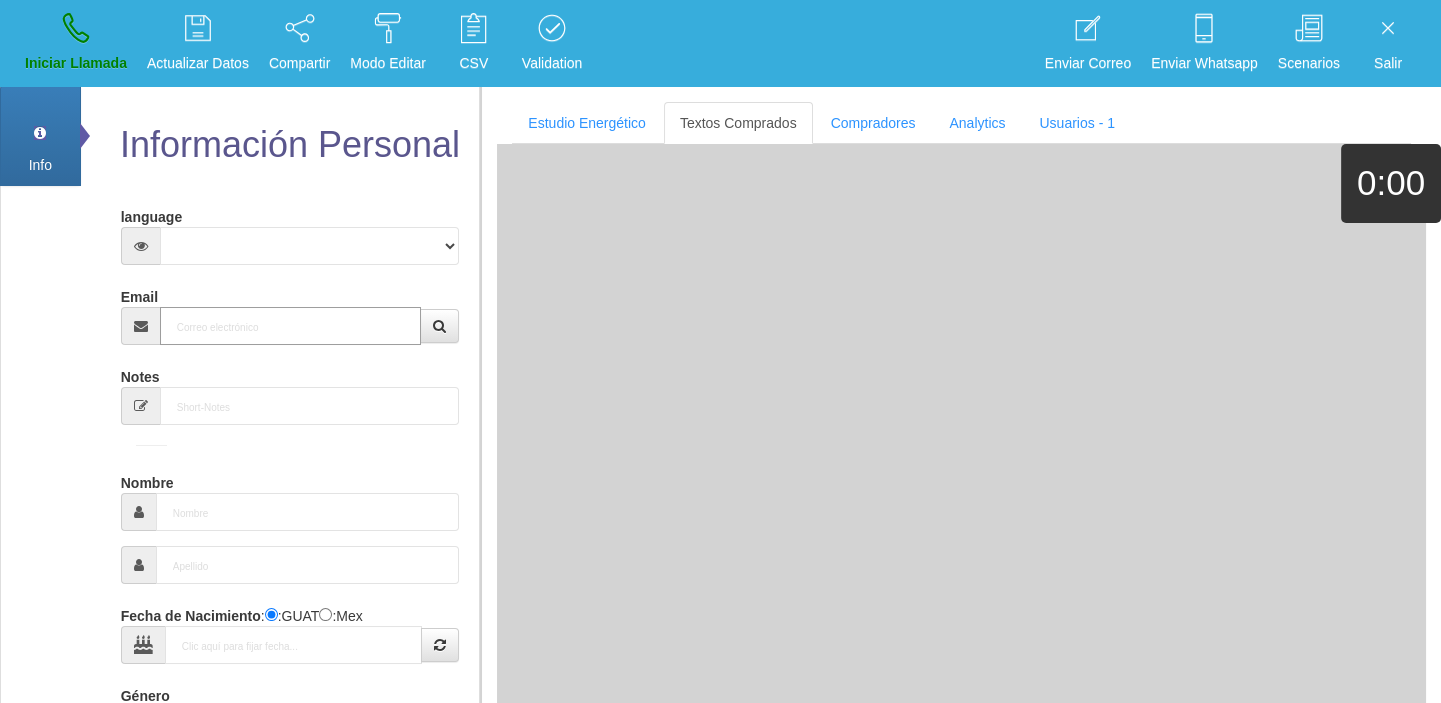 drag, startPoint x: 258, startPoint y: 341, endPoint x: 249, endPoint y: 328, distance: 15.811388 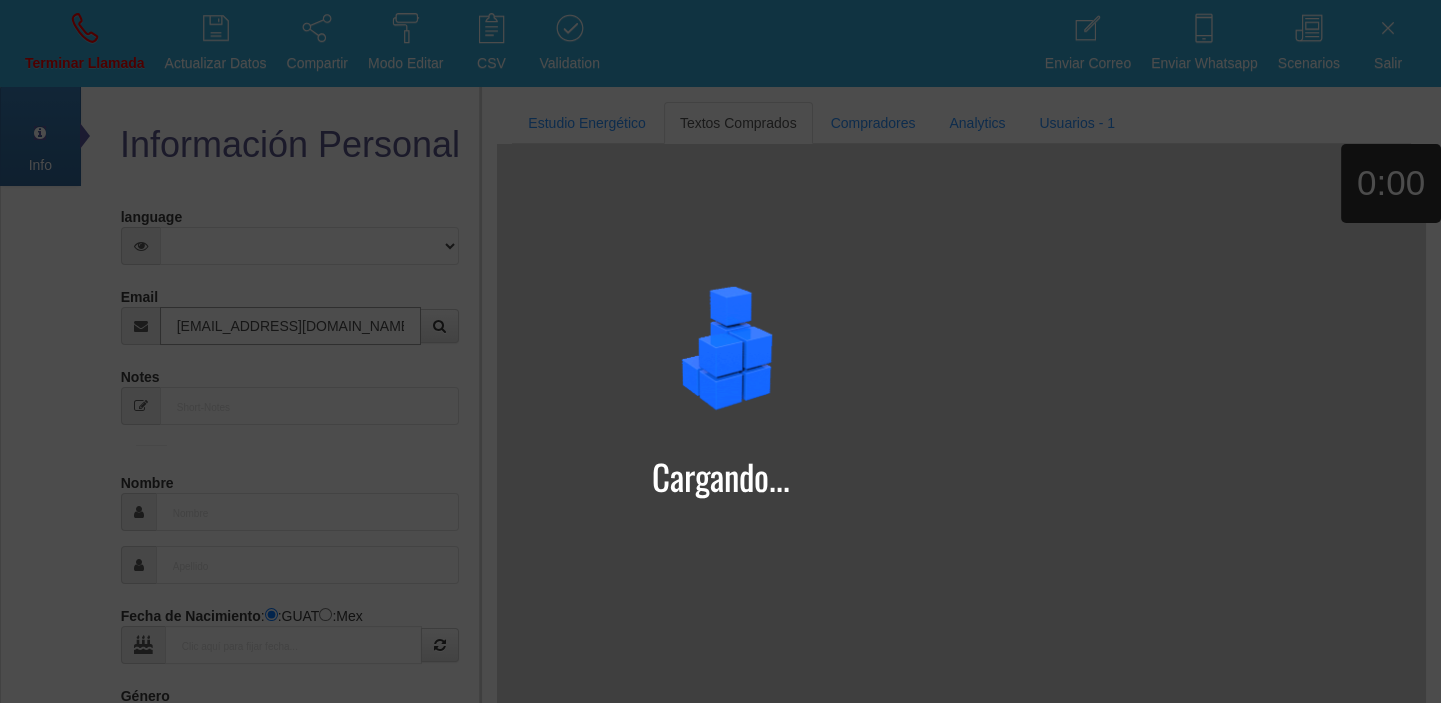 type on "[EMAIL_ADDRESS][DOMAIN_NAME]" 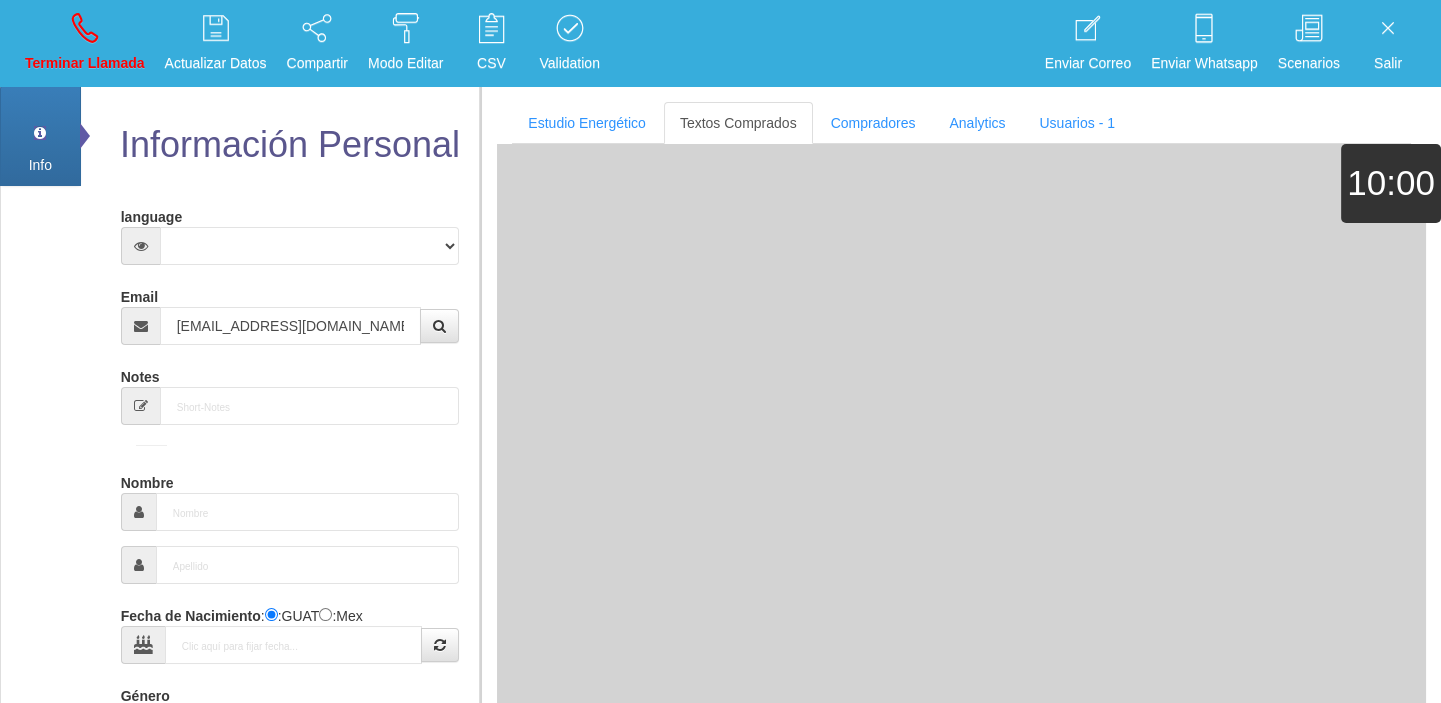 type on "[DATE]" 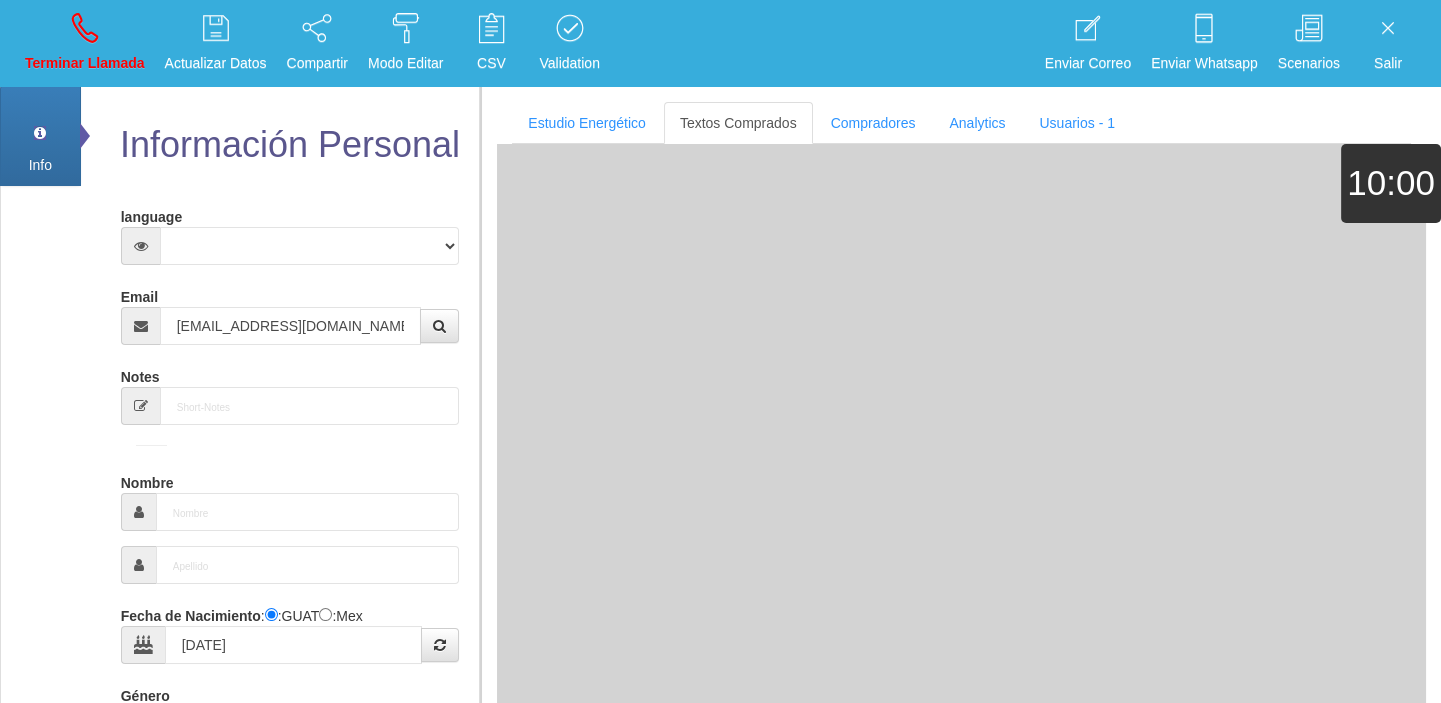 select on "3" 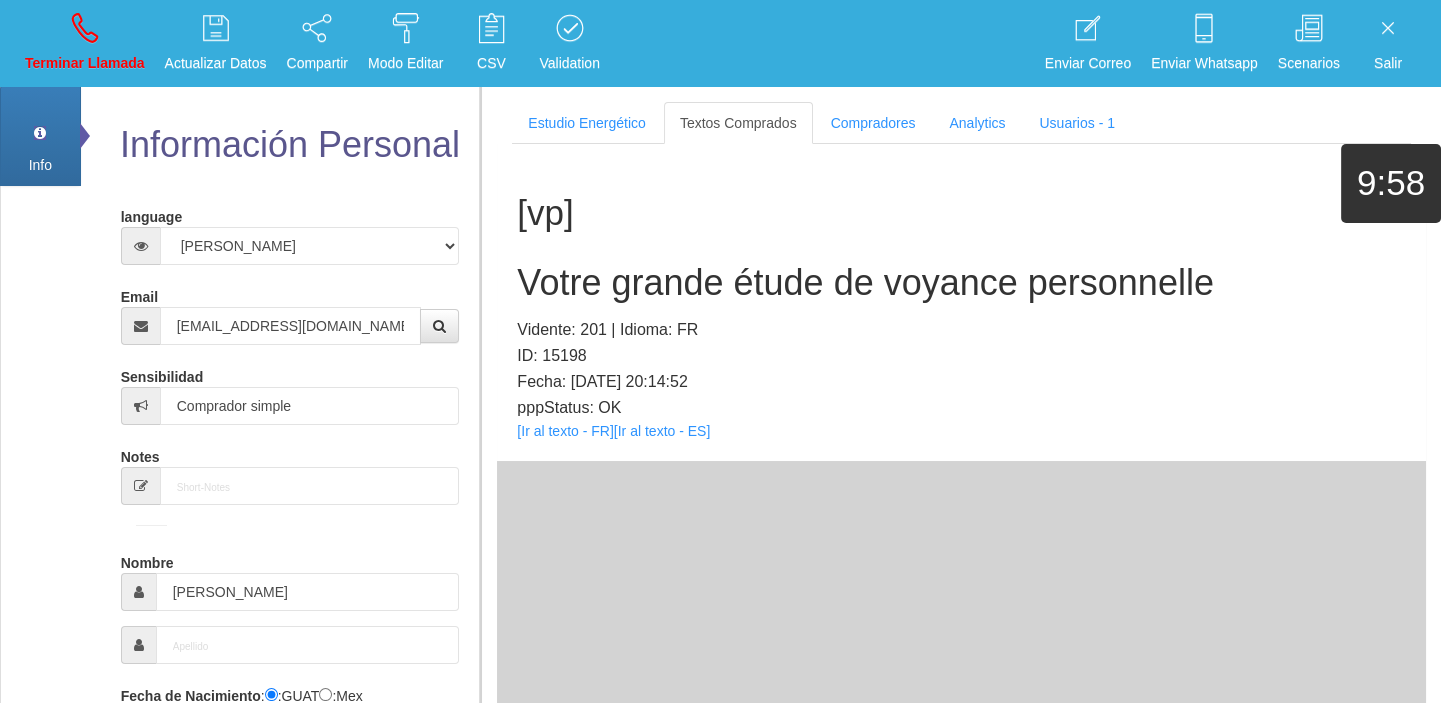 click on "[vp] Votre grande étude de voyance personnelle Vidente: 201 | Idioma: FR ID: 15198 Fecha: [DATE] 20:14:52 pppStatus: OK [Ir al texto - FR] [Ir al texto - ES]" at bounding box center (961, 302) 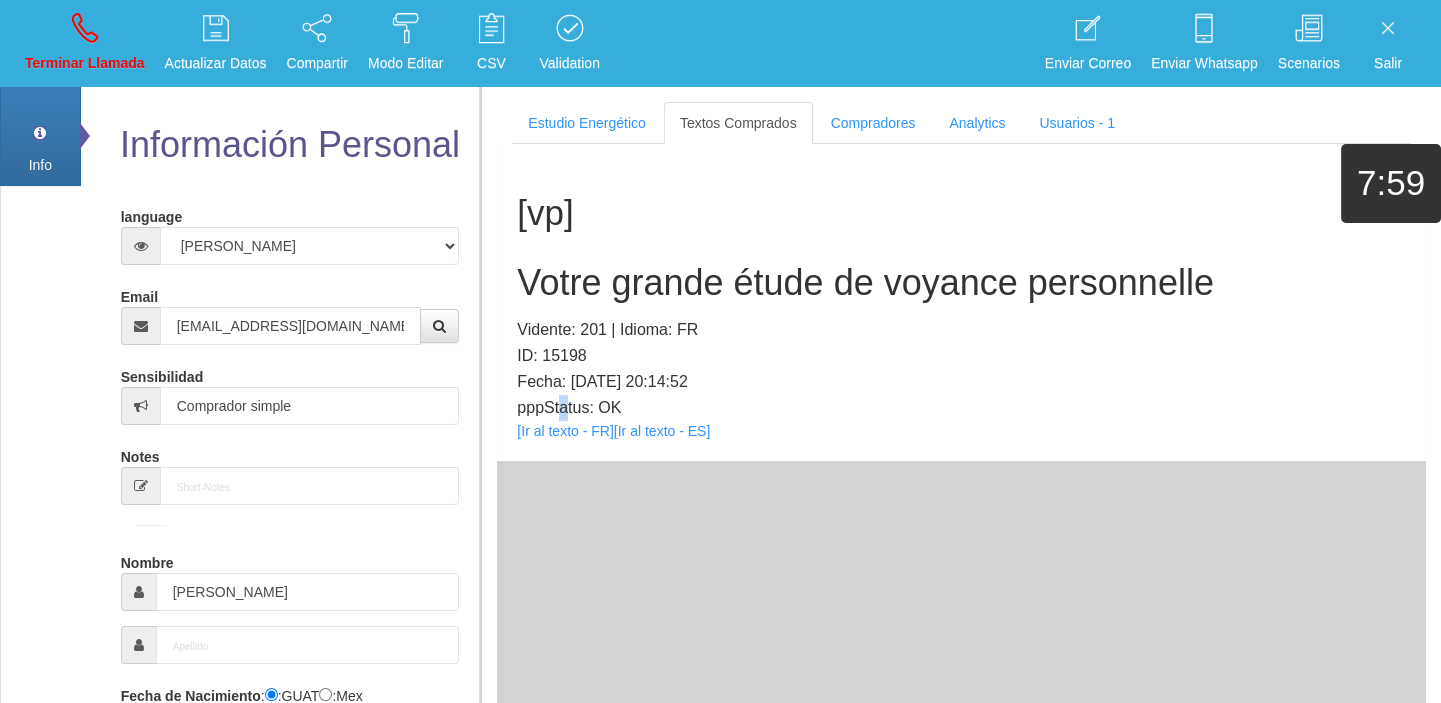 click on "pppStatus: OK" at bounding box center [961, 408] 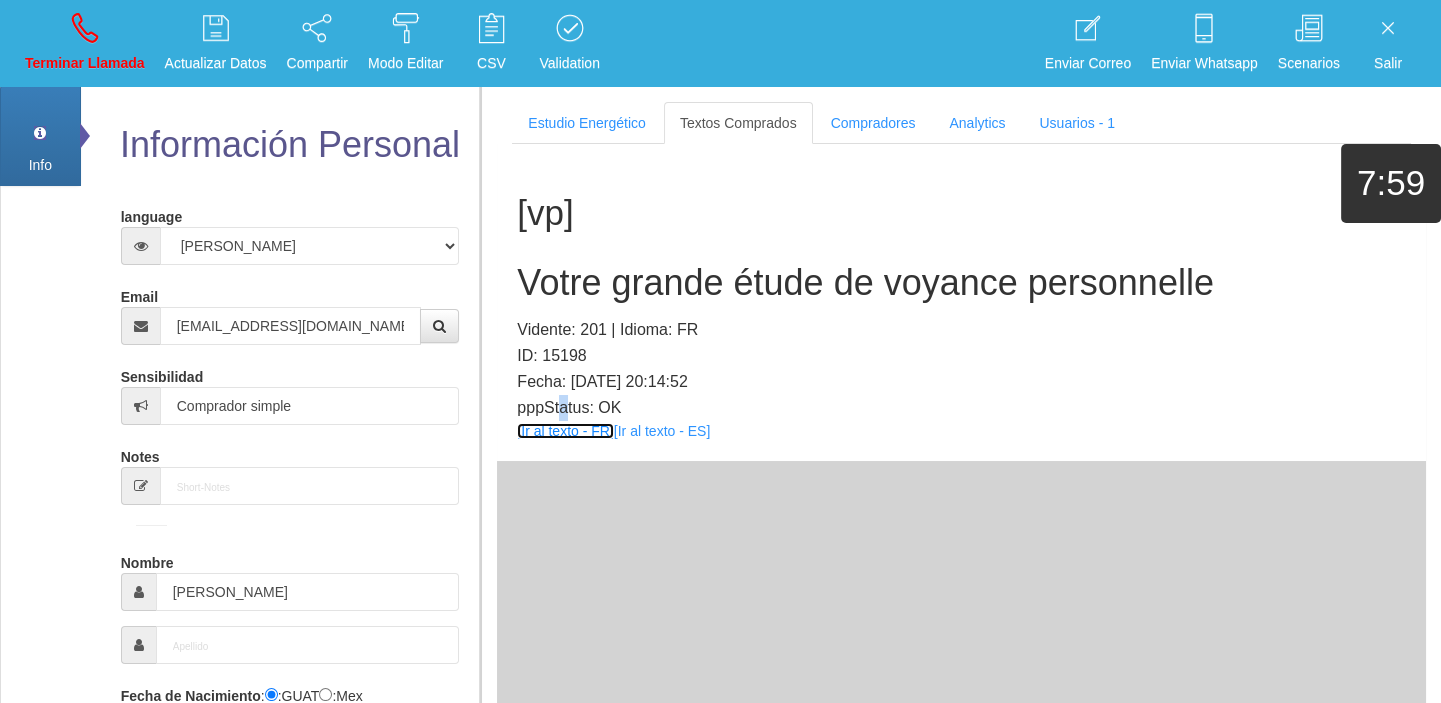 click on "[Ir al texto - FR]" at bounding box center (565, 431) 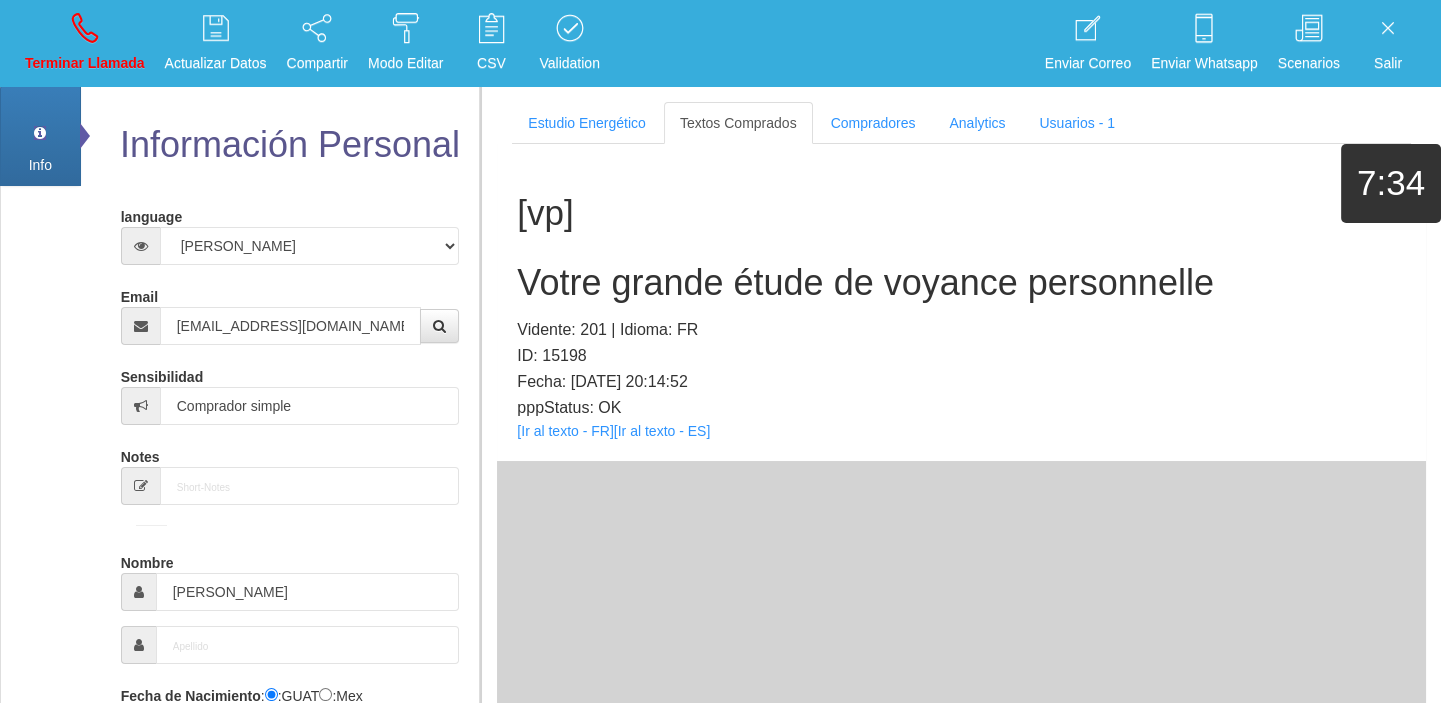 click on "Votre grande étude de voyance personnelle" at bounding box center (961, 283) 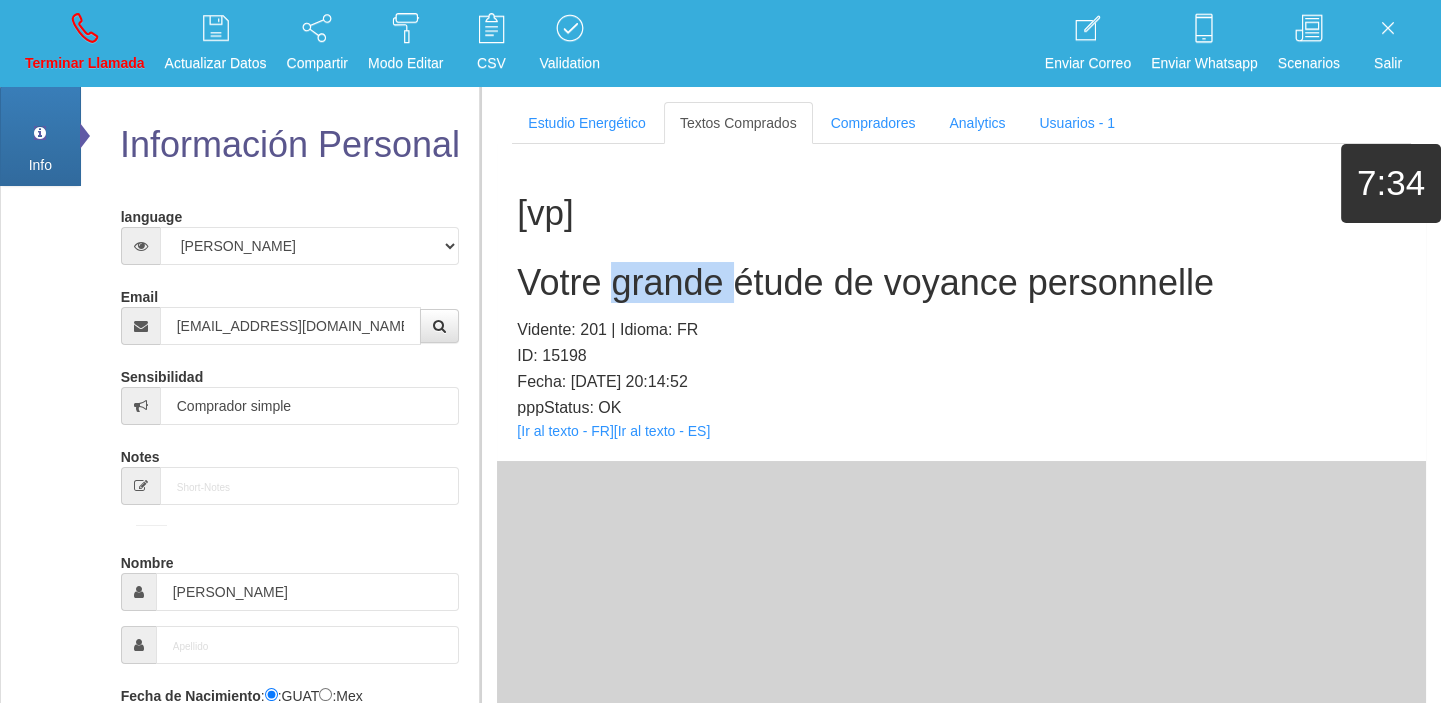 click on "Votre grande étude de voyance personnelle" at bounding box center [961, 283] 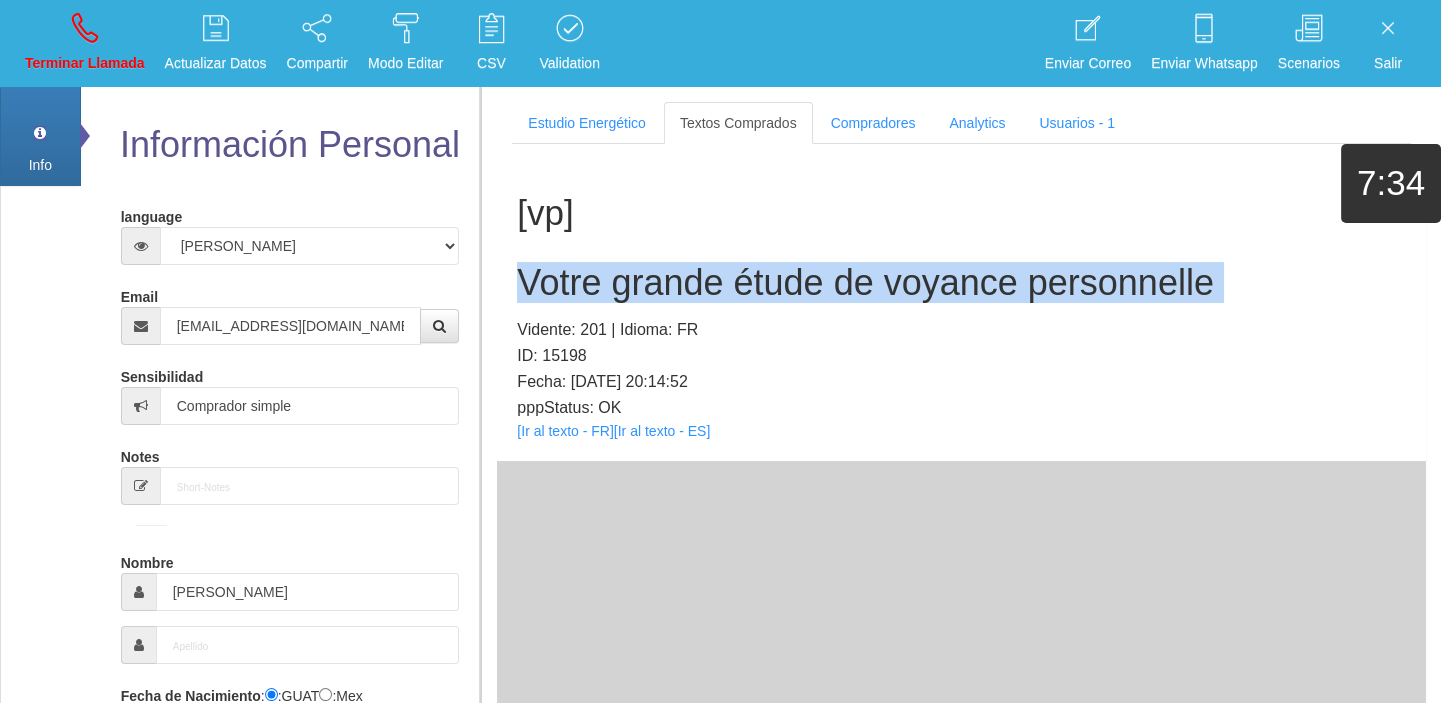 click on "Votre grande étude de voyance personnelle" at bounding box center [961, 283] 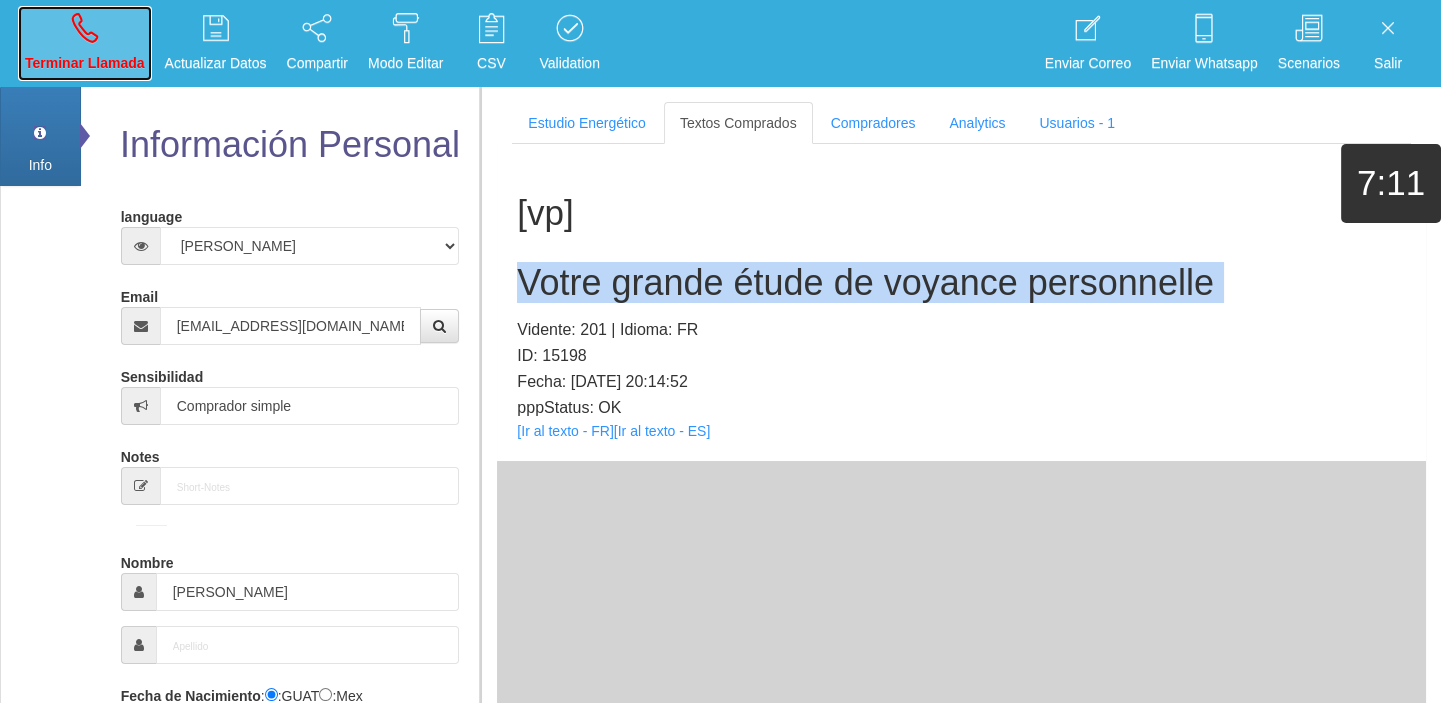 drag, startPoint x: 84, startPoint y: 35, endPoint x: 89, endPoint y: 51, distance: 16.763054 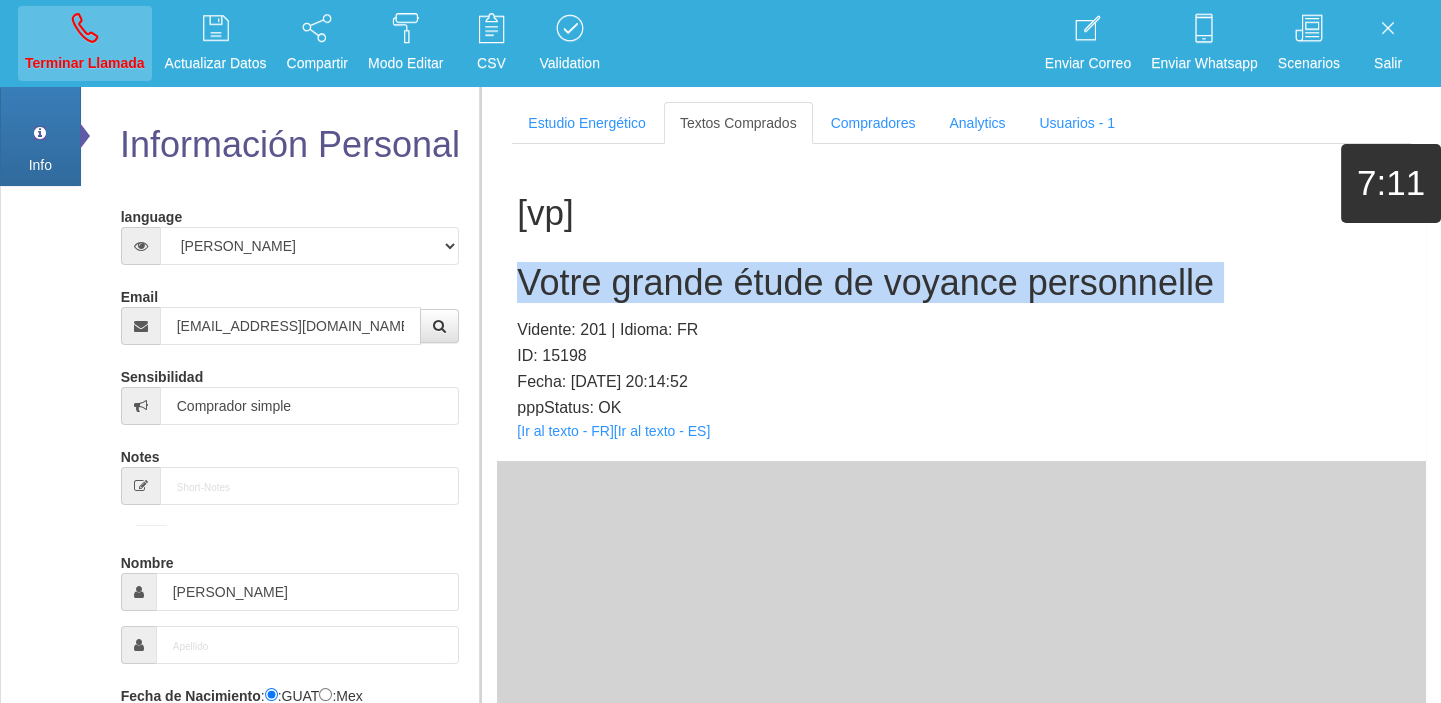 type 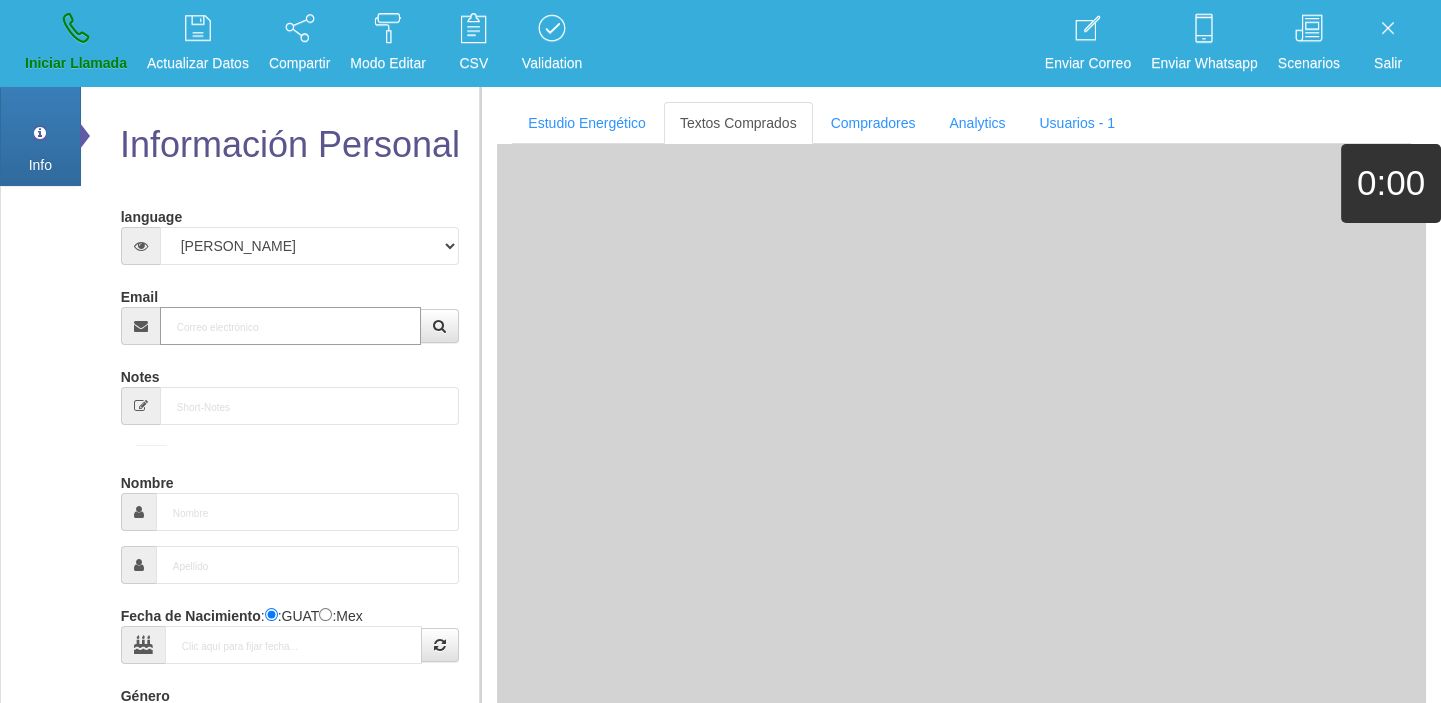 click on "Email" at bounding box center (291, 326) 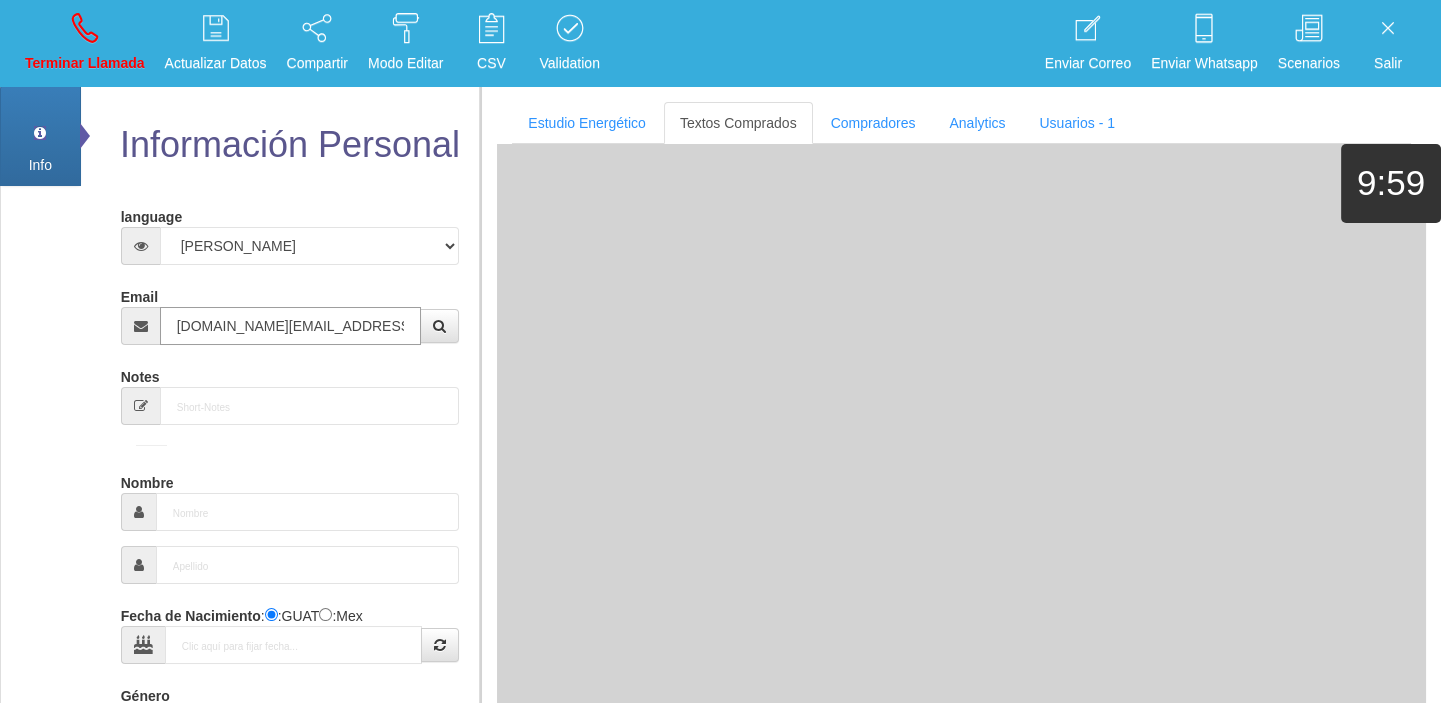 type on "[DATE]" 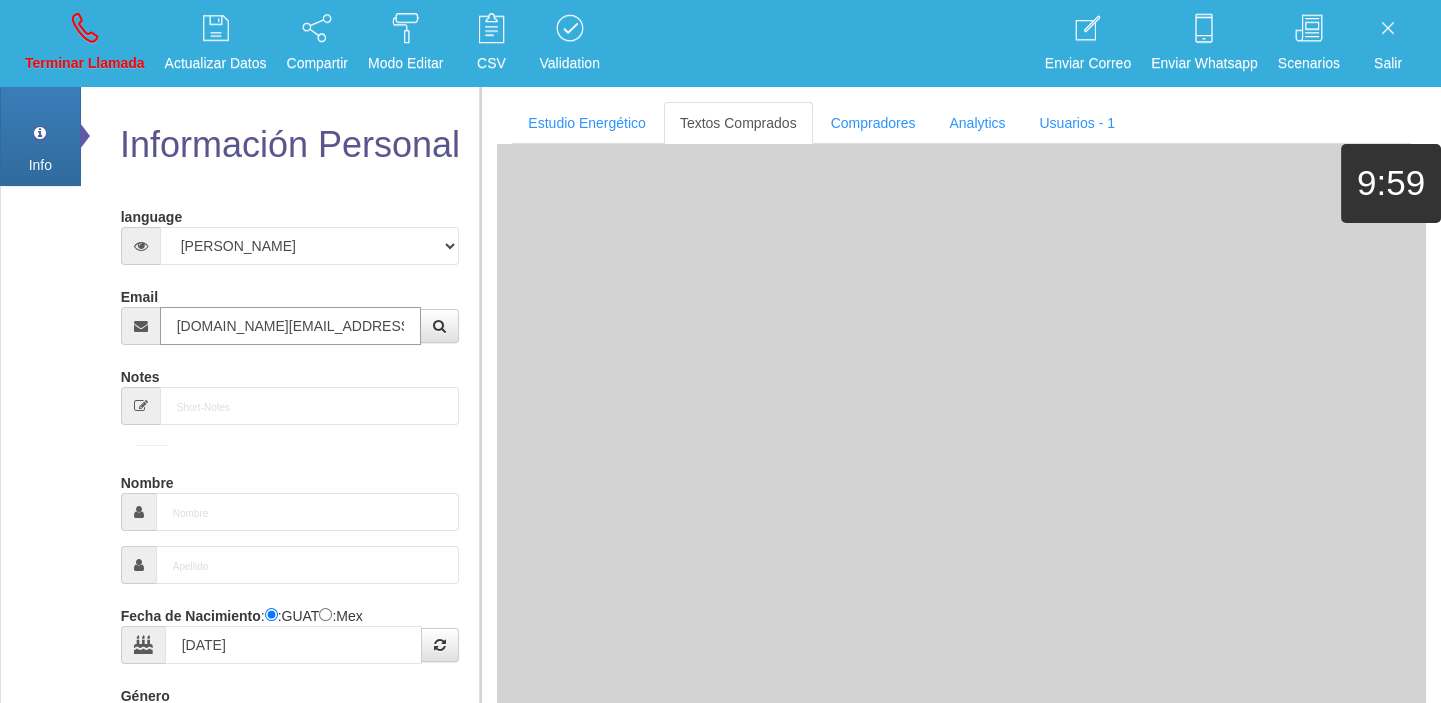 select on "4" 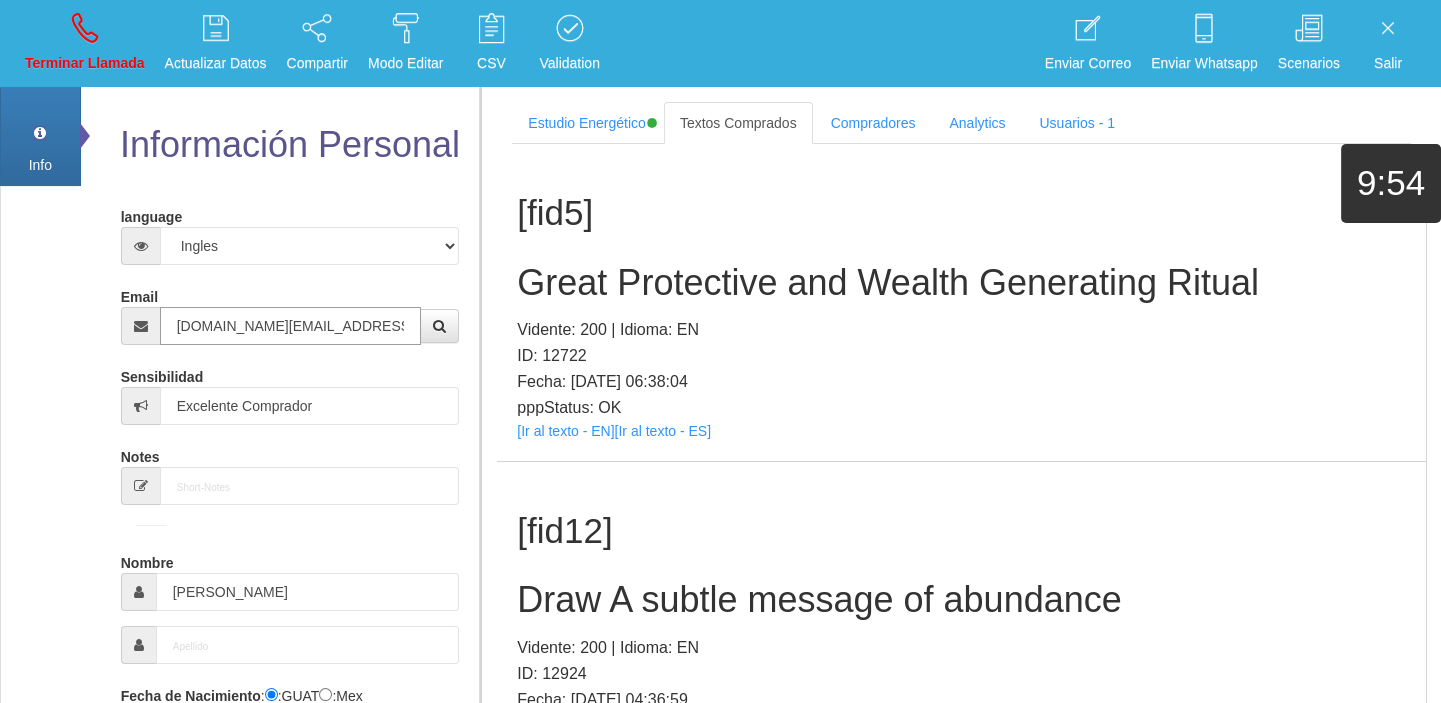 type on "[DOMAIN_NAME][EMAIL_ADDRESS][DOMAIN_NAME]" 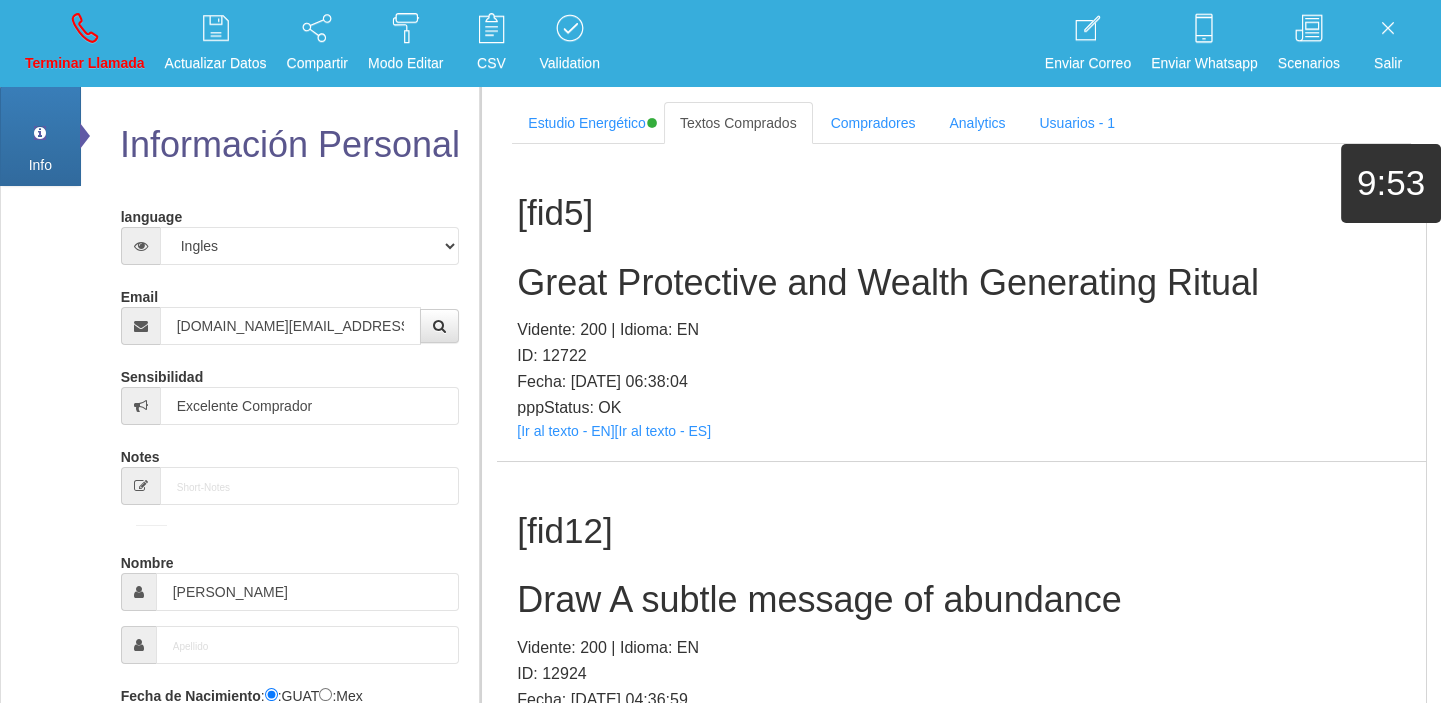 scroll, scrollTop: 853, scrollLeft: 0, axis: vertical 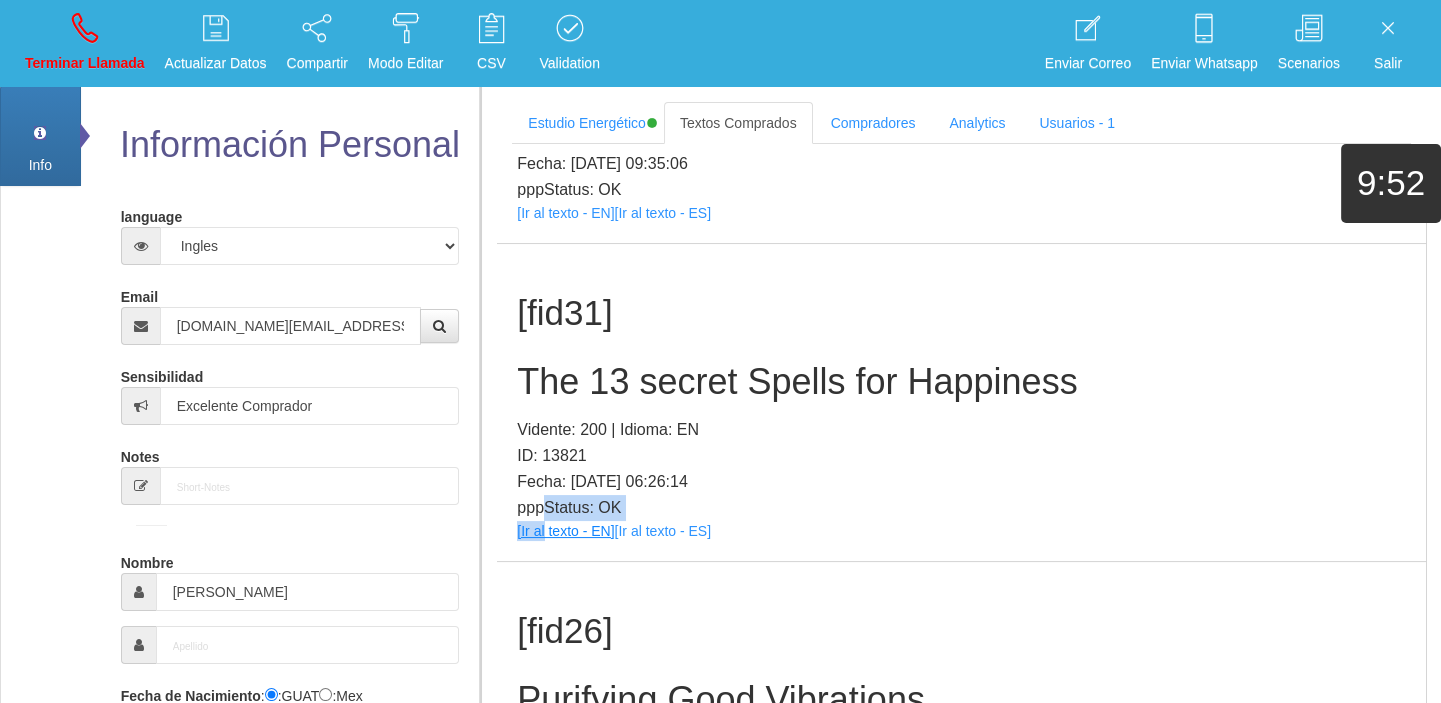 click on "[fid31] The 13 secret Spells for Happiness Vidente: 200 | Idioma: EN ID: 13821 Fecha: [DATE] 06:26:14 pppStatus: OK [Ir al texto - EN] [Ir al texto - ES]" at bounding box center [961, 402] 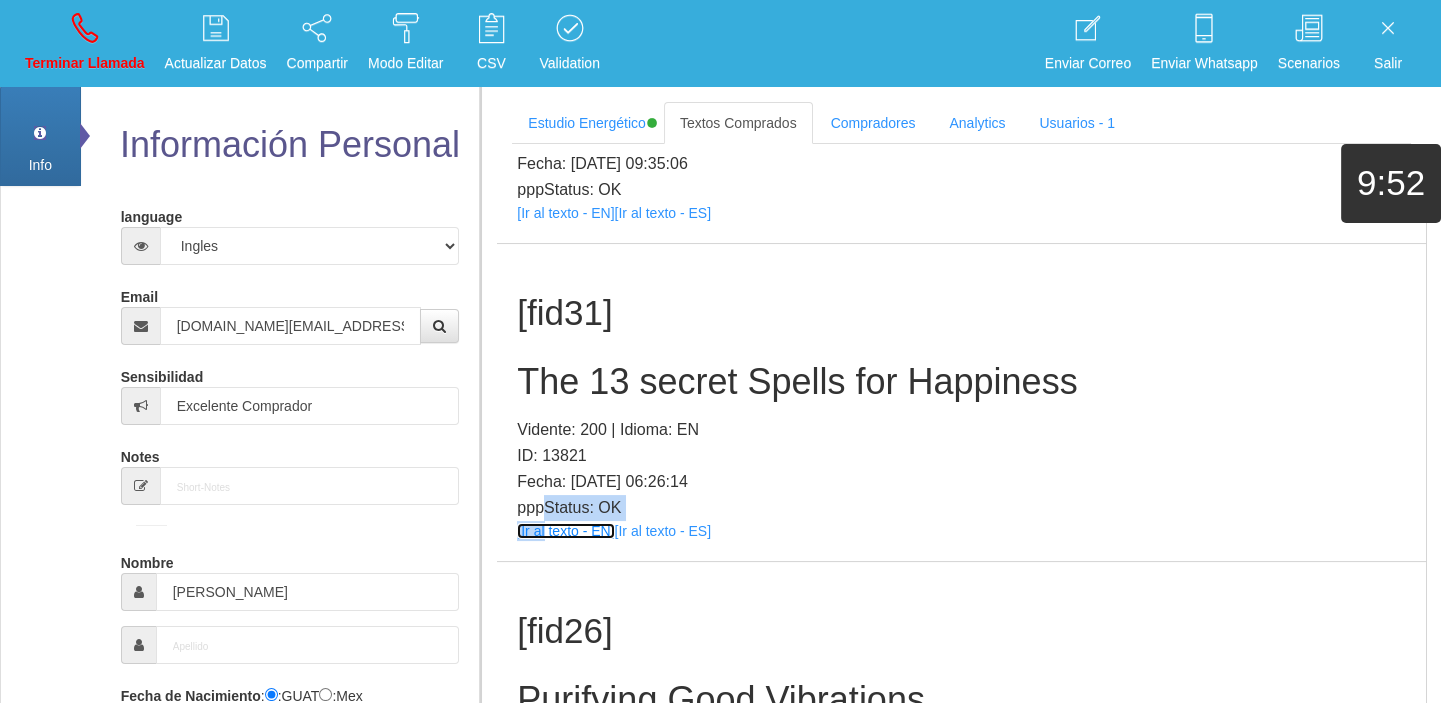 click on "[Ir al texto - EN]" at bounding box center (565, 531) 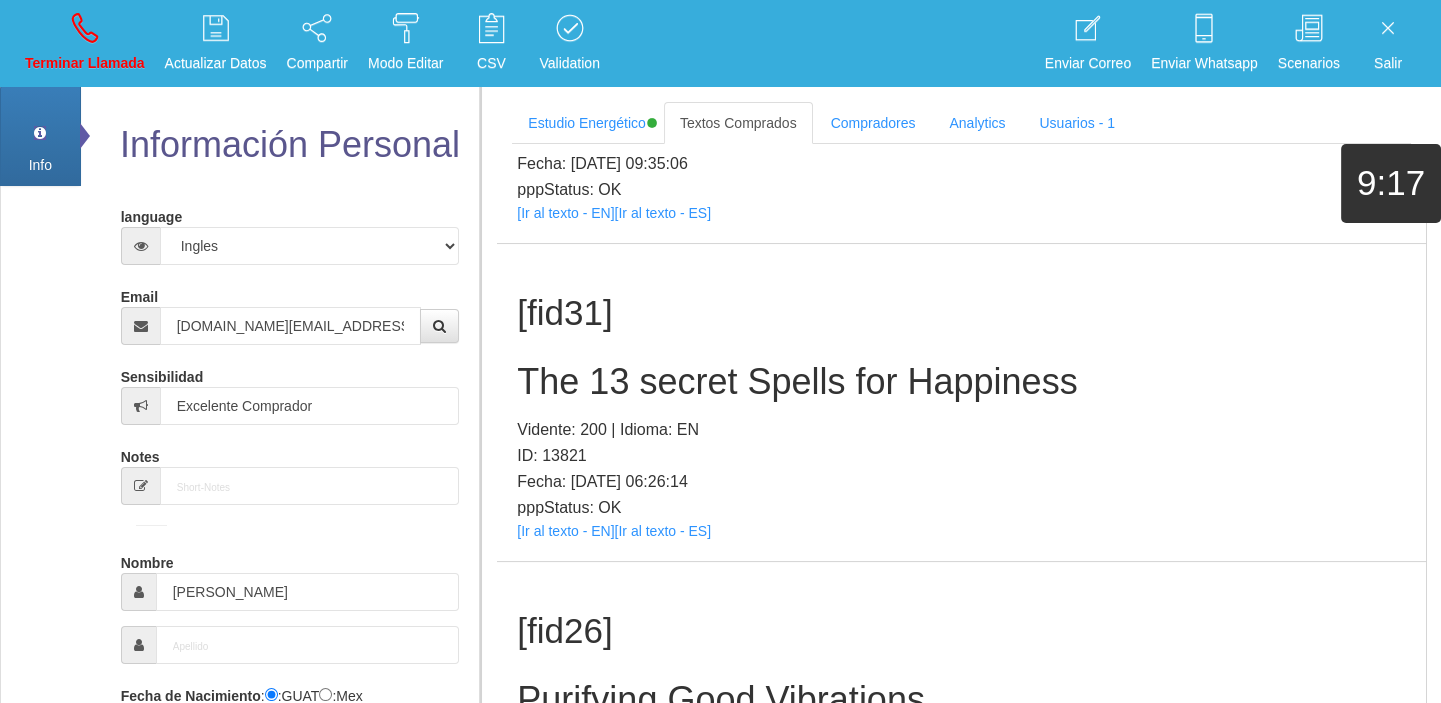 click on "The 13 secret Spells for Happiness" at bounding box center (961, 382) 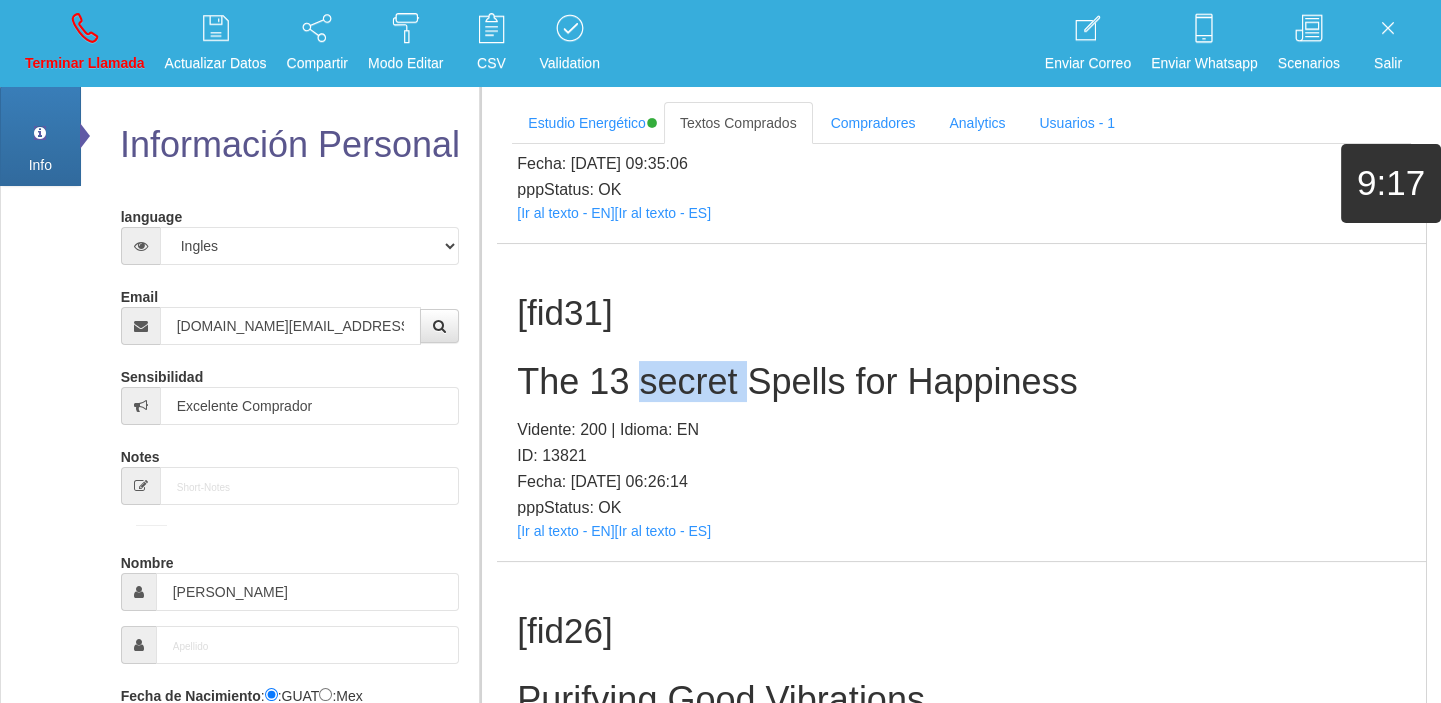 click on "The 13 secret Spells for Happiness" at bounding box center (961, 382) 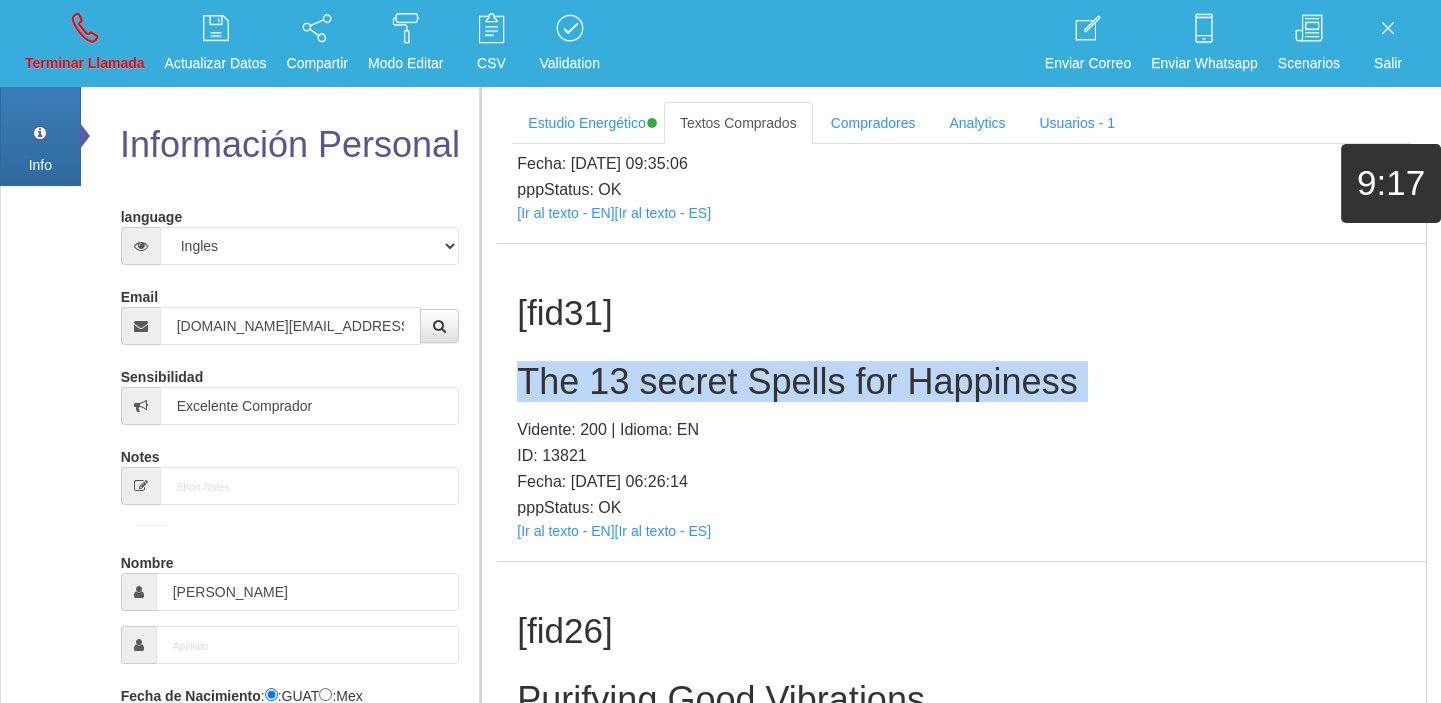 click on "The 13 secret Spells for Happiness" at bounding box center (961, 382) 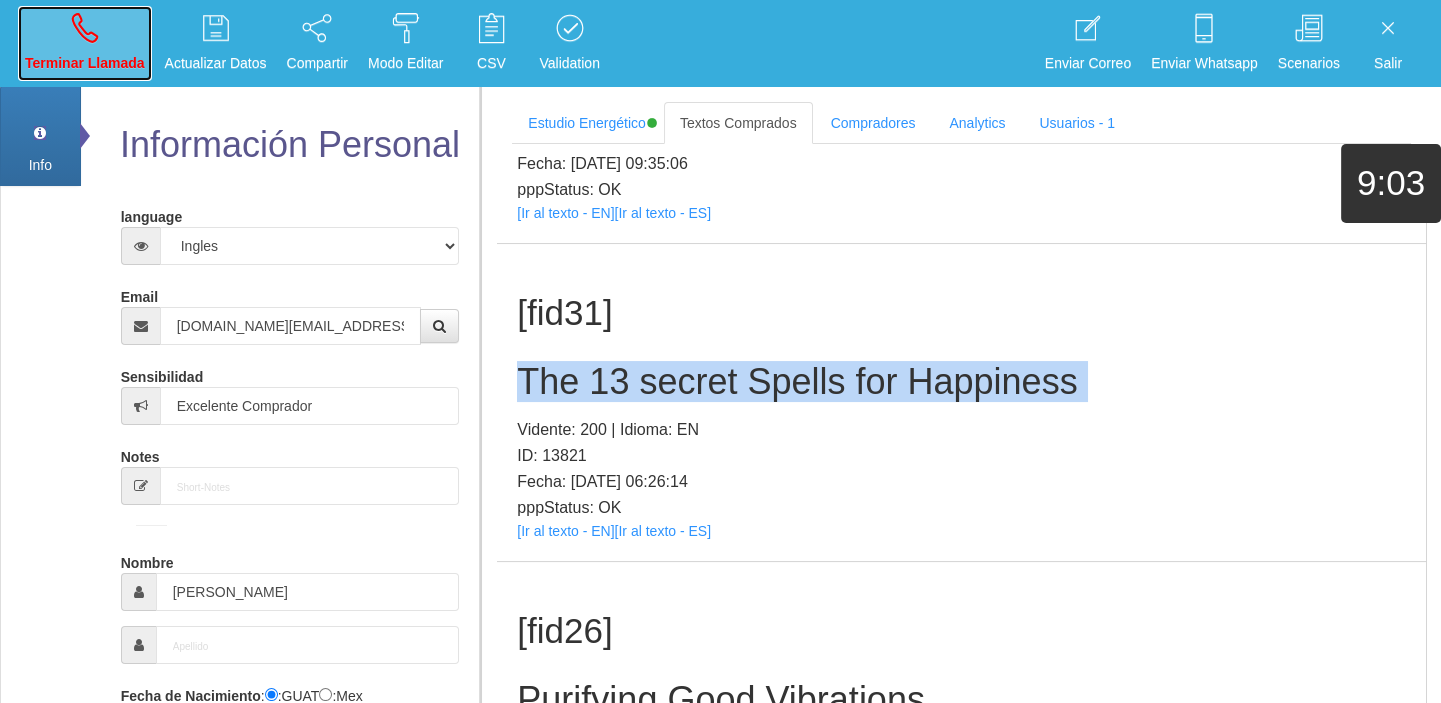 click on "Terminar Llamada" at bounding box center (85, 63) 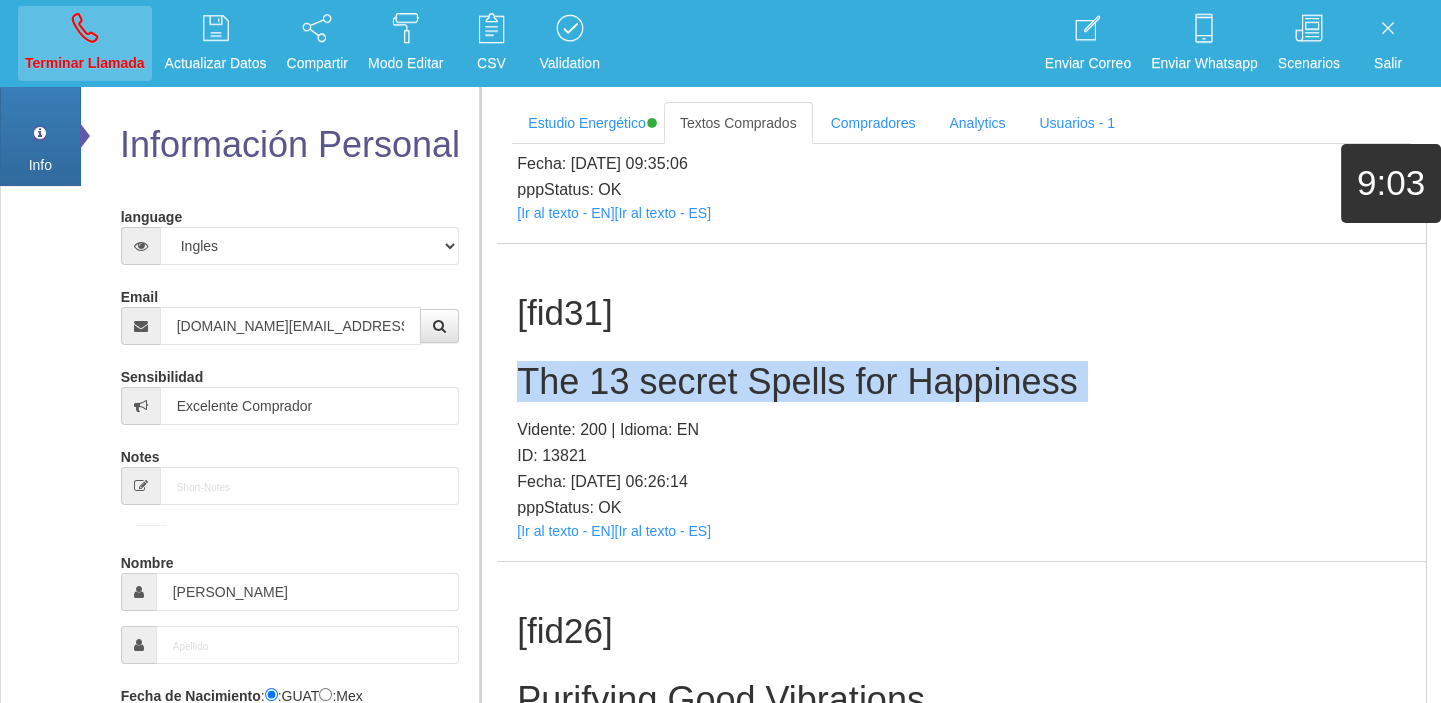 type 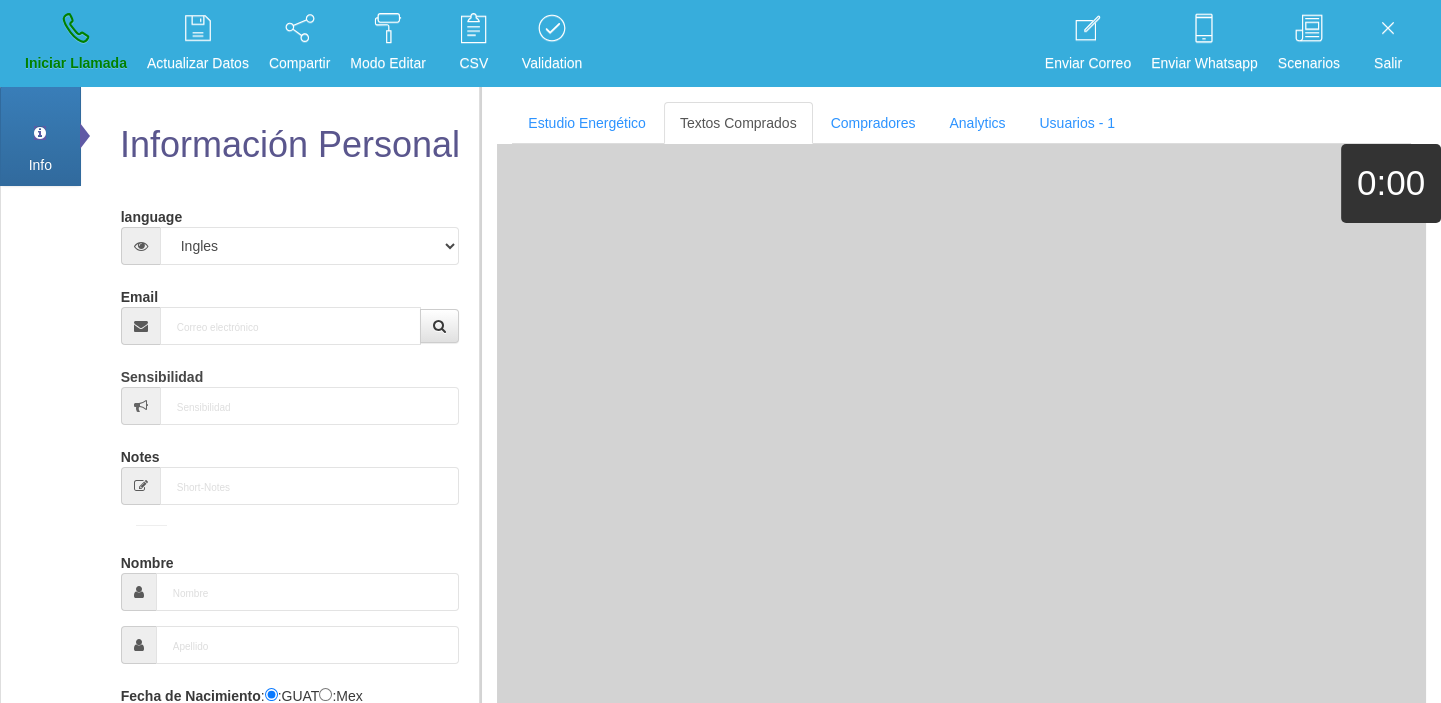 scroll, scrollTop: 0, scrollLeft: 0, axis: both 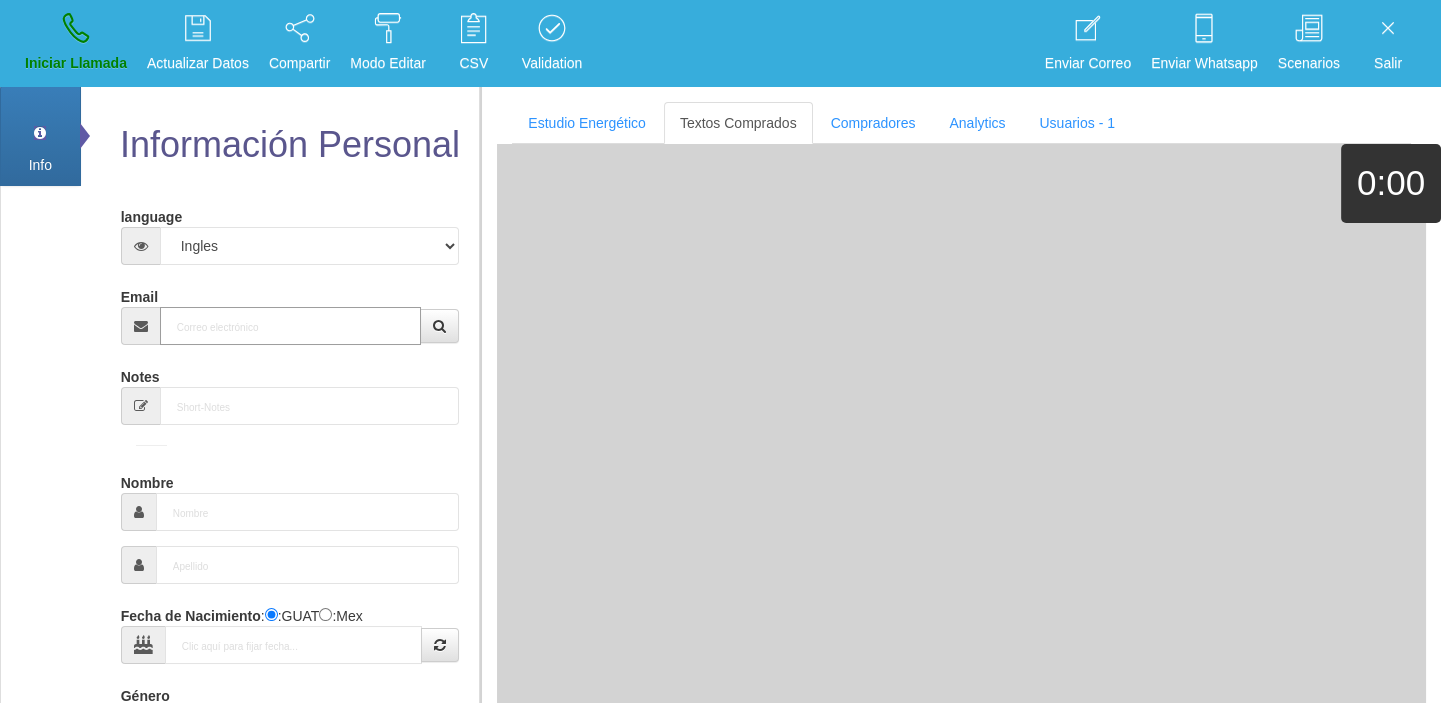 paste on "[EMAIL_ADDRESS][DOMAIN_NAME]" 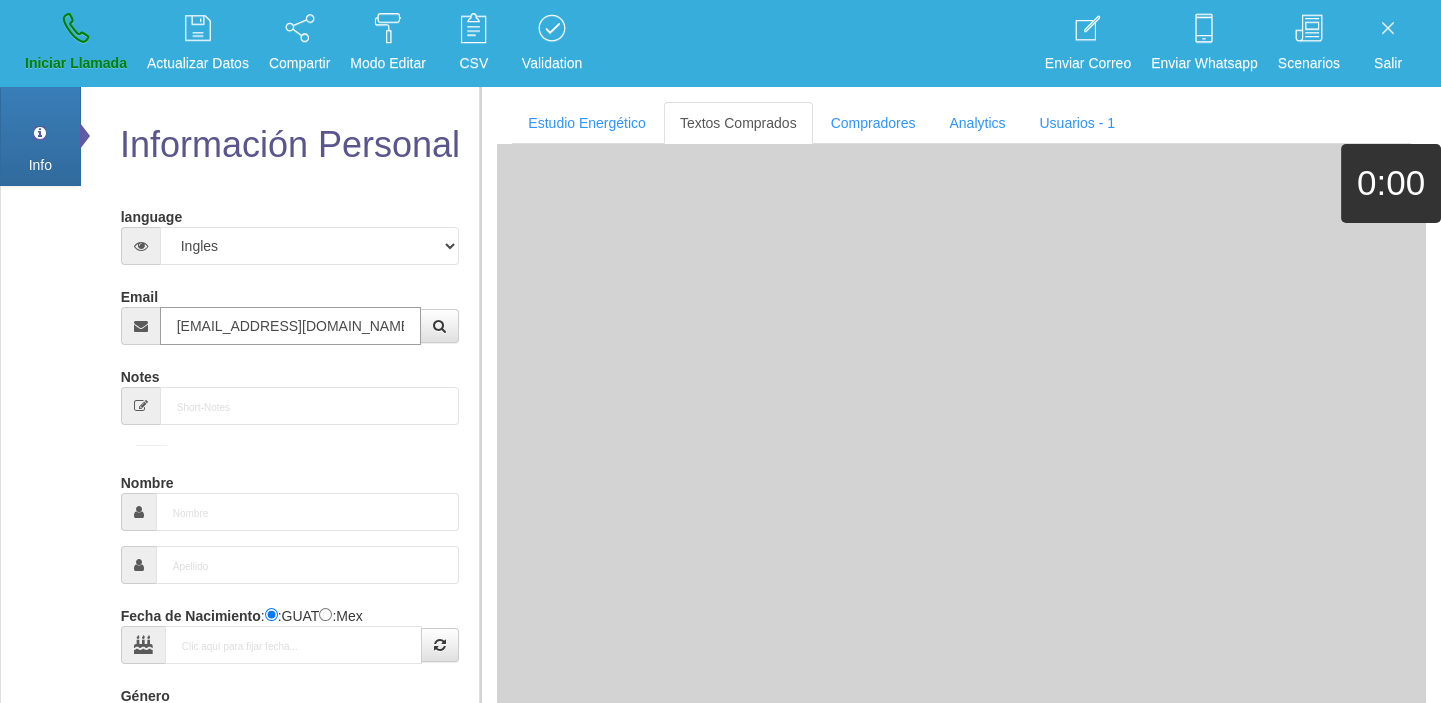 click on "[EMAIL_ADDRESS][DOMAIN_NAME]" at bounding box center (291, 326) 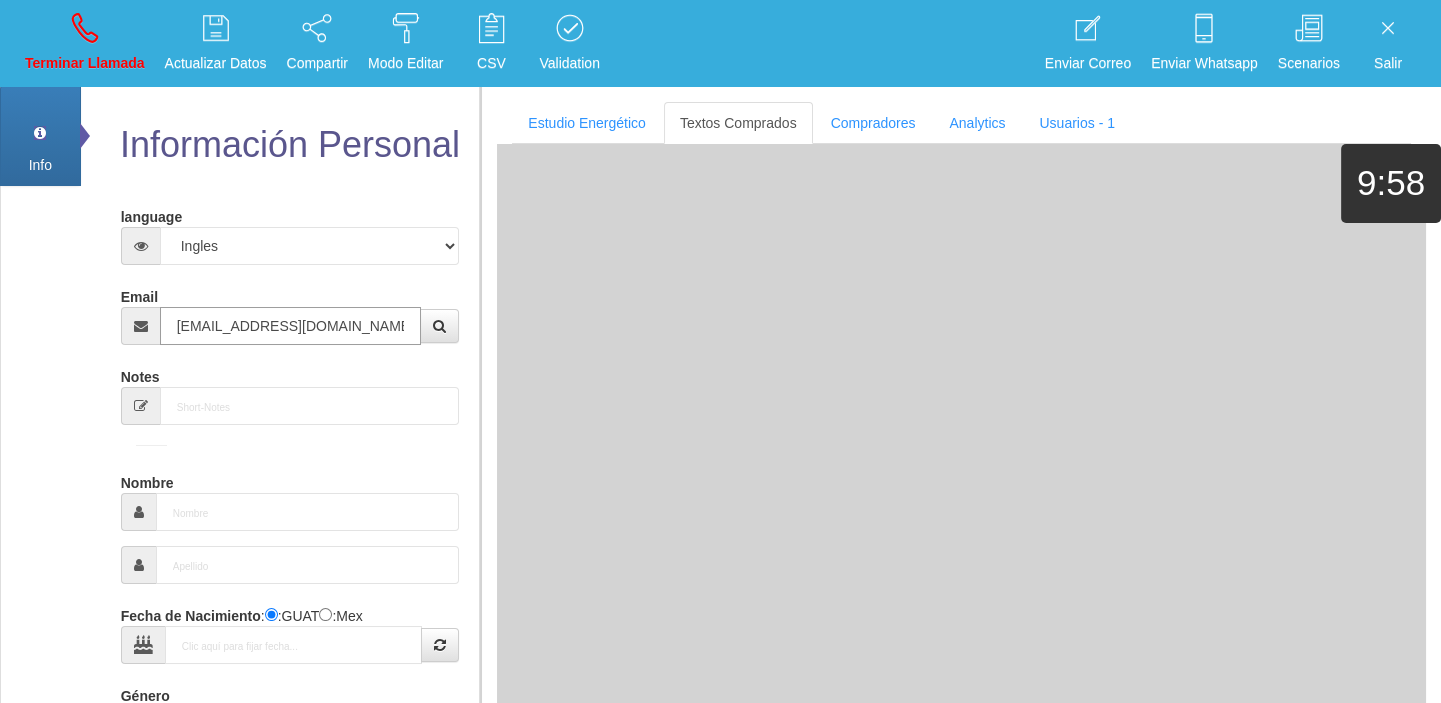 type on "[EMAIL_ADDRESS][DOMAIN_NAME]" 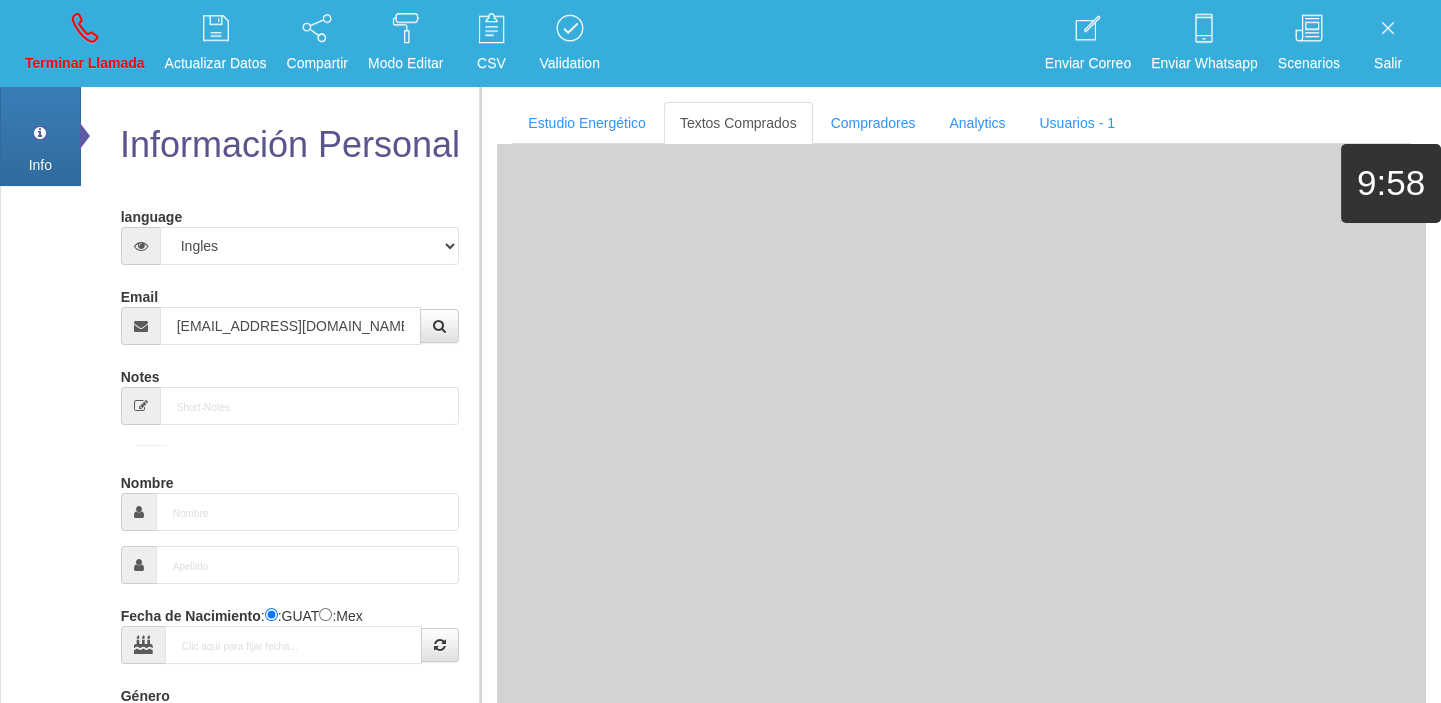 type on "[DATE]" 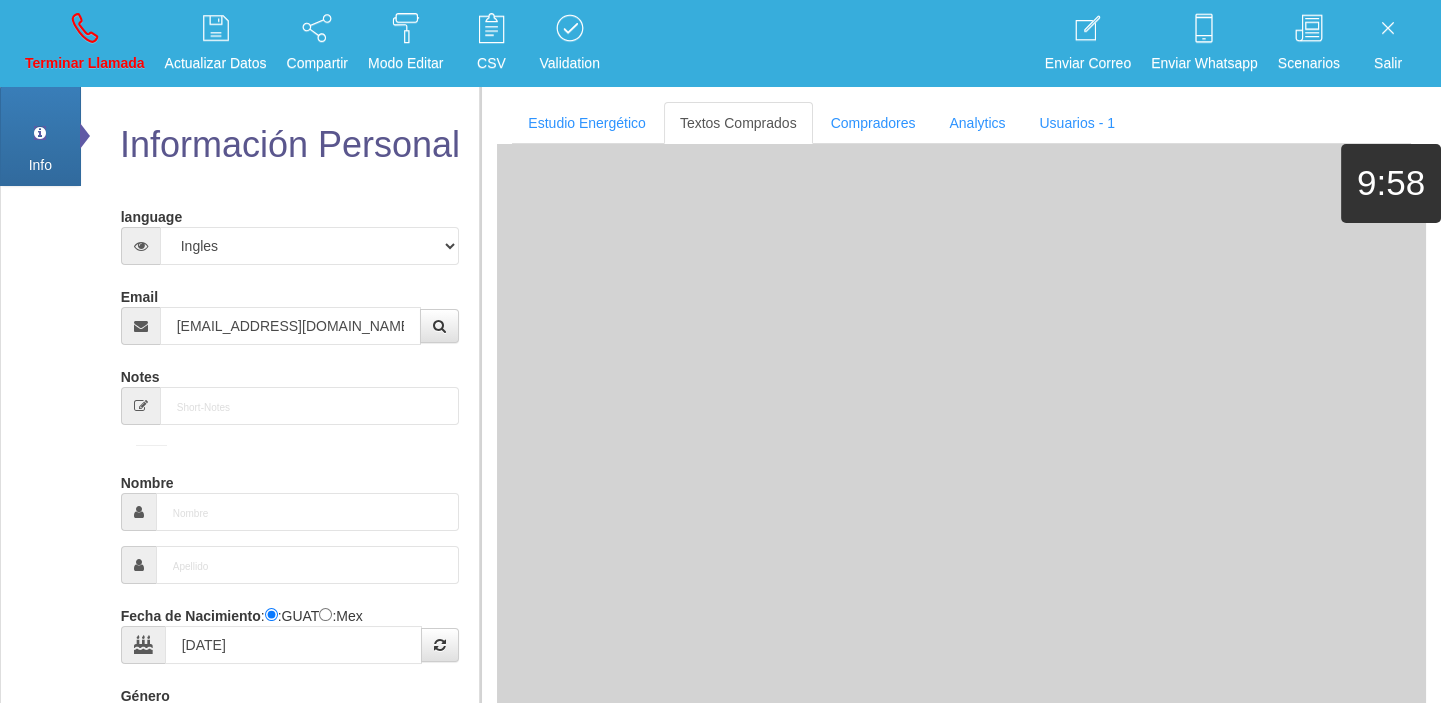 type on "Buen Comprador" 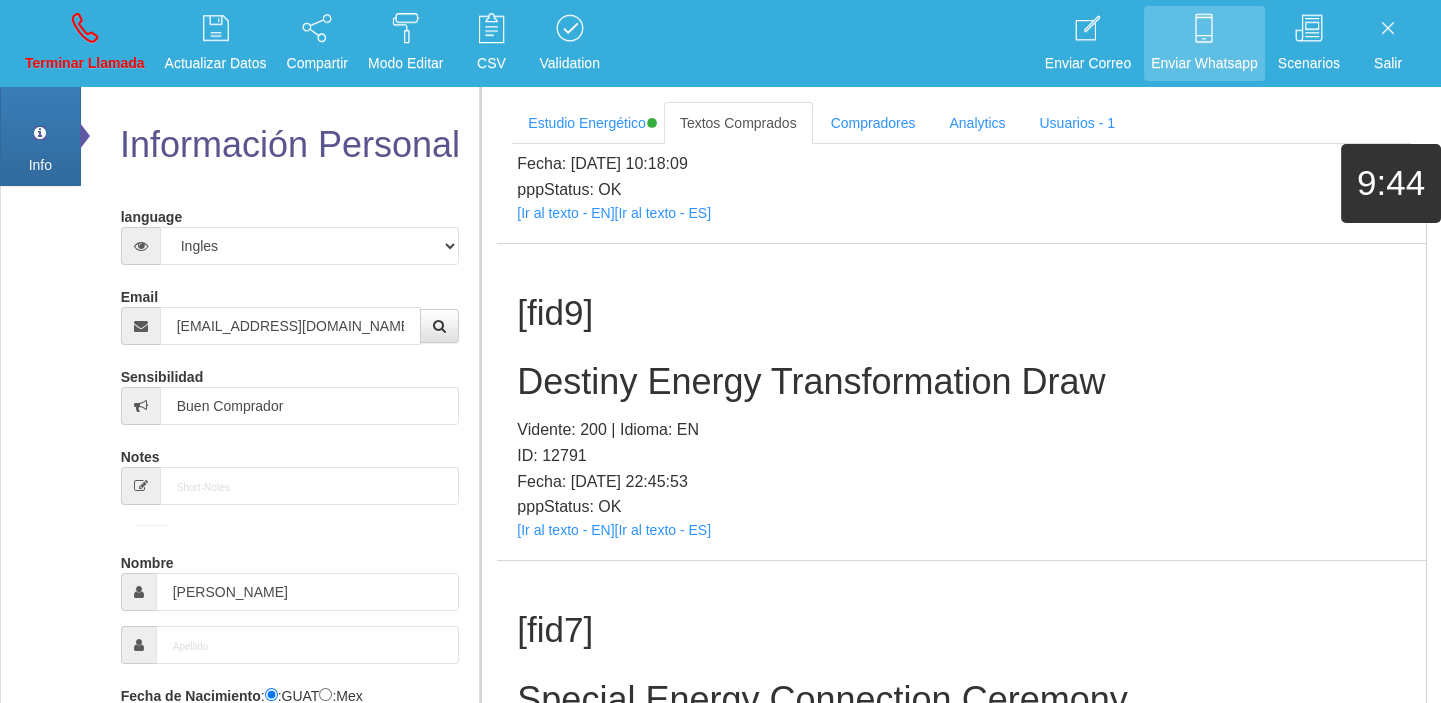 scroll, scrollTop: 1806, scrollLeft: 0, axis: vertical 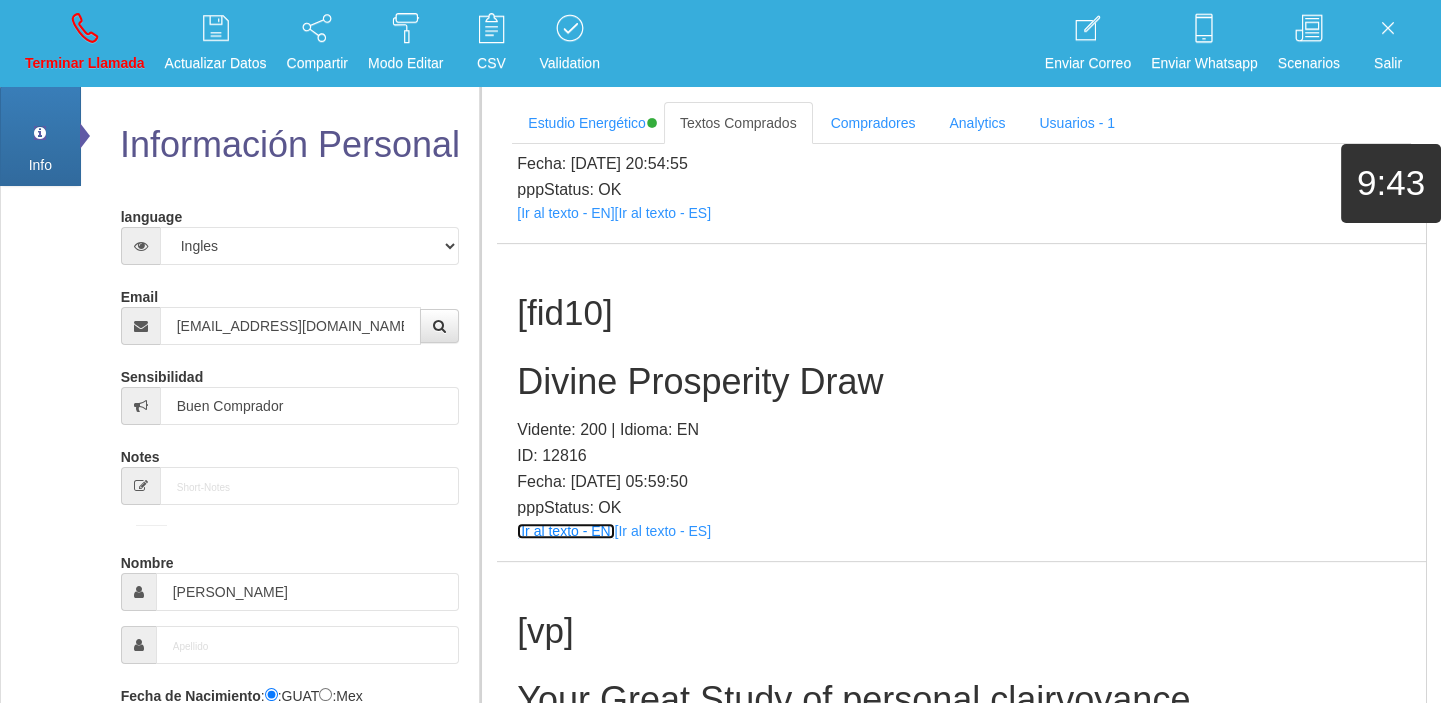 click on "[Ir al texto - EN]" at bounding box center (565, 531) 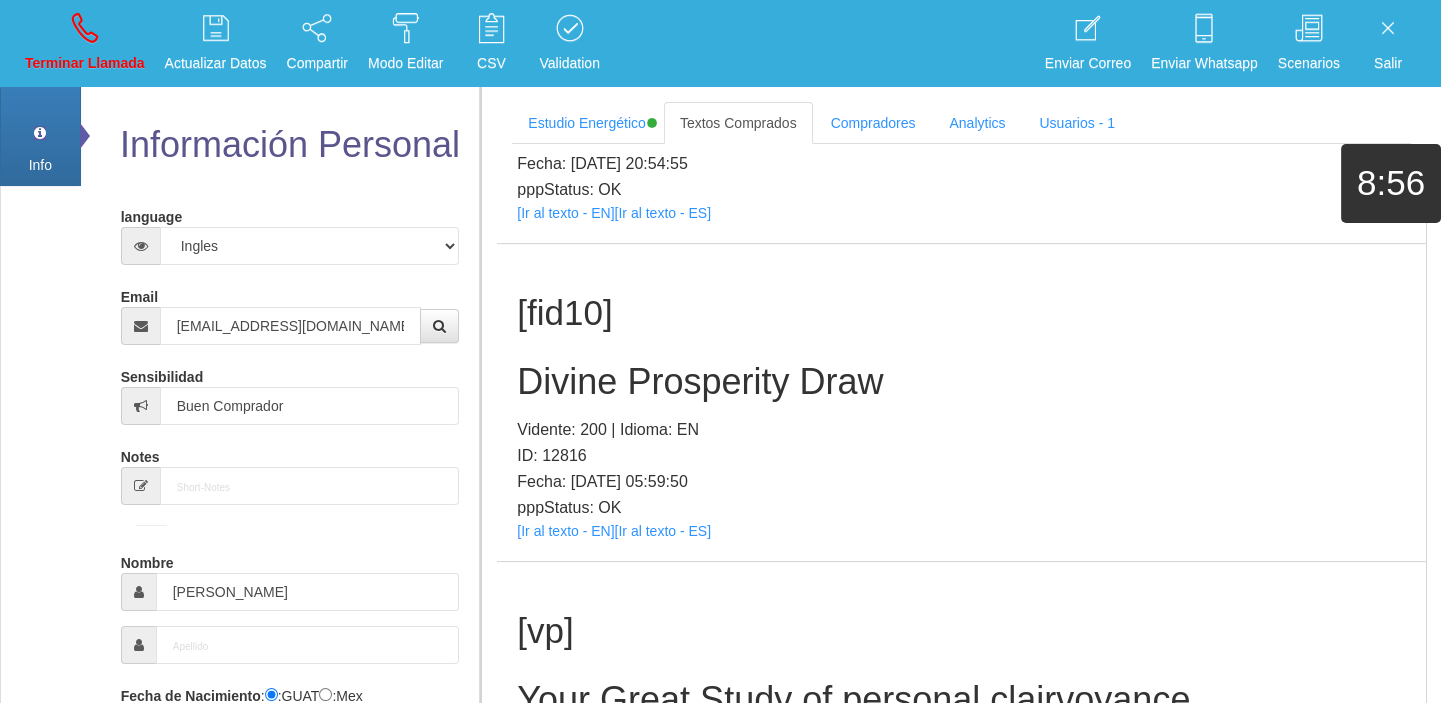 drag, startPoint x: 614, startPoint y: 300, endPoint x: 611, endPoint y: 340, distance: 40.112343 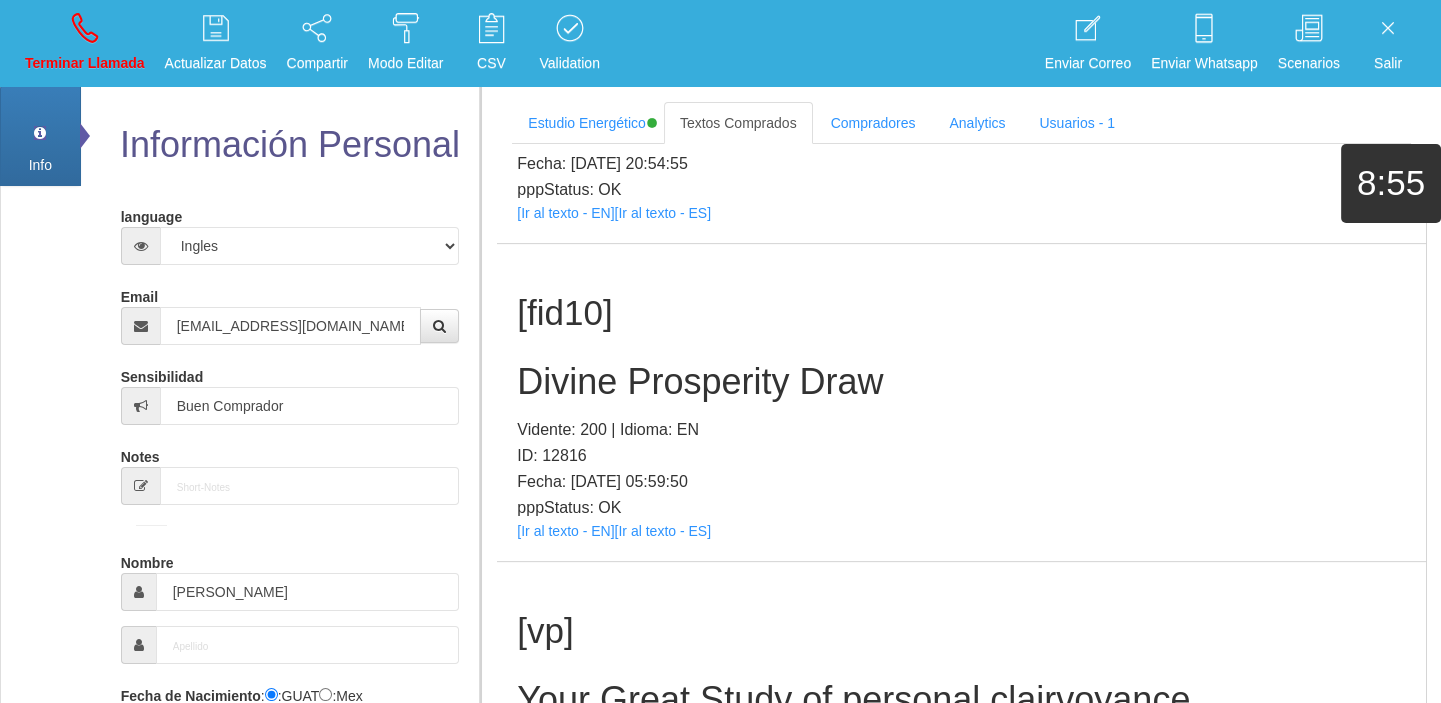click on "[fid10] Divine Prosperity Draw  Vidente: 200 | Idioma: EN ID: 12816 Fecha: [DATE] 05:59:50 pppStatus: OK [Ir al texto - EN] [Ir al texto - ES]" at bounding box center (961, 402) 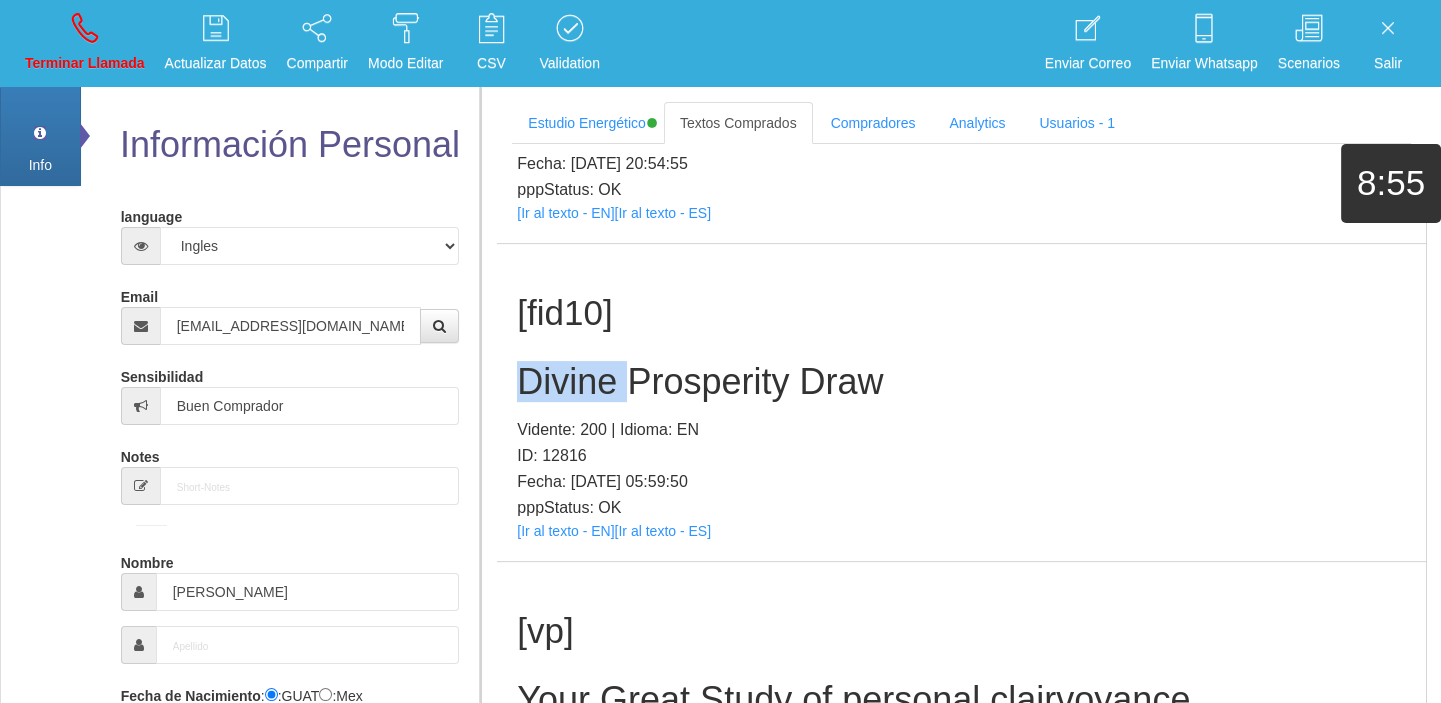 click on "[fid10] Divine Prosperity Draw  Vidente: 200 | Idioma: EN ID: 12816 Fecha: [DATE] 05:59:50 pppStatus: OK [Ir al texto - EN] [Ir al texto - ES]" at bounding box center (961, 402) 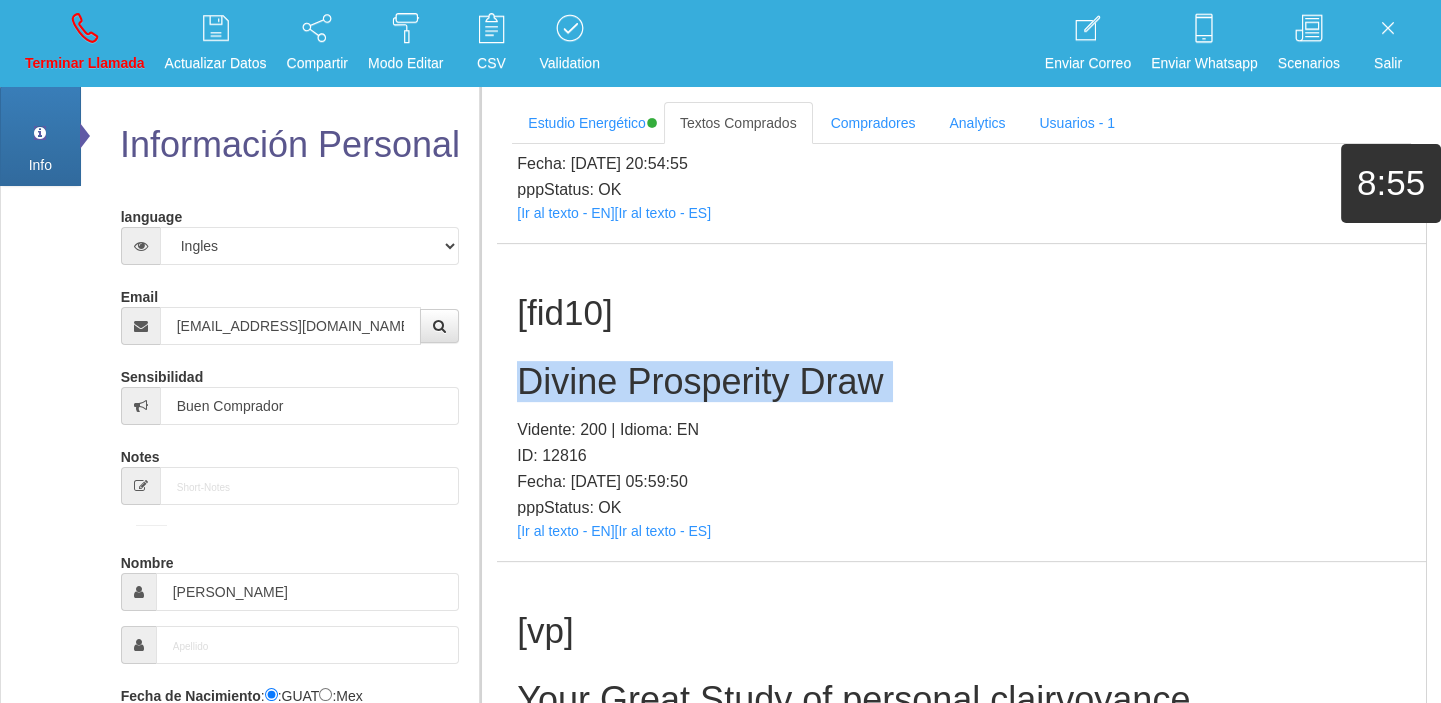 click on "[fid10] Divine Prosperity Draw  Vidente: 200 | Idioma: EN ID: 12816 Fecha: [DATE] 05:59:50 pppStatus: OK [Ir al texto - EN] [Ir al texto - ES]" at bounding box center (961, 402) 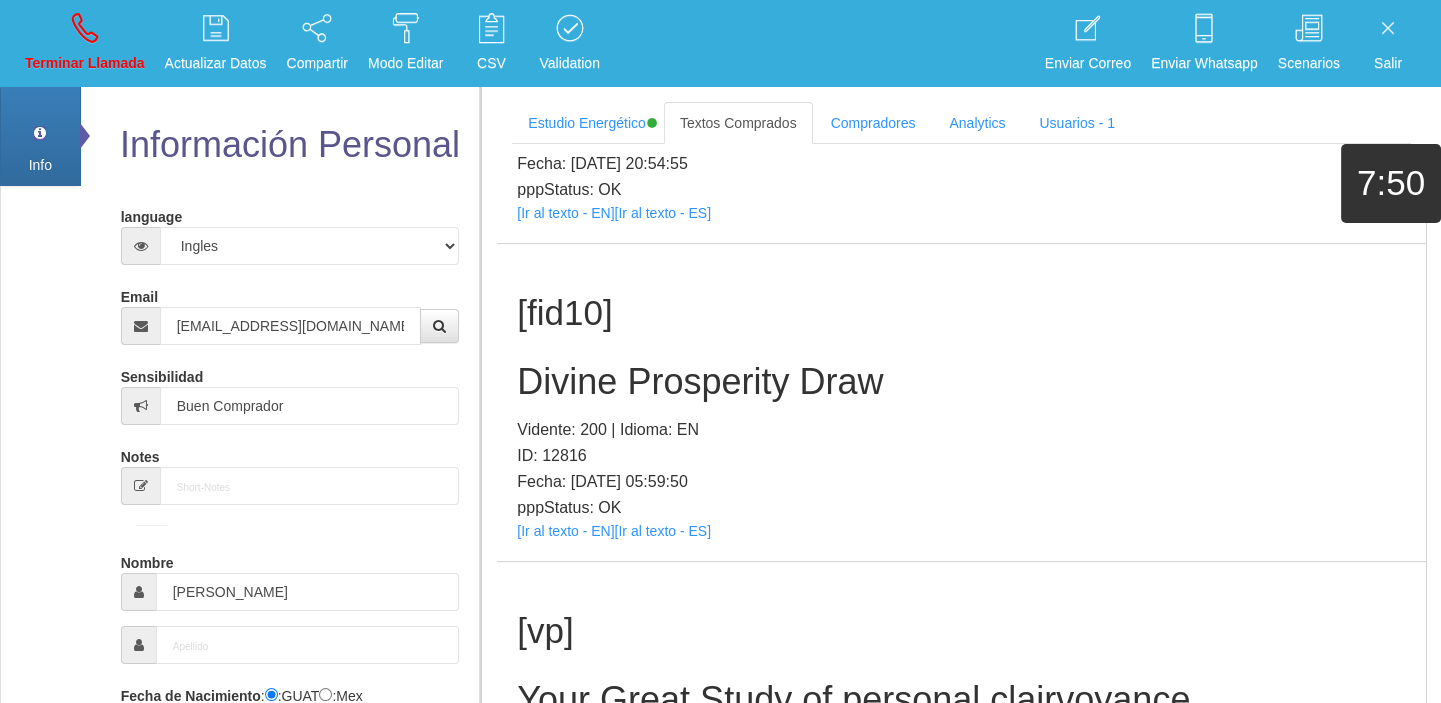 click on "Terminar Llamada
Actualizar Datos
Compartir
Modo Editar
Whatsapp
CSV Validation" at bounding box center (312, 43) 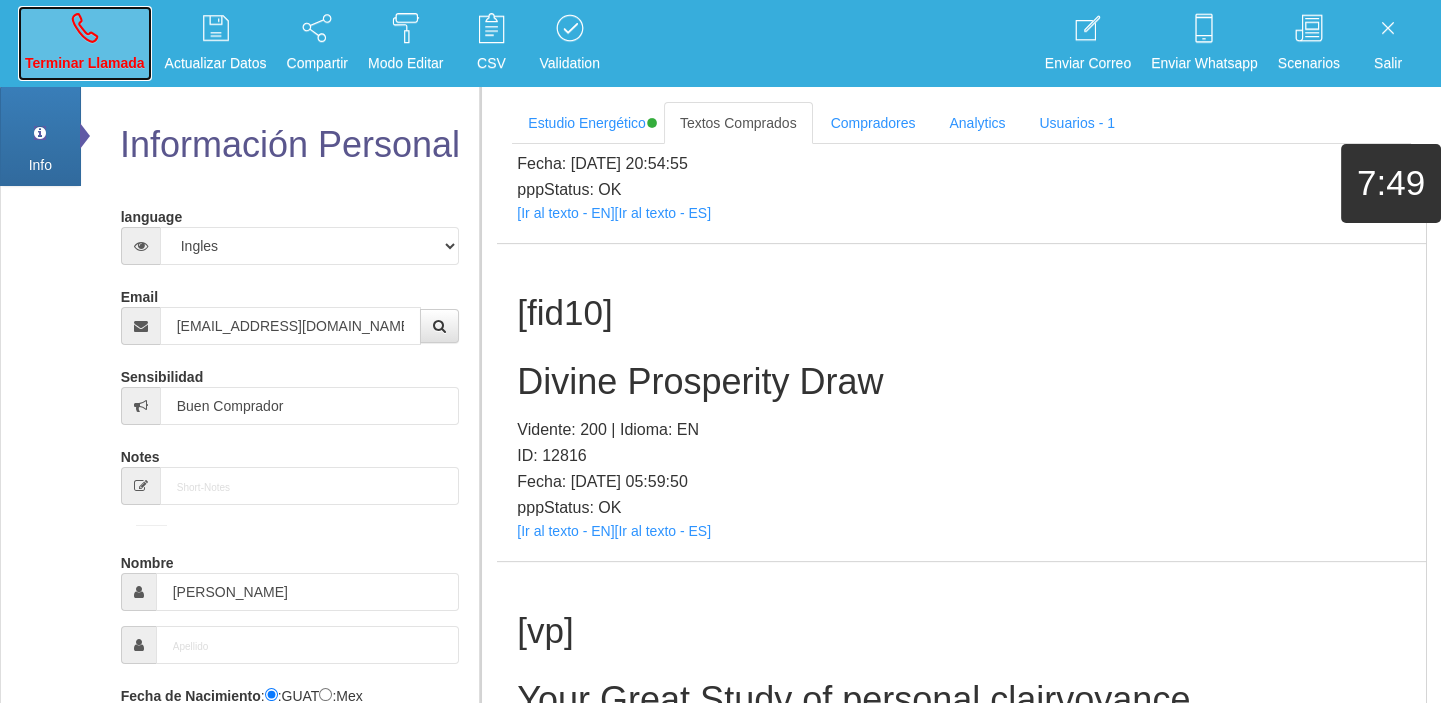 click on "Terminar Llamada" at bounding box center (85, 63) 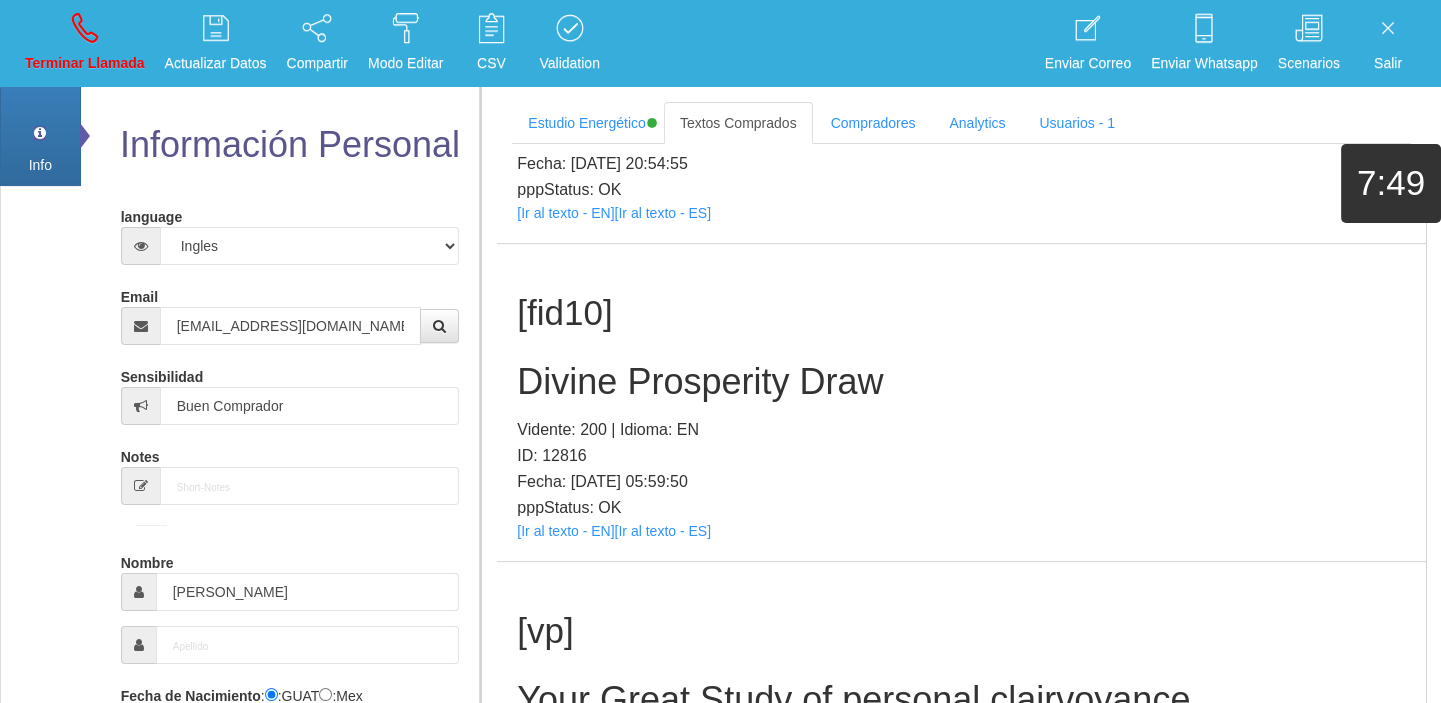 type 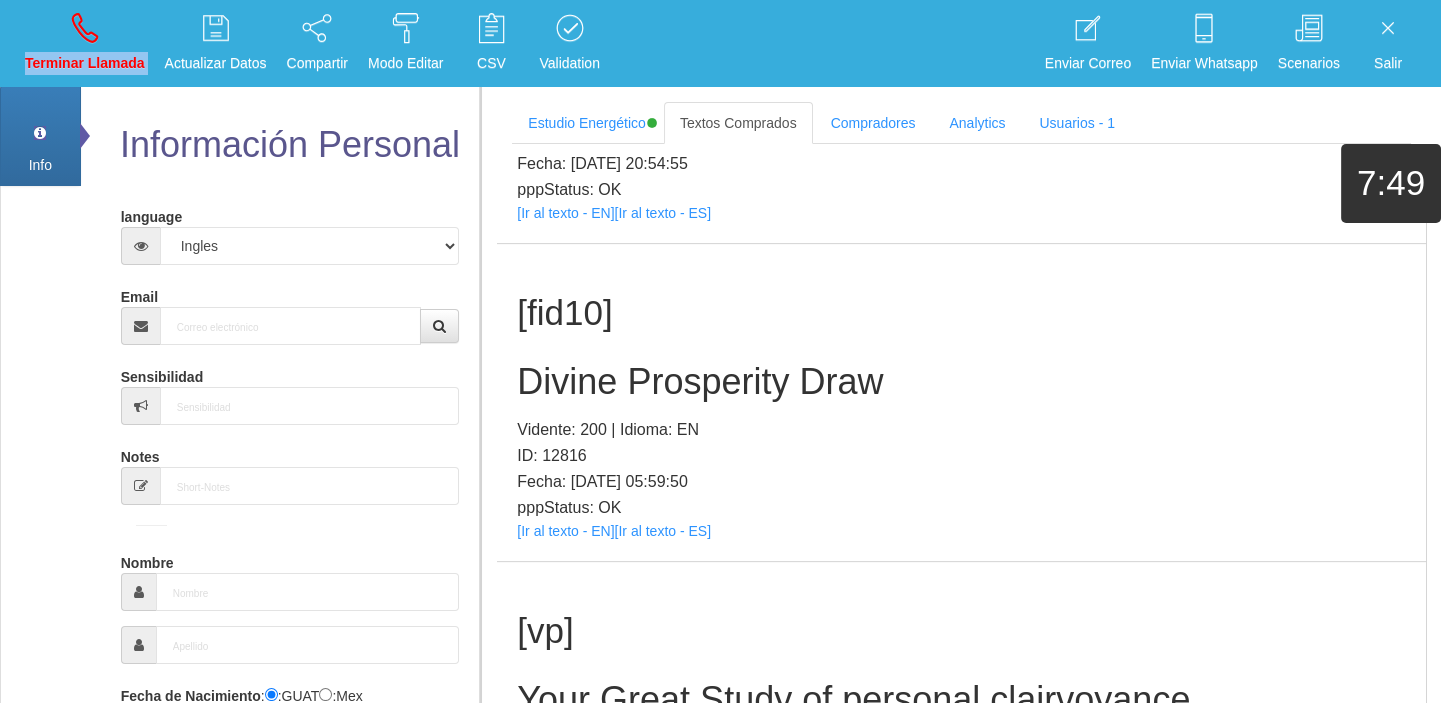 scroll, scrollTop: 0, scrollLeft: 0, axis: both 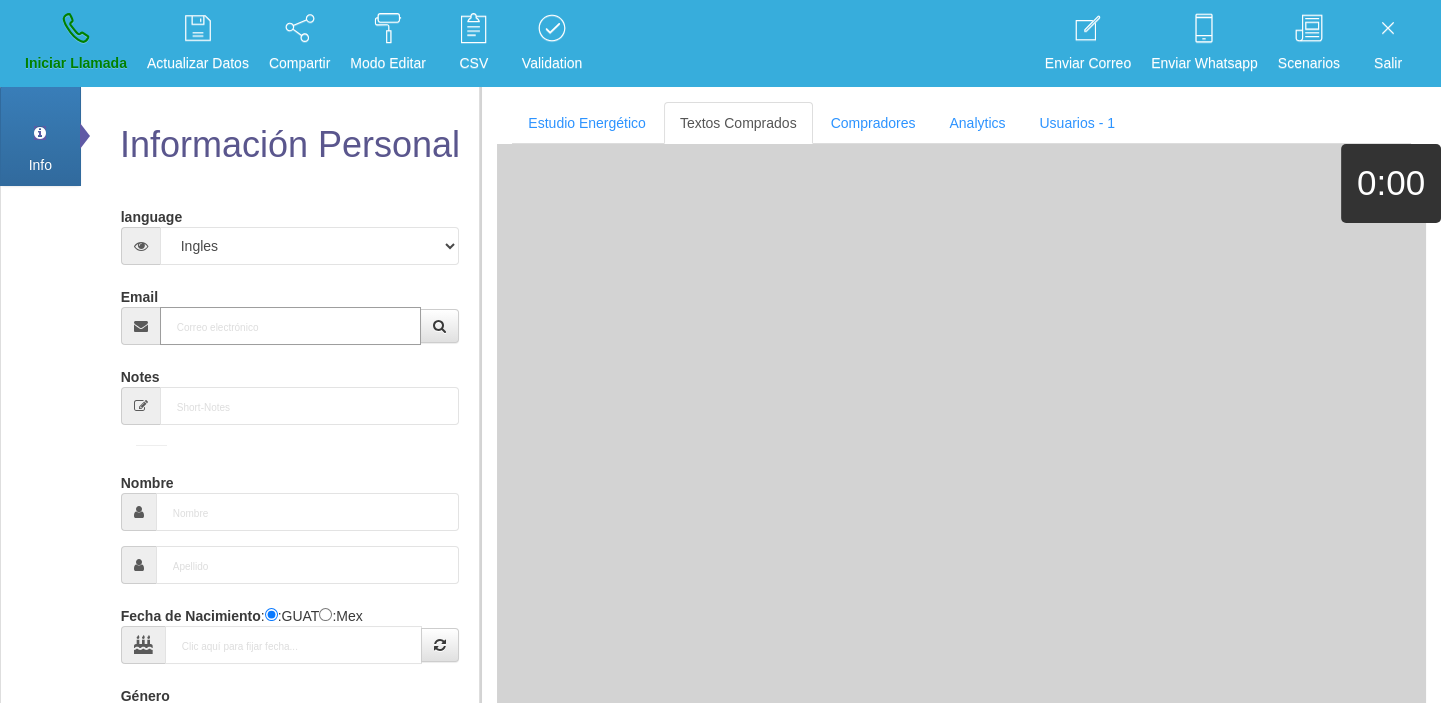 click on "Email" at bounding box center (291, 326) 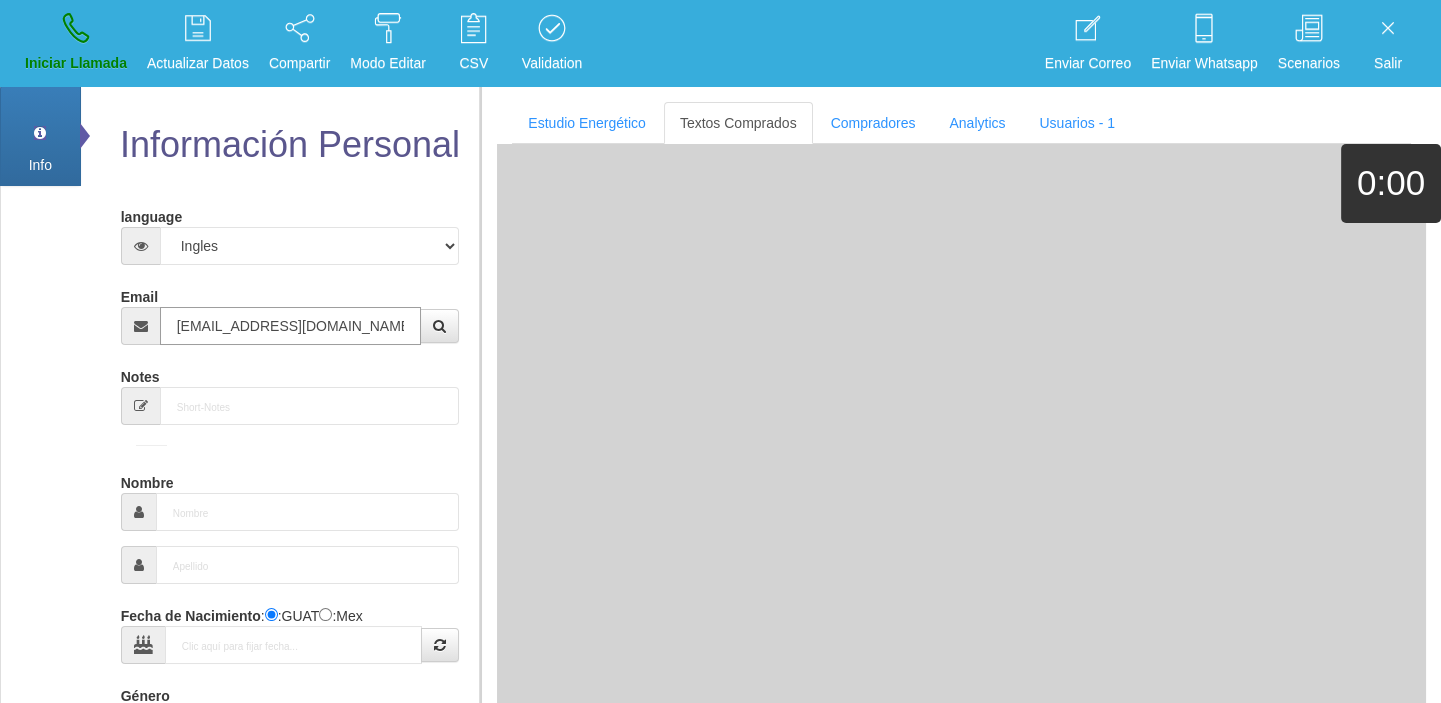 scroll, scrollTop: 0, scrollLeft: 78, axis: horizontal 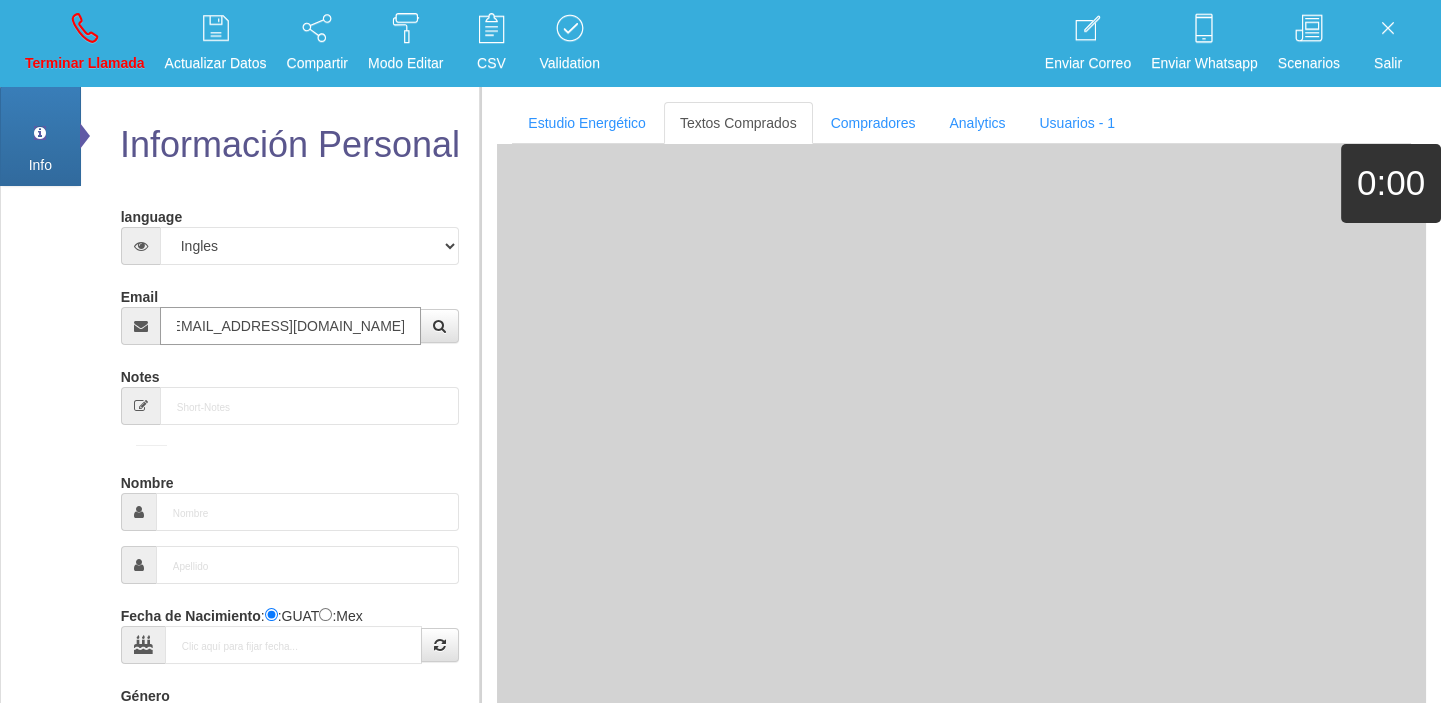 type on "[EMAIL_ADDRESS][DOMAIN_NAME]" 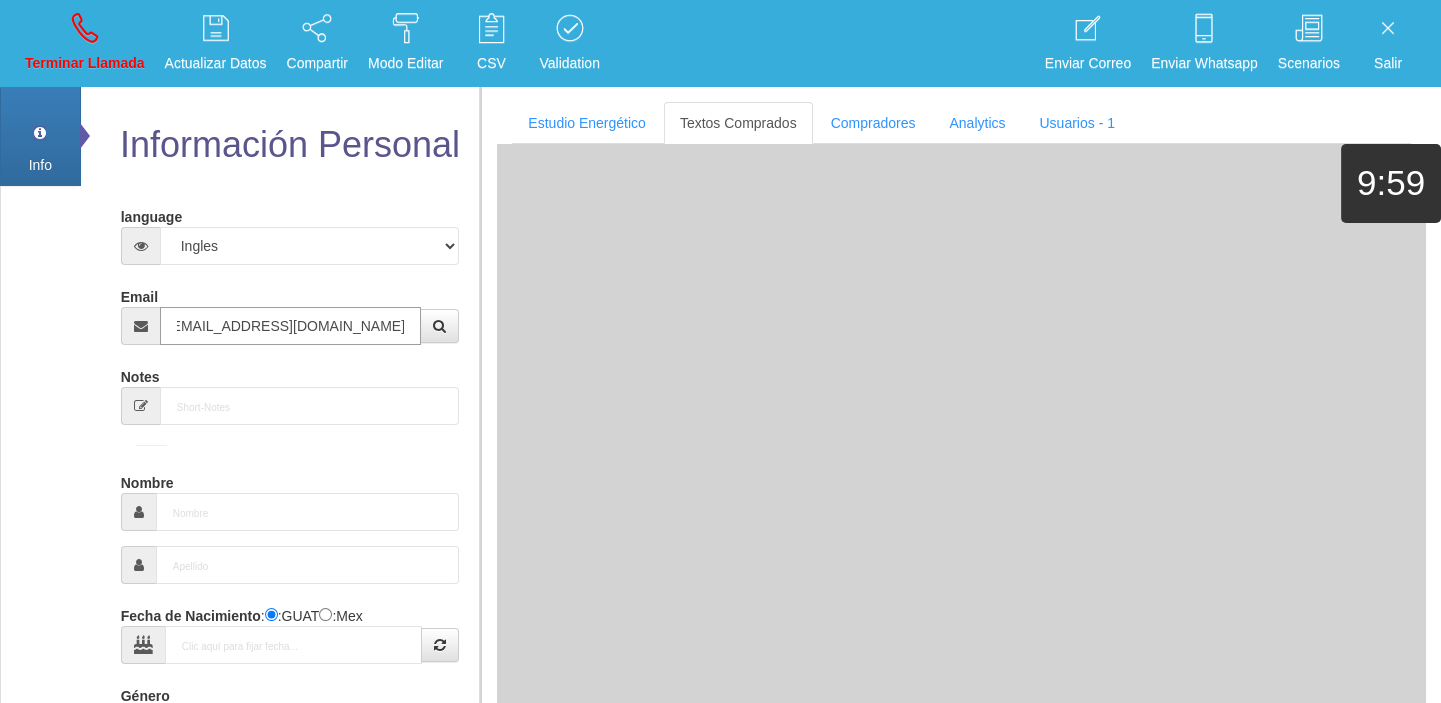 scroll, scrollTop: 0, scrollLeft: 0, axis: both 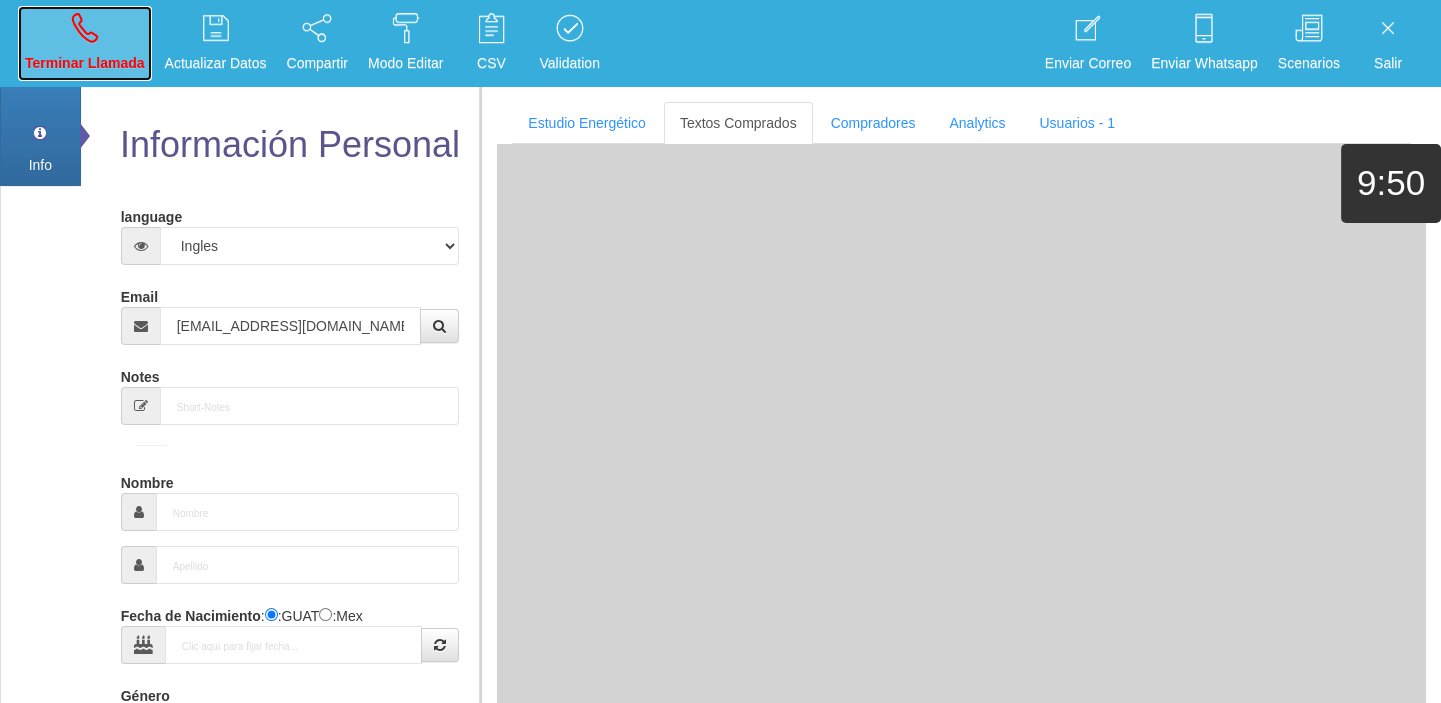 click on "Terminar Llamada" at bounding box center [85, 63] 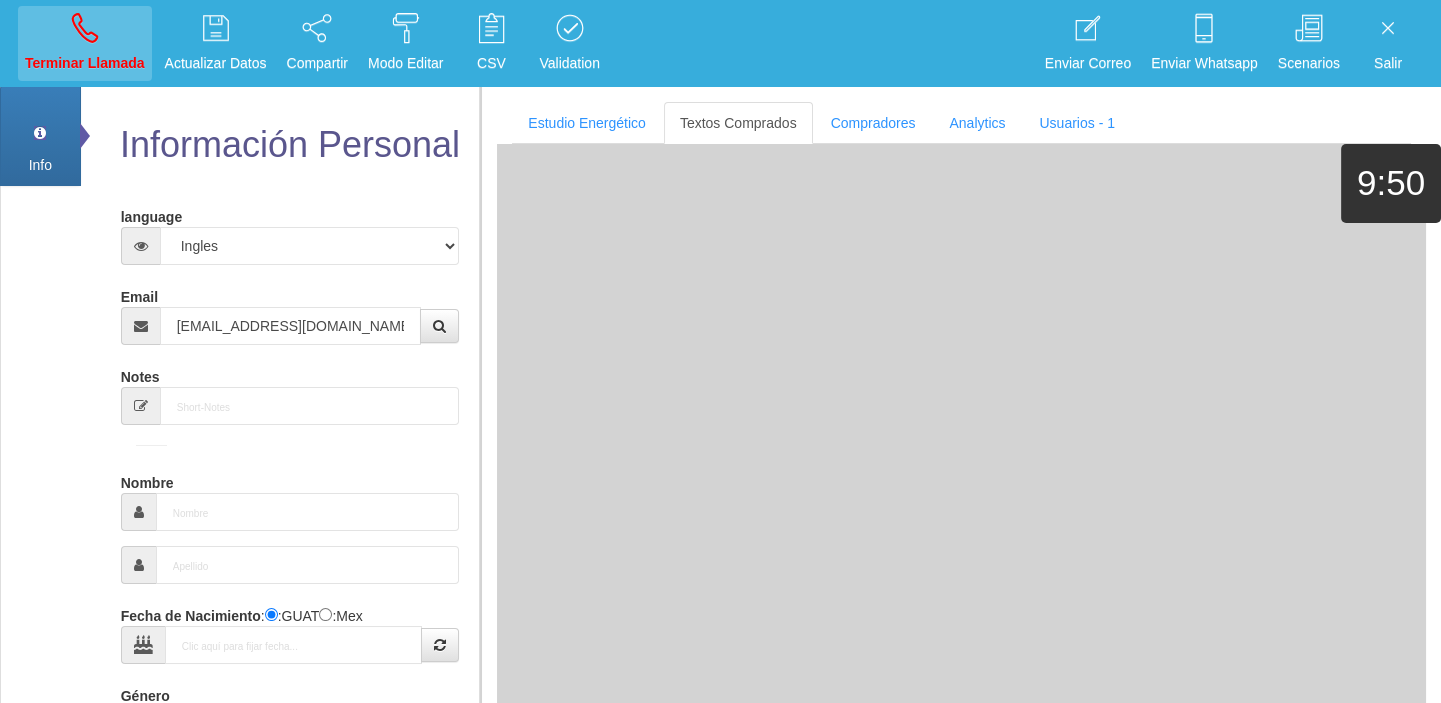 type 